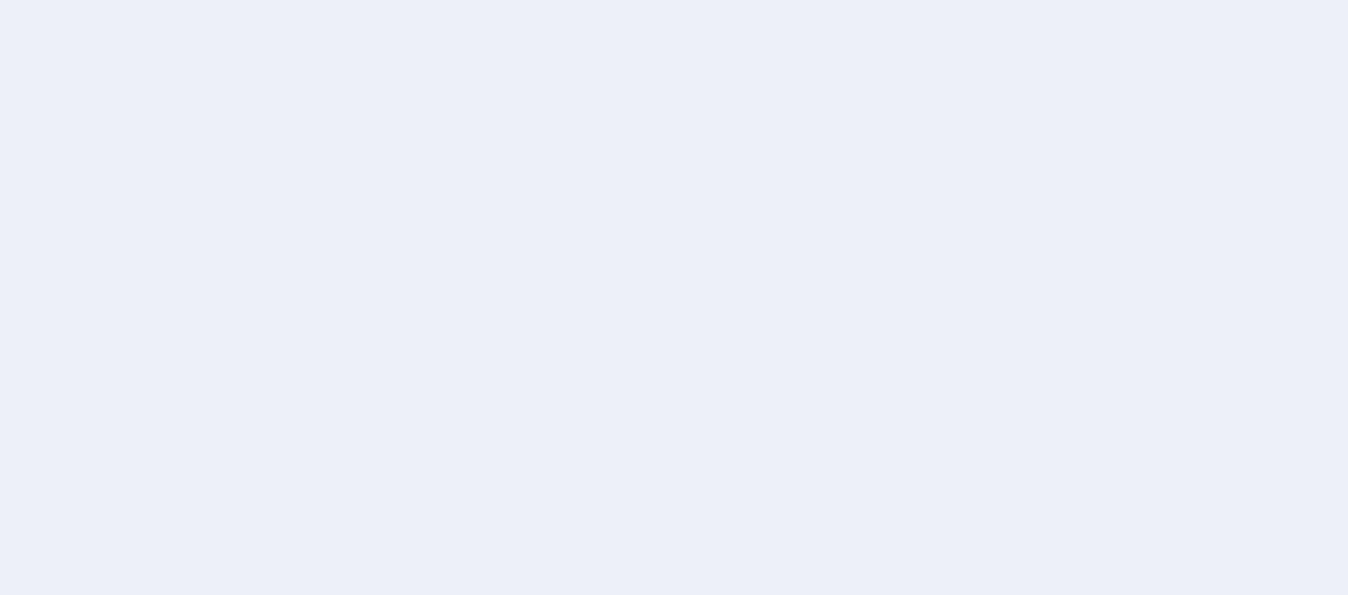 scroll, scrollTop: 0, scrollLeft: 0, axis: both 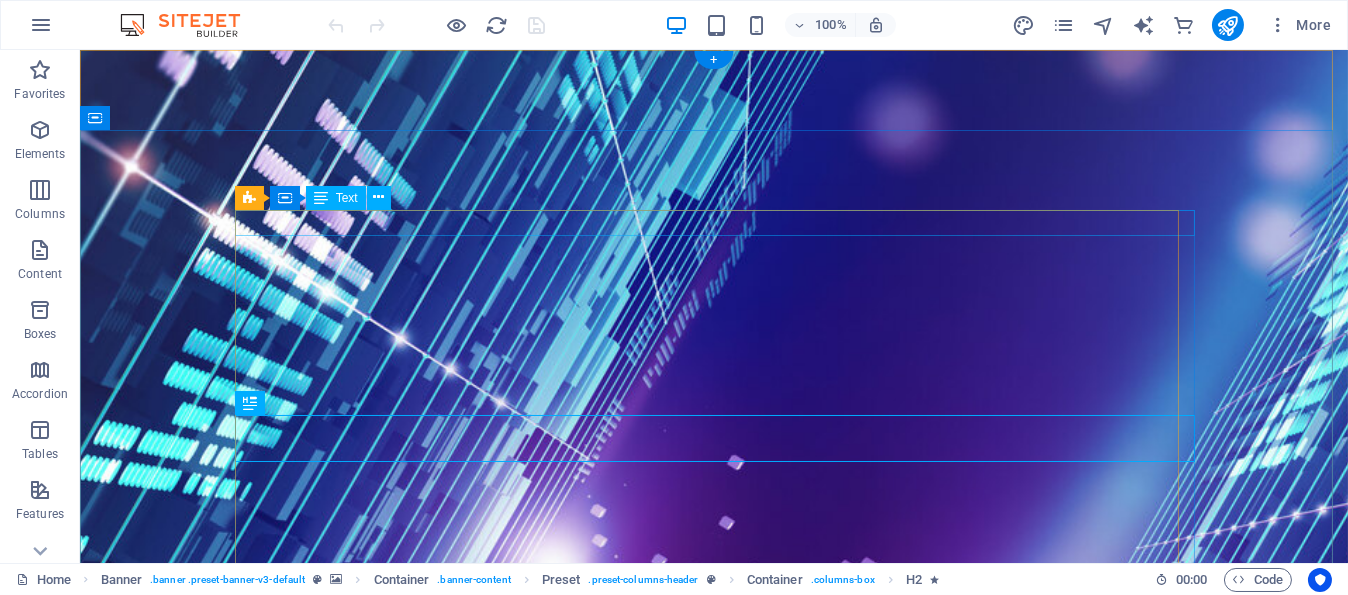 click on "New text element" at bounding box center (714, 1743) 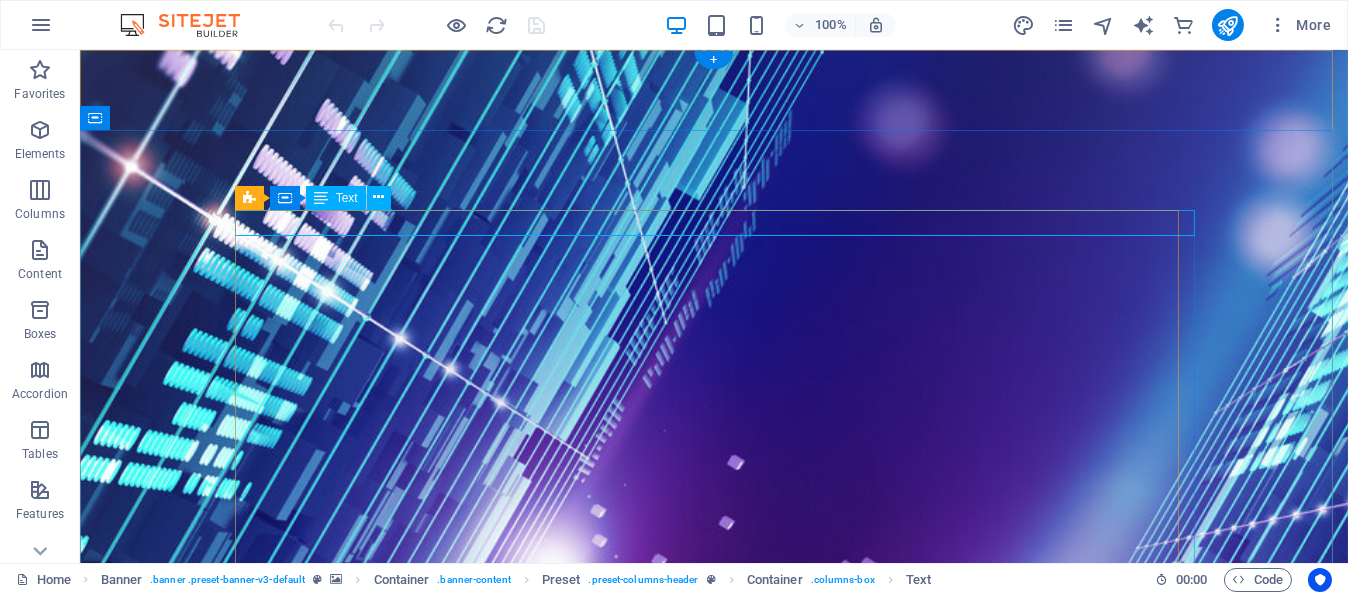 click on "New text element" at bounding box center [714, 1743] 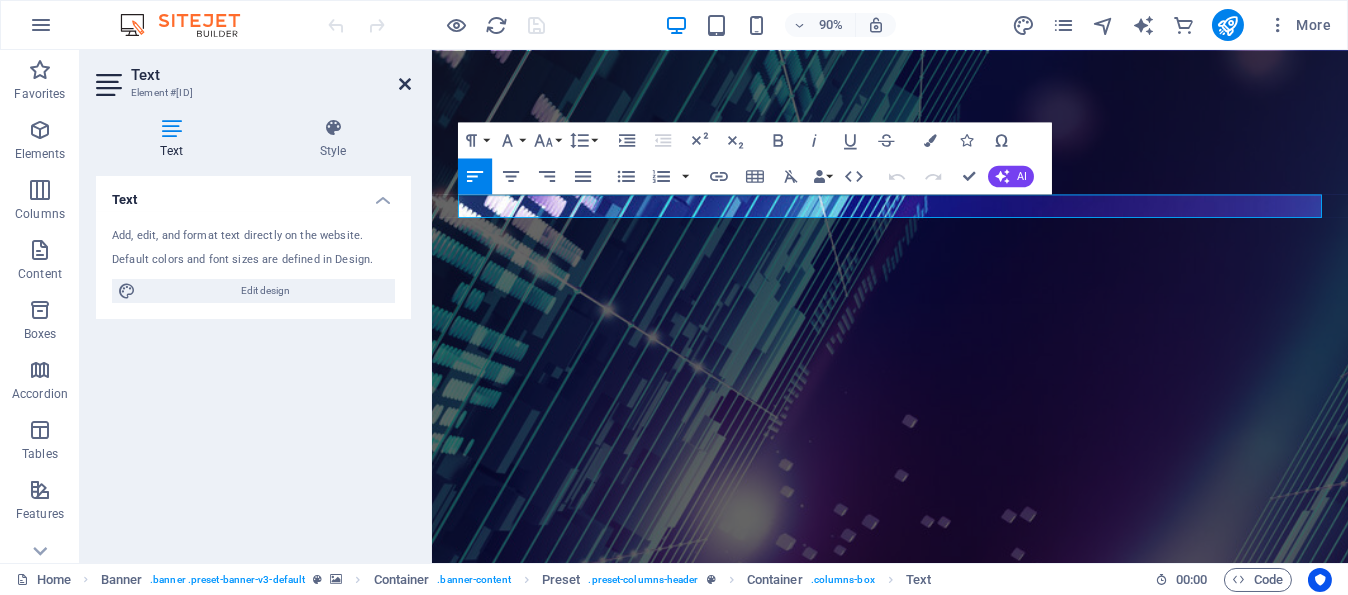 click at bounding box center [405, 84] 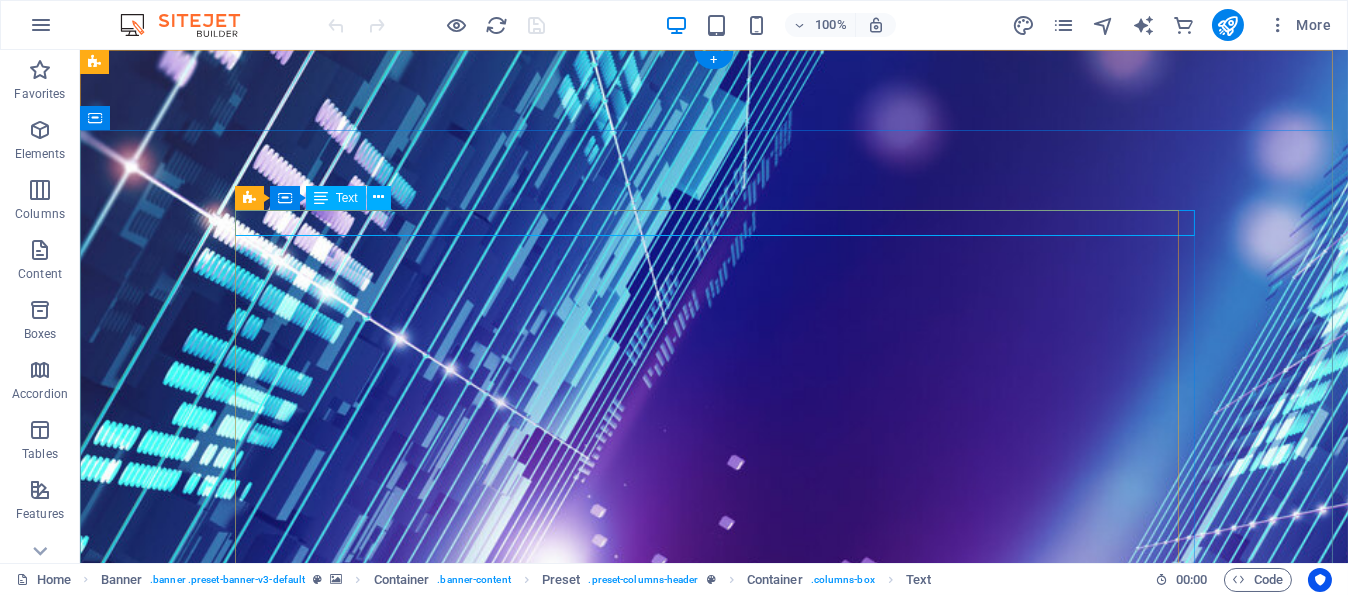 click on "New text element" at bounding box center [714, 1743] 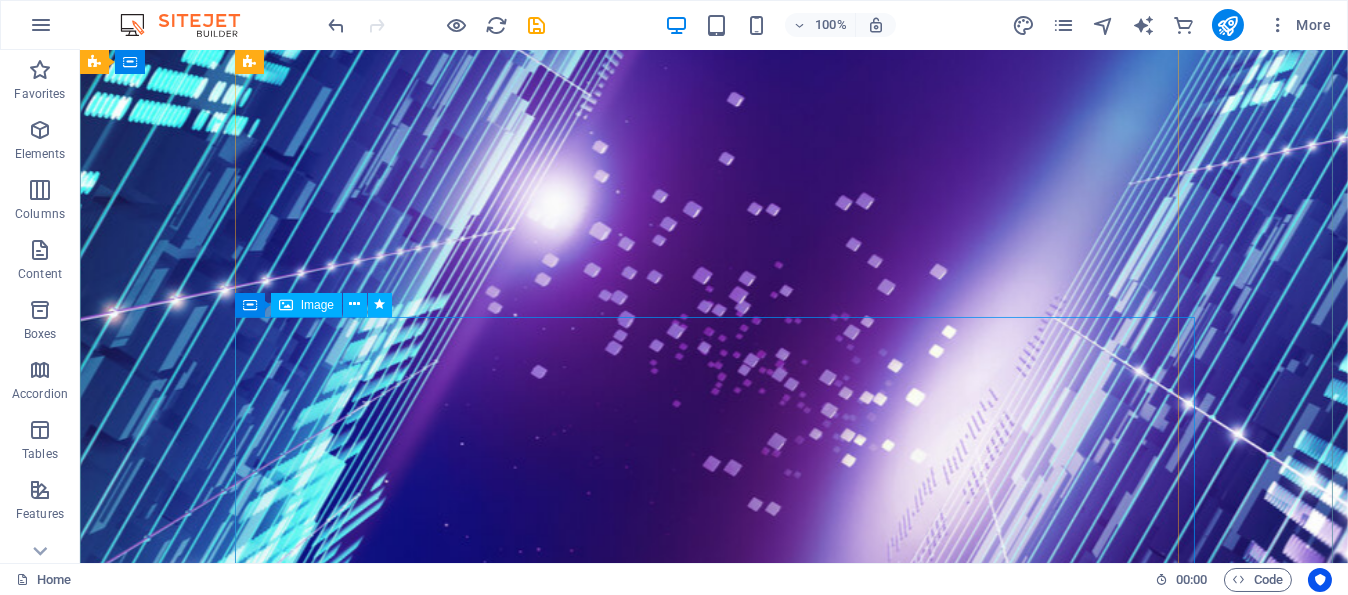 scroll, scrollTop: 400, scrollLeft: 0, axis: vertical 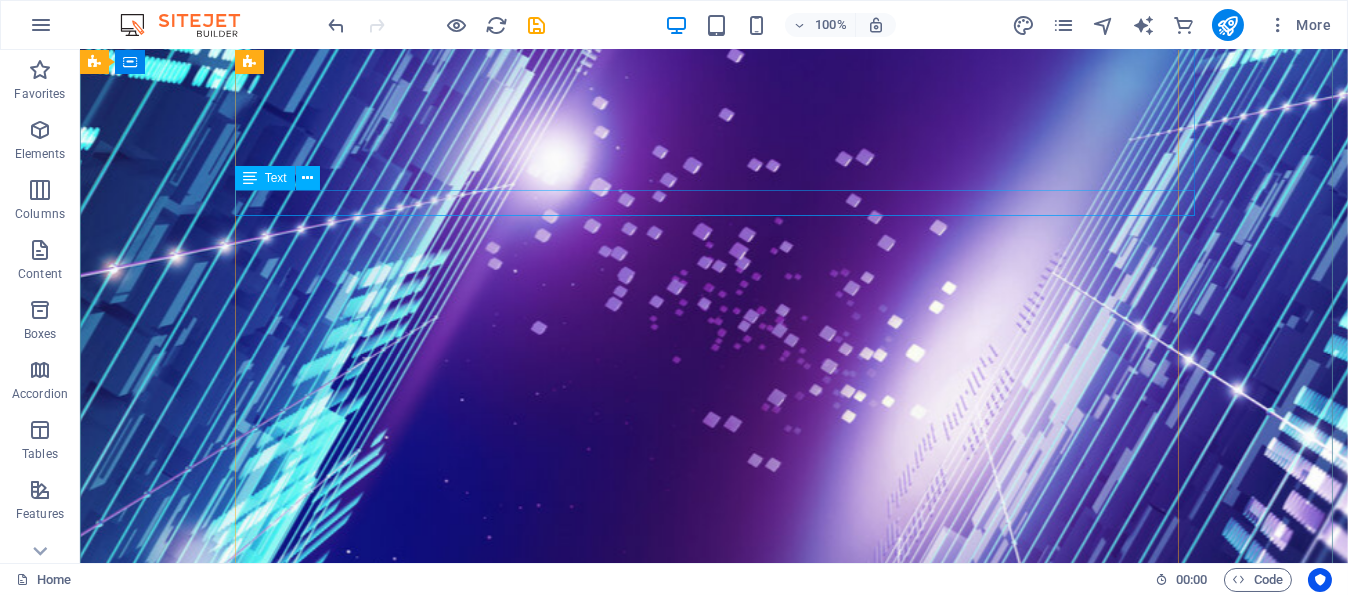 click on "Level 1 - 100% Black Owned" at bounding box center (714, 1697) 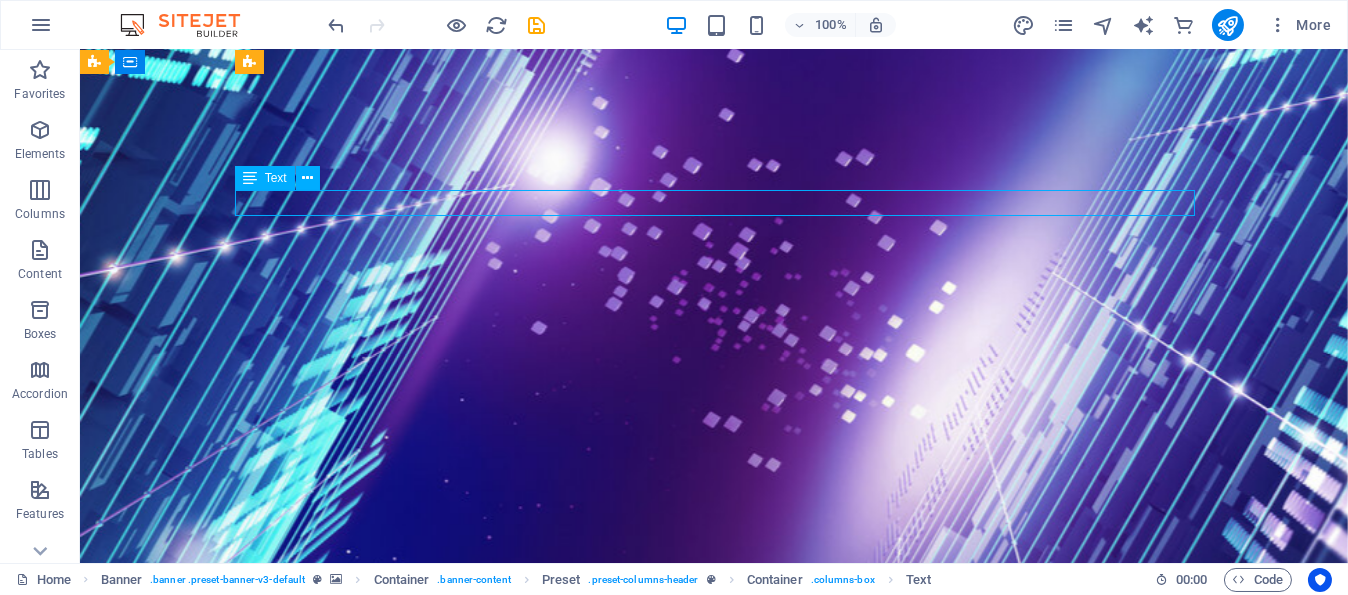 click on "Level 1 - 100% Black Owned" at bounding box center [714, 1697] 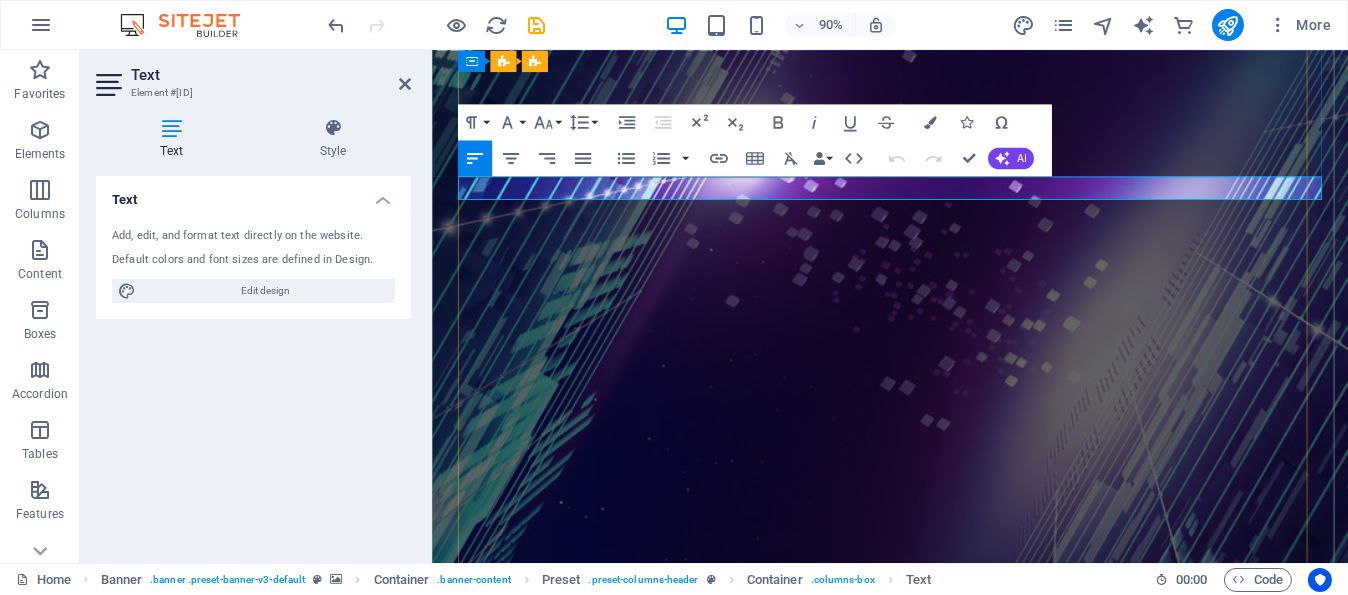 click on "Level 1 - 100% Black Owned" at bounding box center (567, 1696) 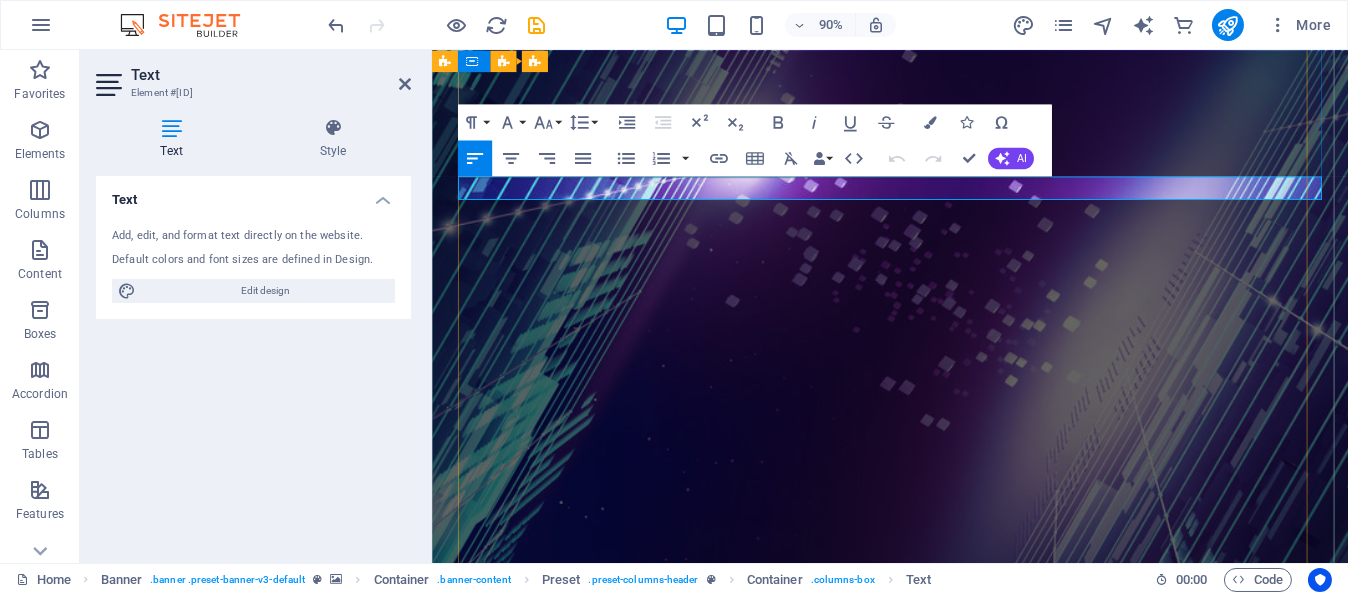 drag, startPoint x: 723, startPoint y: 197, endPoint x: 617, endPoint y: 193, distance: 106.07545 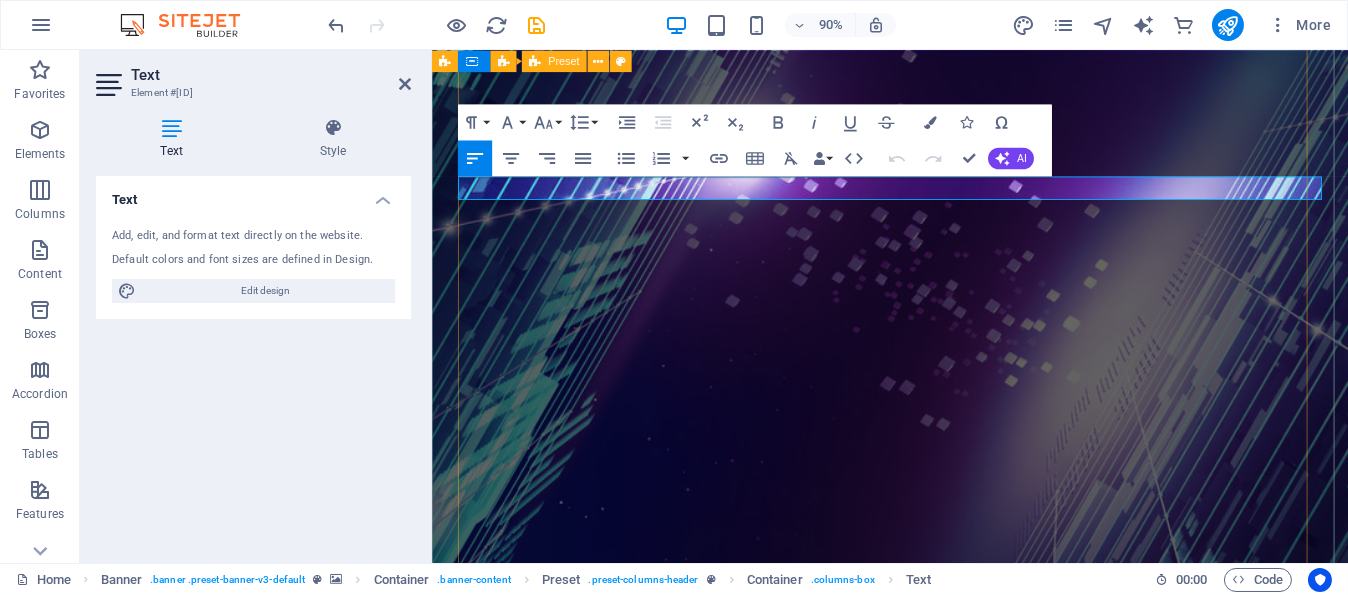 drag, startPoint x: 525, startPoint y: 197, endPoint x: 701, endPoint y: 220, distance: 177.49648 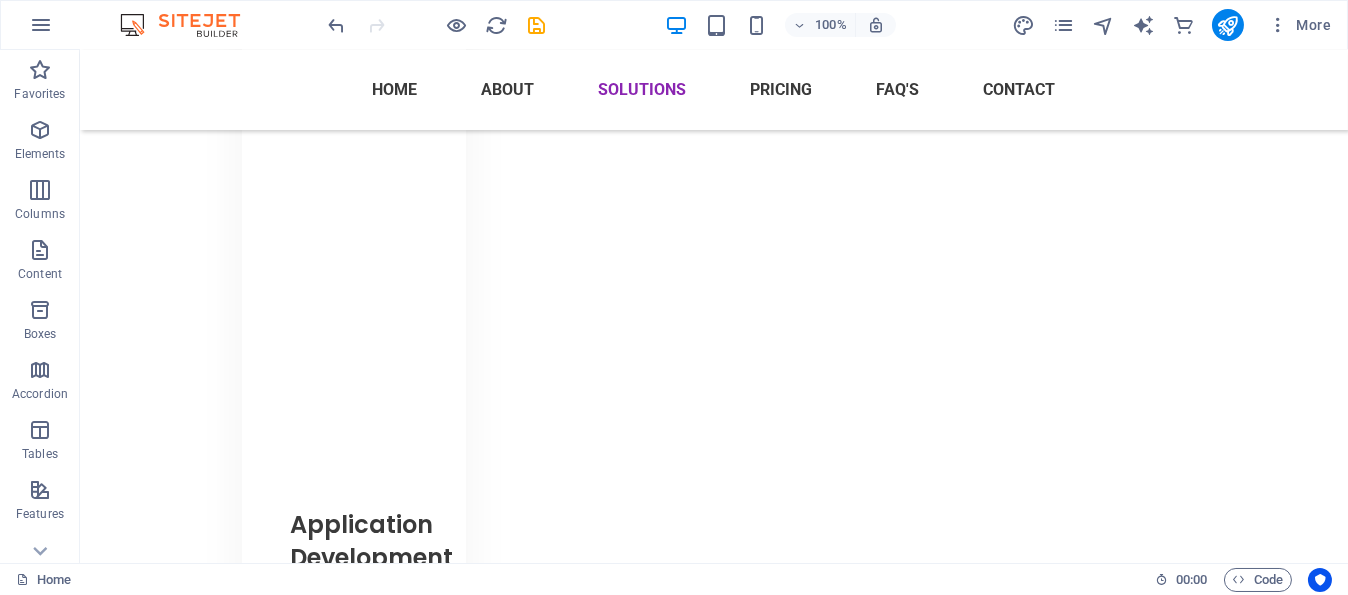 scroll, scrollTop: 10600, scrollLeft: 0, axis: vertical 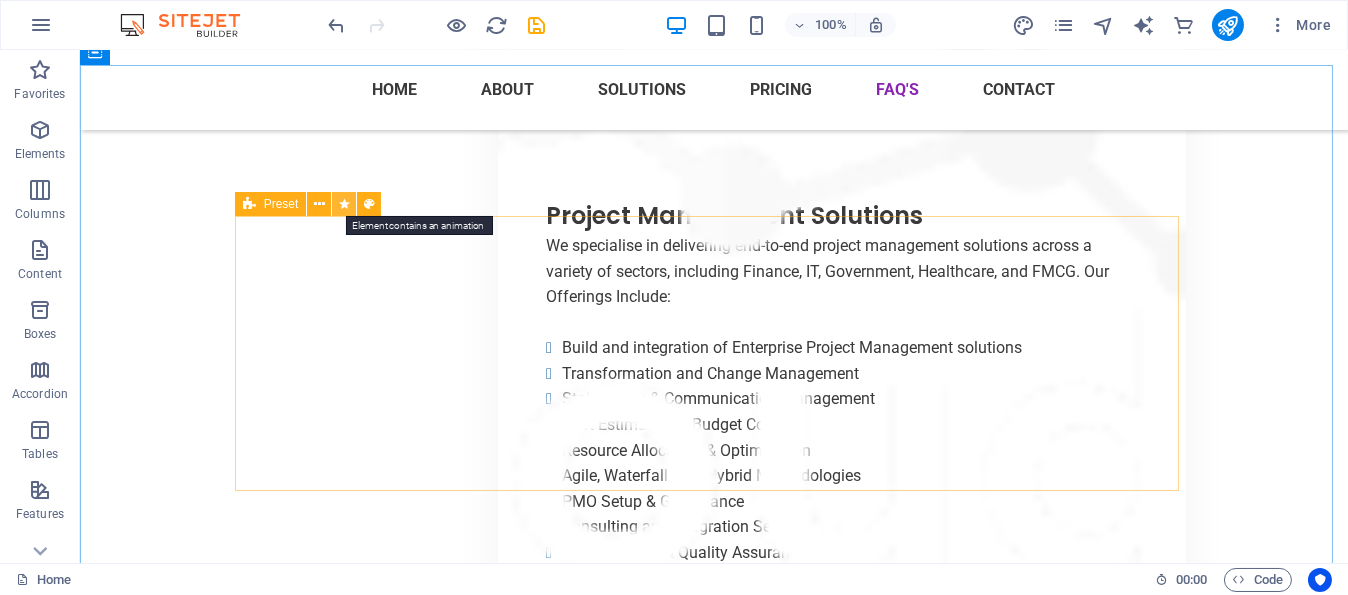 click at bounding box center (344, 204) 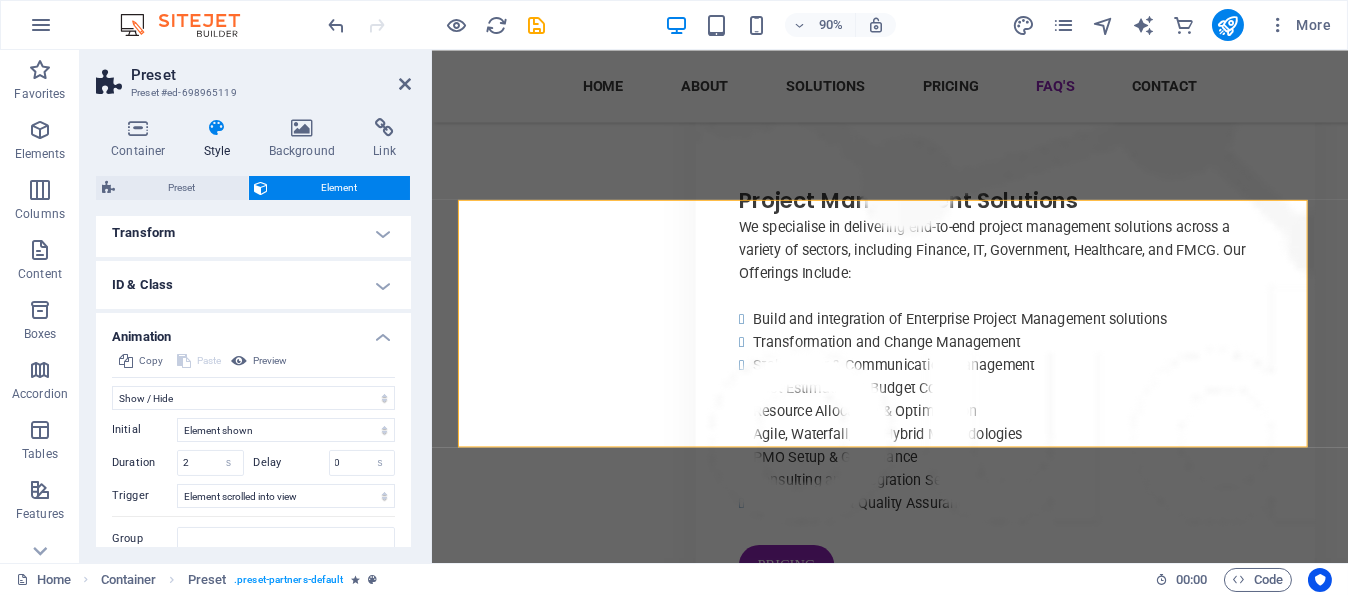scroll, scrollTop: 400, scrollLeft: 0, axis: vertical 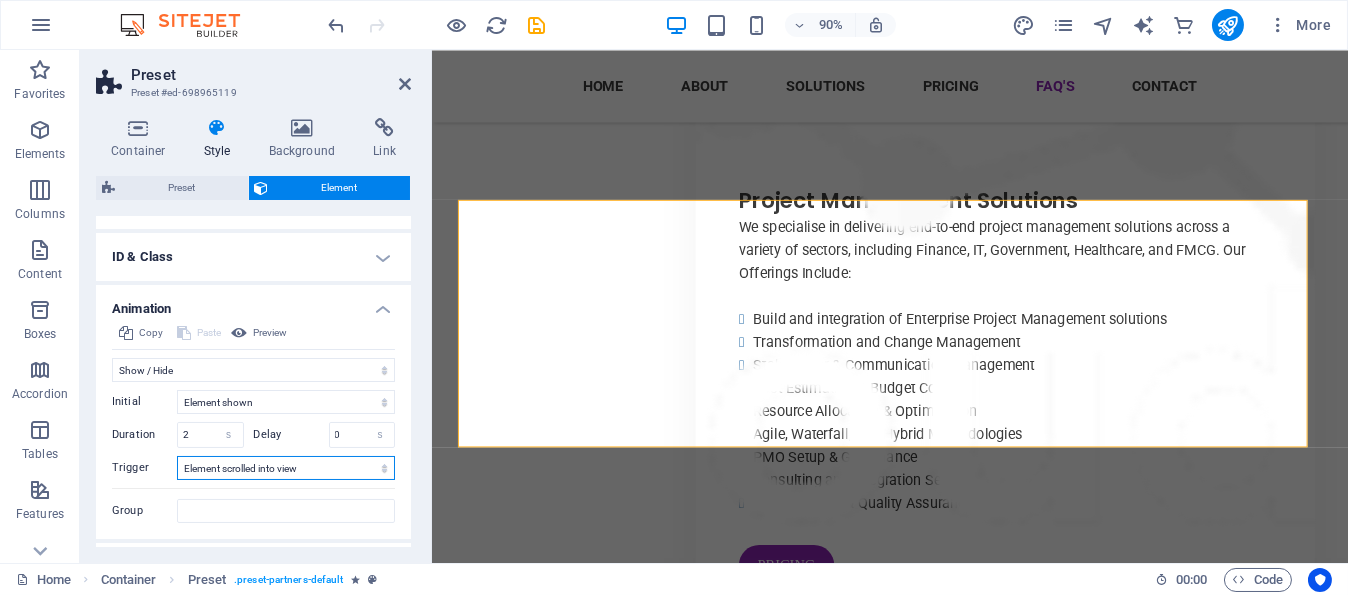 click on "No automatic trigger On page load Element scrolled into view" at bounding box center [286, 468] 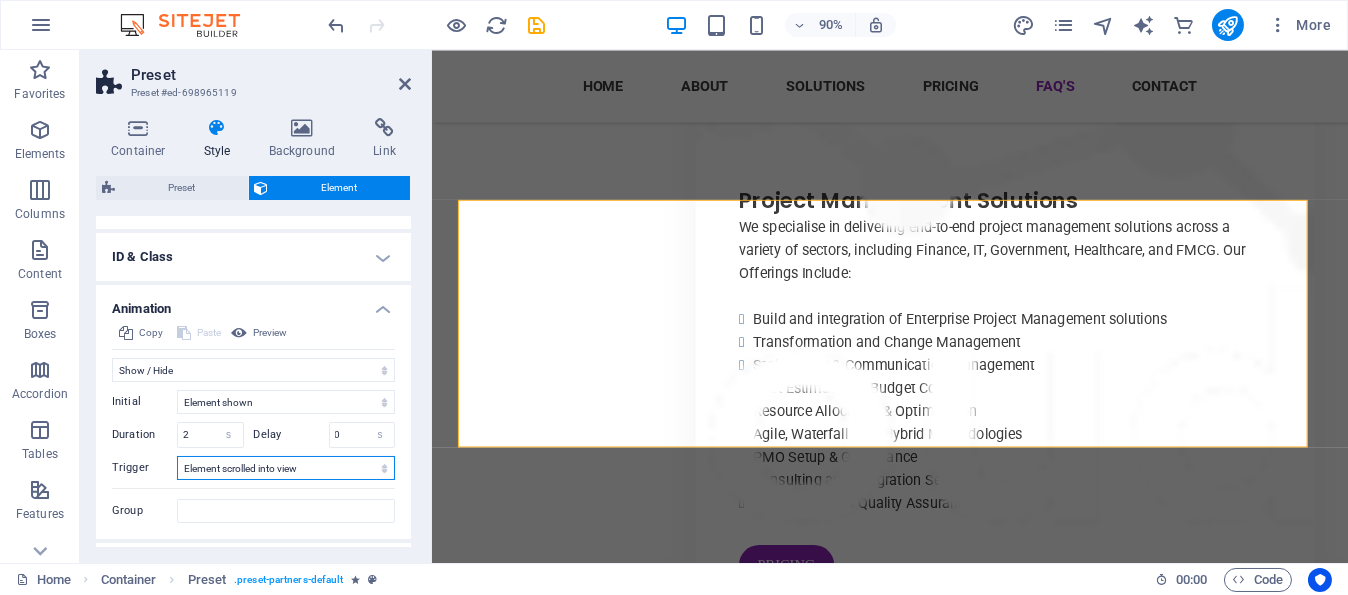 click on "No automatic trigger On page load Element scrolled into view" at bounding box center (286, 468) 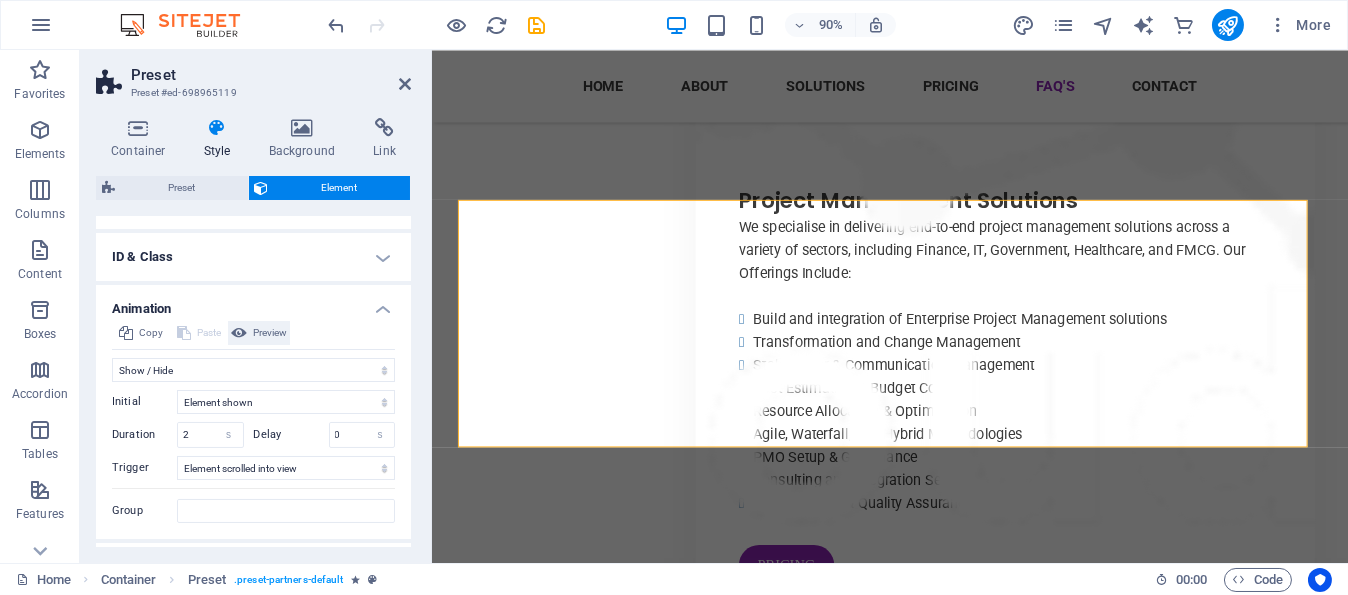 click on "Preview" at bounding box center [270, 333] 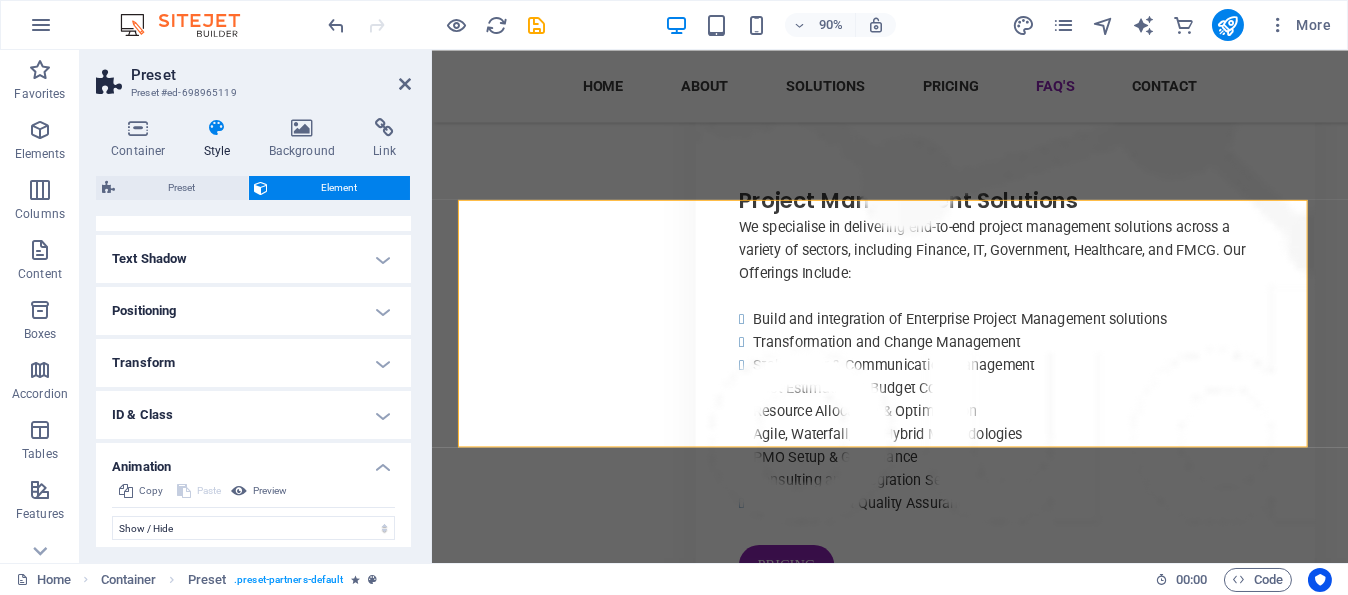 scroll, scrollTop: 342, scrollLeft: 0, axis: vertical 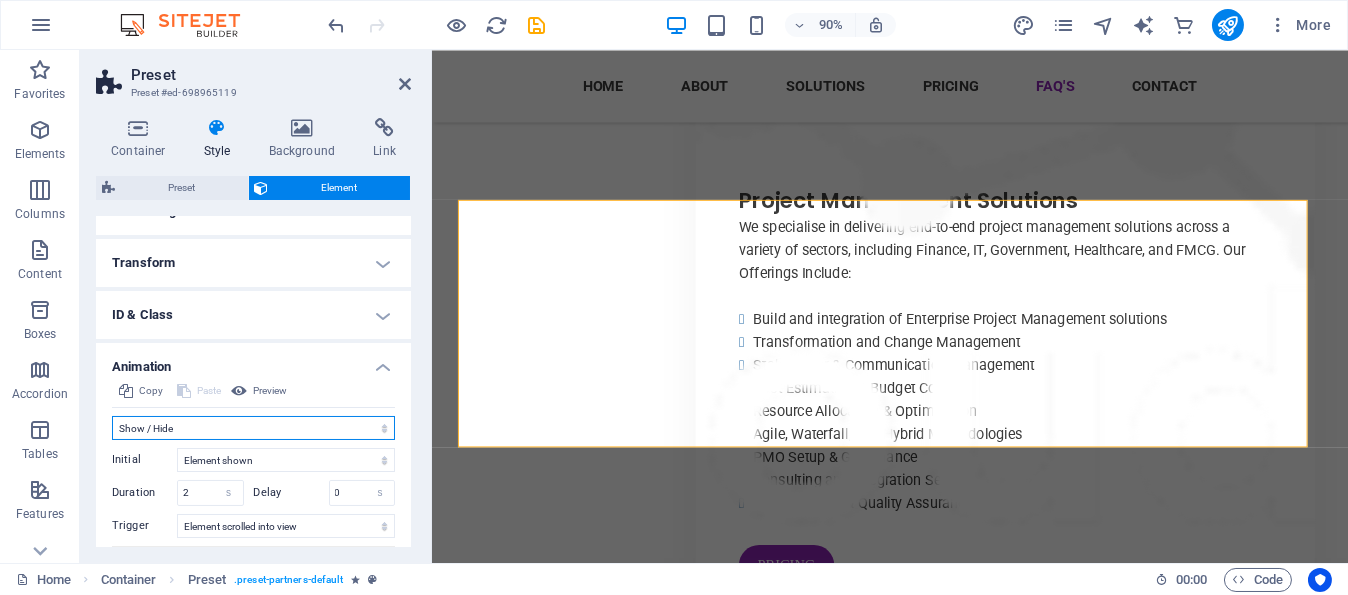 click on "Don't animate Show / Hide Slide up/down Zoom in/out Slide left to right Slide right to left Slide top to bottom Slide bottom to top Pulse Blink Open as overlay" at bounding box center (253, 428) 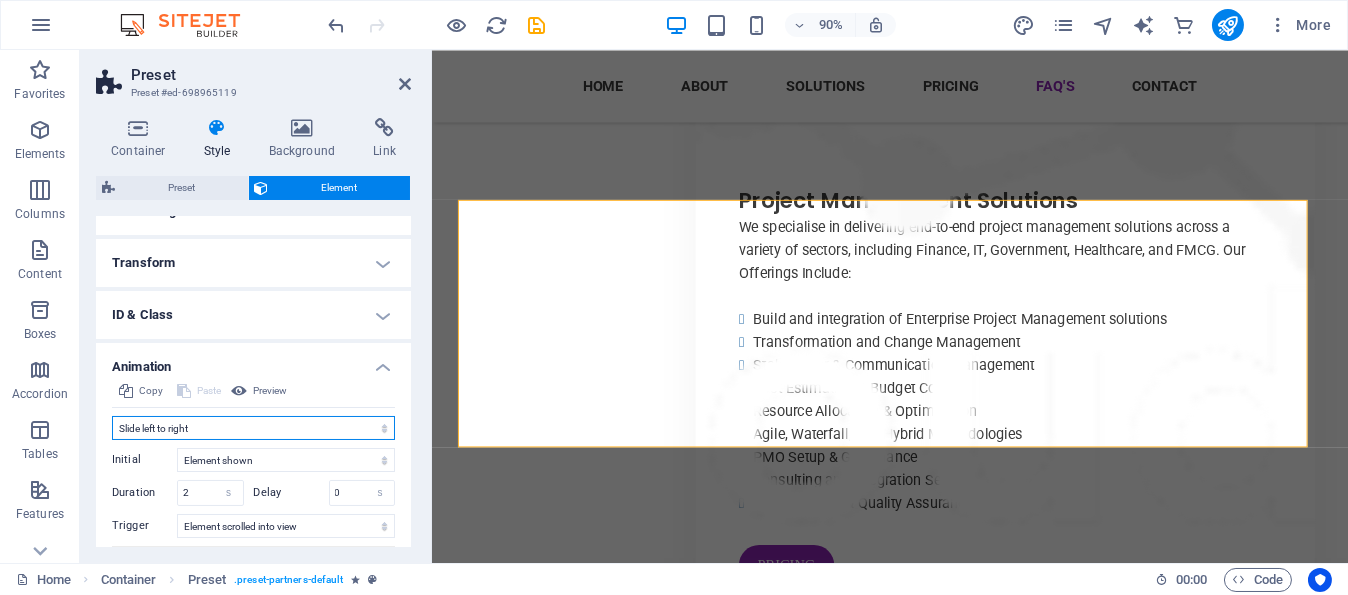 click on "Don't animate Show / Hide Slide up/down Zoom in/out Slide left to right Slide right to left Slide top to bottom Slide bottom to top Pulse Blink Open as overlay" at bounding box center [253, 428] 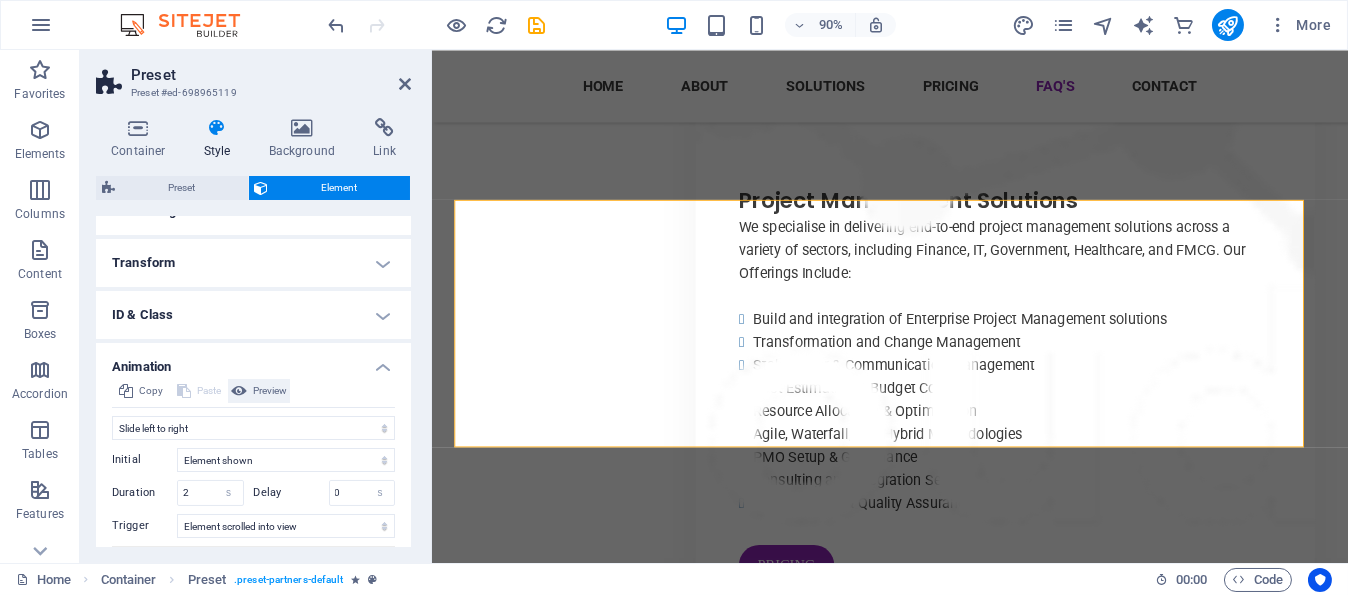 click on "Preview" at bounding box center (270, 391) 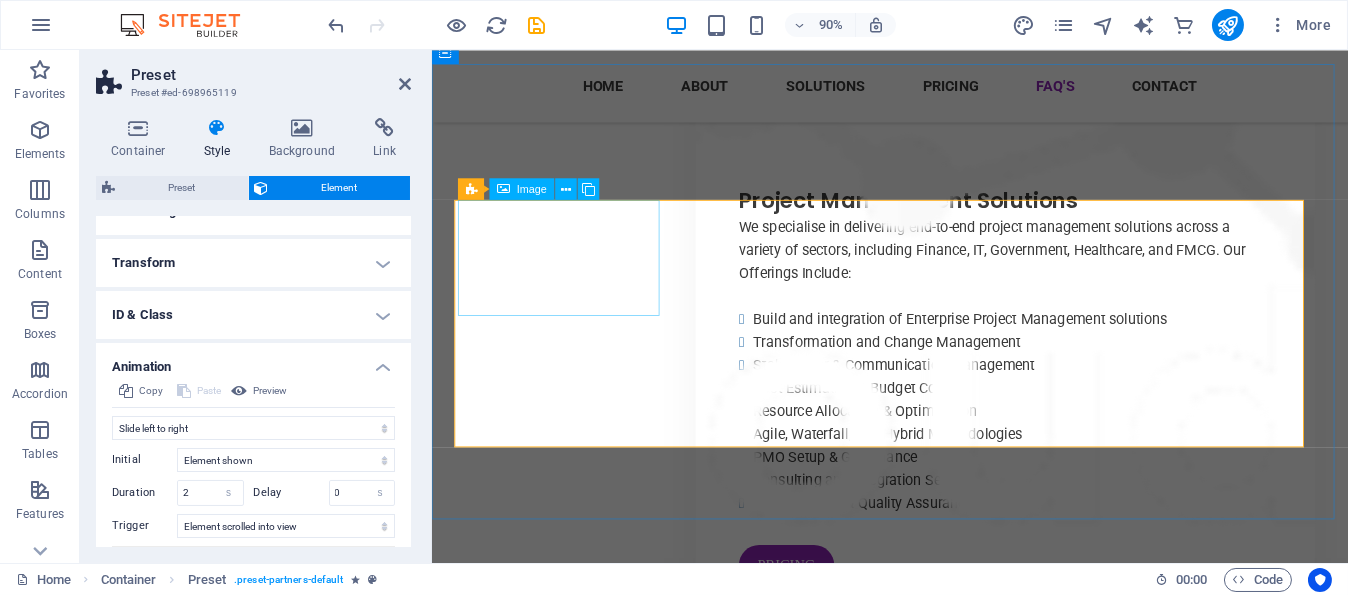 click at bounding box center [581, 7191] 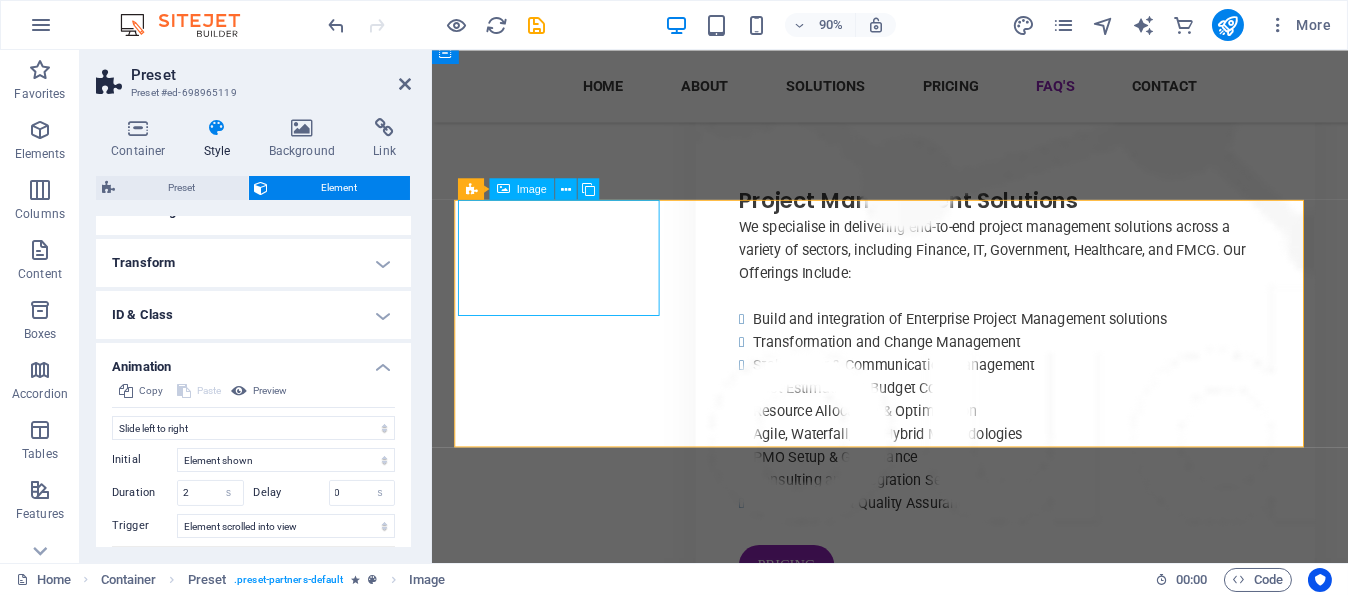 click at bounding box center [581, 7191] 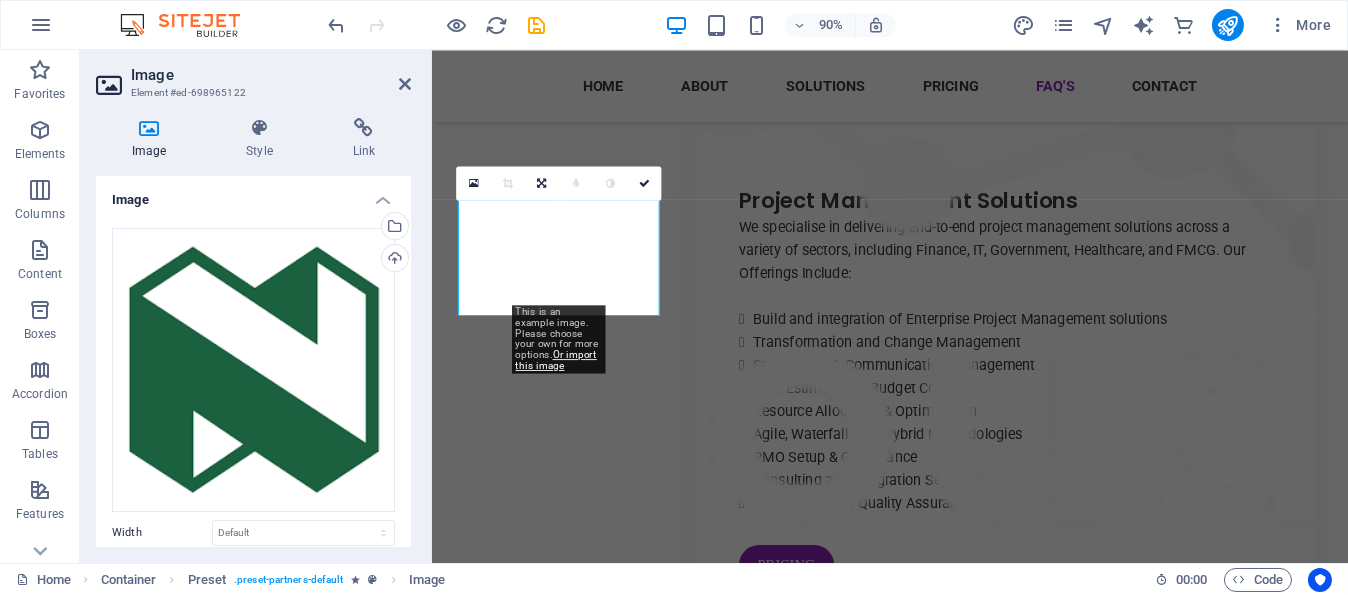 click on "Home Container Preset . preset-partners-default Image" at bounding box center (577, 580) 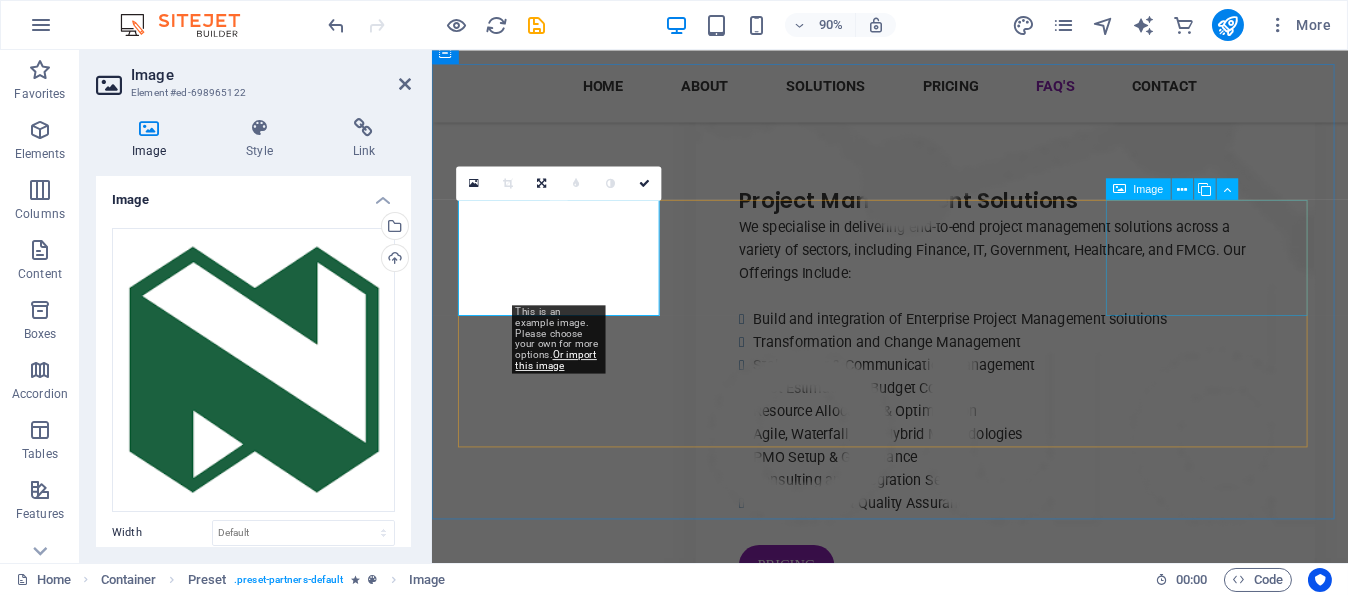 click at bounding box center (581, 7603) 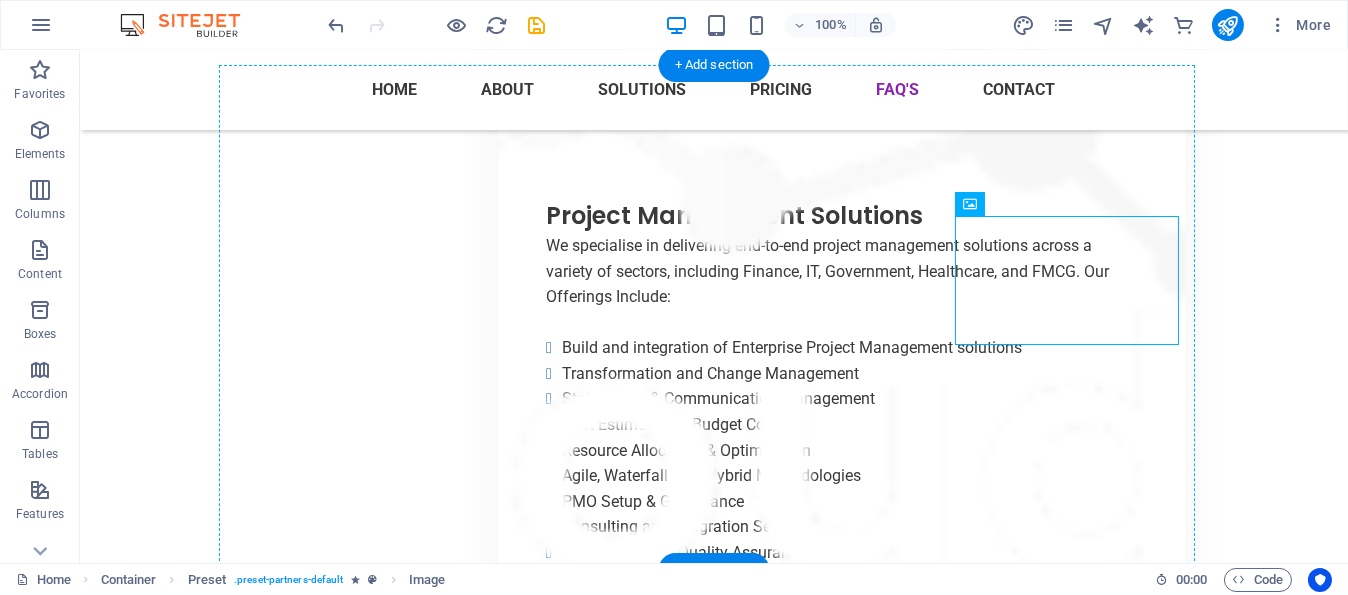 drag, startPoint x: 1074, startPoint y: 284, endPoint x: 1045, endPoint y: 476, distance: 194.17775 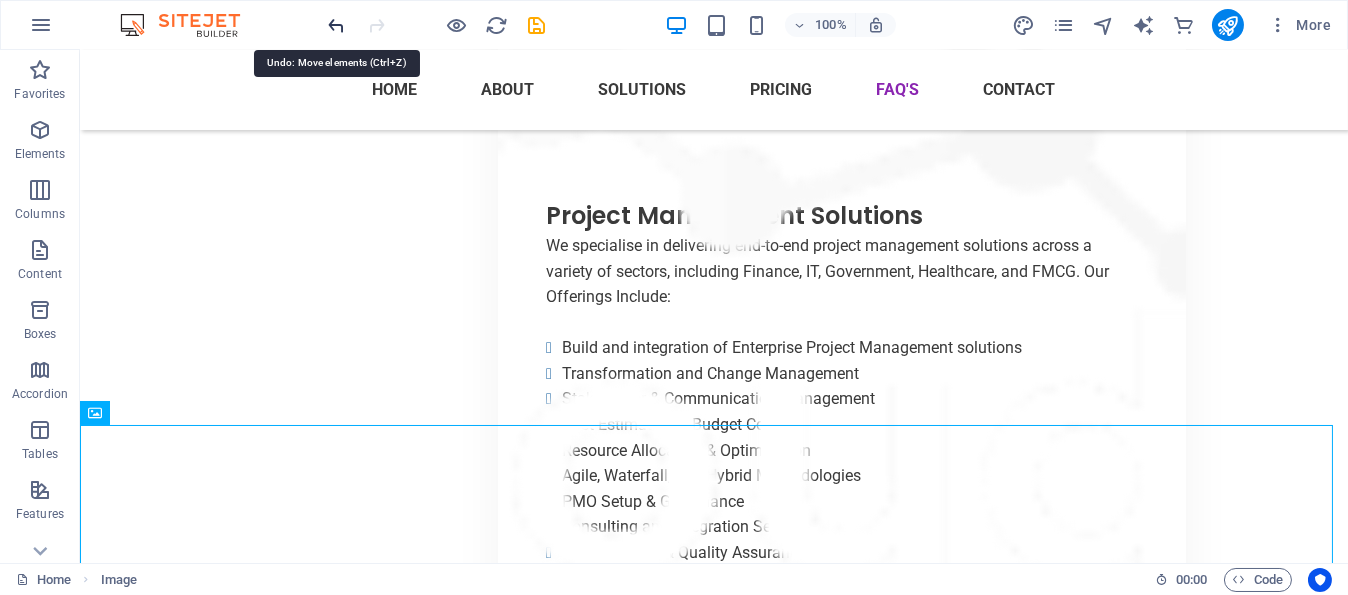 click at bounding box center (337, 25) 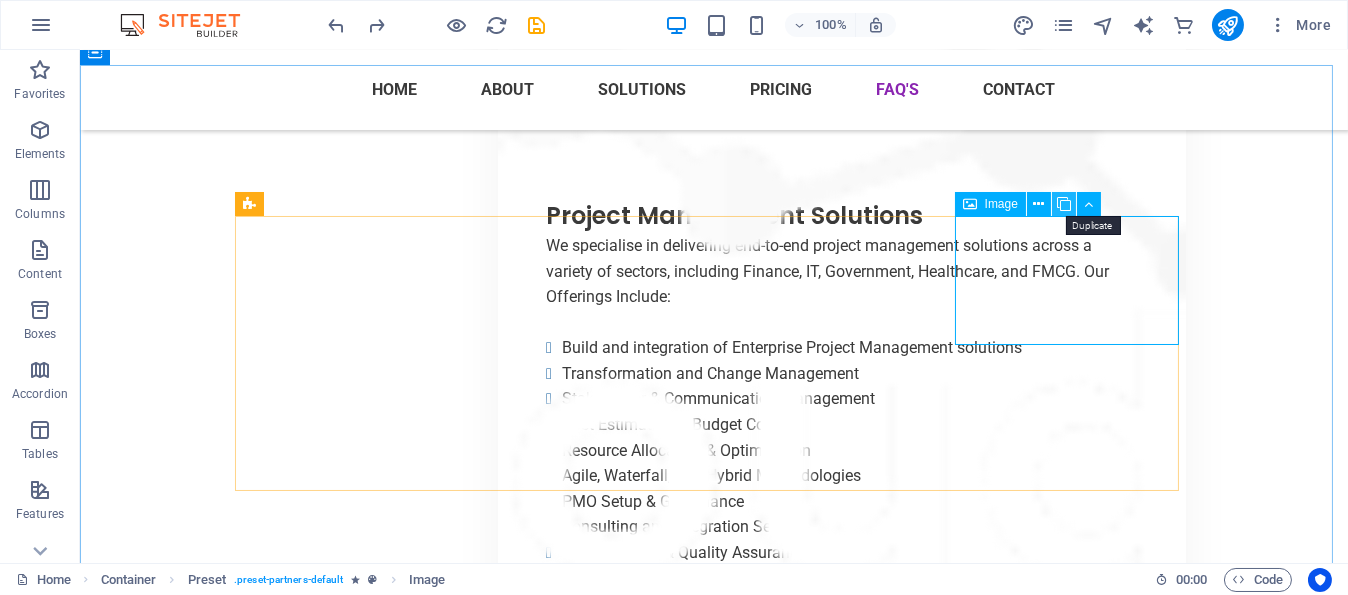click at bounding box center (1064, 204) 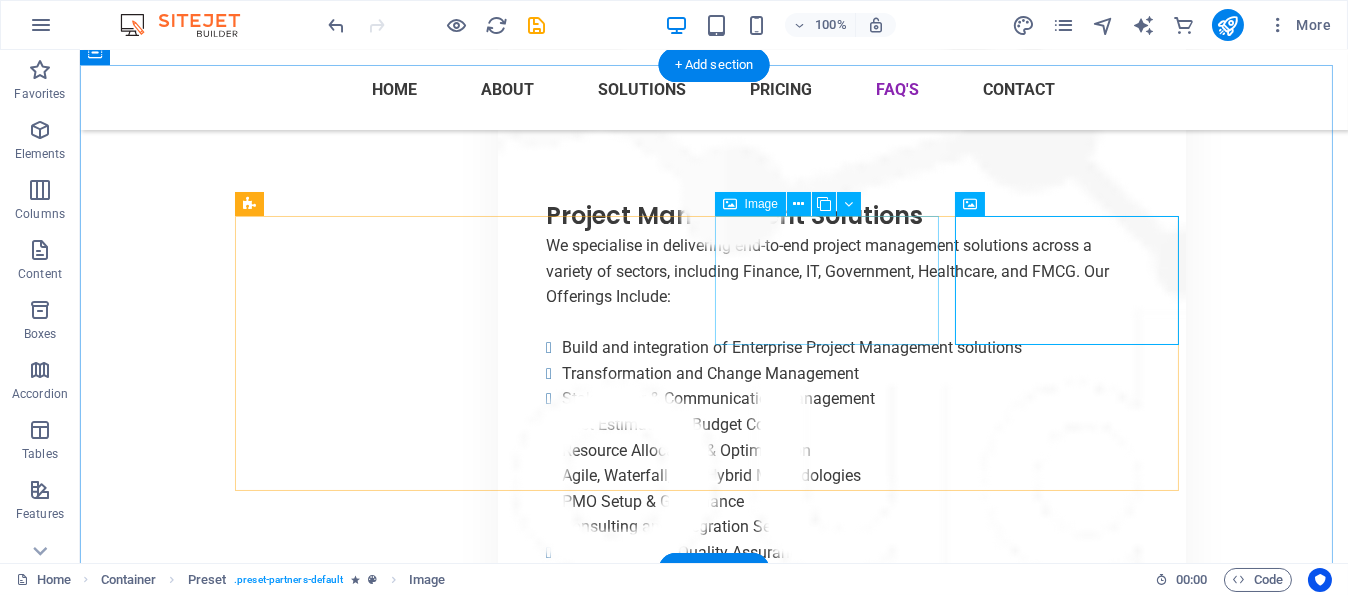 click at bounding box center (354, 7465) 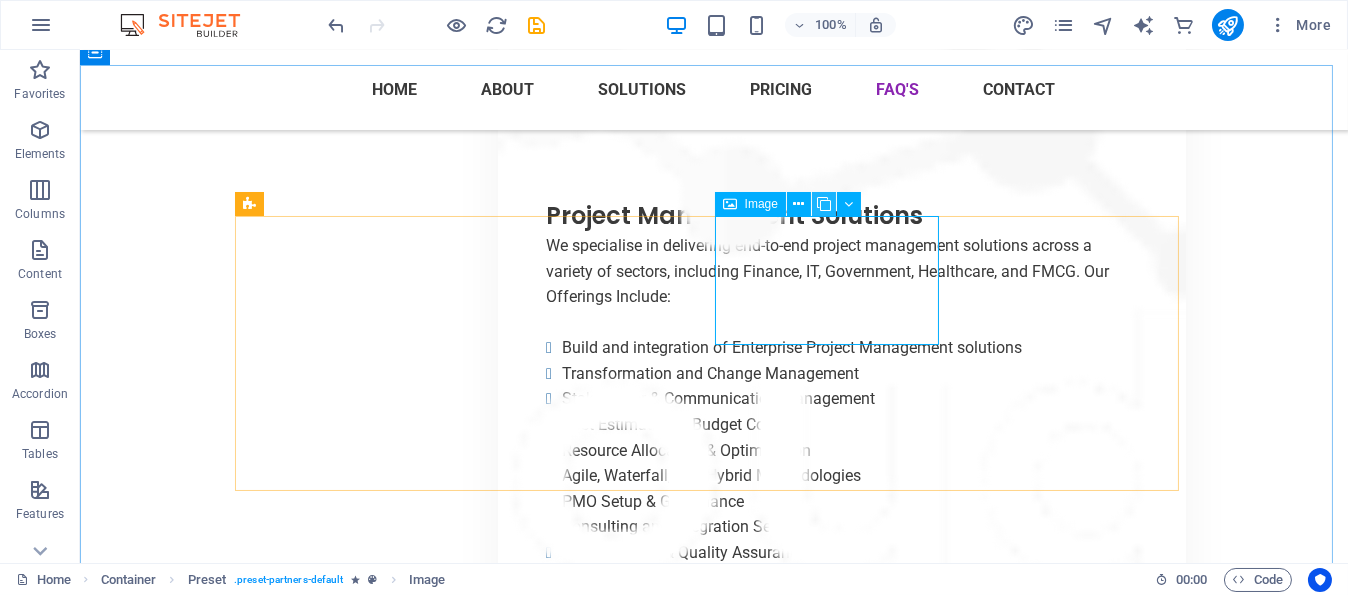 click at bounding box center [824, 204] 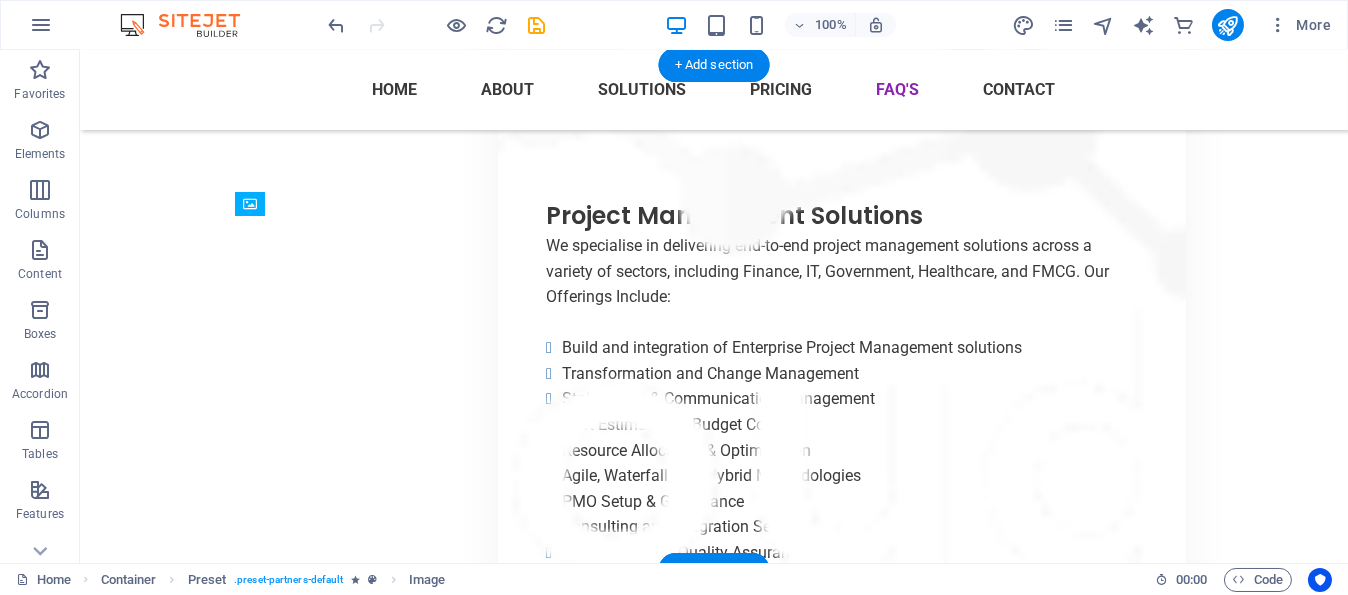 drag, startPoint x: 617, startPoint y: 426, endPoint x: 738, endPoint y: 296, distance: 177.59785 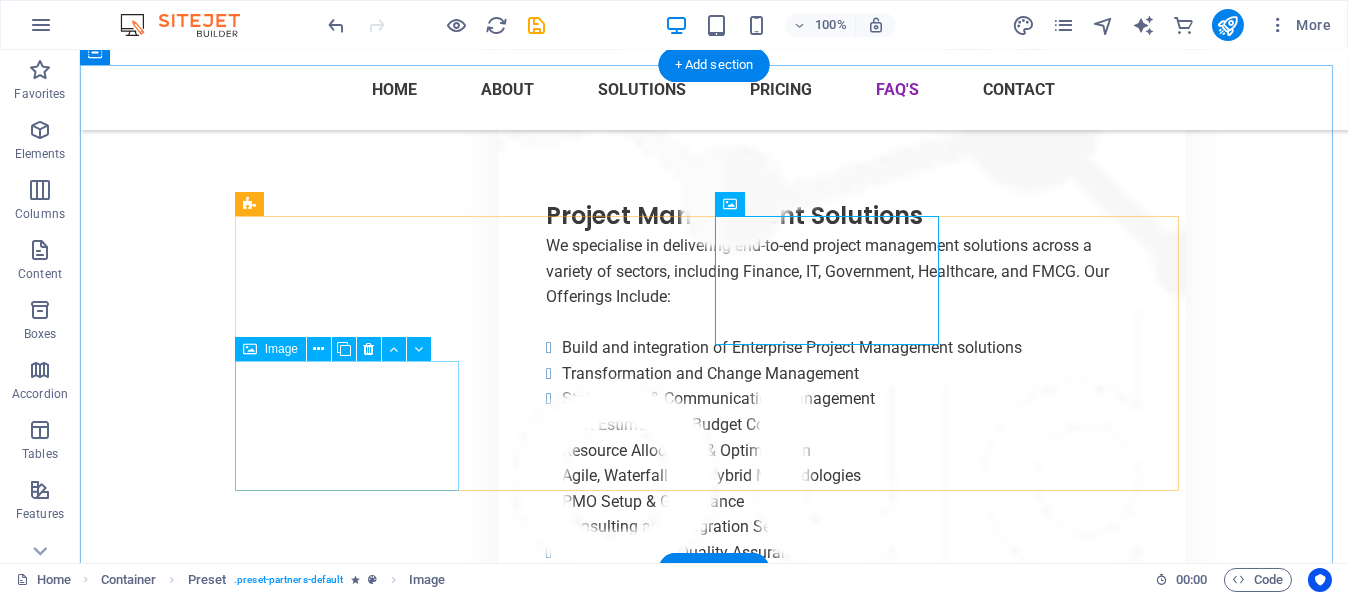 click at bounding box center [354, 7740] 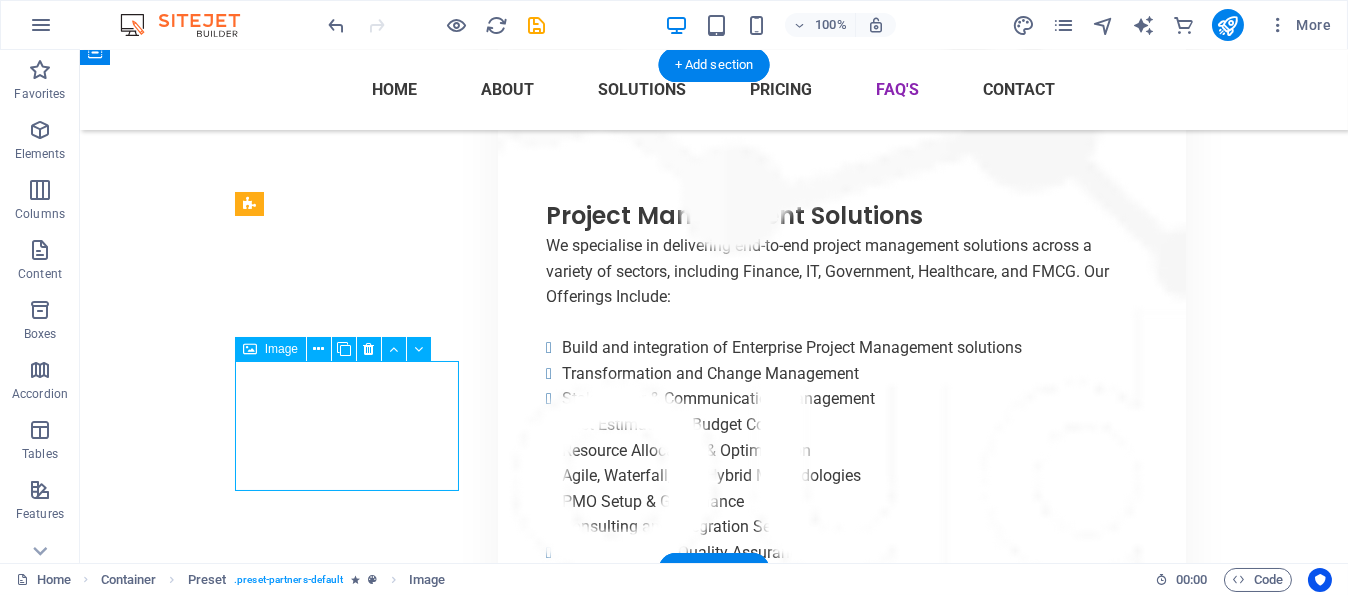 click at bounding box center [354, 7740] 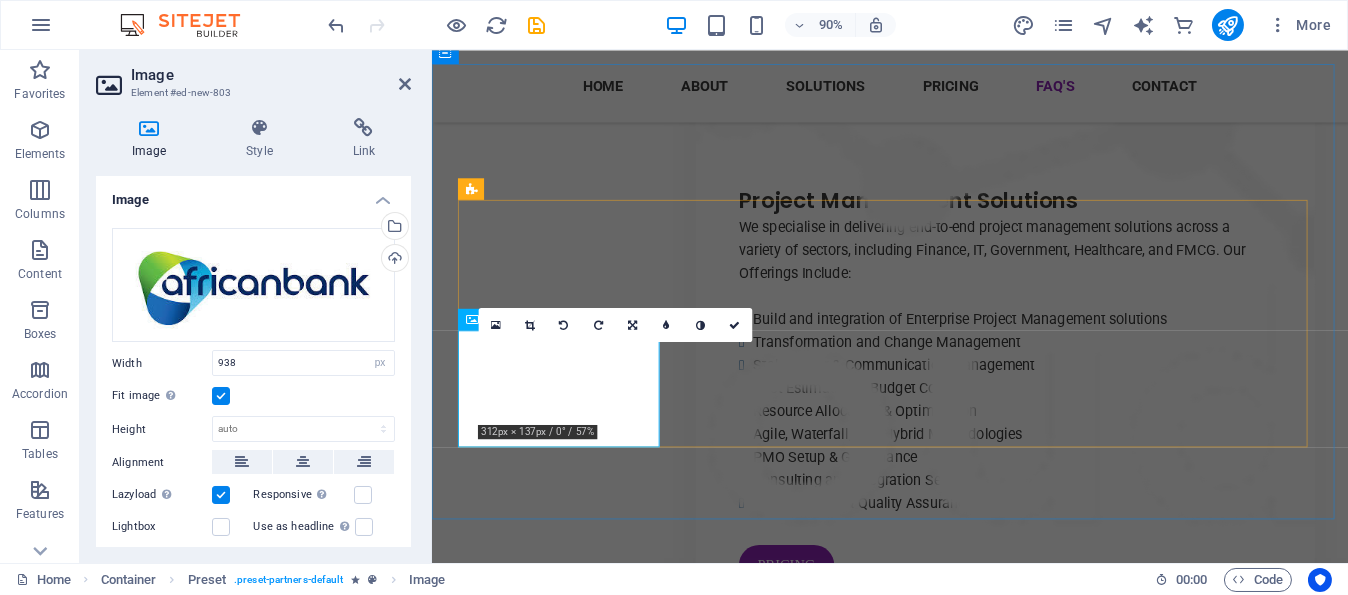click at bounding box center (581, 7740) 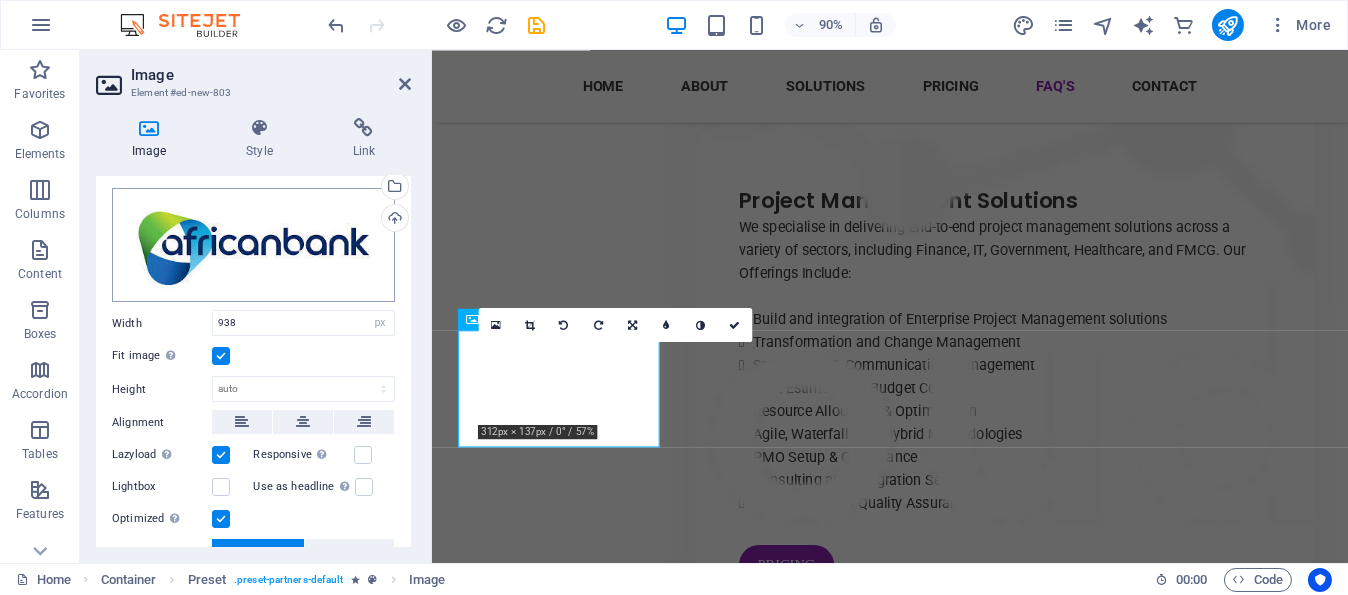 scroll, scrollTop: 0, scrollLeft: 0, axis: both 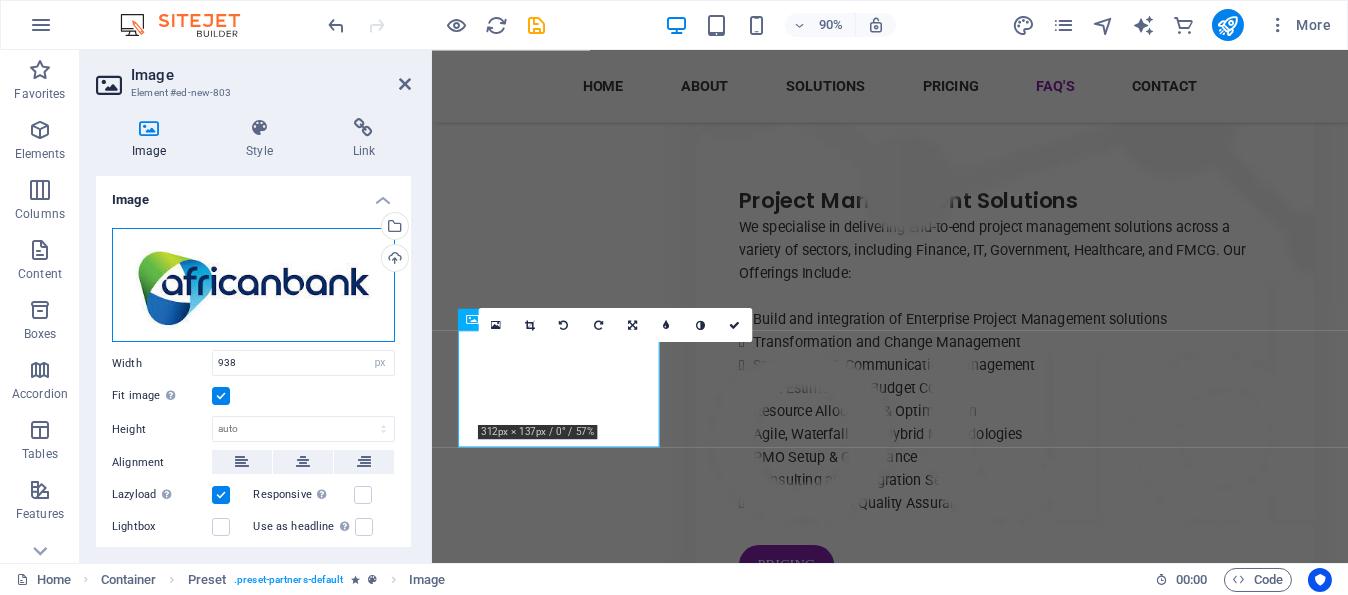 click on "Drag files here, click to choose files or select files from Files or our free stock photos & videos" at bounding box center (253, 285) 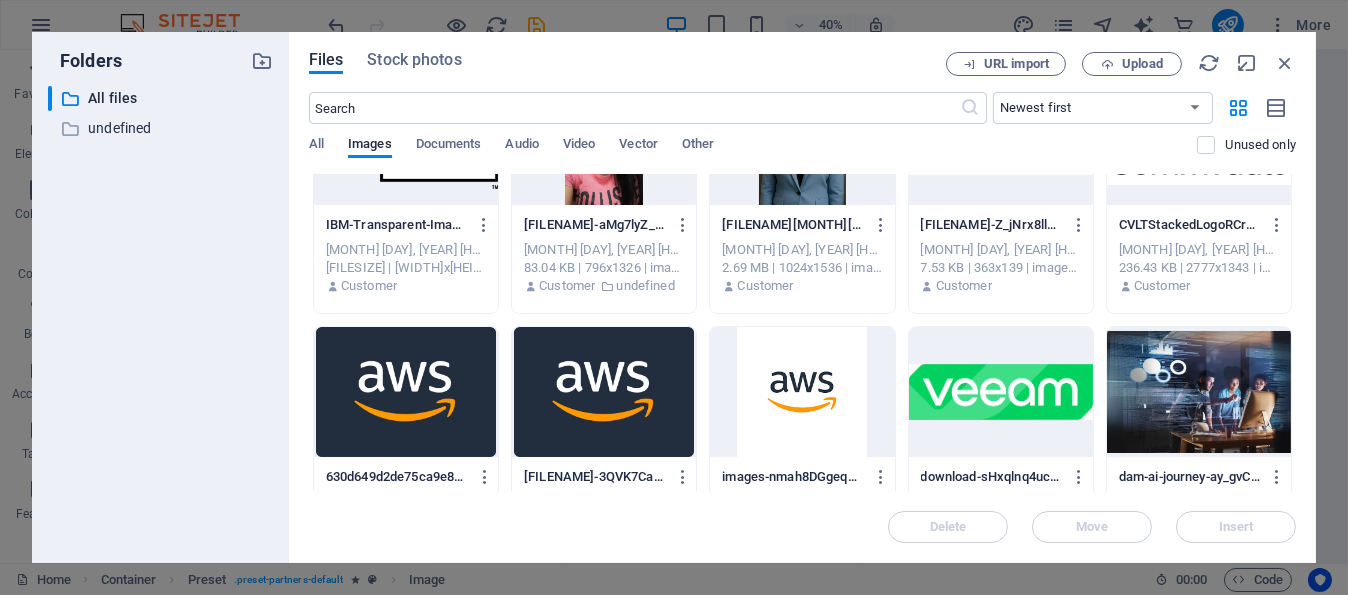 scroll, scrollTop: 0, scrollLeft: 0, axis: both 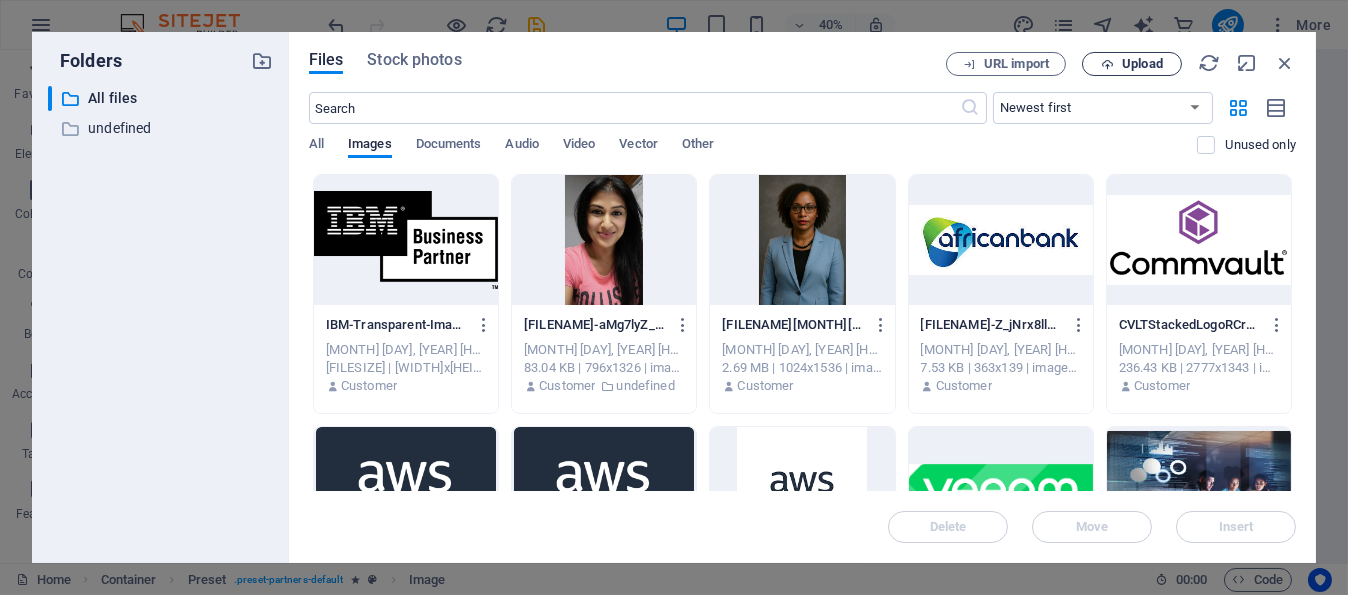 click on "Upload" at bounding box center [1142, 64] 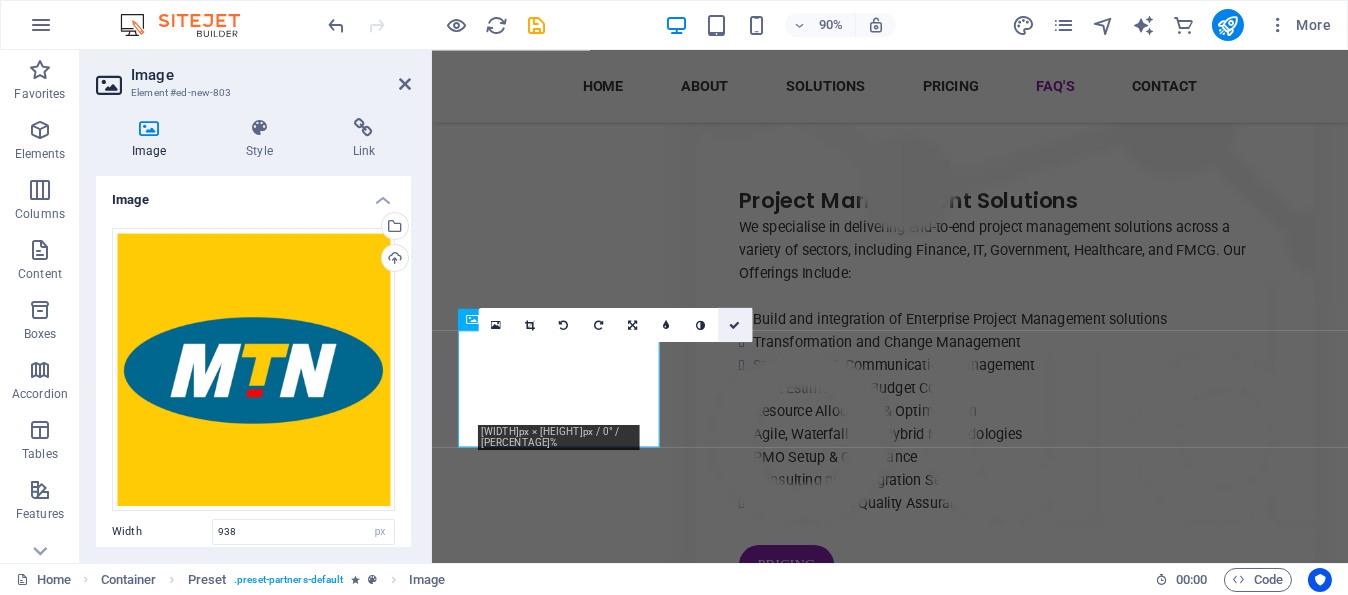 click at bounding box center (735, 324) 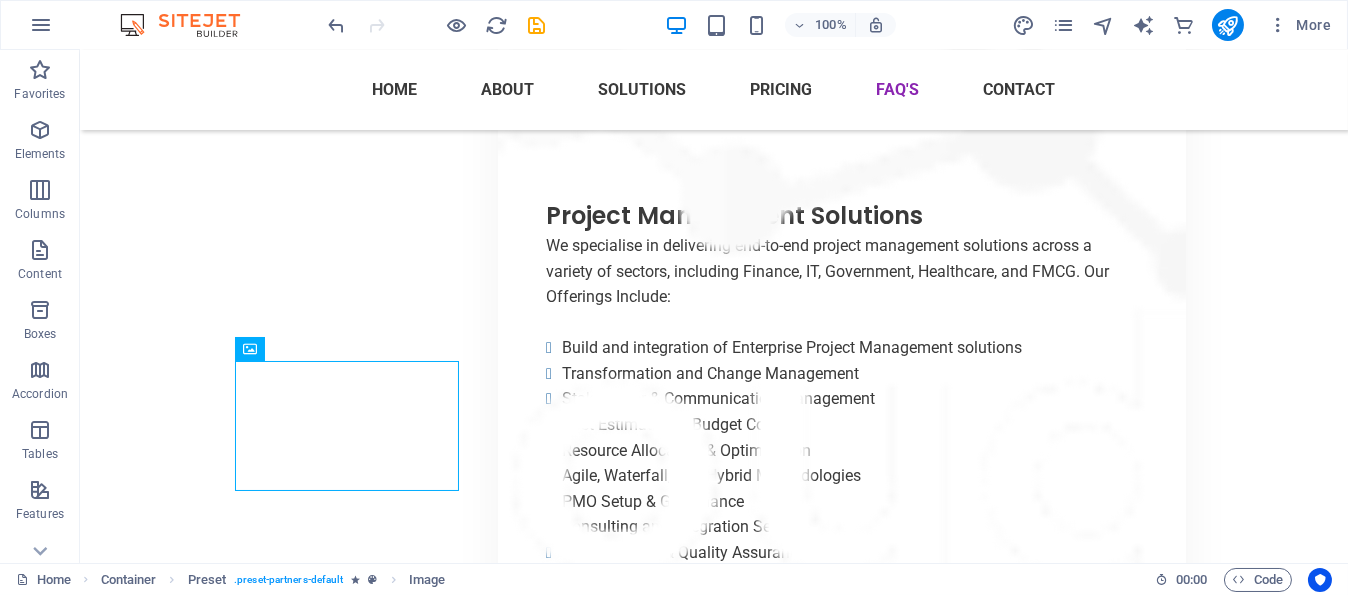 click on "Home Container Preset . preset-partners-default Image" at bounding box center (577, 580) 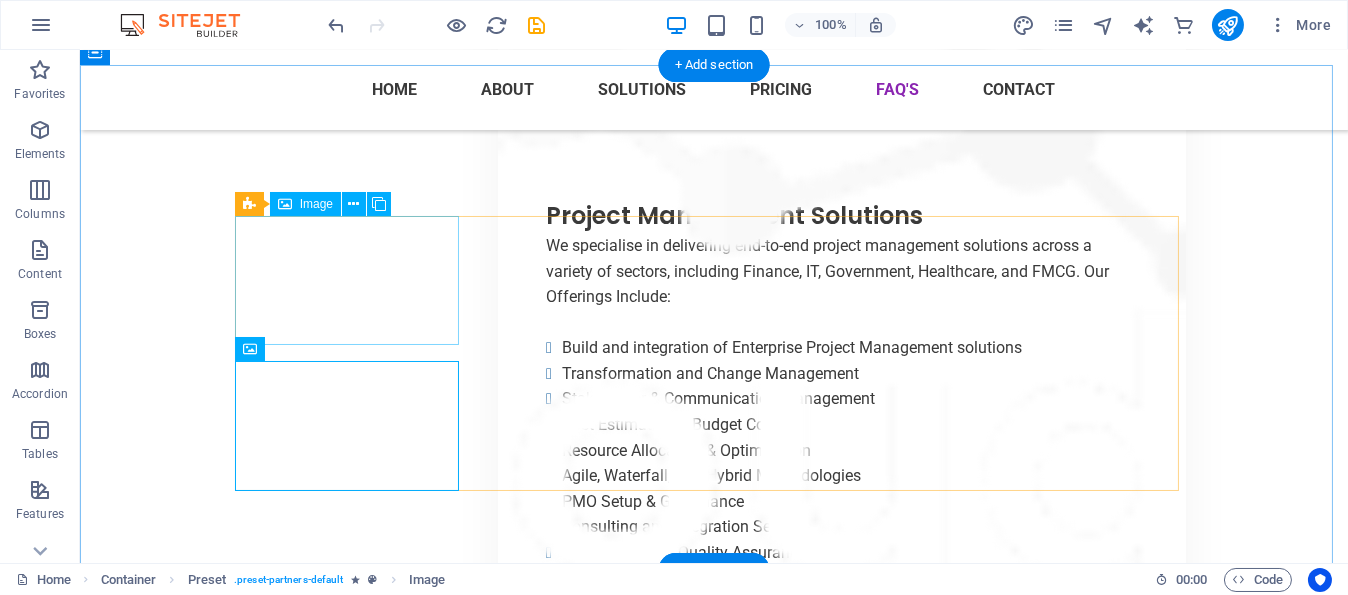 click at bounding box center [354, 7191] 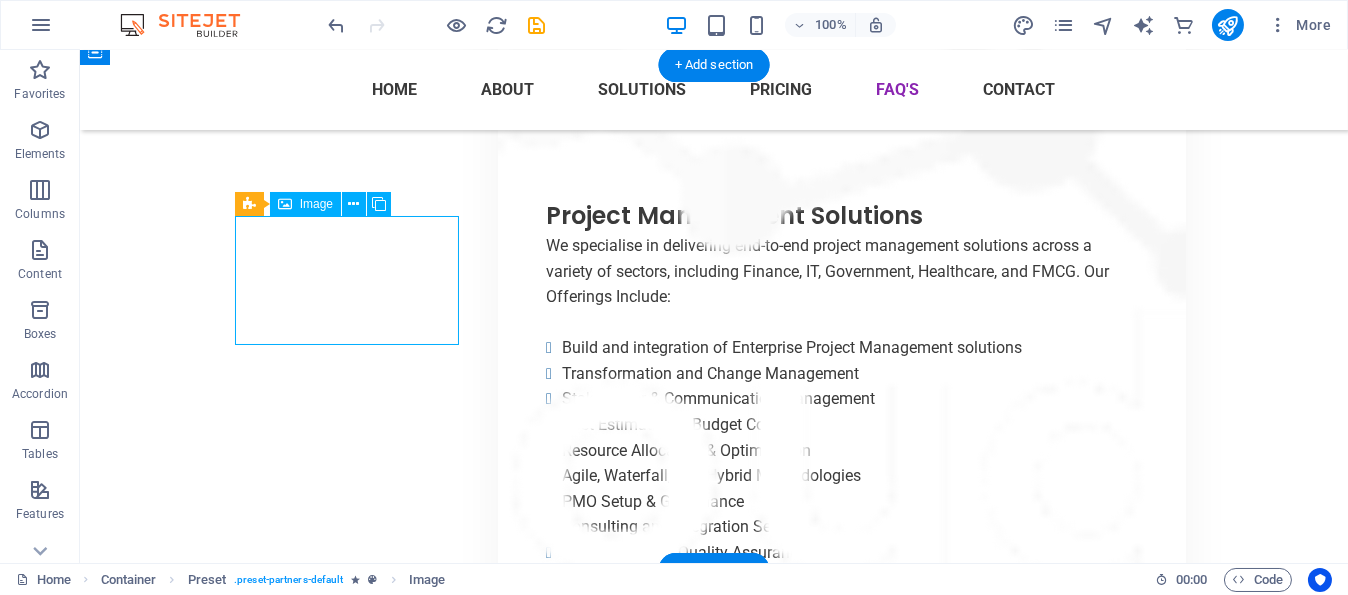 click at bounding box center [354, 7191] 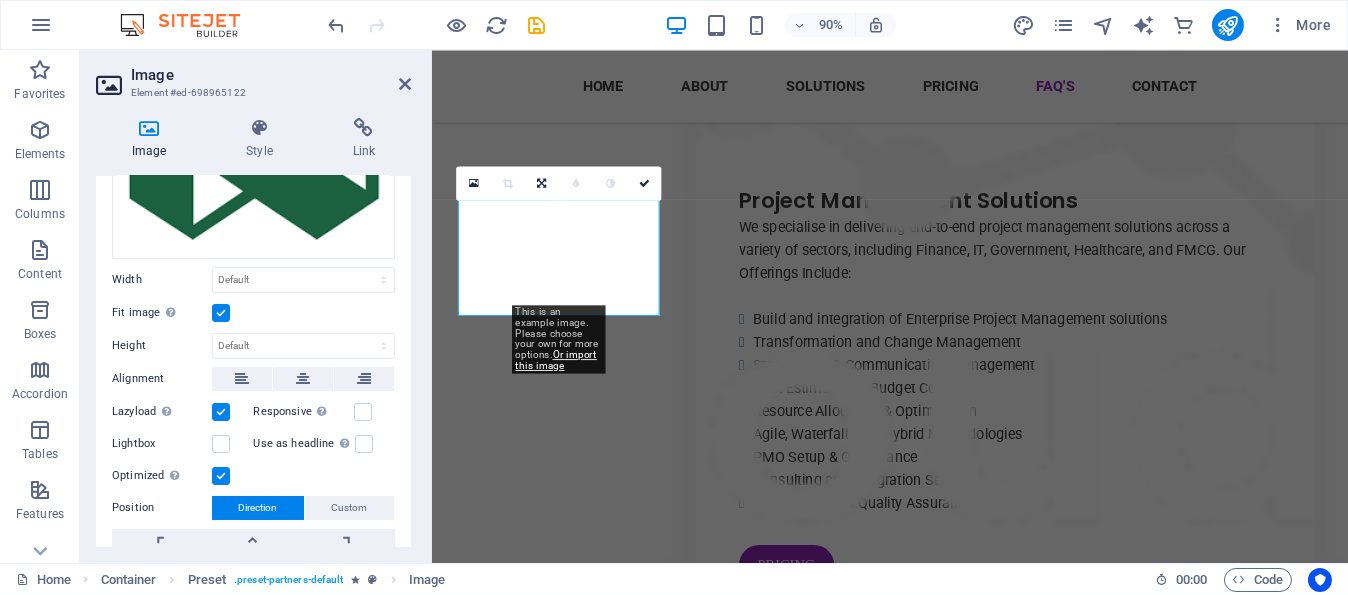 scroll, scrollTop: 254, scrollLeft: 0, axis: vertical 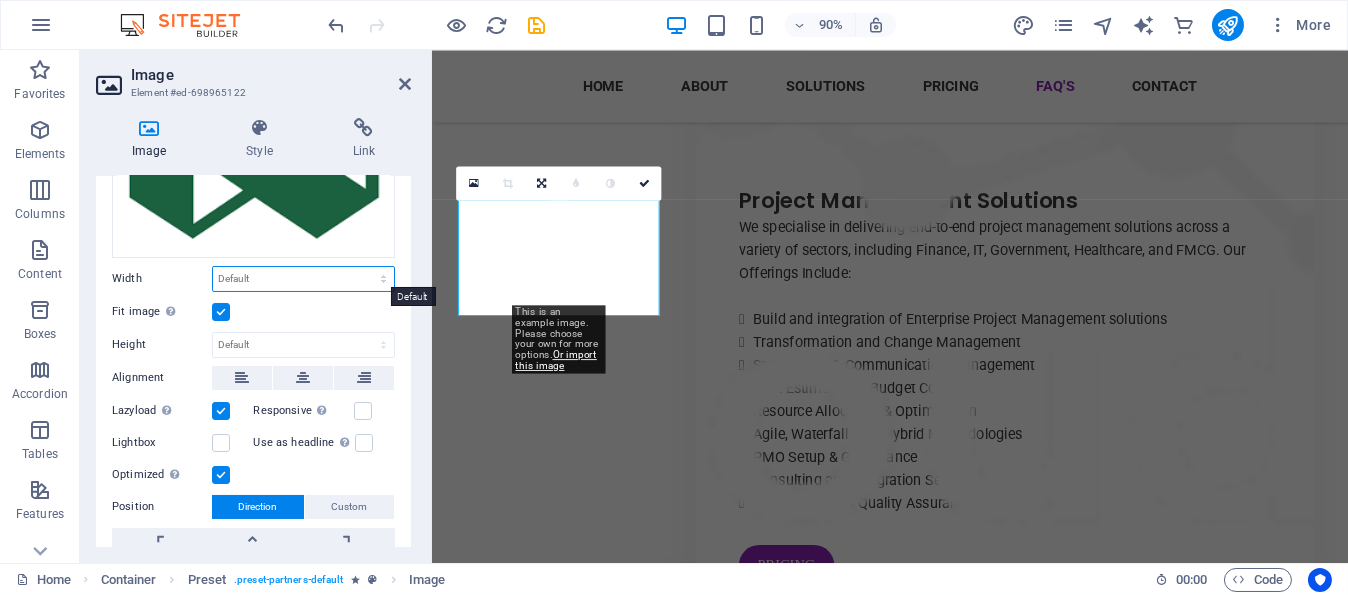click on "Default auto px rem % em vh vw" at bounding box center (303, 279) 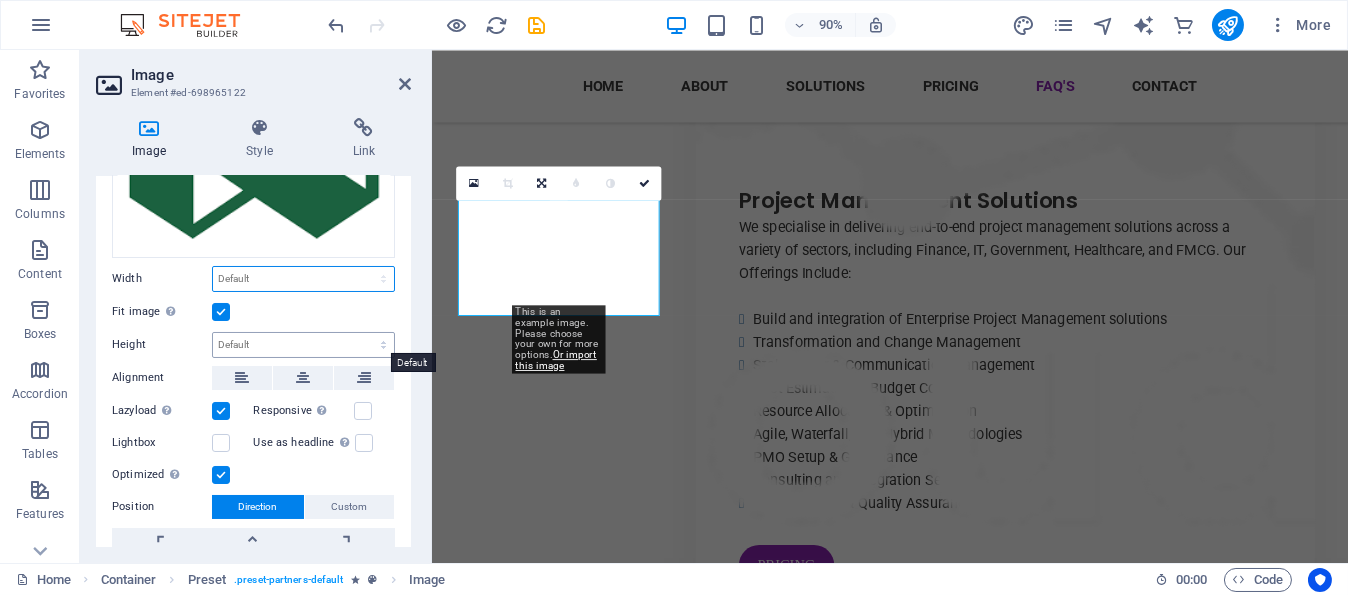 select on "%" 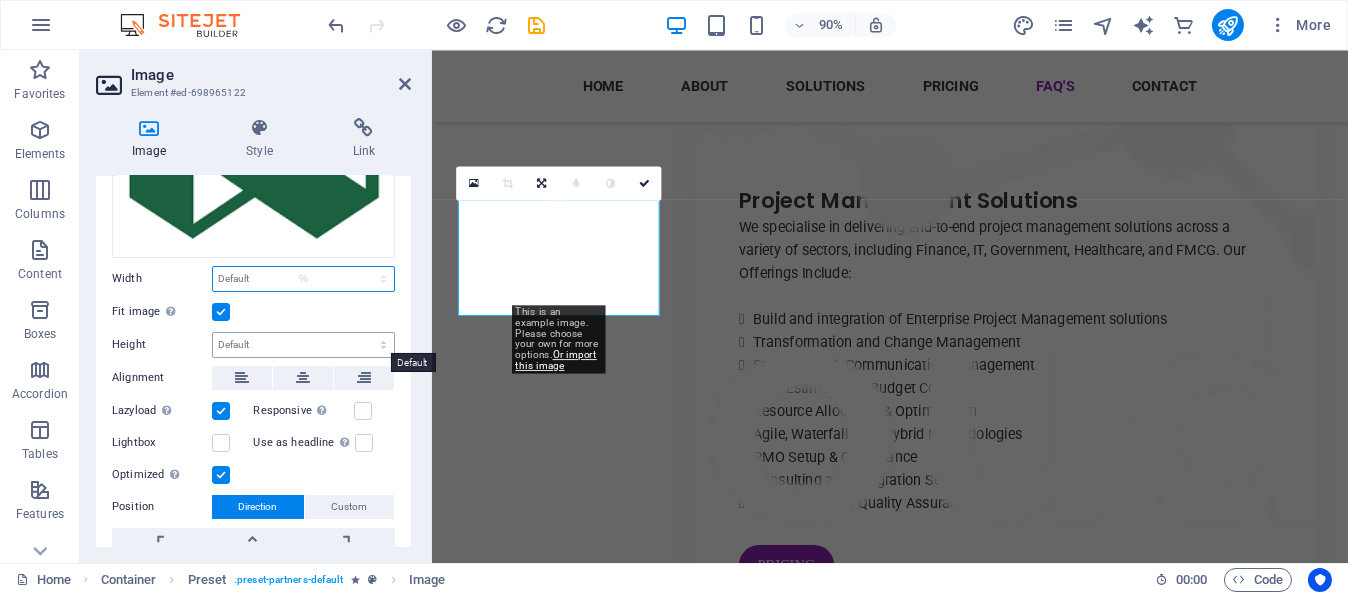 click on "Default auto px rem % em vh vw" at bounding box center (303, 279) 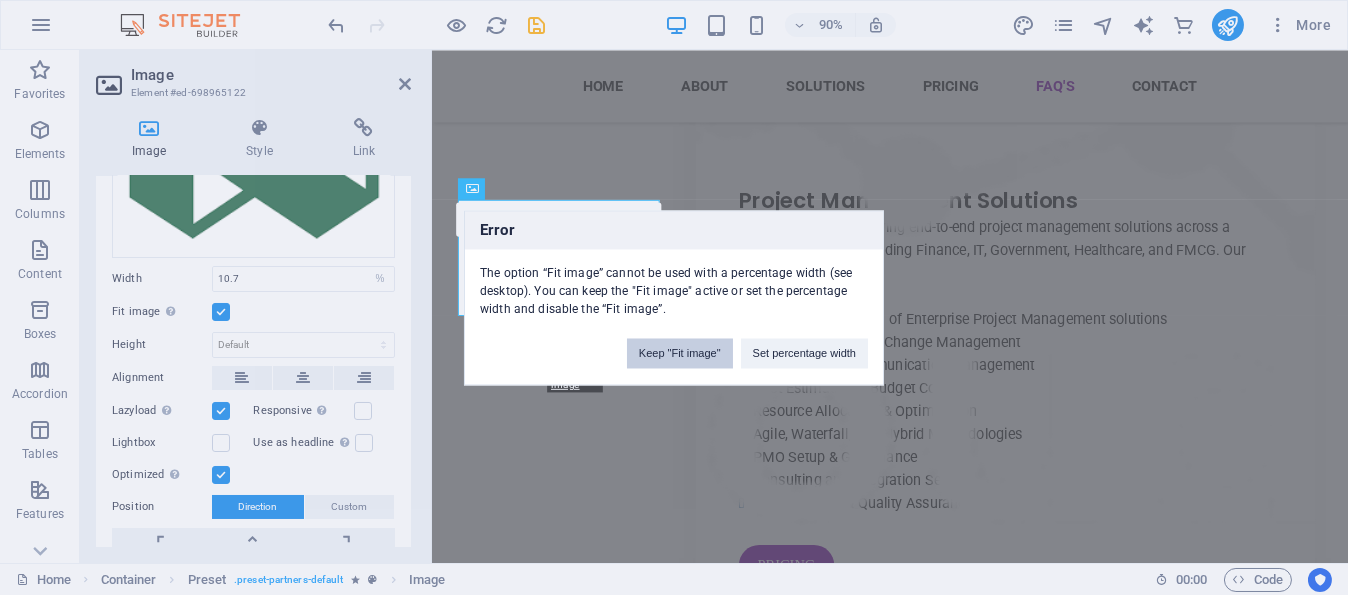 click on "Keep "Fit image"" at bounding box center (680, 353) 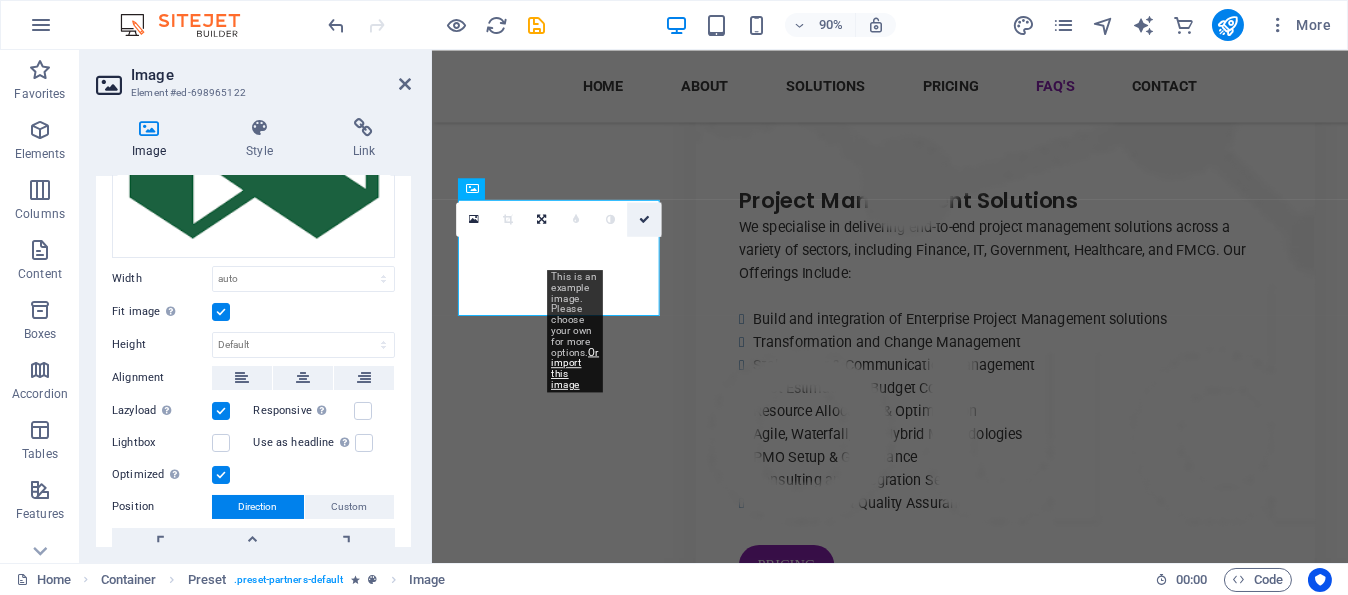 click at bounding box center (644, 218) 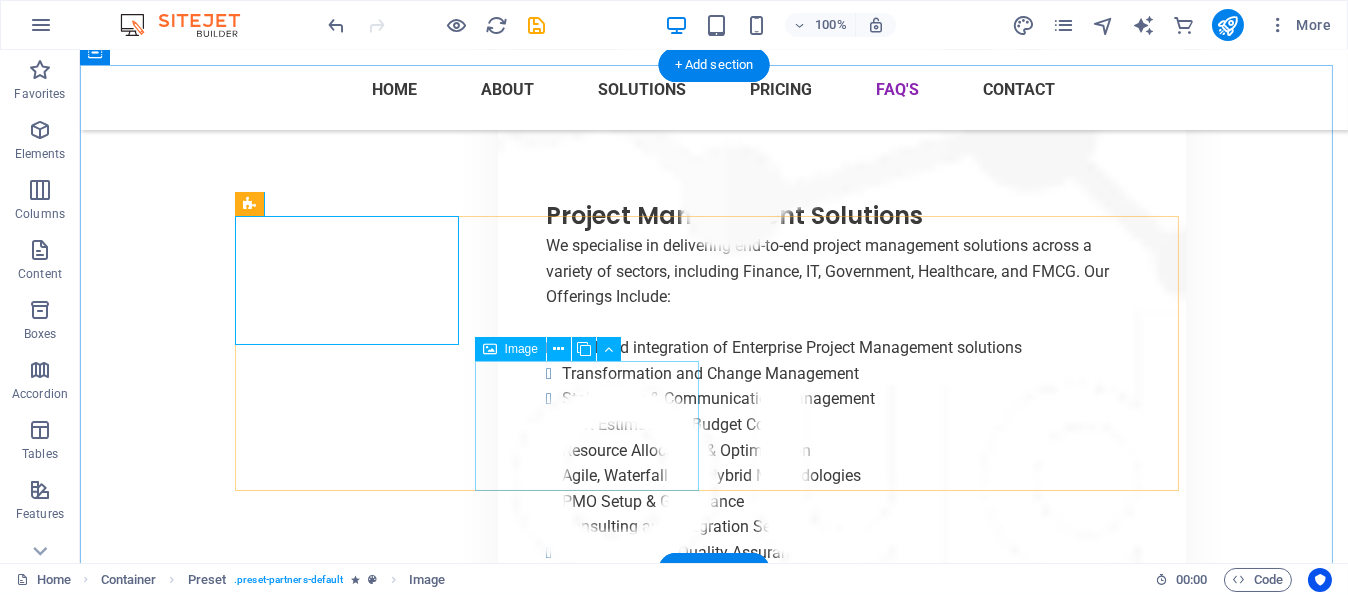 click at bounding box center (354, 7877) 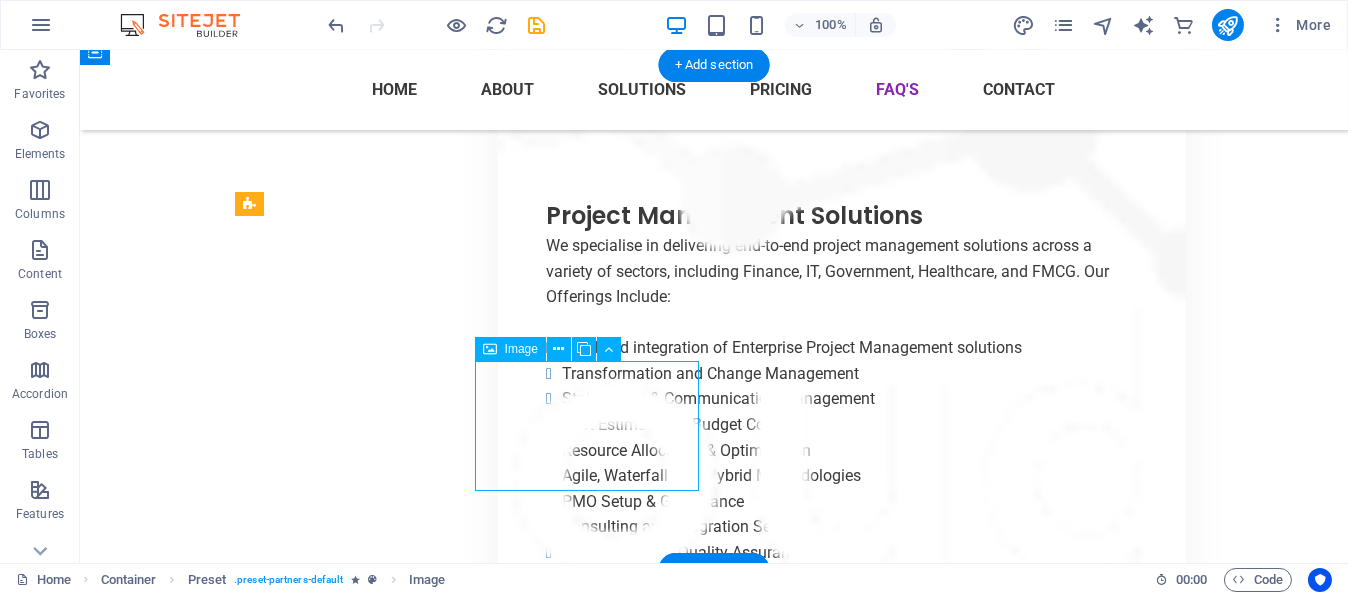 click at bounding box center (354, 7877) 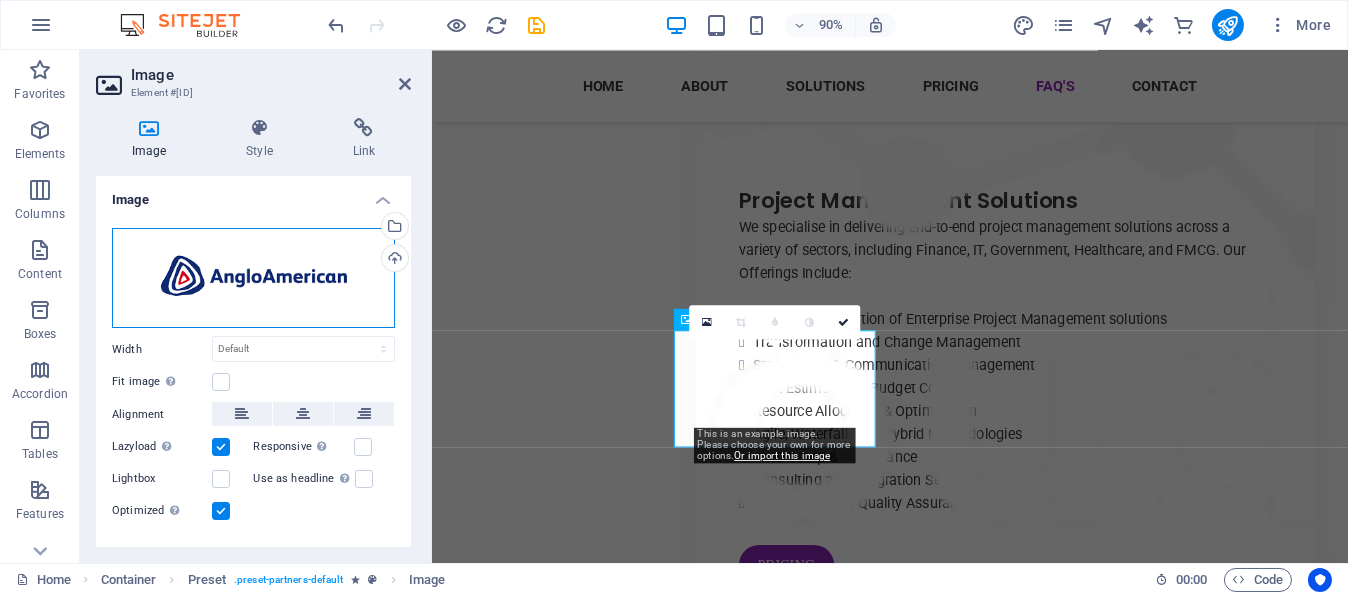 click on "Drag files here, click to choose files or select files from Files or our free stock photos & videos" at bounding box center (253, 278) 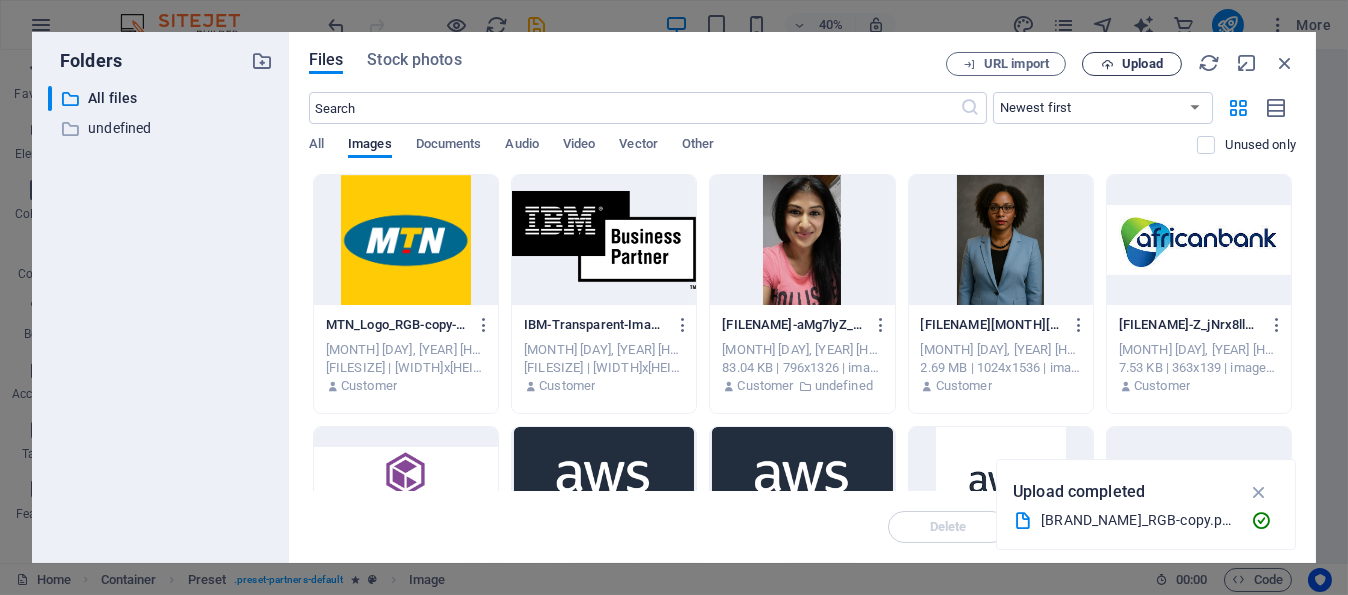 click on "Upload" at bounding box center [1142, 64] 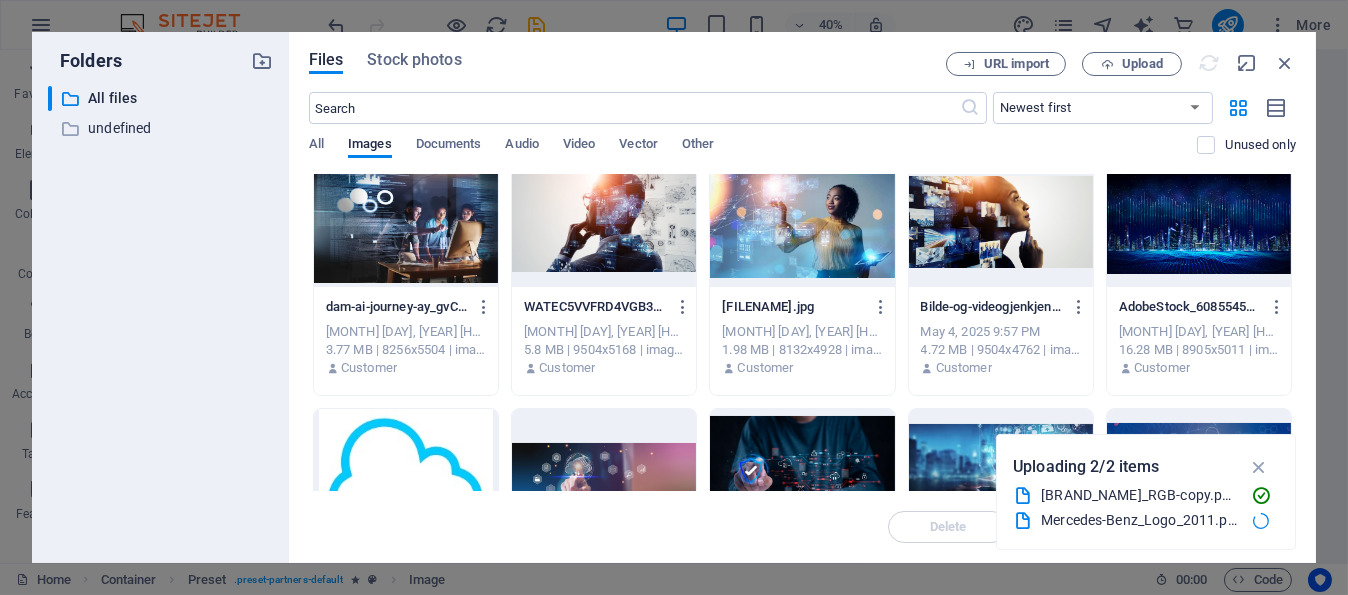 scroll, scrollTop: 600, scrollLeft: 0, axis: vertical 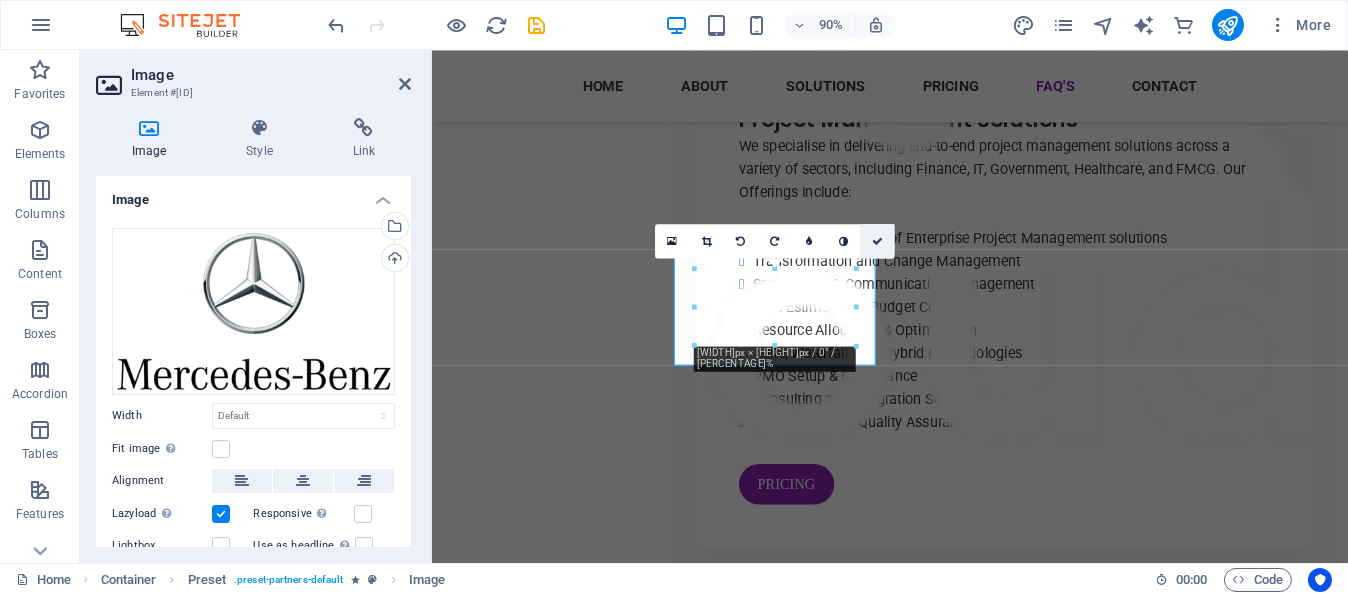 click at bounding box center (877, 240) 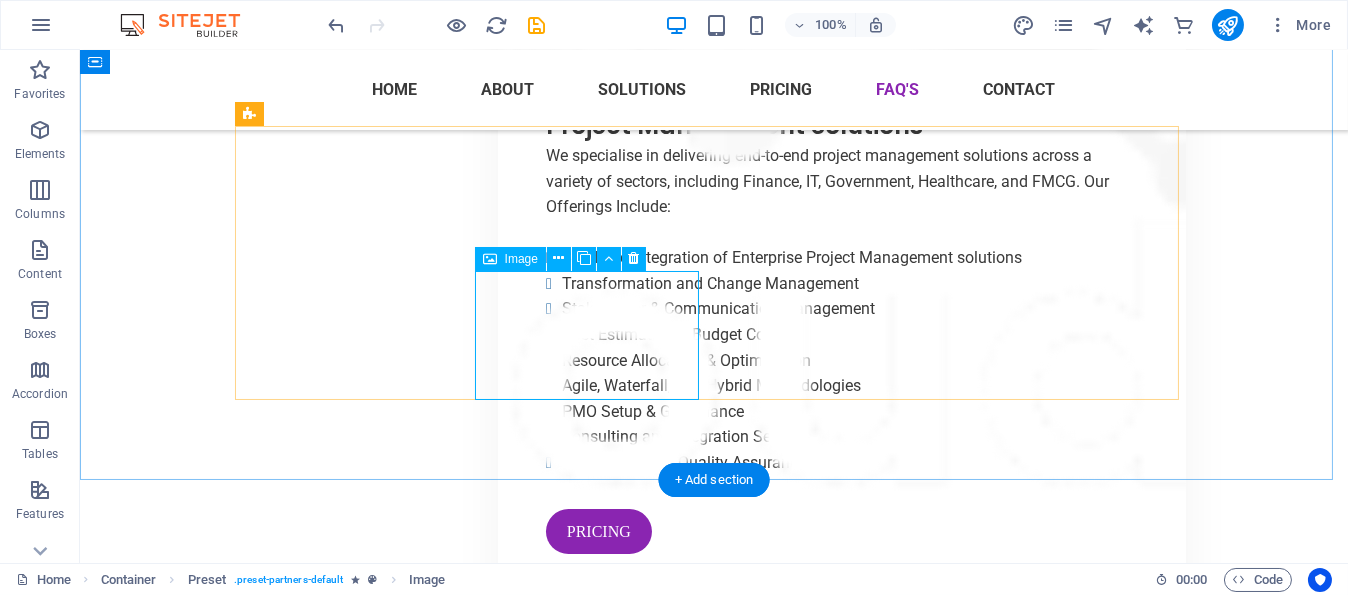 click at bounding box center (354, 7787) 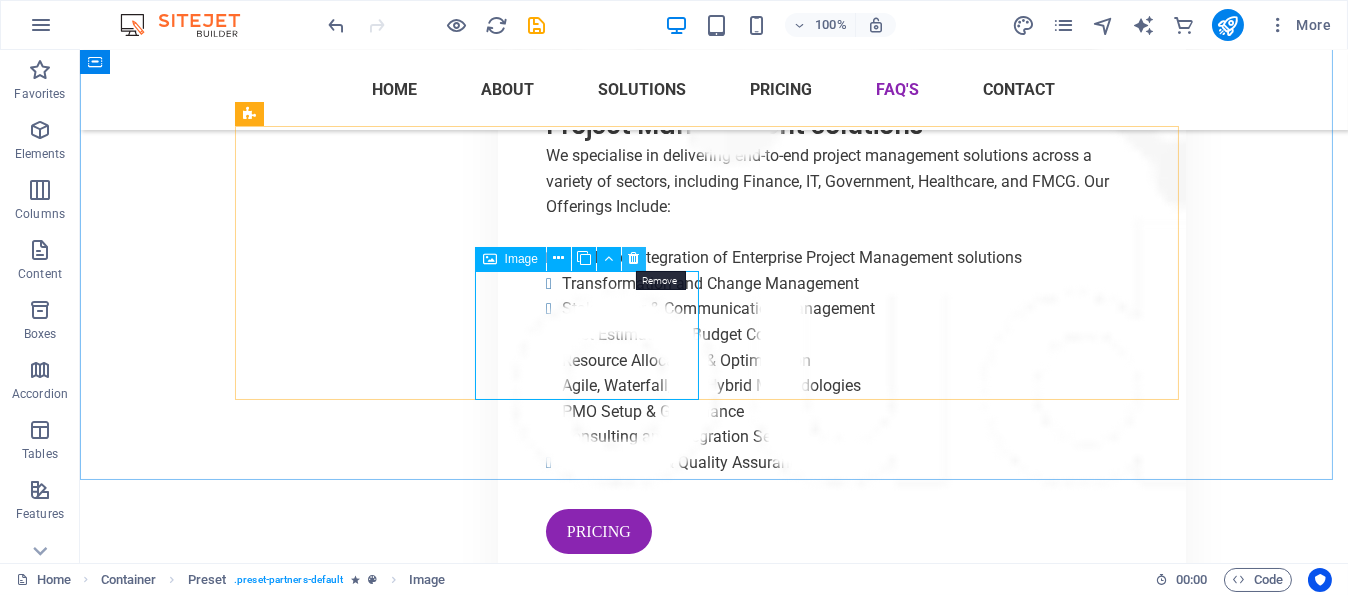click at bounding box center [633, 258] 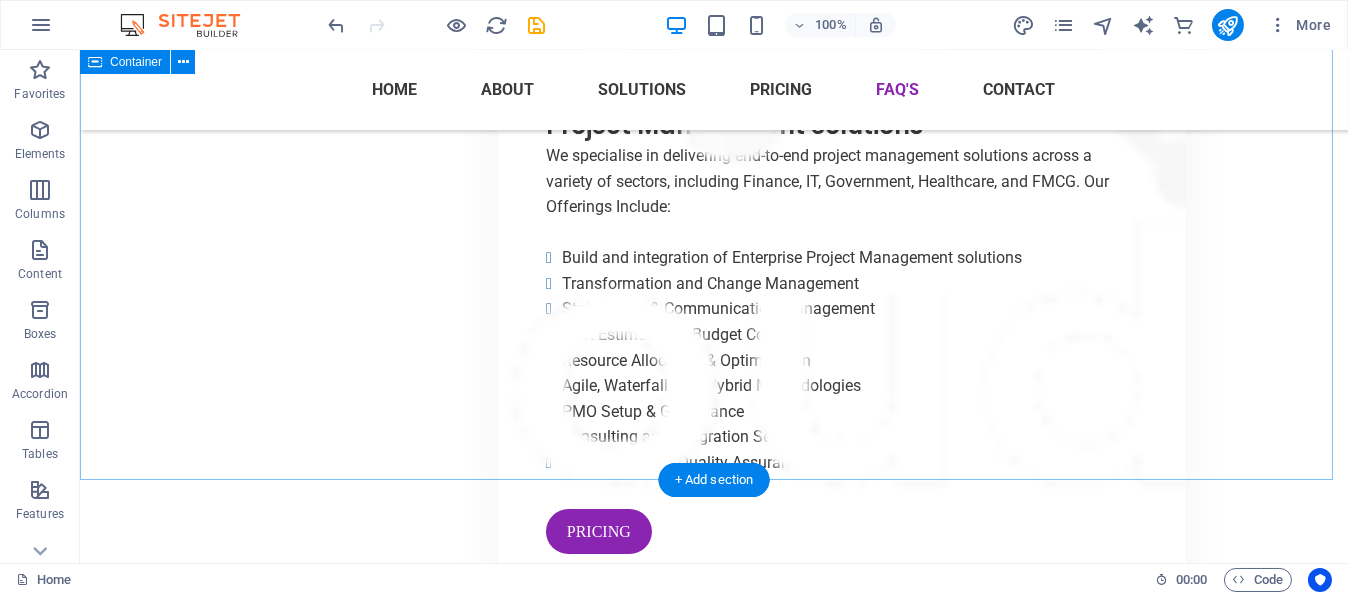 click on "Trusted by the best companies" at bounding box center (714, 7409) 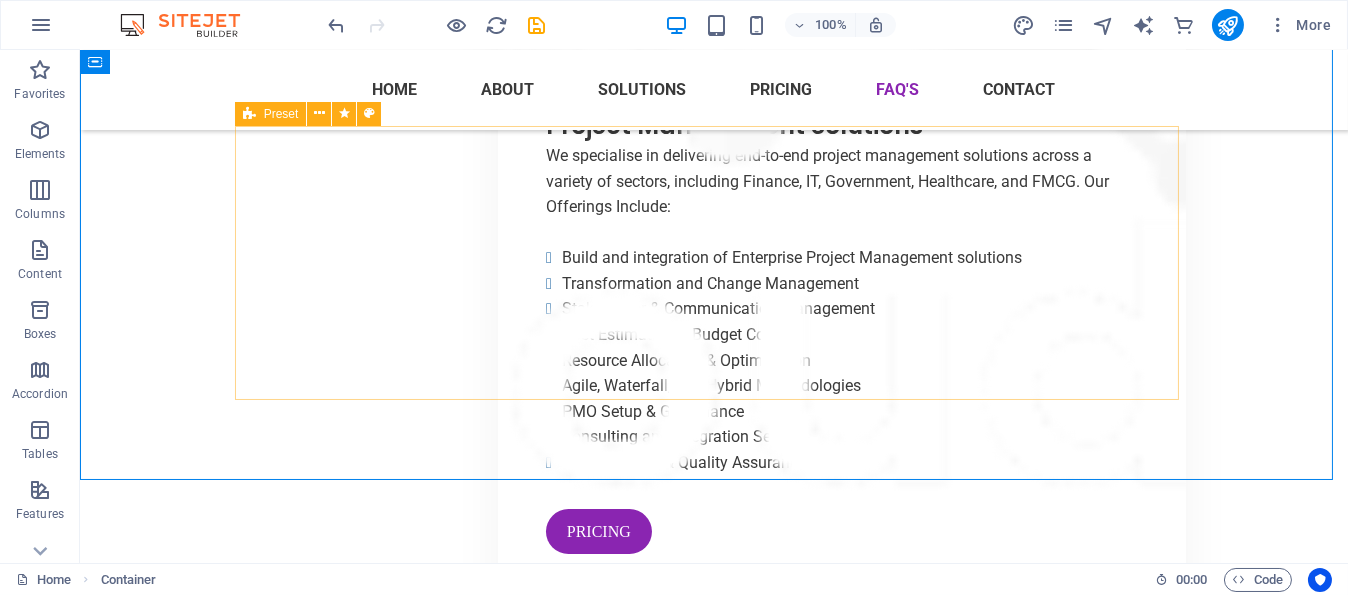 click at bounding box center [249, 114] 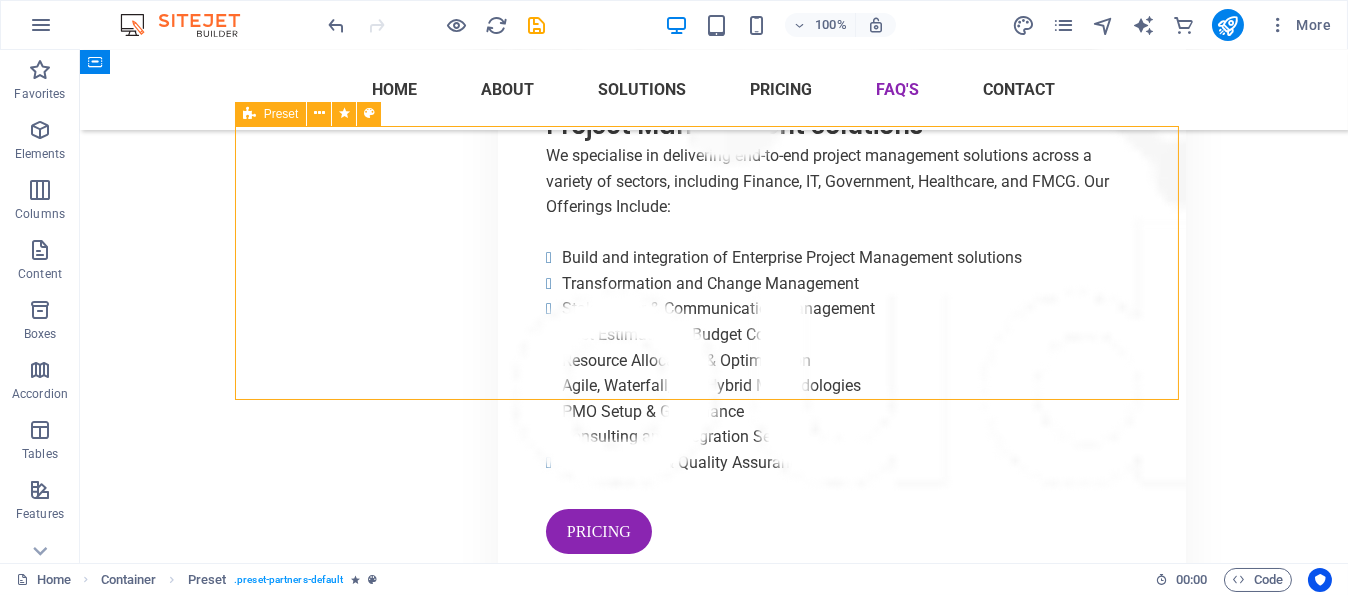 click at bounding box center [249, 114] 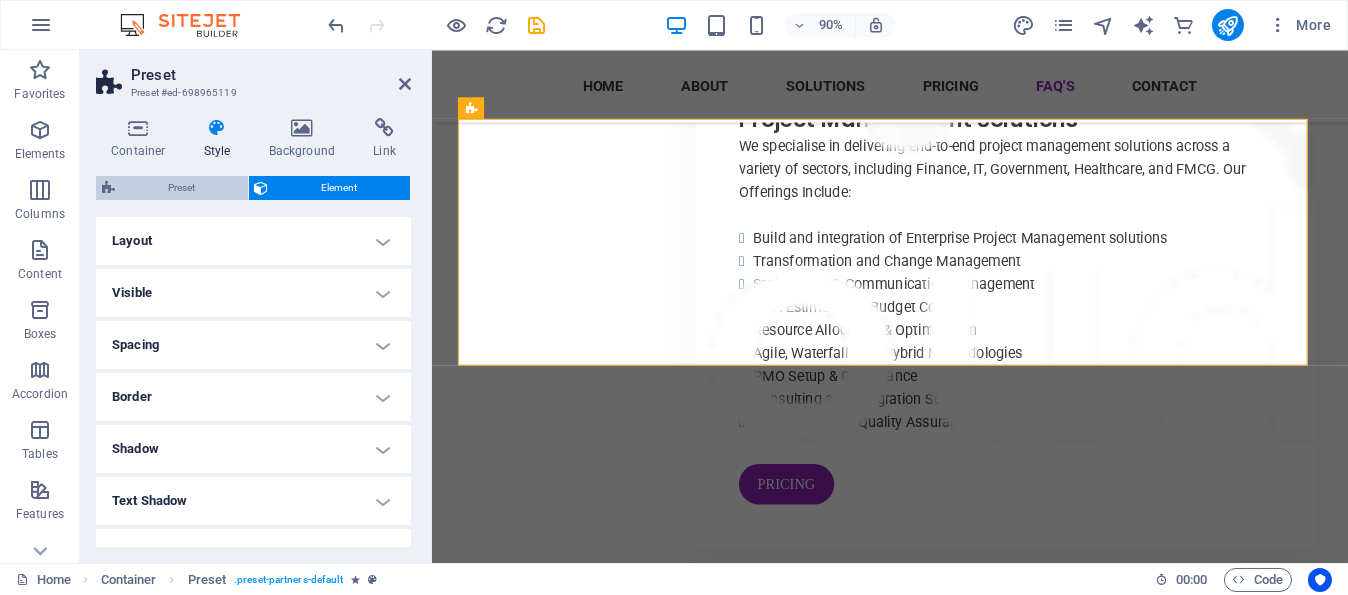 click on "Preset" at bounding box center (181, 188) 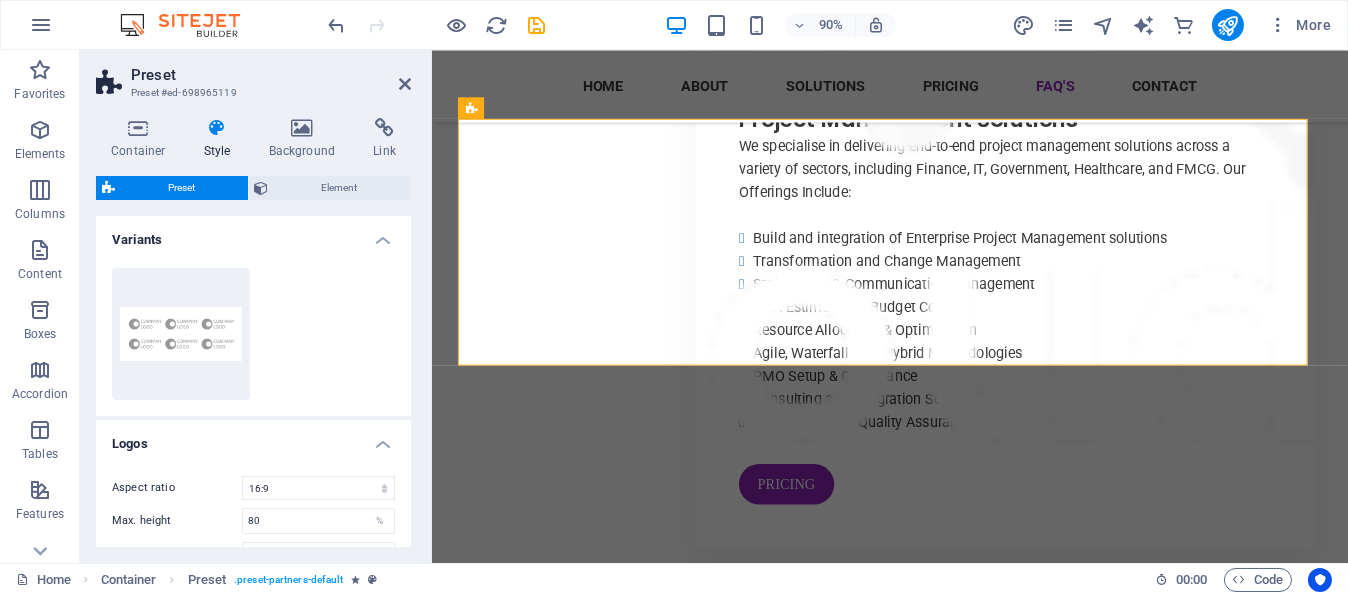 scroll, scrollTop: 0, scrollLeft: 0, axis: both 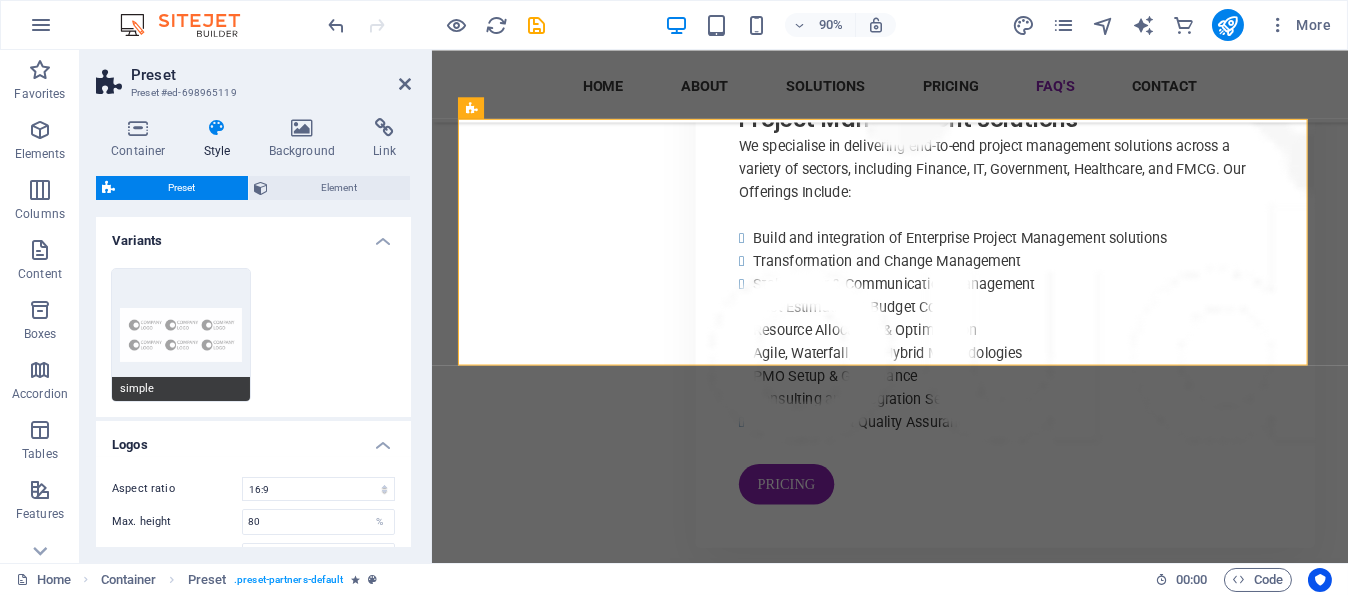 click on "simple" at bounding box center (181, 335) 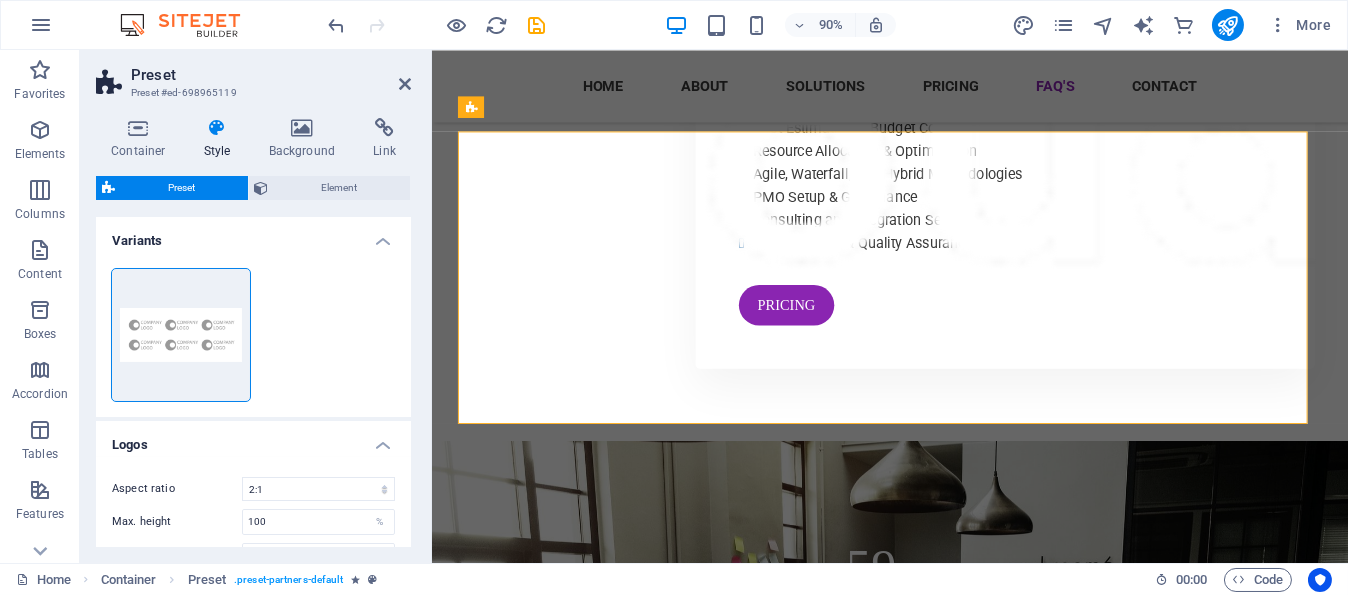 scroll, scrollTop: 18049, scrollLeft: 0, axis: vertical 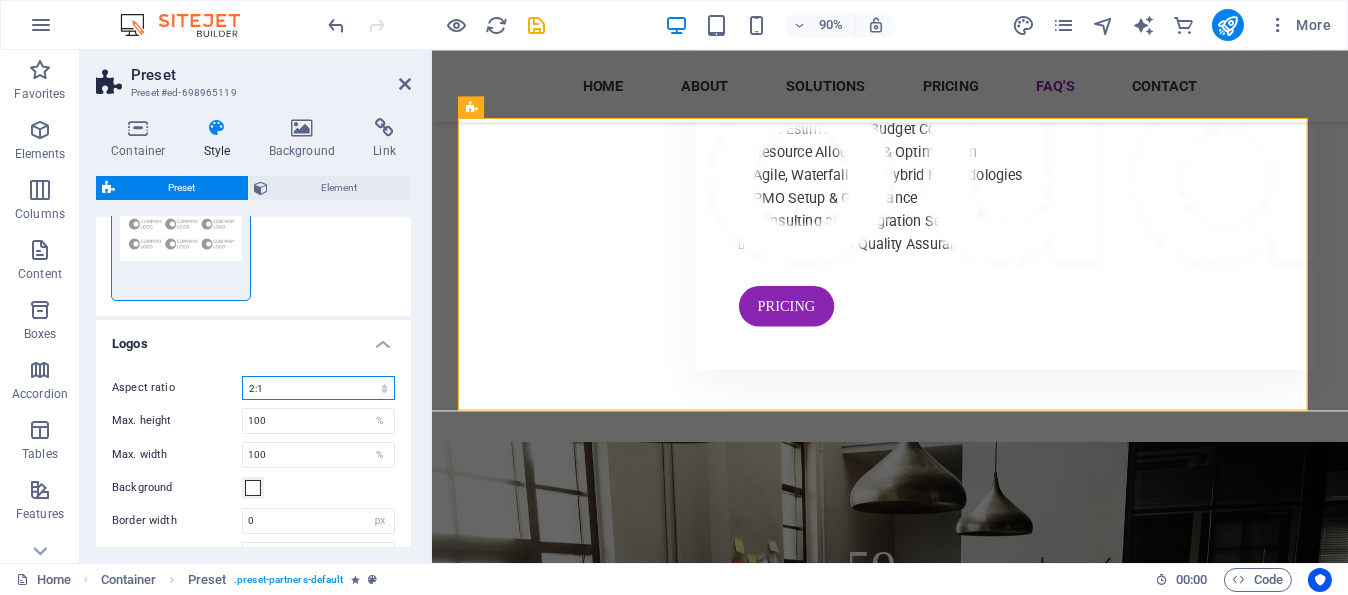 click on "1:2 1:1 2:1 4:3 16:9 16:10" at bounding box center (318, 388) 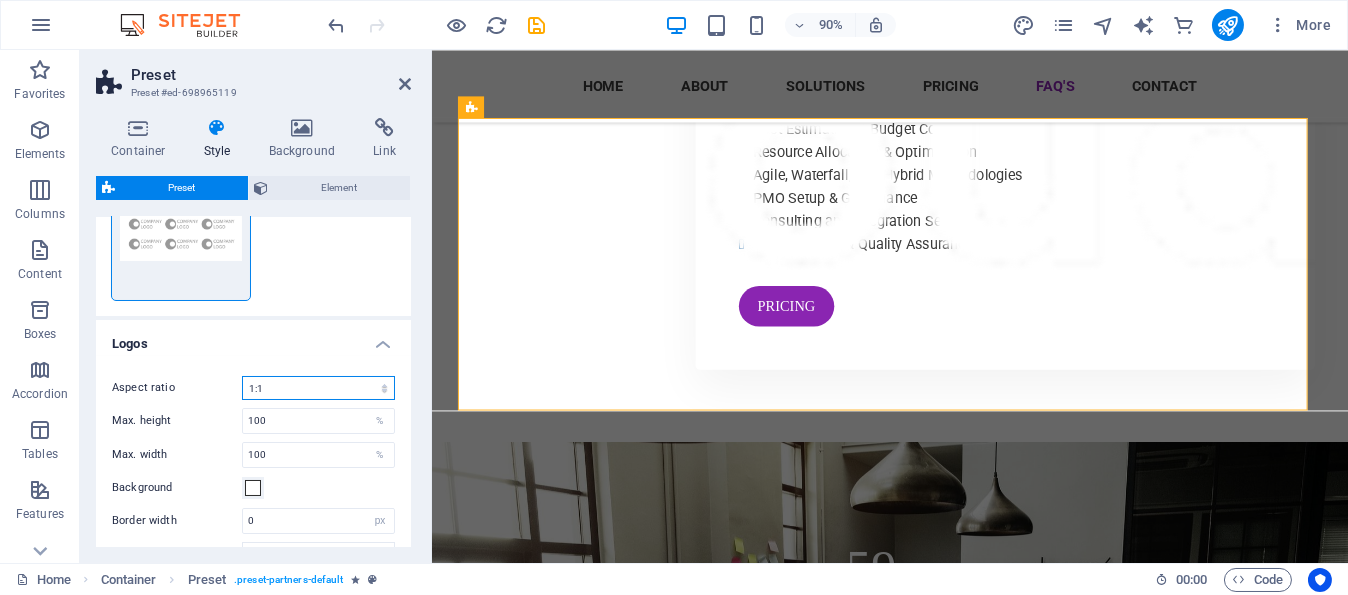 click on "1:2 1:1 2:1 4:3 16:9 16:10" at bounding box center (318, 388) 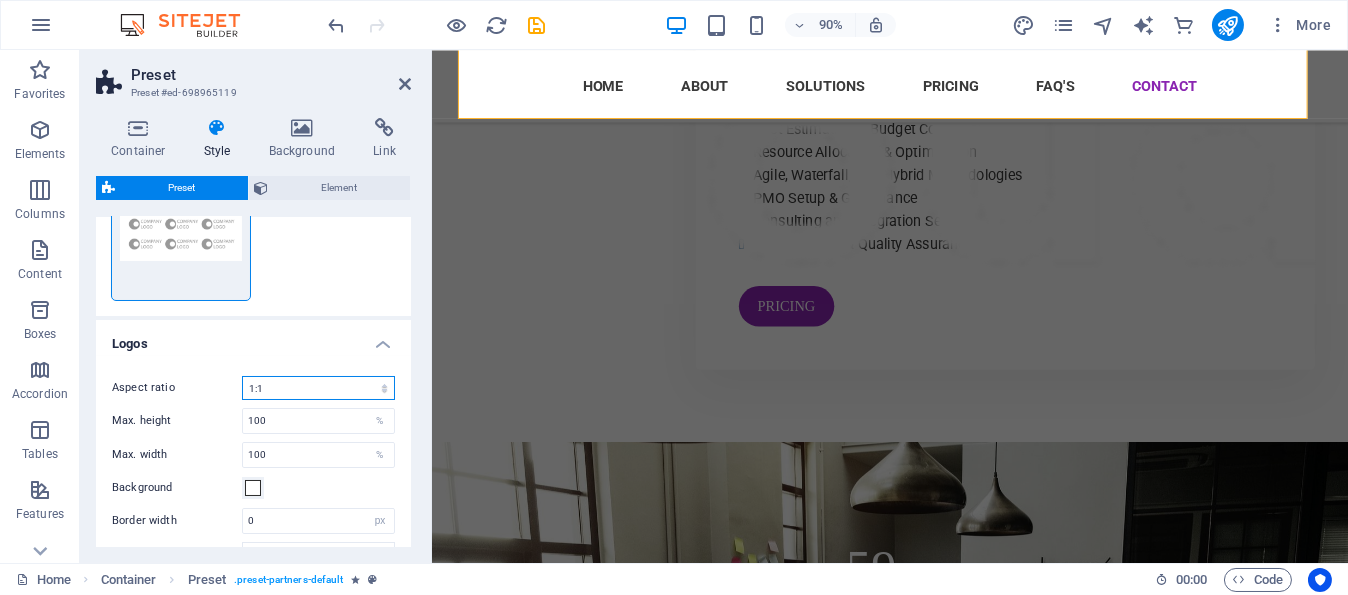 scroll, scrollTop: 18374, scrollLeft: 0, axis: vertical 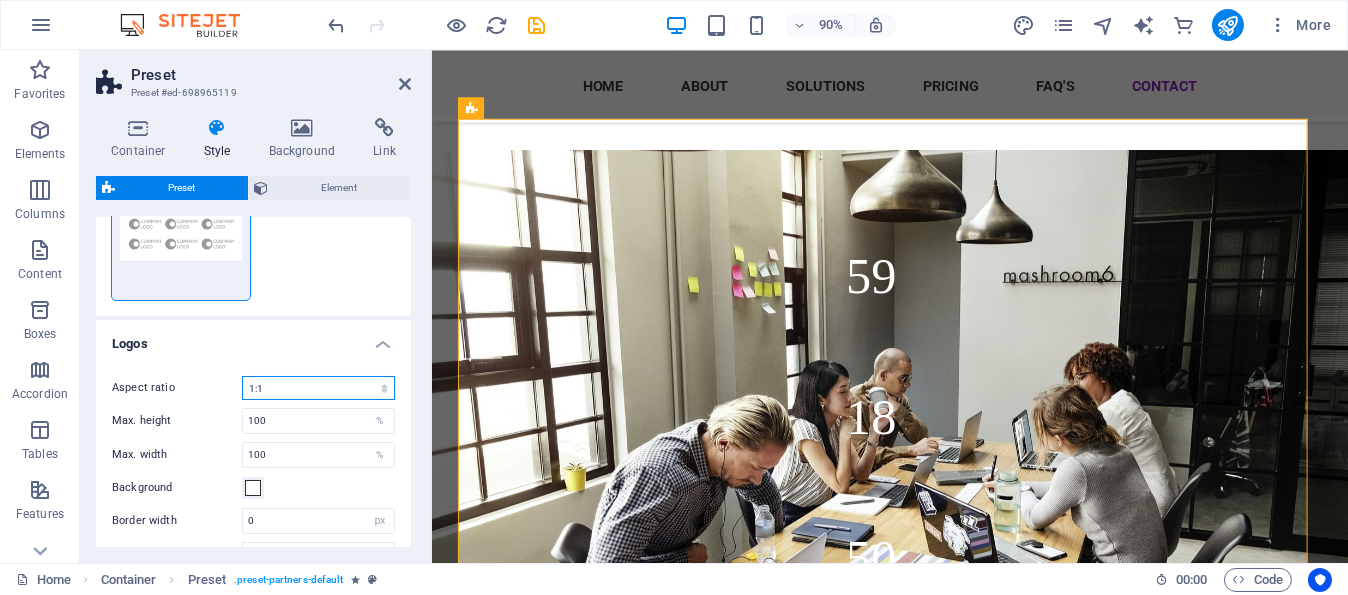 click on "1:2 1:1 2:1 4:3 16:9 16:10" at bounding box center (318, 388) 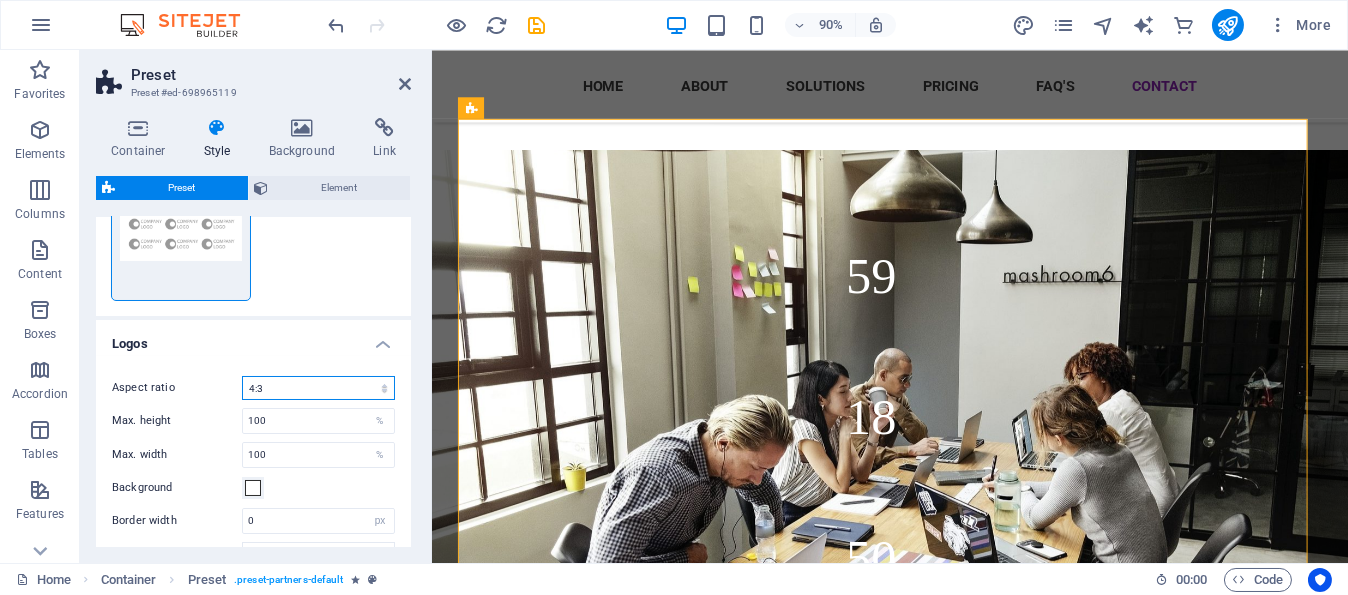 click on "1:2 1:1 2:1 4:3 16:9 16:10" at bounding box center [318, 388] 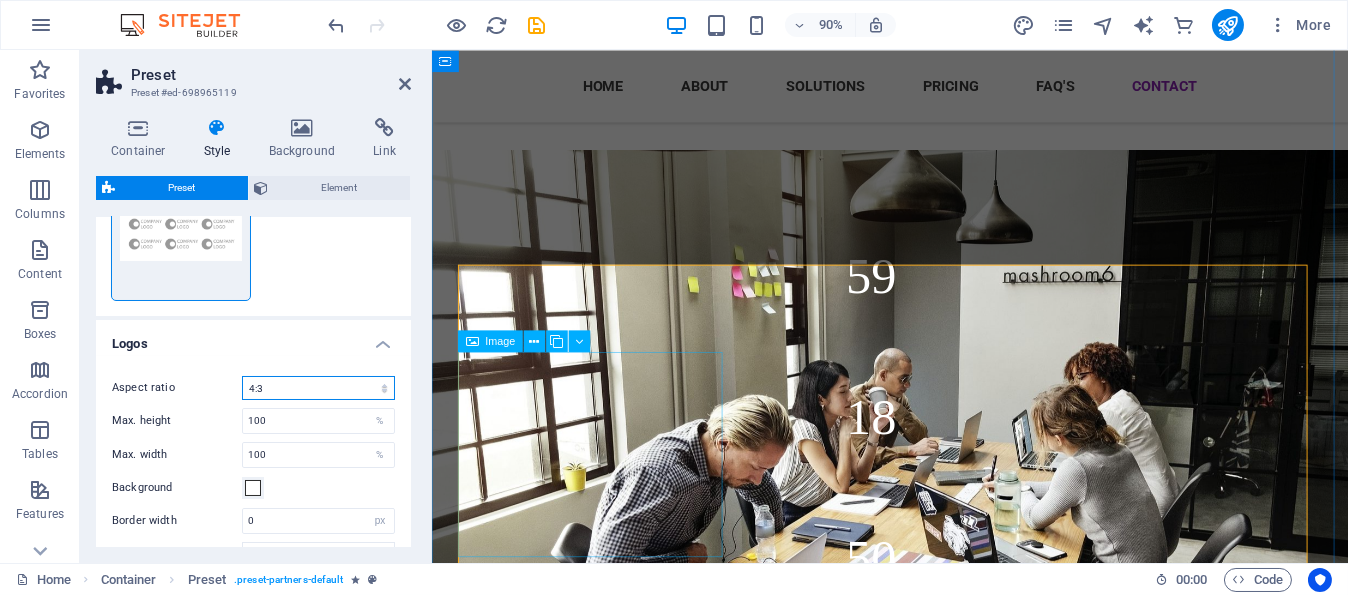 scroll, scrollTop: 18211, scrollLeft: 0, axis: vertical 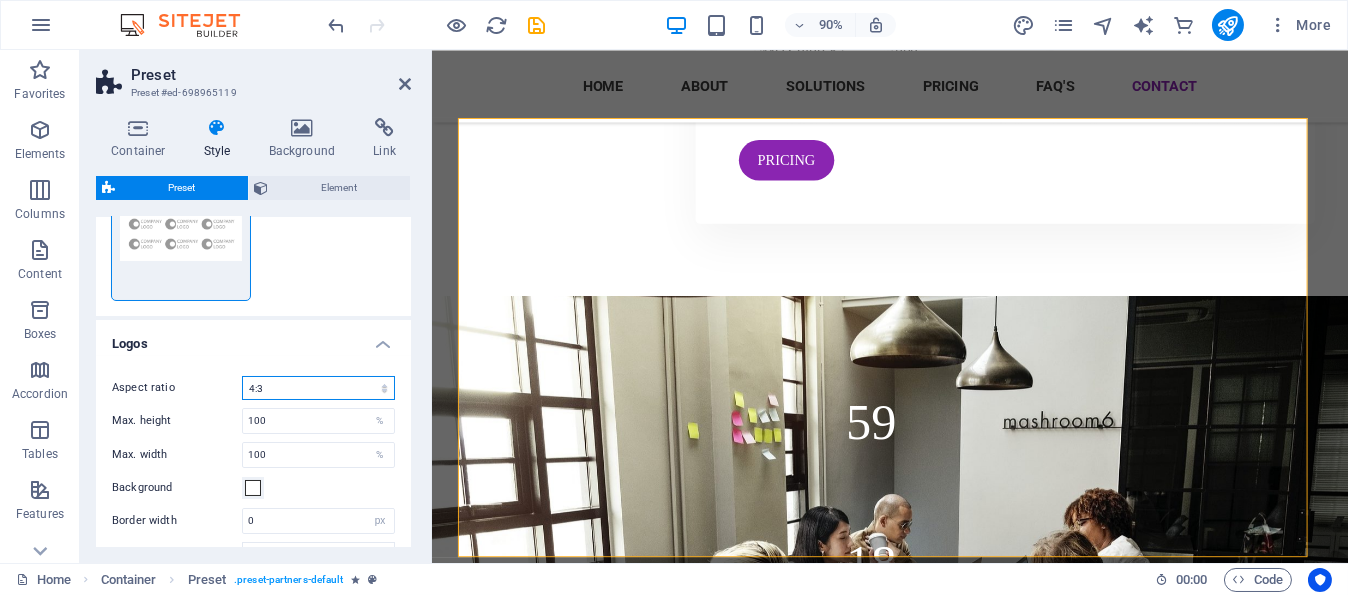 click on "1:2 1:1 2:1 4:3 16:9 16:10" at bounding box center (318, 388) 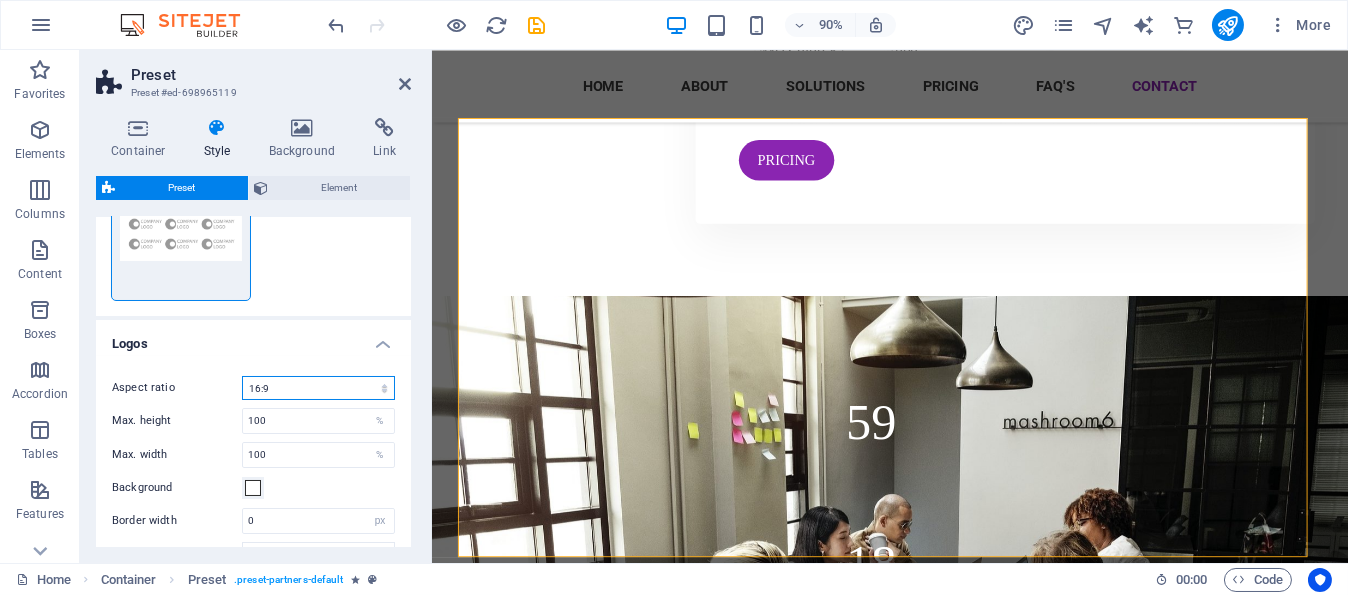 click on "1:2 1:1 2:1 4:3 16:9 16:10" at bounding box center (318, 388) 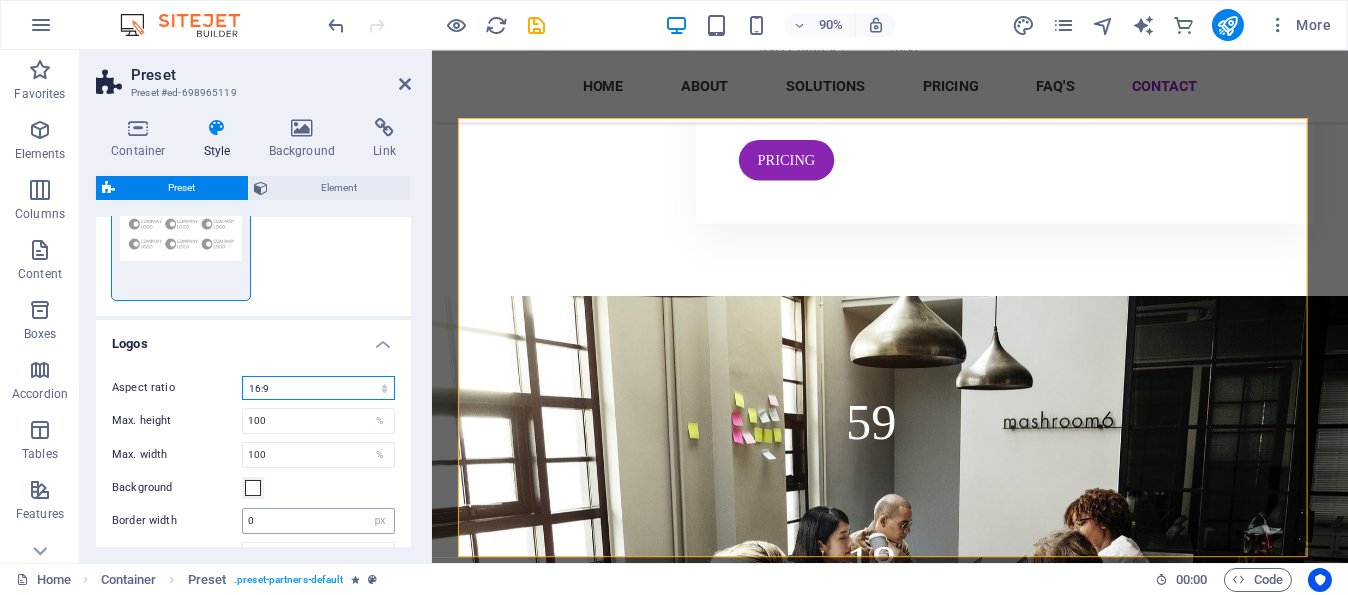 scroll, scrollTop: 18089, scrollLeft: 0, axis: vertical 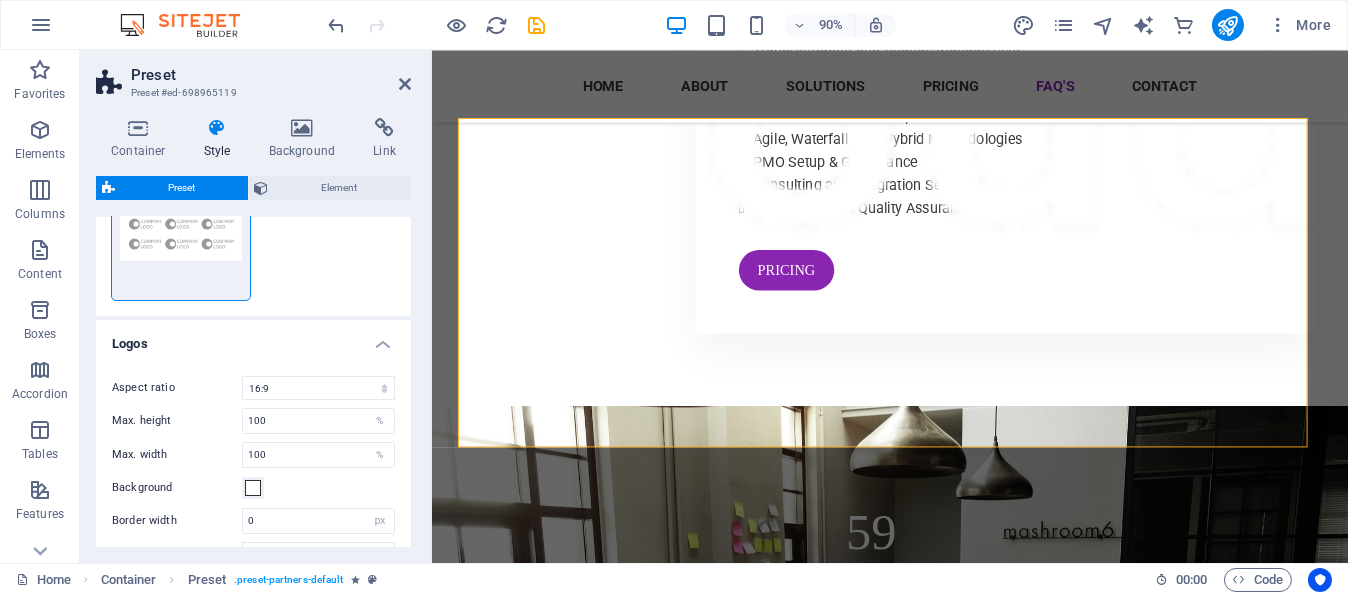 click on "Aspect ratio 1:2 1:1 2:1 4:3 16:9 16:10 Max. height 100 % Max. width 100 % Background Border width 0 rem px Border style solid dashed dotted double Border color" at bounding box center (253, 487) 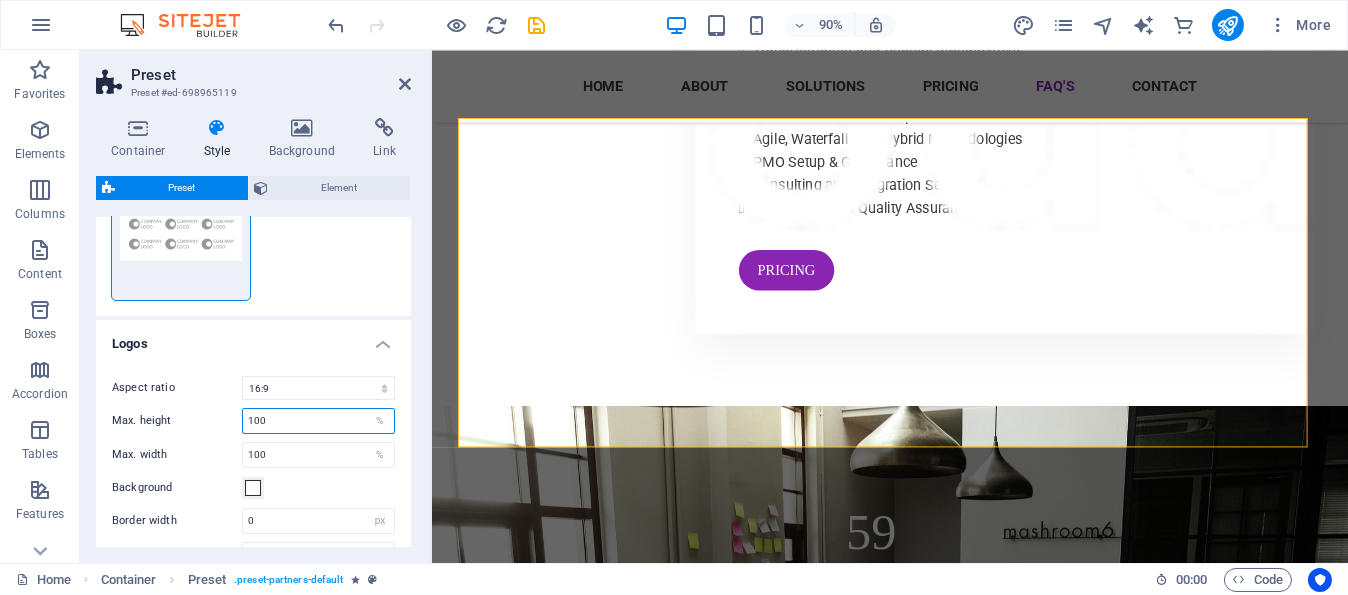 drag, startPoint x: 301, startPoint y: 415, endPoint x: 207, endPoint y: 417, distance: 94.02127 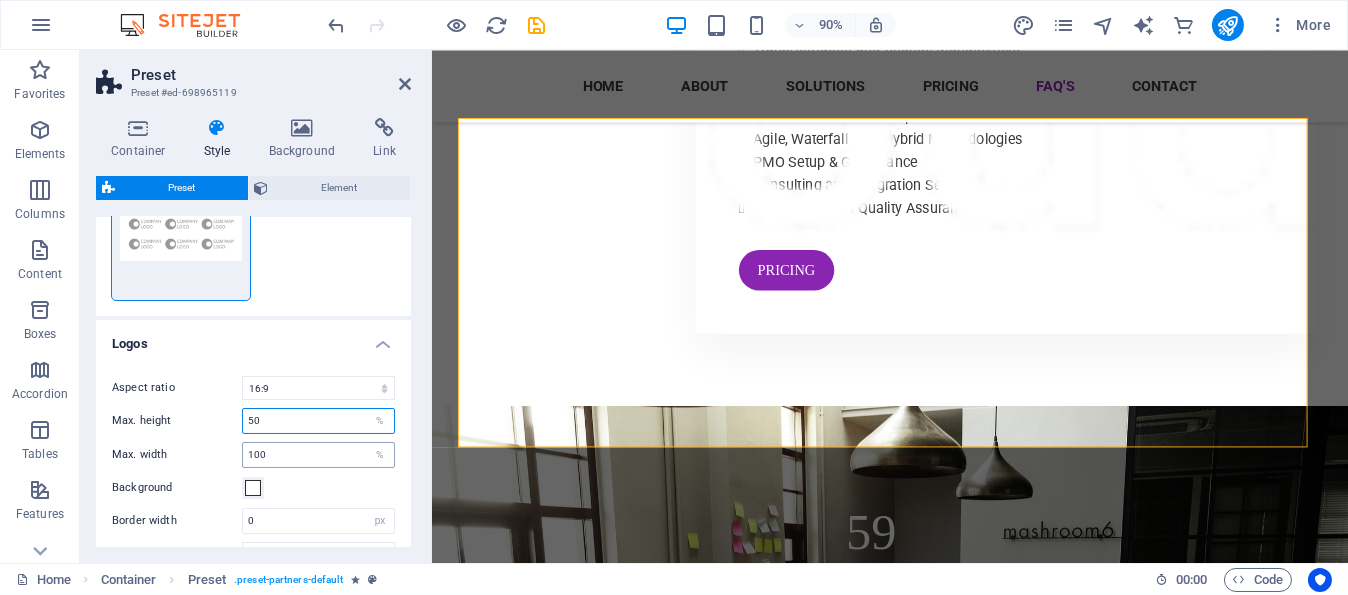type on "50" 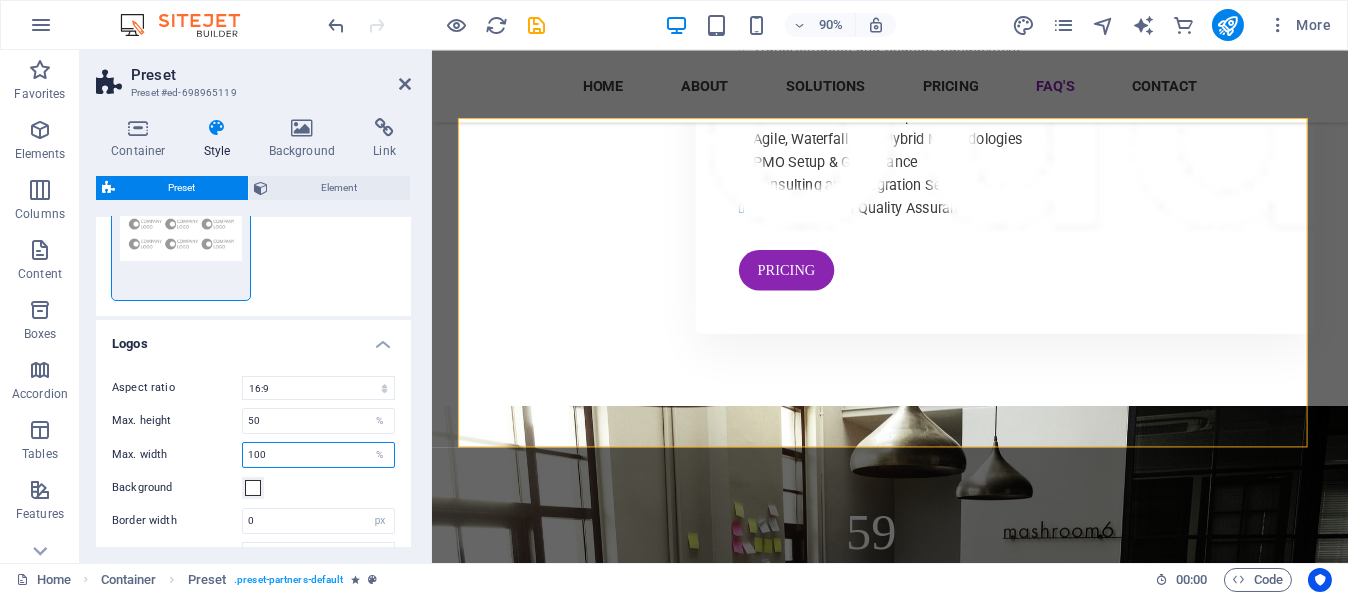 drag, startPoint x: 302, startPoint y: 455, endPoint x: 112, endPoint y: 468, distance: 190.44421 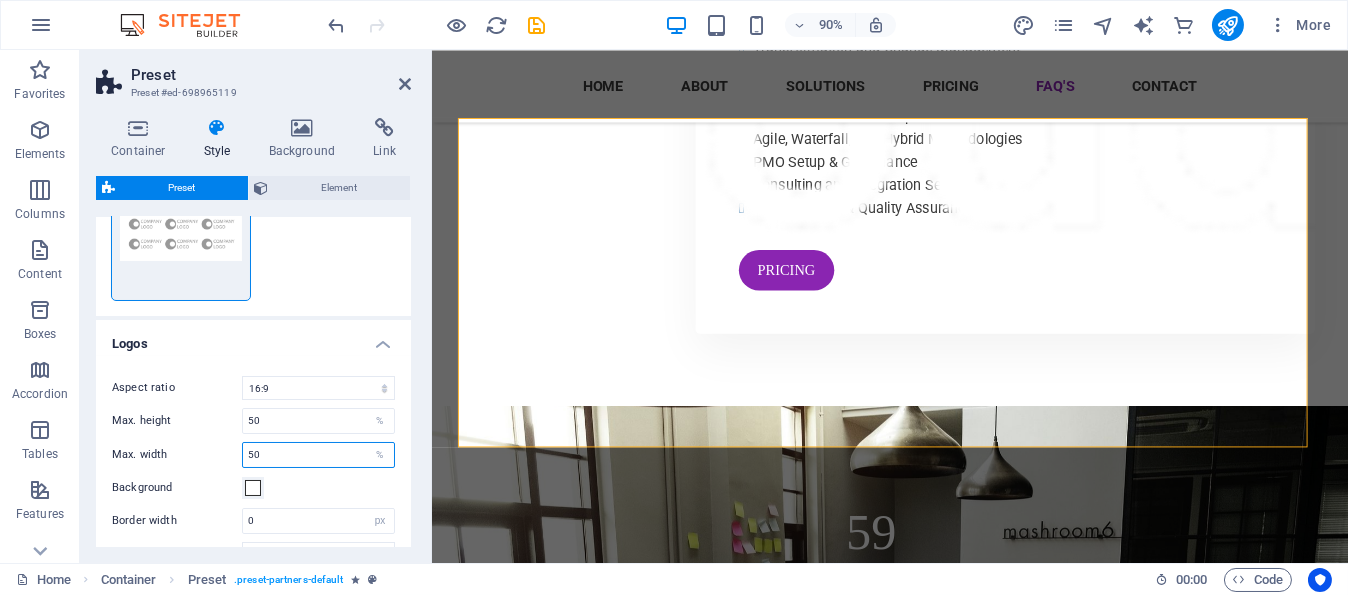 type on "50" 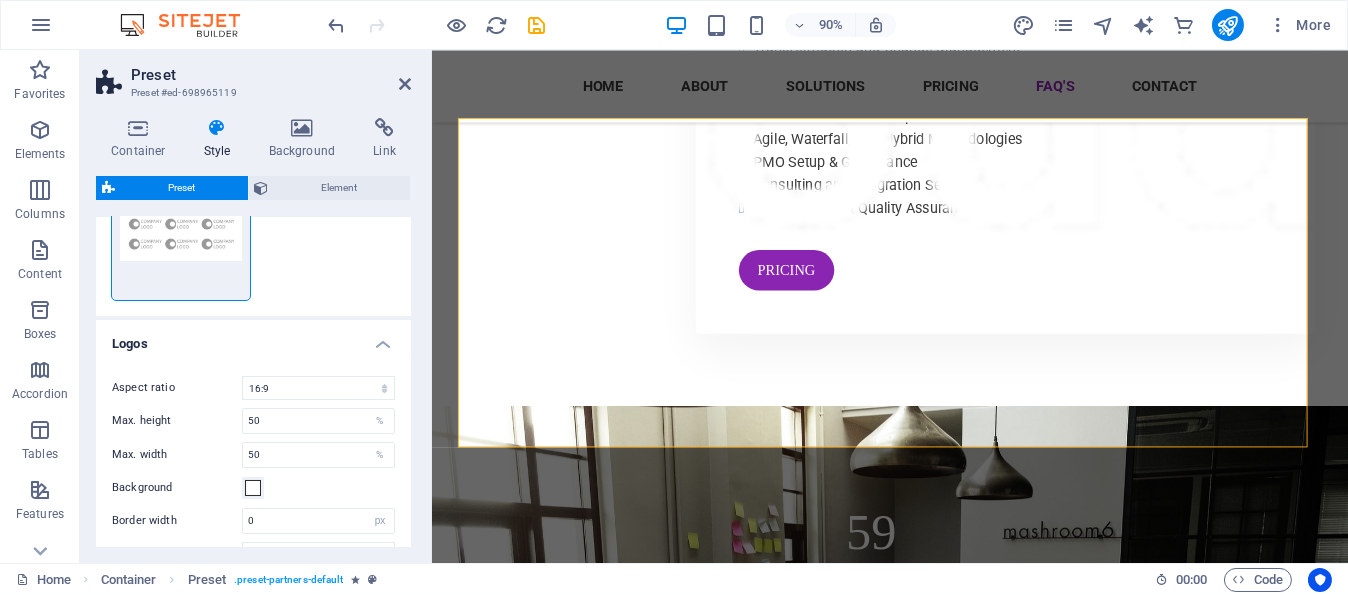 click on "simple" at bounding box center (253, 234) 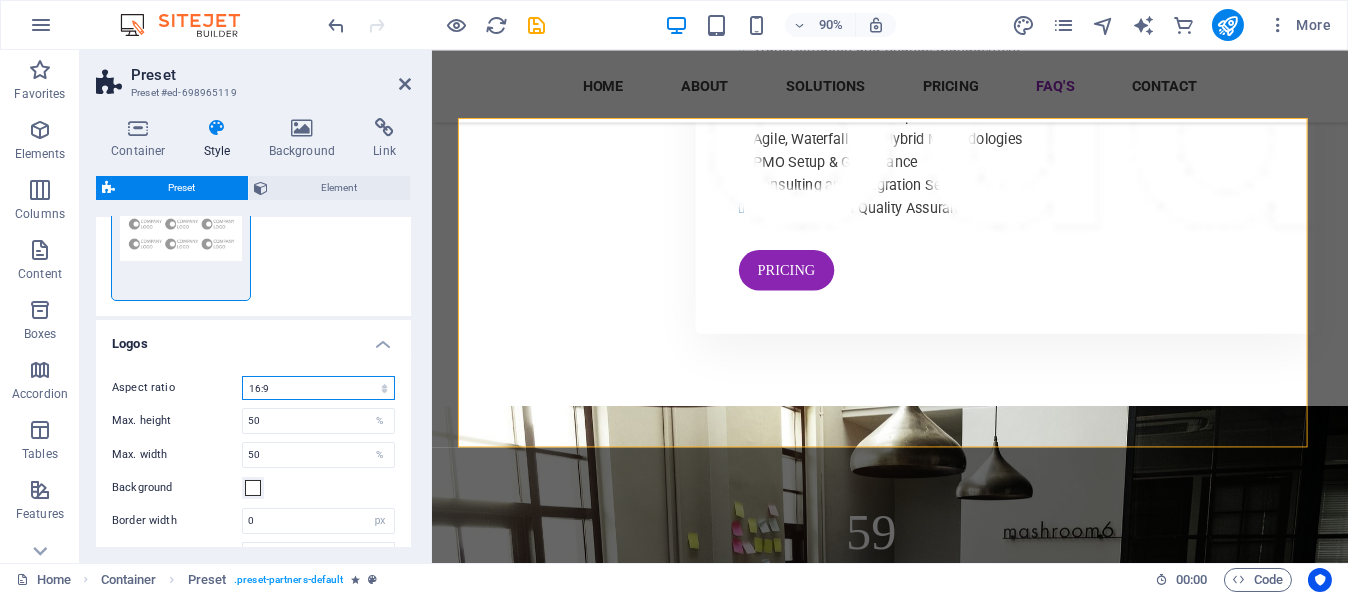 click on "1:2 1:1 2:1 4:3 16:9 16:10" at bounding box center [318, 388] 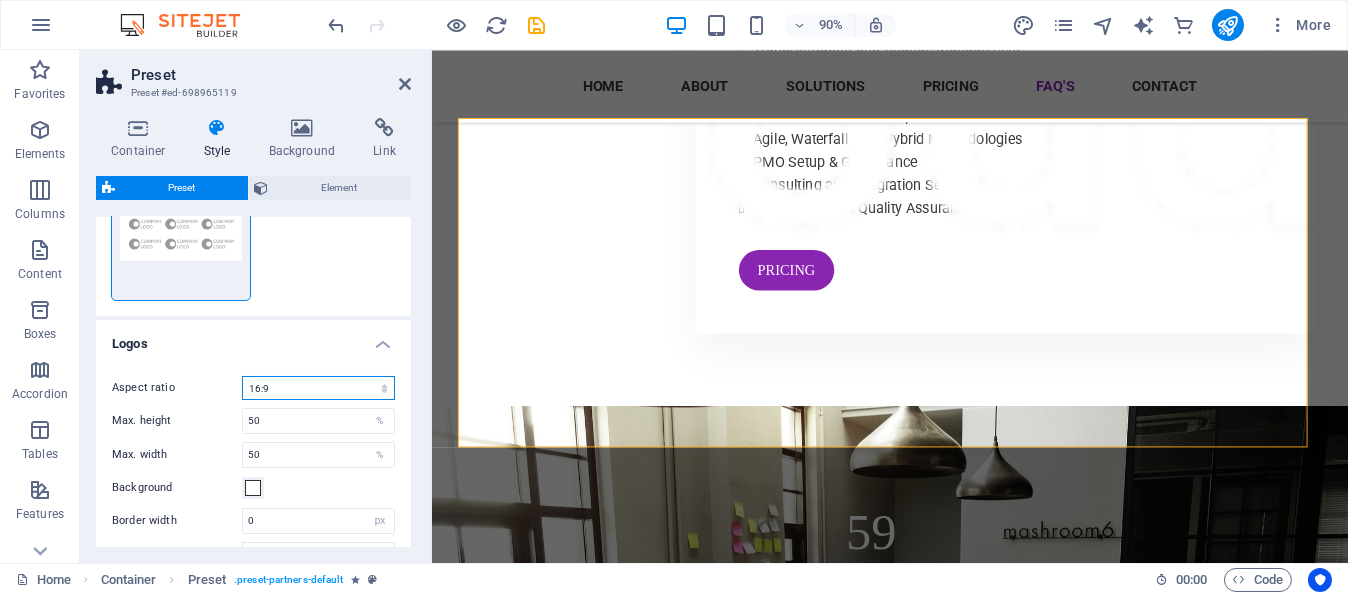 select on "2/1" 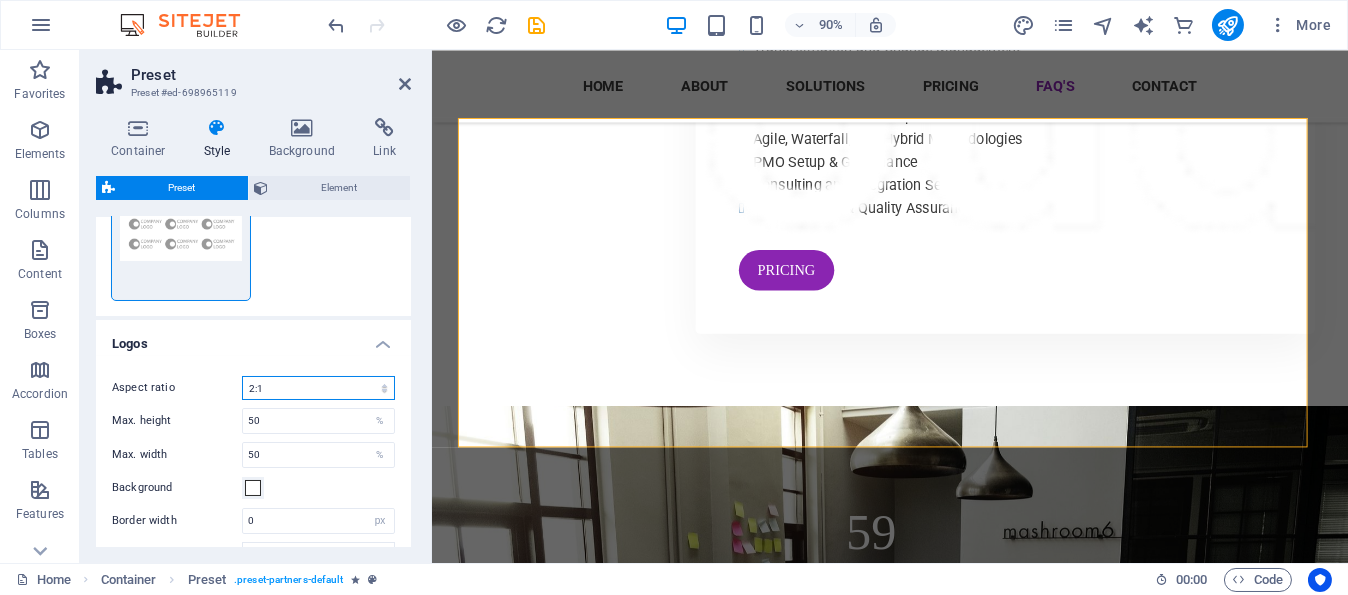 click on "1:2 1:1 2:1 4:3 16:9 16:10" at bounding box center [318, 388] 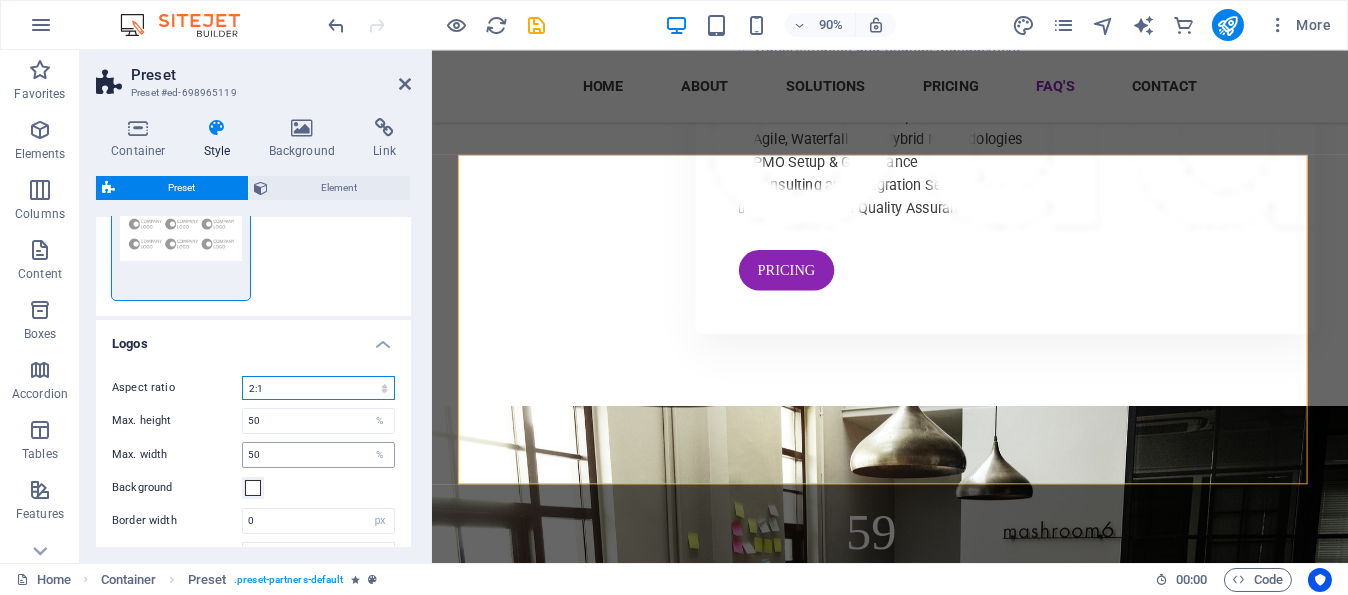 scroll, scrollTop: 18049, scrollLeft: 0, axis: vertical 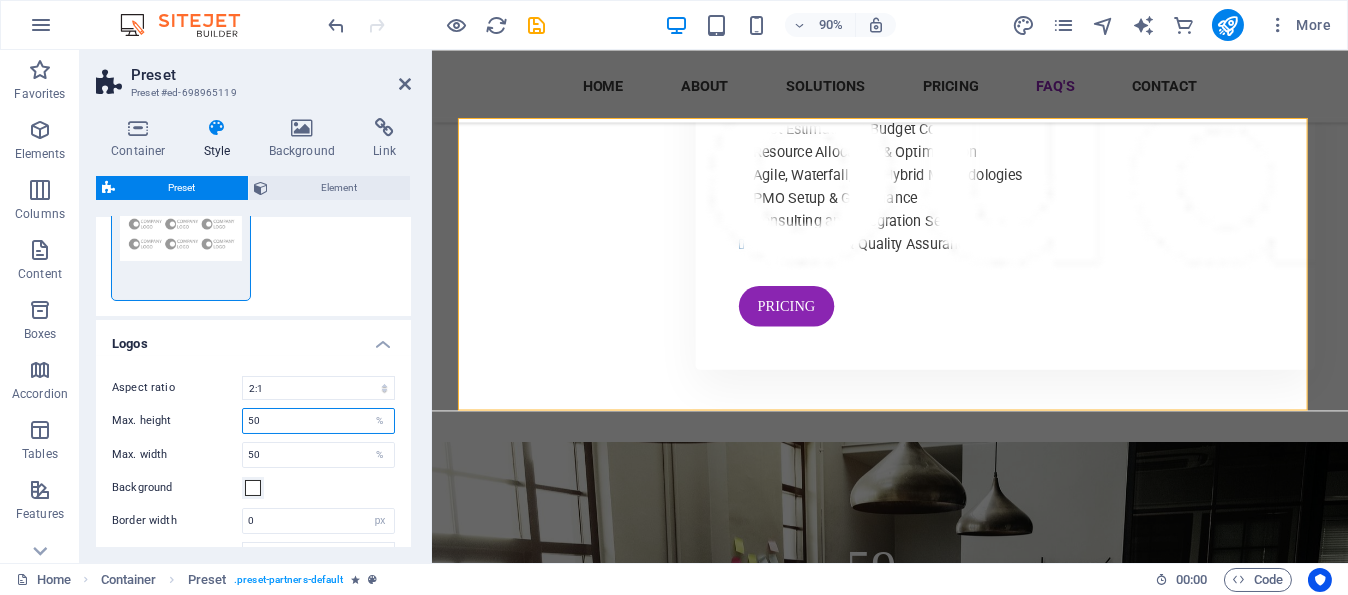 drag, startPoint x: 353, startPoint y: 411, endPoint x: 185, endPoint y: 410, distance: 168.00298 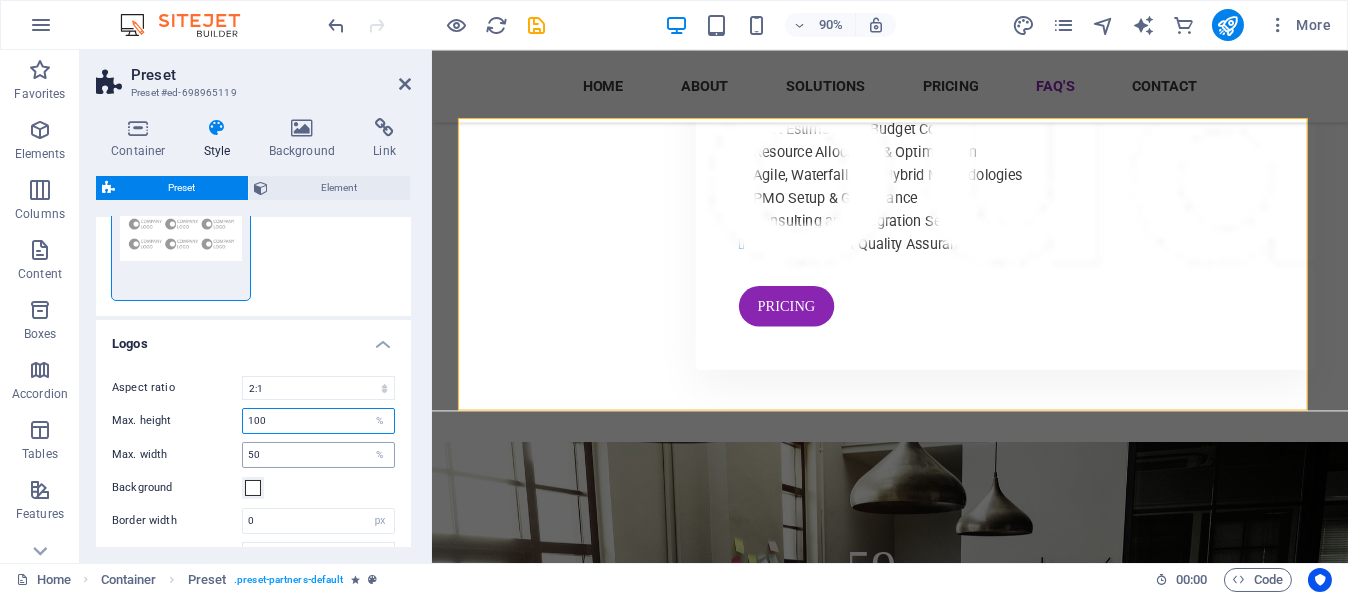 type on "100" 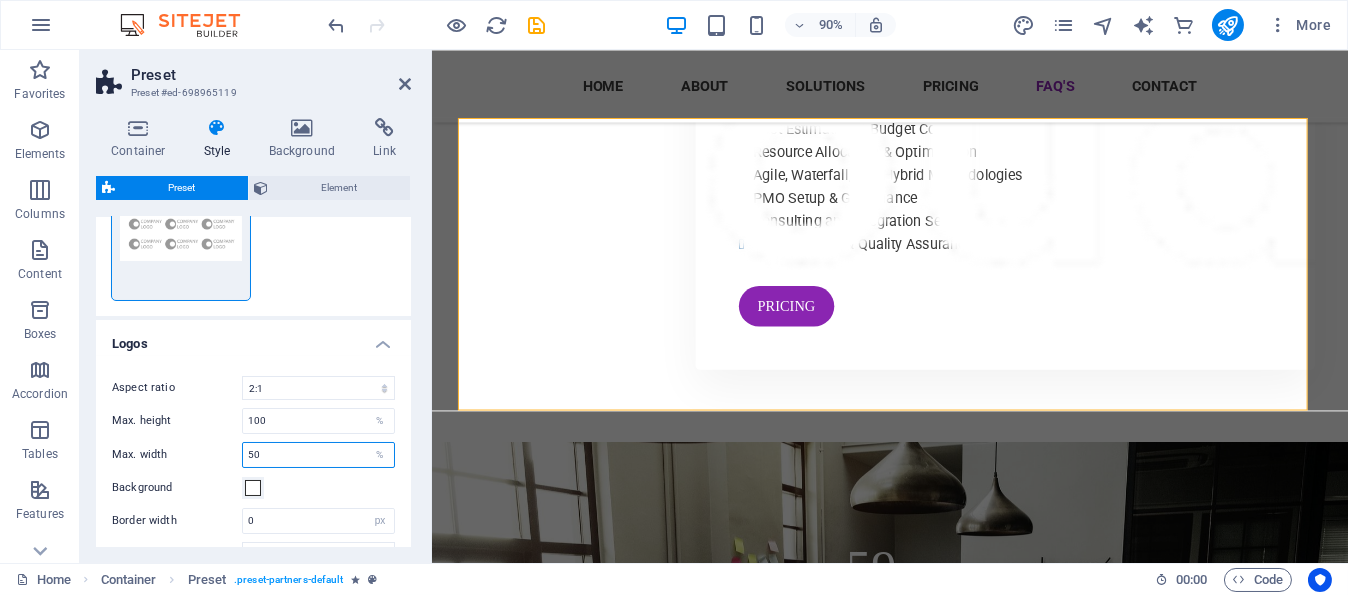 click on "50" at bounding box center (318, 455) 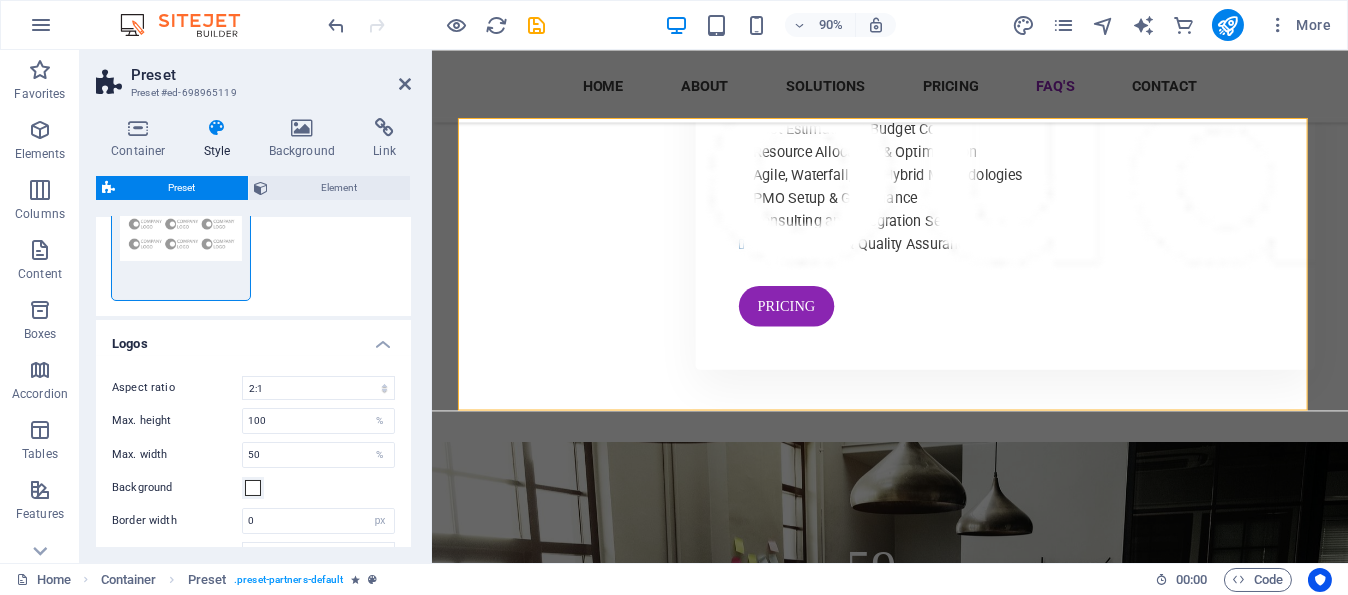 click on "simple" at bounding box center (253, 234) 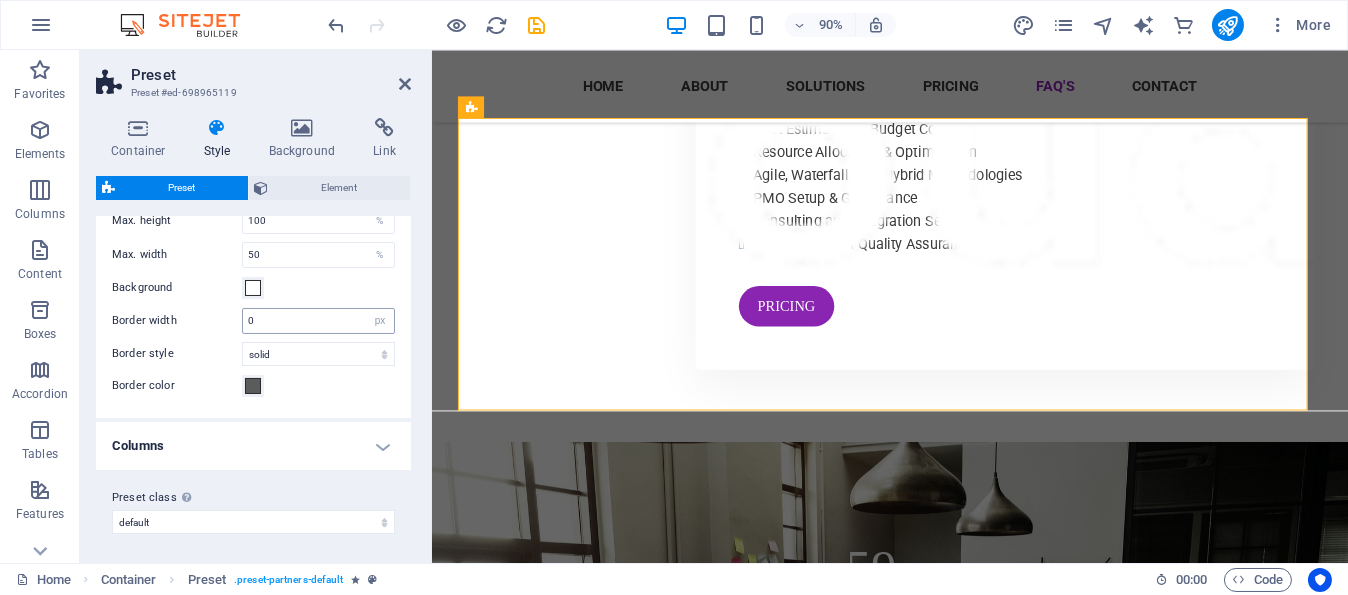 scroll, scrollTop: 101, scrollLeft: 0, axis: vertical 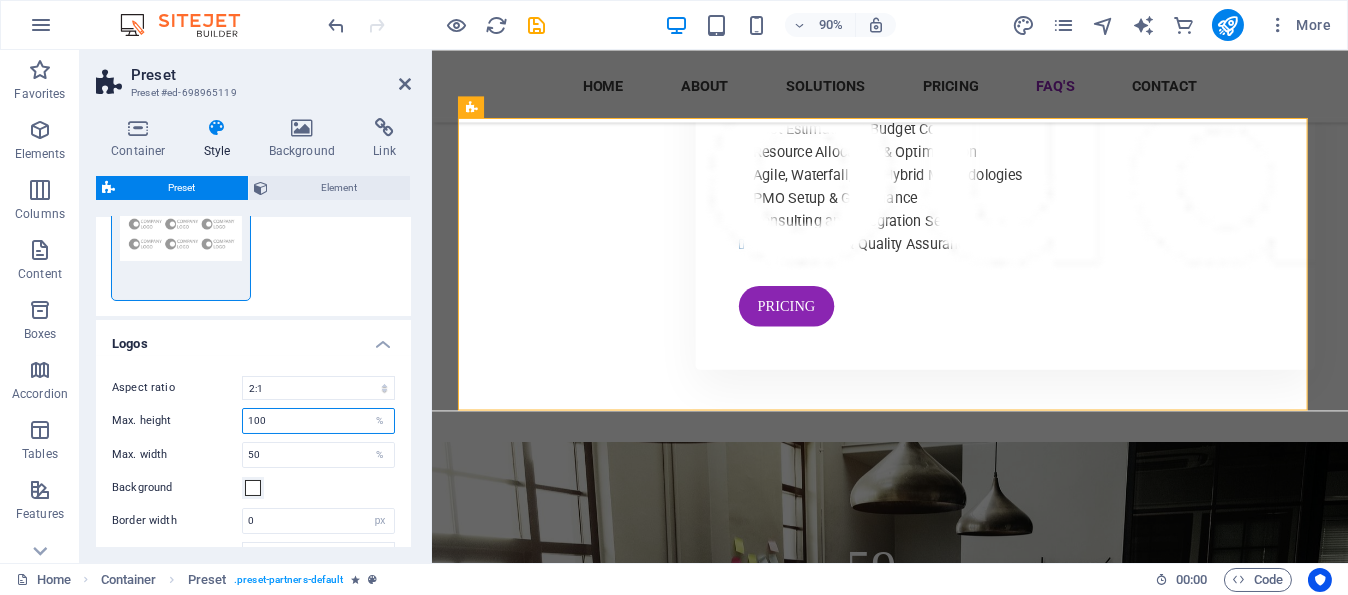 drag, startPoint x: 340, startPoint y: 430, endPoint x: 143, endPoint y: 427, distance: 197.02284 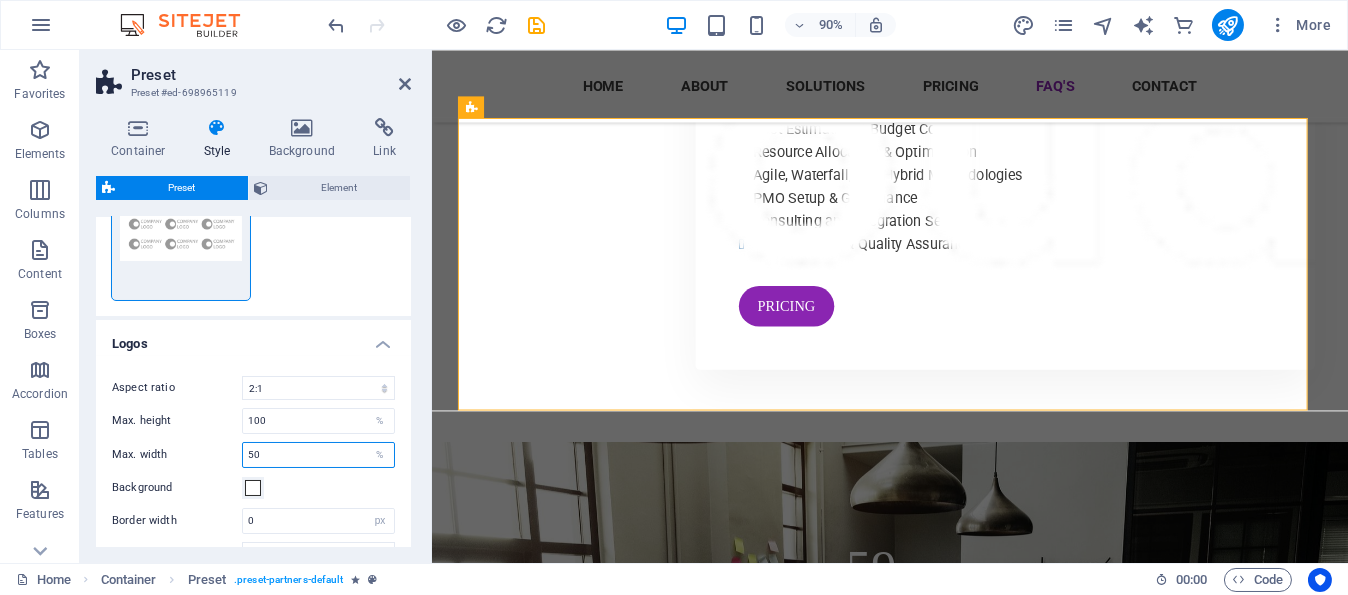 drag, startPoint x: 284, startPoint y: 455, endPoint x: 145, endPoint y: 436, distance: 140.29256 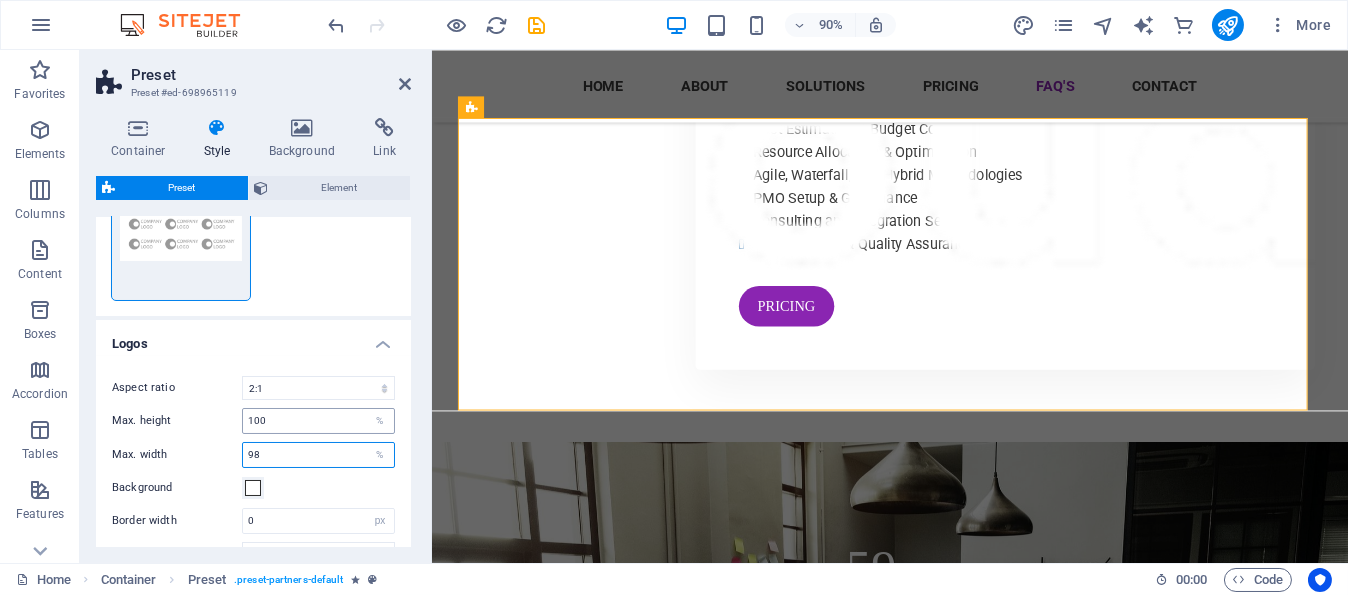 type on "9" 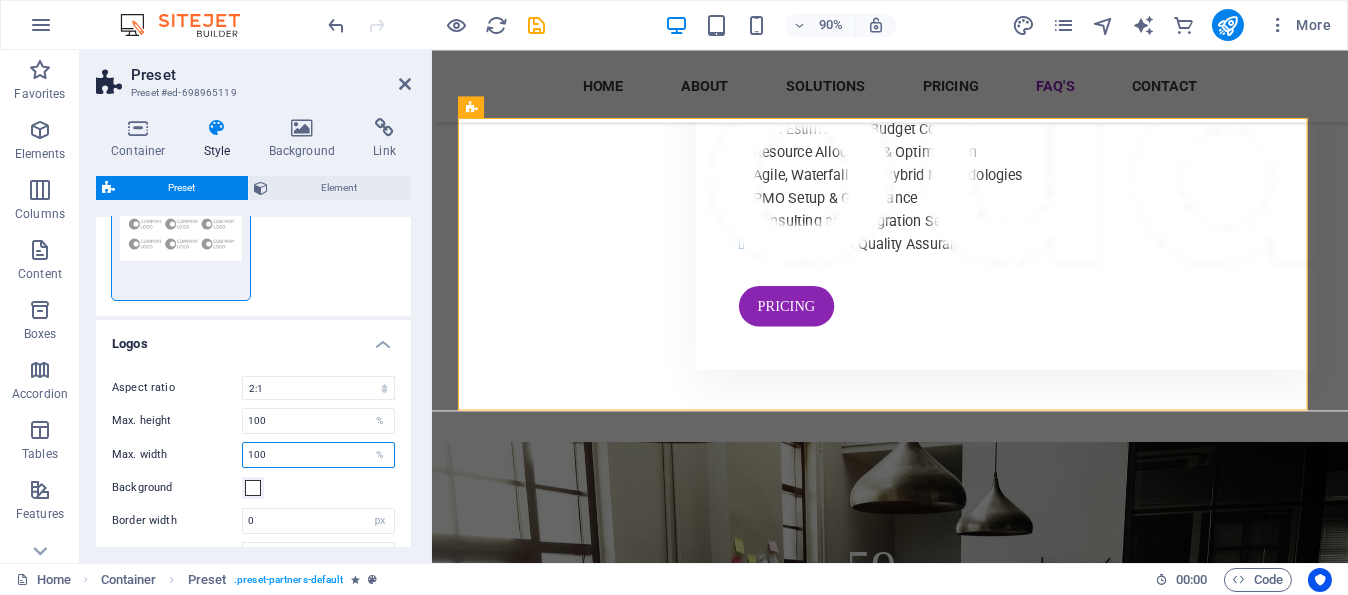 type on "100" 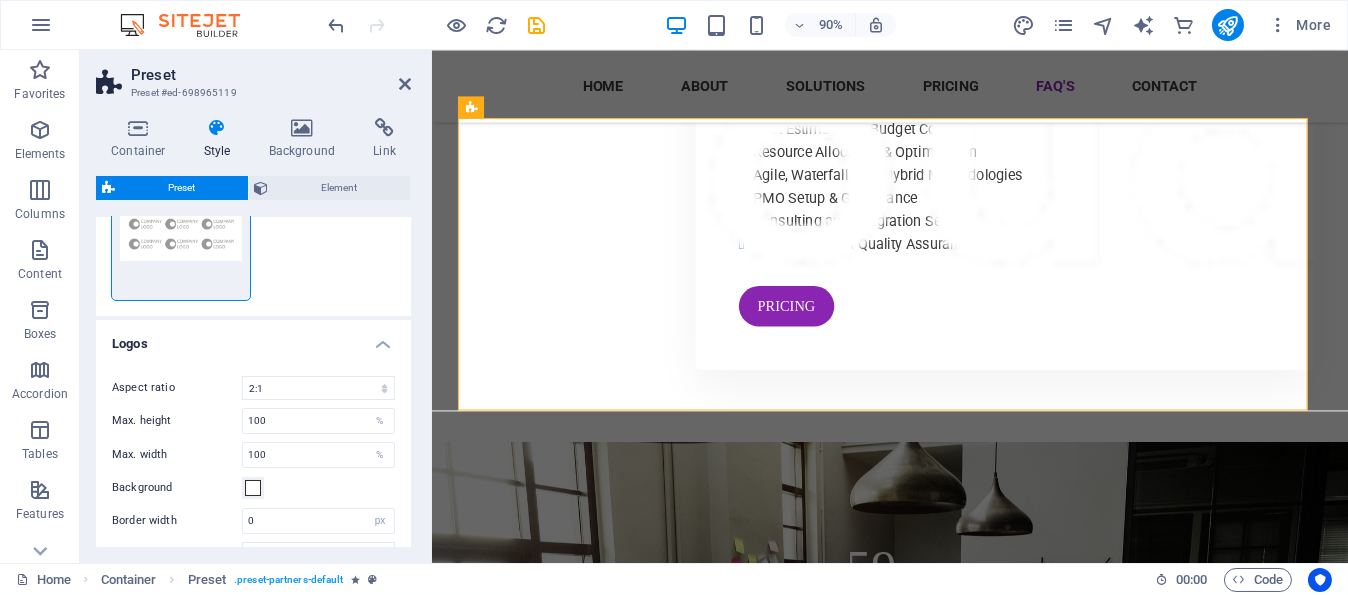 click on "simple" at bounding box center (253, 234) 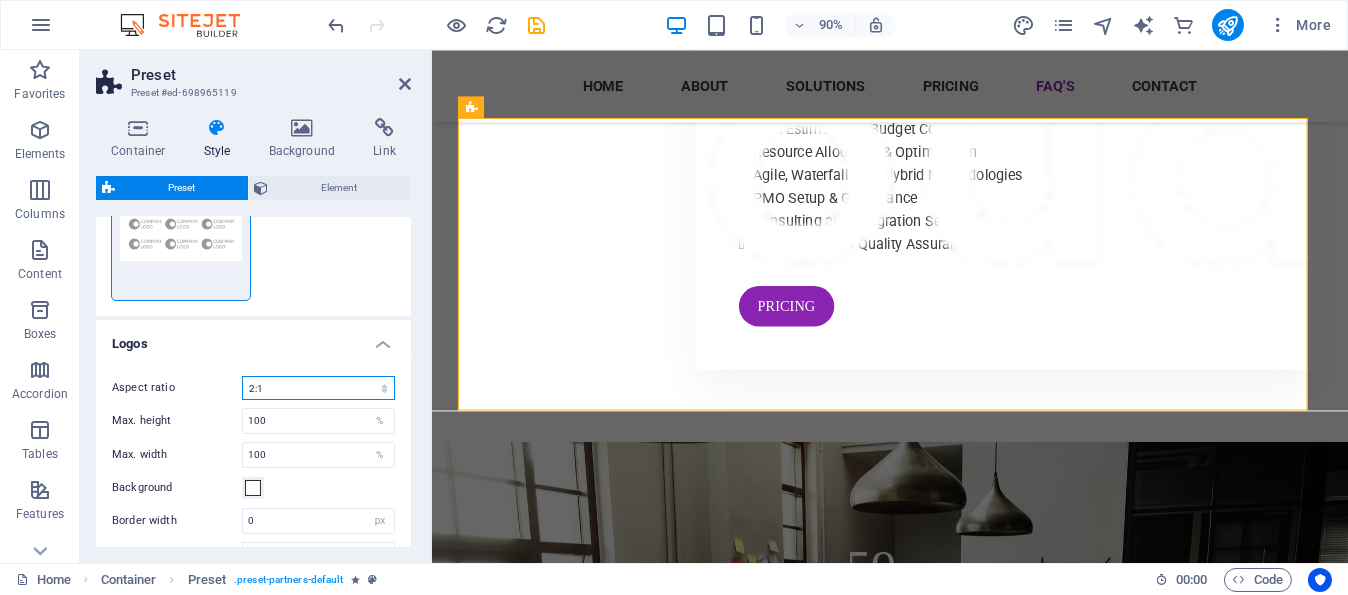 click on "1:2 1:1 2:1 4:3 16:9 16:10" at bounding box center (318, 388) 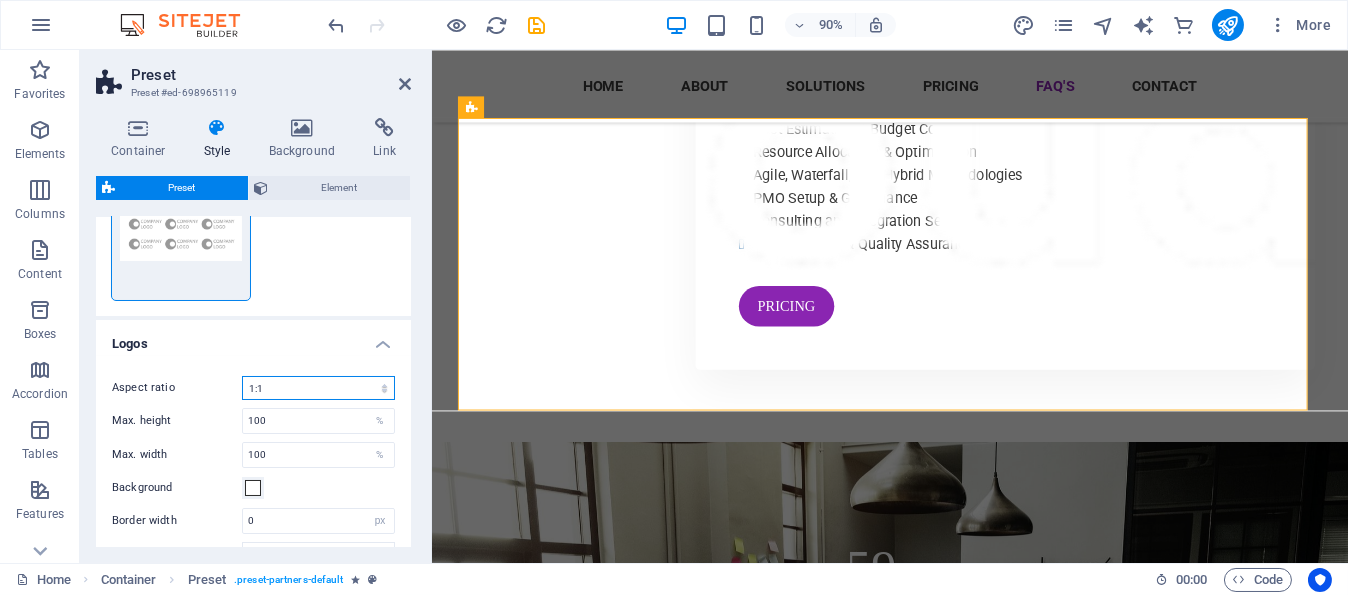 click on "1:2 1:1 2:1 4:3 16:9 16:10" at bounding box center [318, 388] 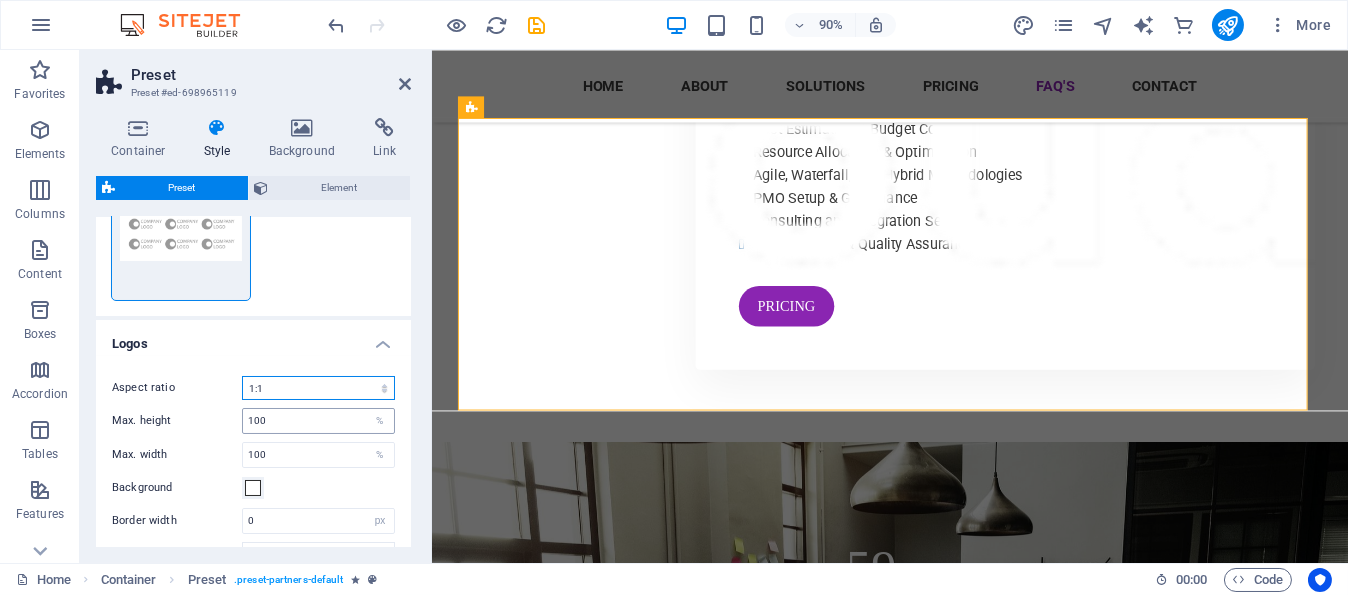 scroll, scrollTop: 18374, scrollLeft: 0, axis: vertical 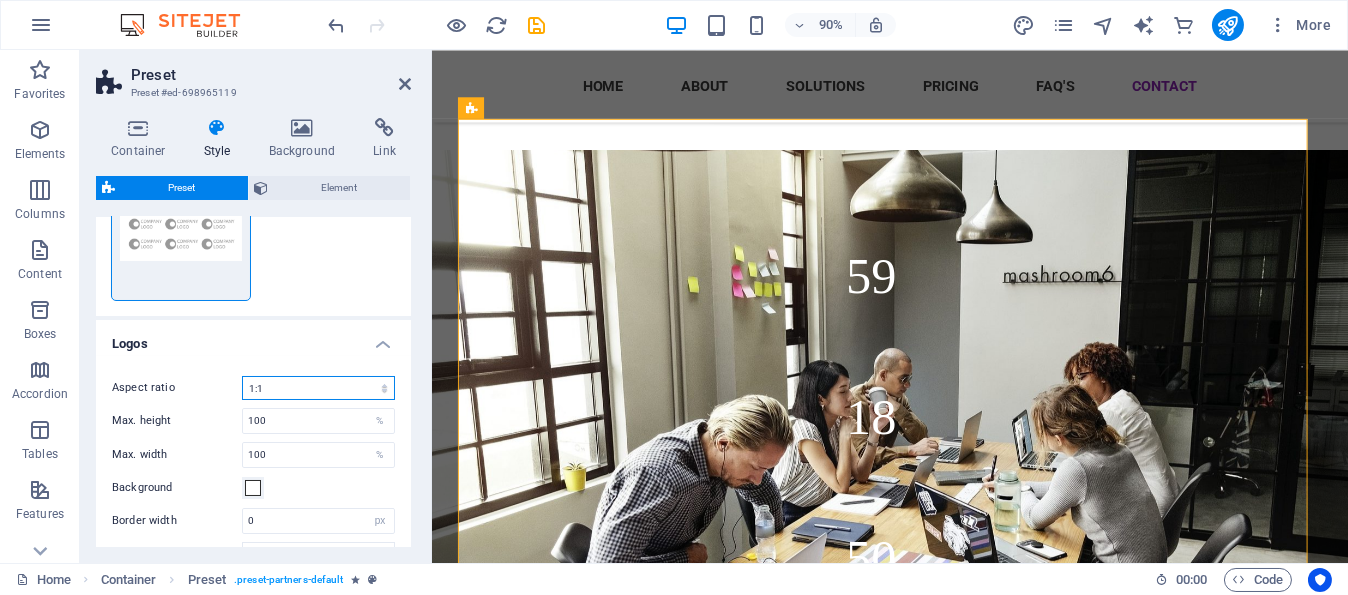click on "1:2 1:1 2:1 4:3 16:9 16:10" at bounding box center (318, 388) 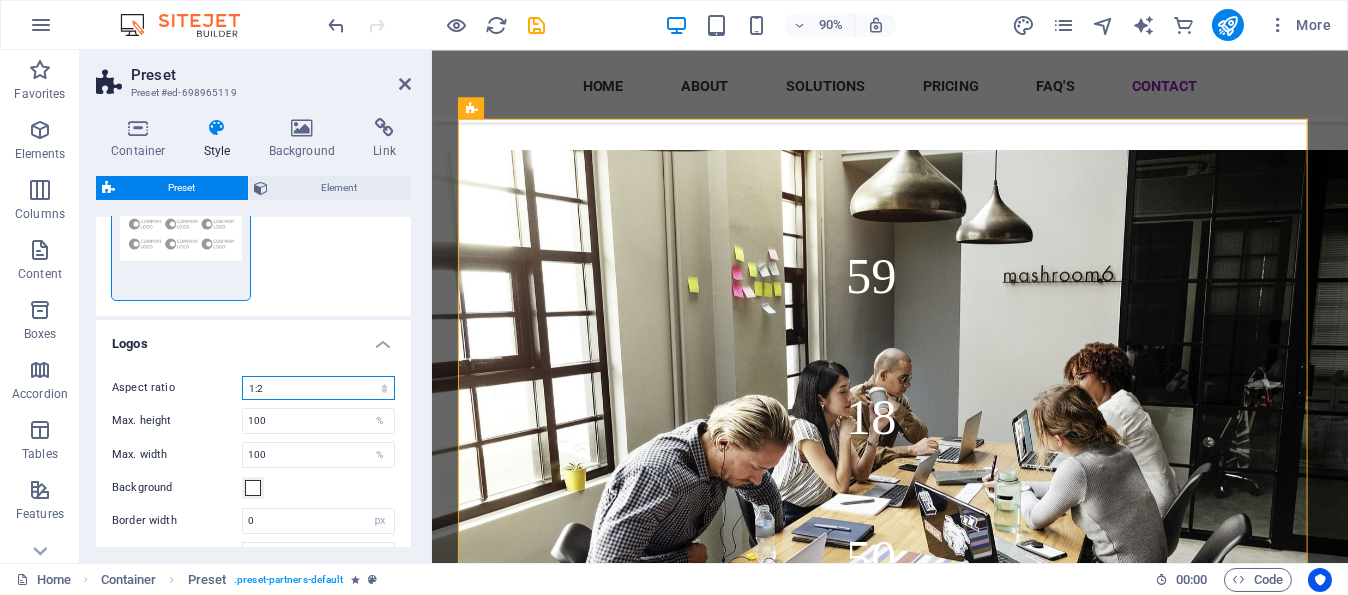 click on "1:2 1:1 2:1 4:3 16:9 16:10" at bounding box center (318, 388) 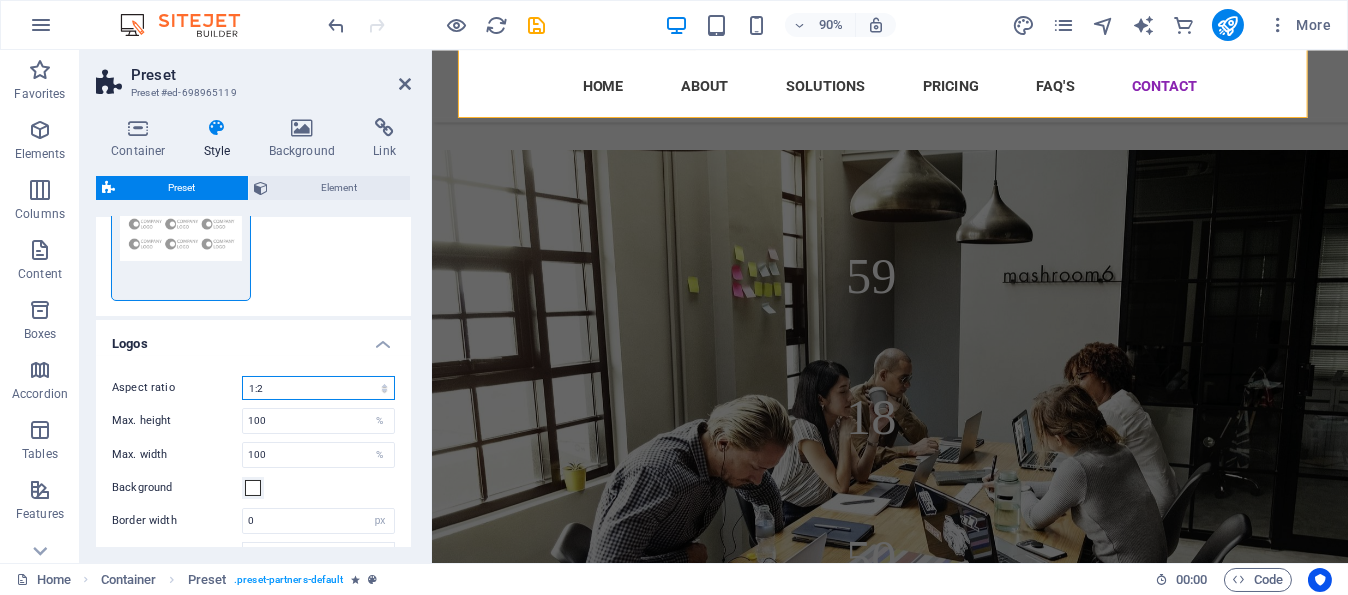 scroll, scrollTop: 19025, scrollLeft: 0, axis: vertical 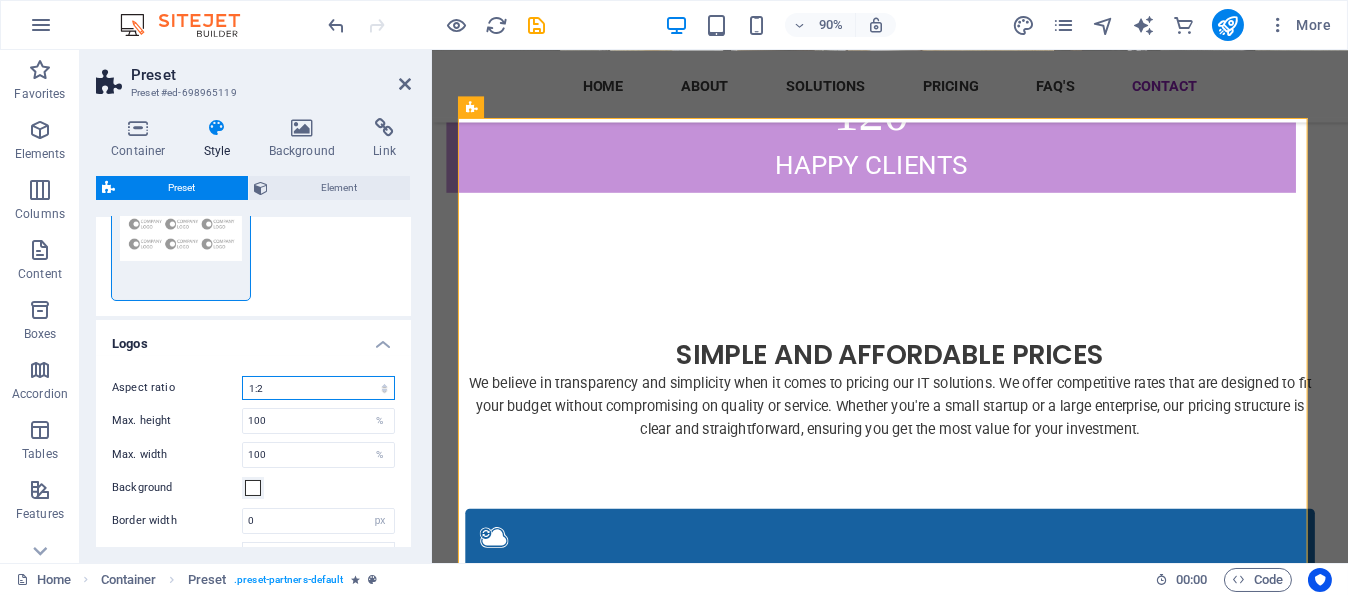 click on "1:2 1:1 2:1 4:3 16:9 16:10" at bounding box center (318, 388) 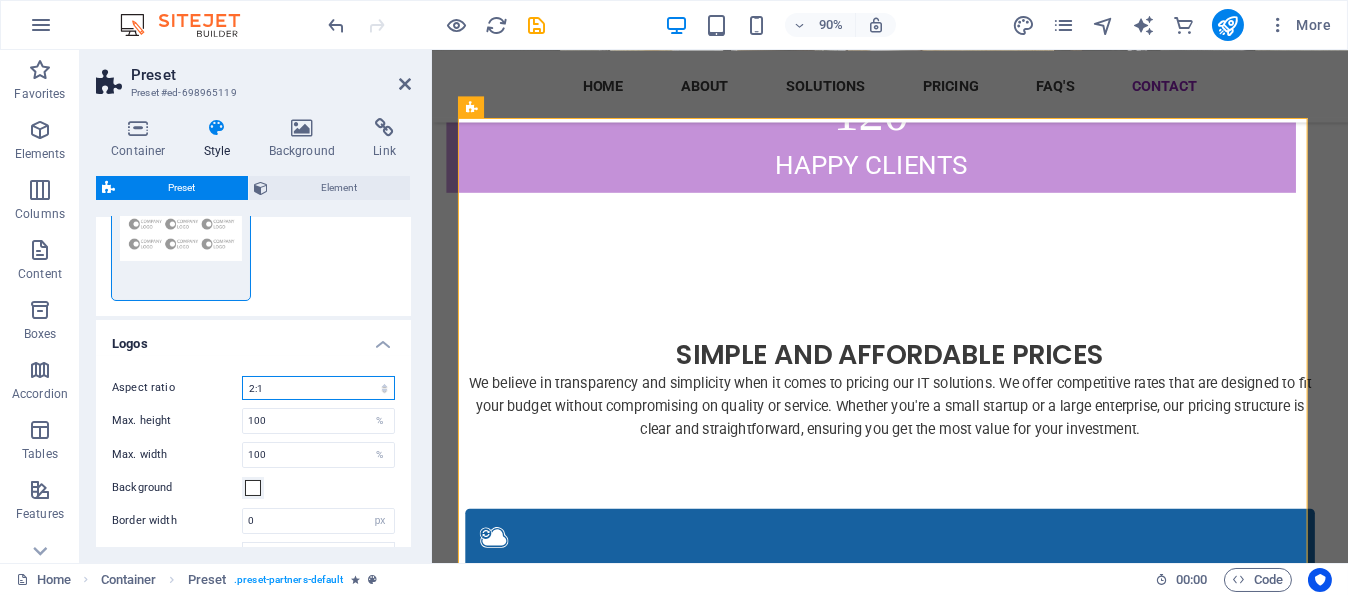click on "1:2 1:1 2:1 4:3 16:9 16:10" at bounding box center (318, 388) 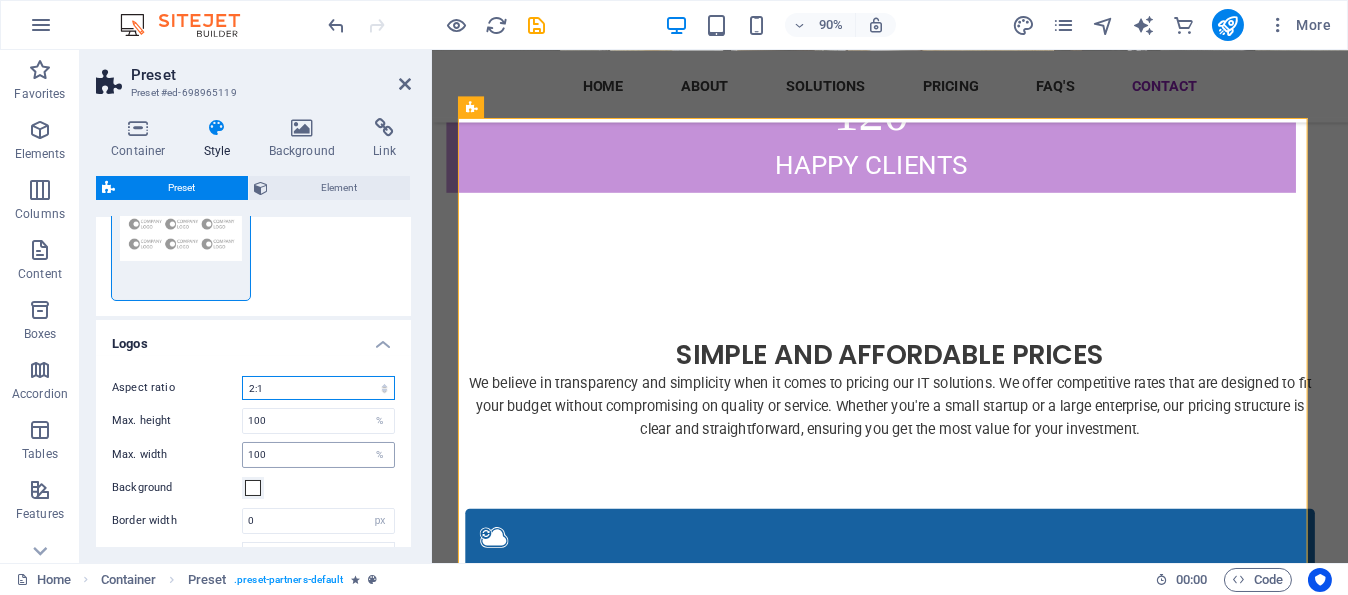 scroll, scrollTop: 18049, scrollLeft: 0, axis: vertical 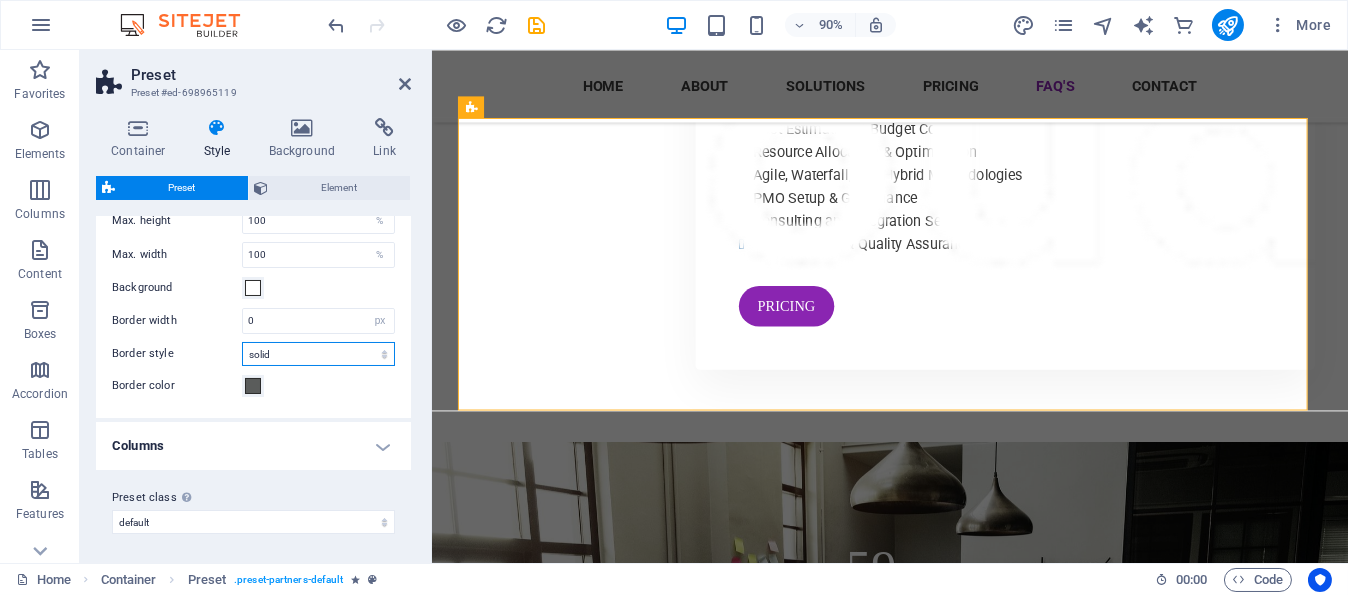 click on "solid dashed dotted double" at bounding box center (318, 354) 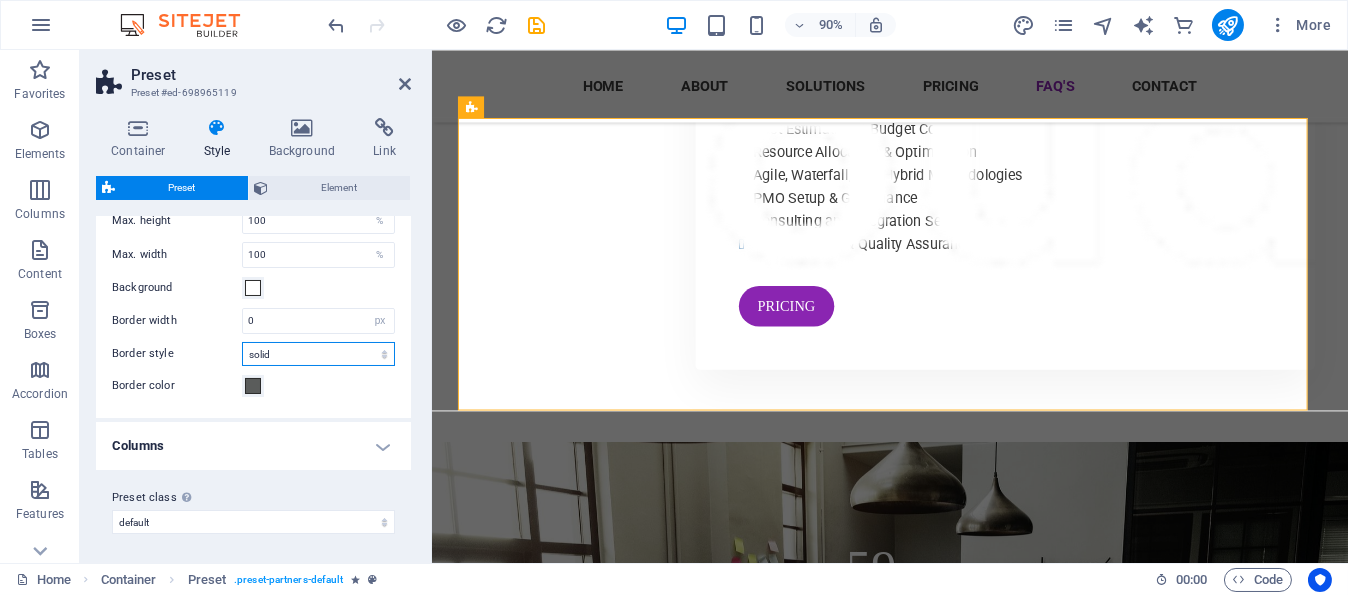 click on "solid dashed dotted double" at bounding box center [318, 354] 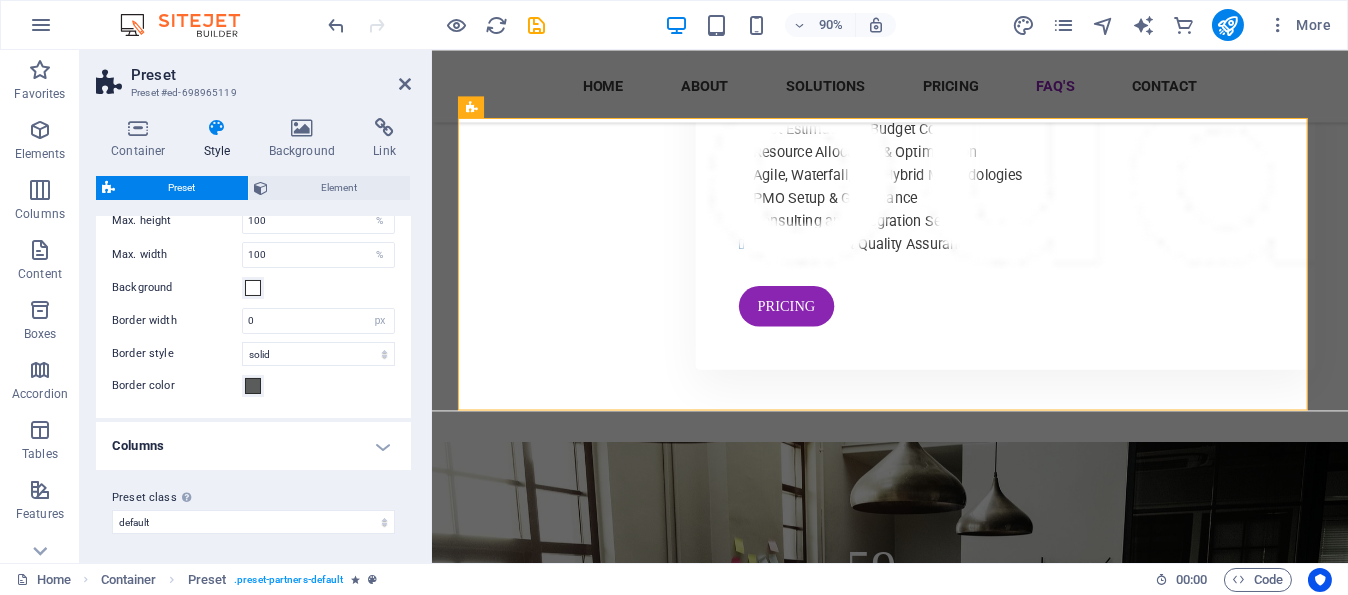 click on "Border style" at bounding box center (177, 354) 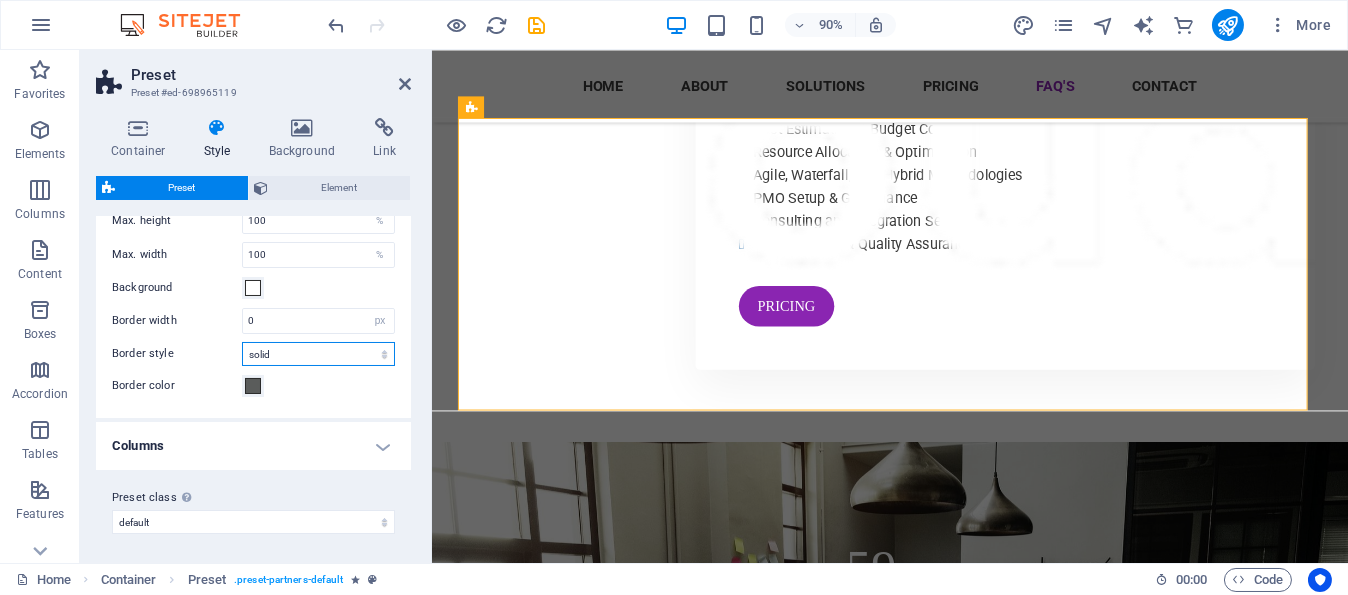 click on "solid dashed dotted double" at bounding box center (318, 354) 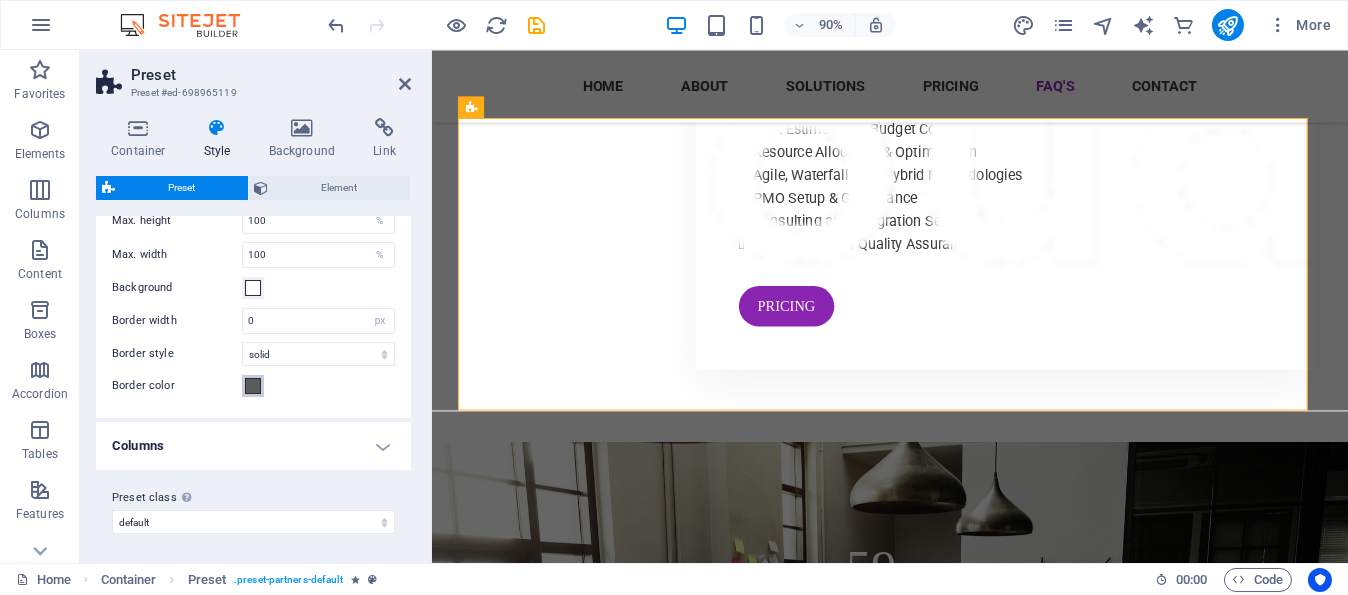 click on "Border color" at bounding box center (253, 386) 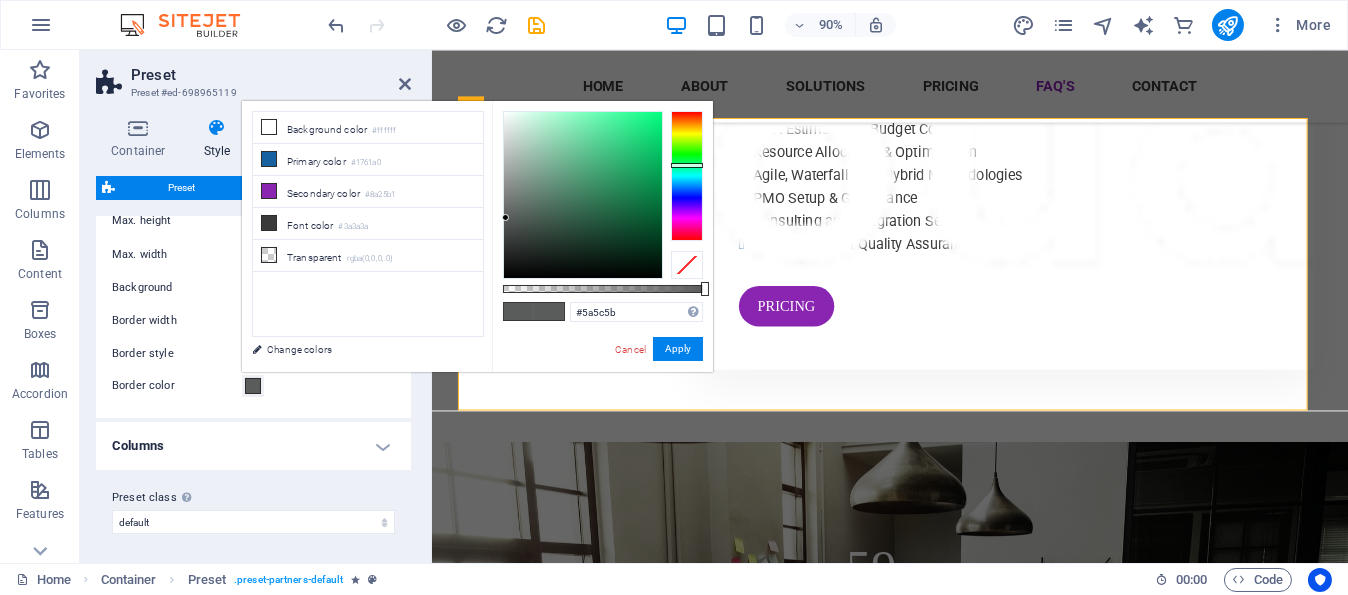 click on "Aspect ratio 1:2 1:1 2:1 4:3 16:9 16:10 Max. height 100 % Max. width 100 % Background Border width 0 rem px Border style solid dashed dotted double Border color" at bounding box center (253, 287) 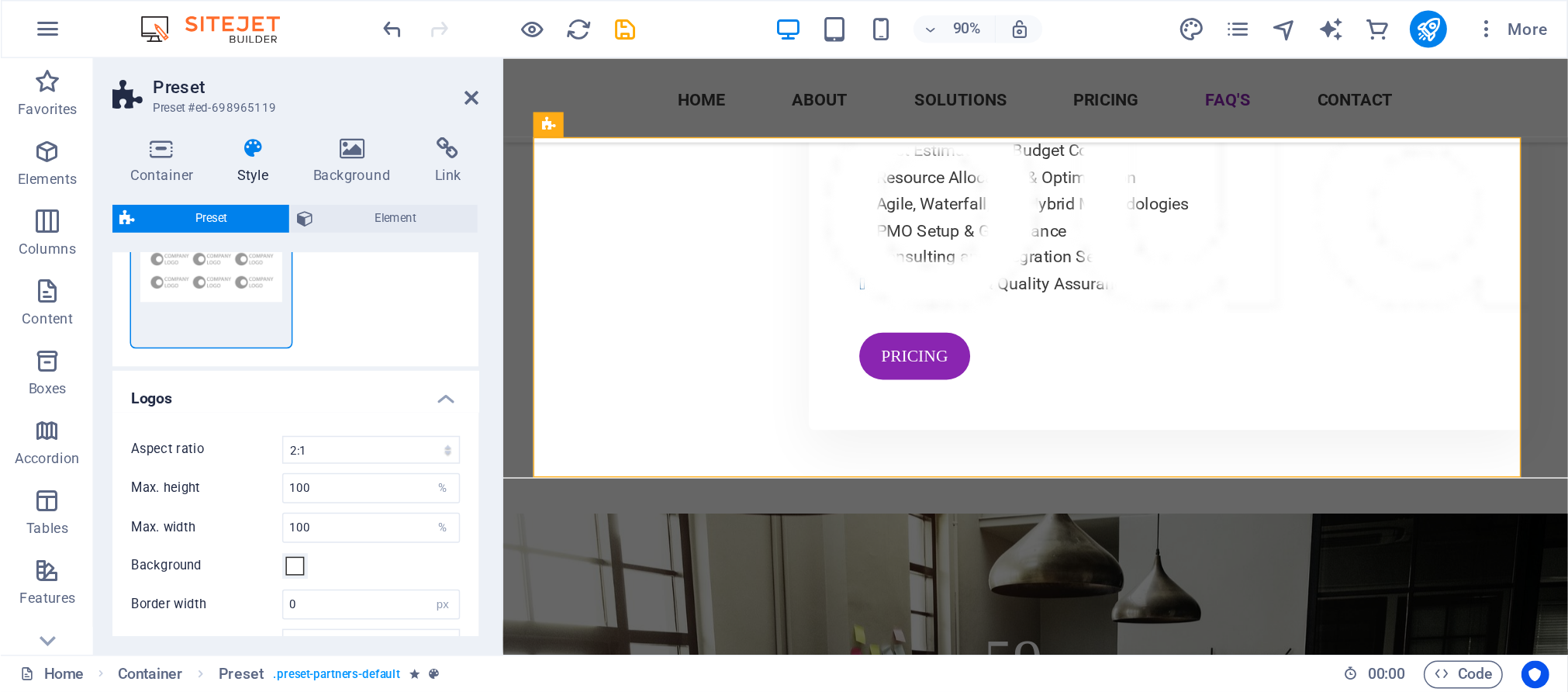 scroll, scrollTop: 156, scrollLeft: 0, axis: vertical 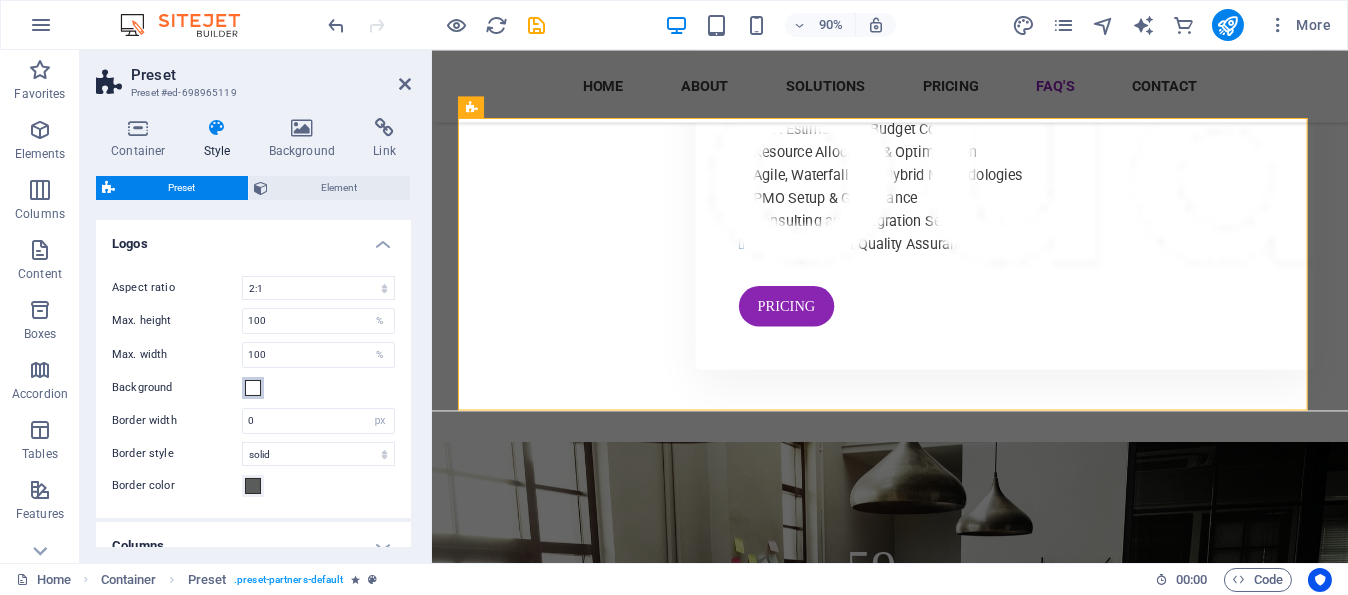 click at bounding box center (253, 388) 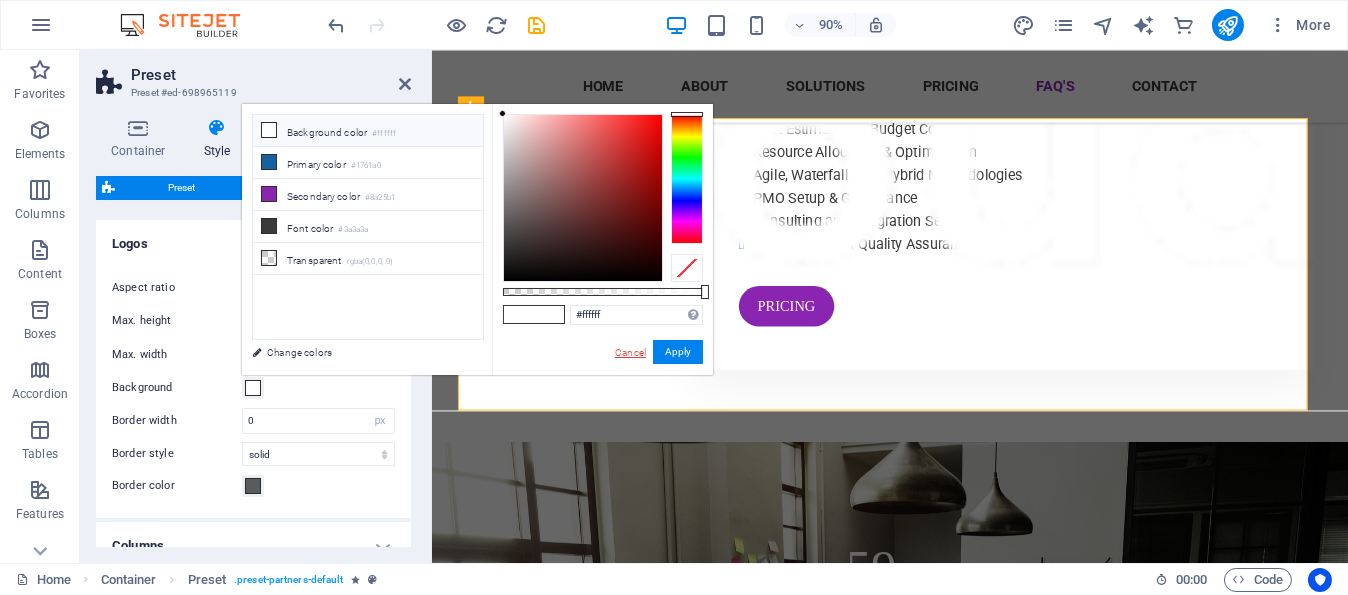 click on "Cancel" at bounding box center (630, 352) 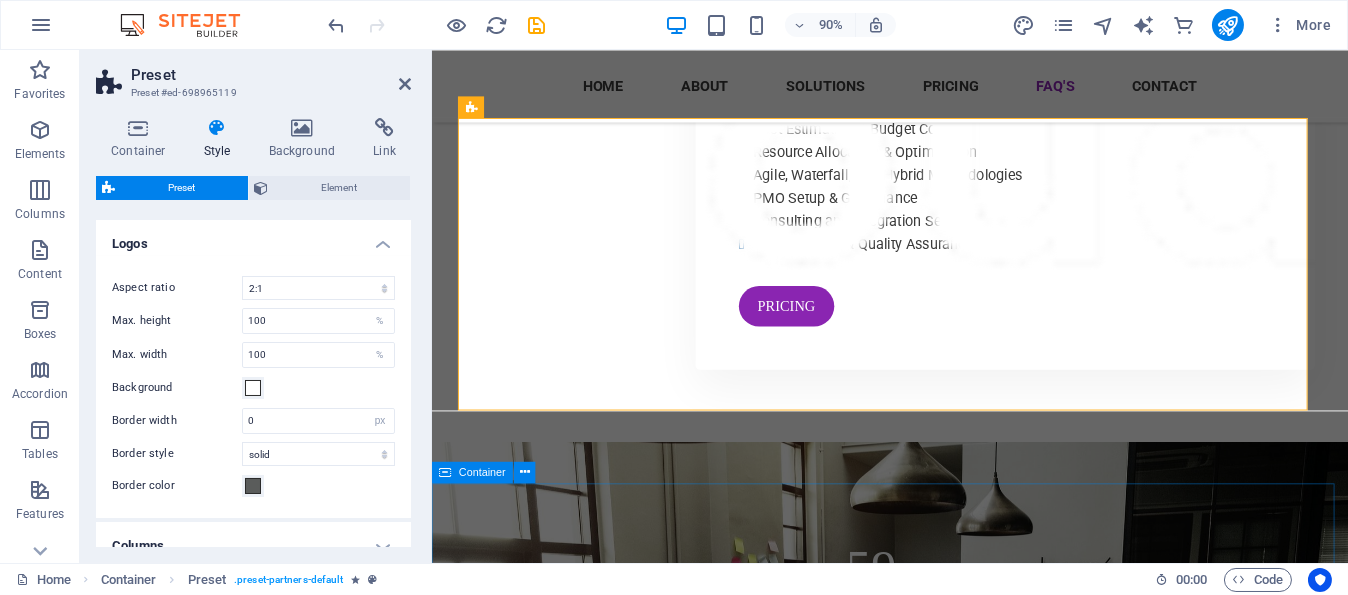 drag, startPoint x: 602, startPoint y: 592, endPoint x: 948, endPoint y: 523, distance: 352.813 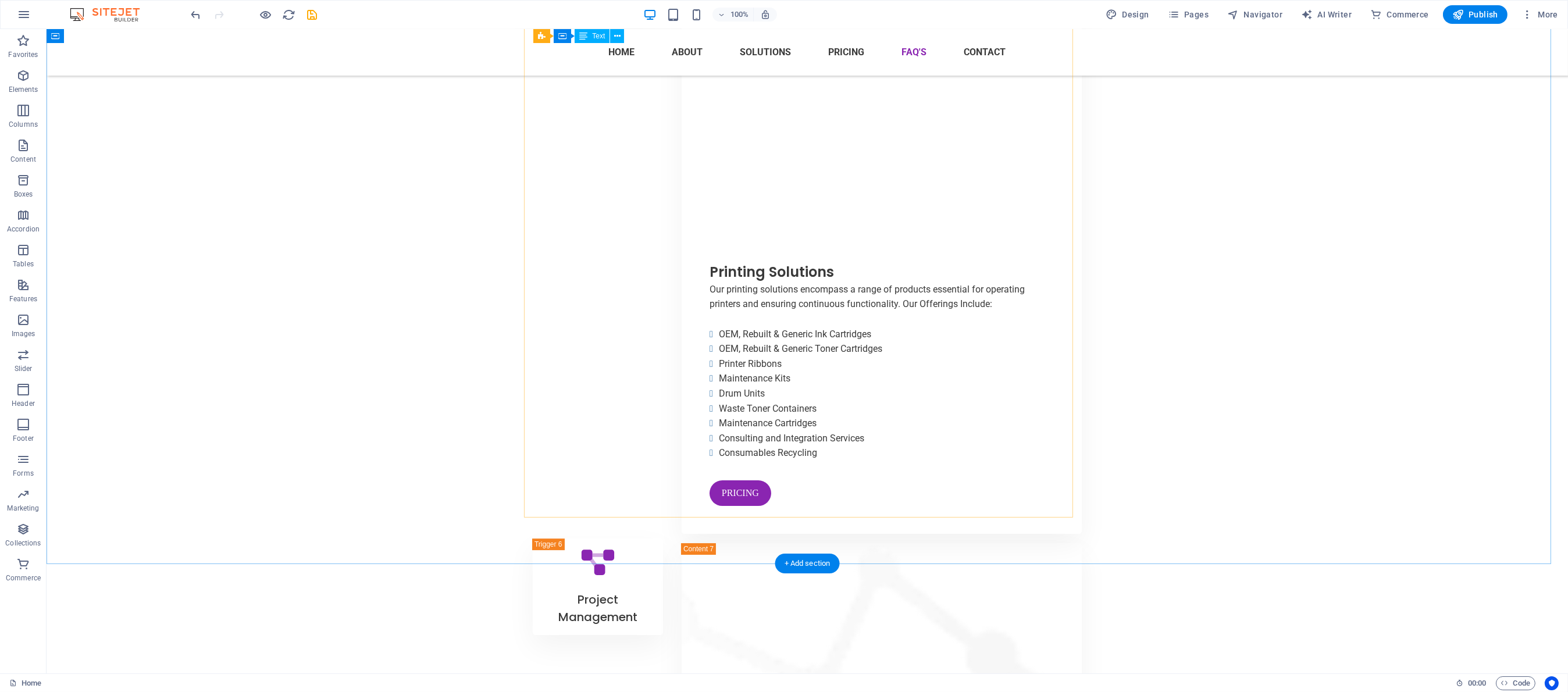 scroll, scrollTop: 10142, scrollLeft: 0, axis: vertical 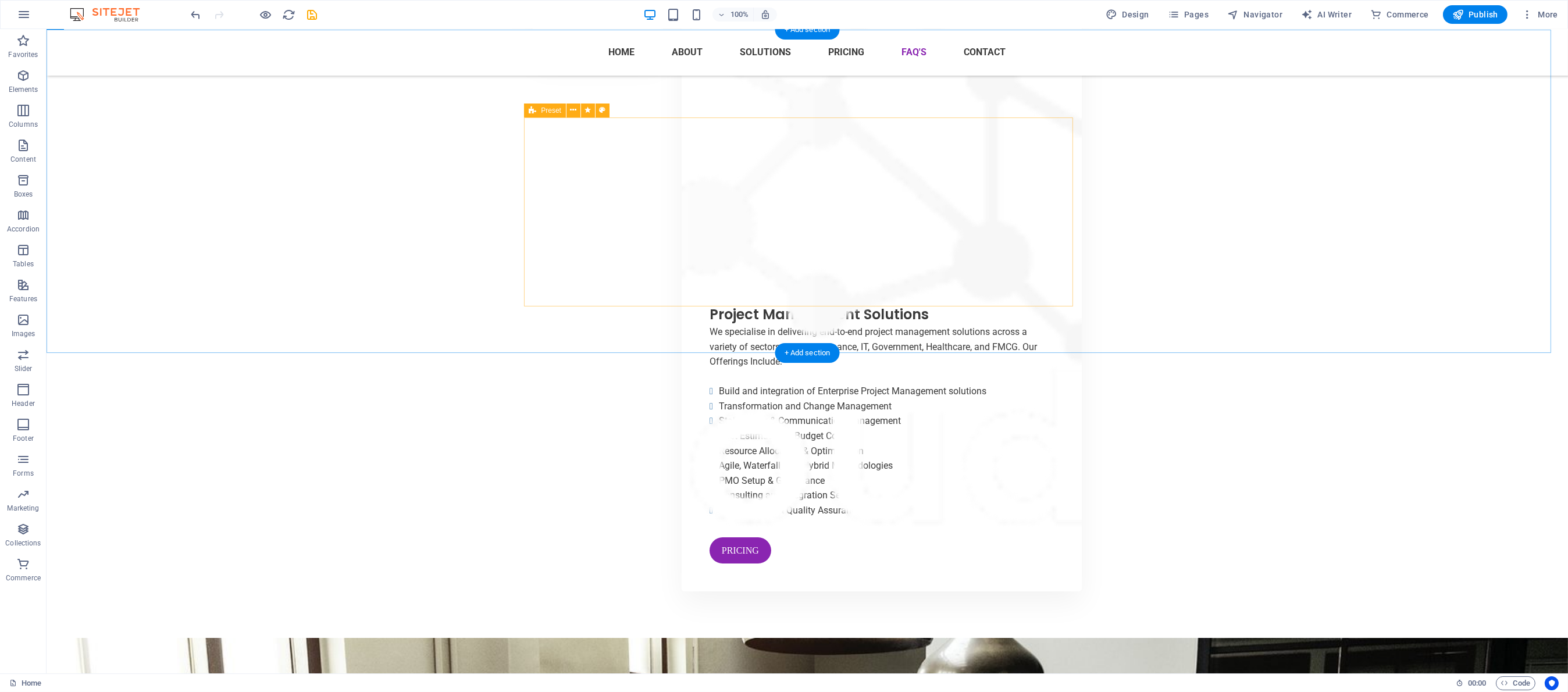 click at bounding box center (807, 4069) 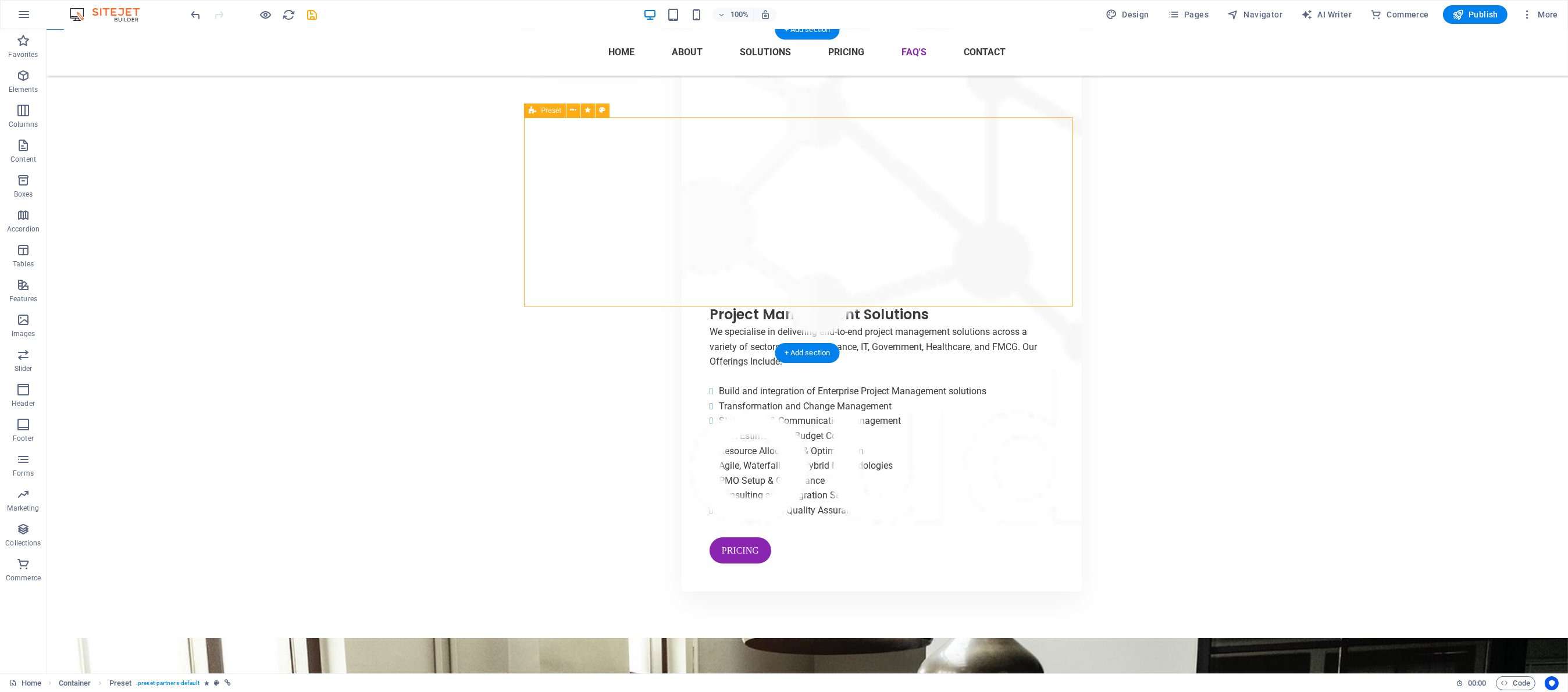 click at bounding box center [807, 4069] 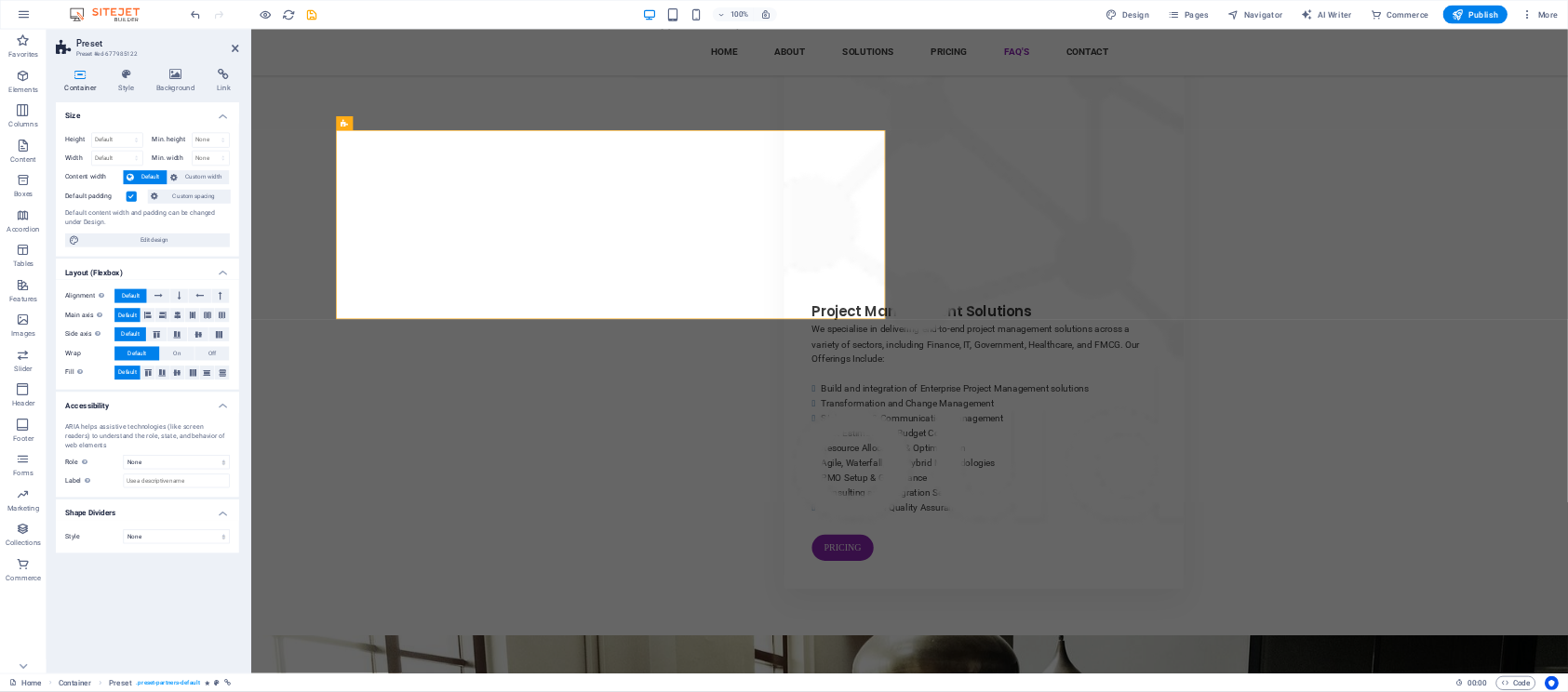 scroll, scrollTop: 16222, scrollLeft: 0, axis: vertical 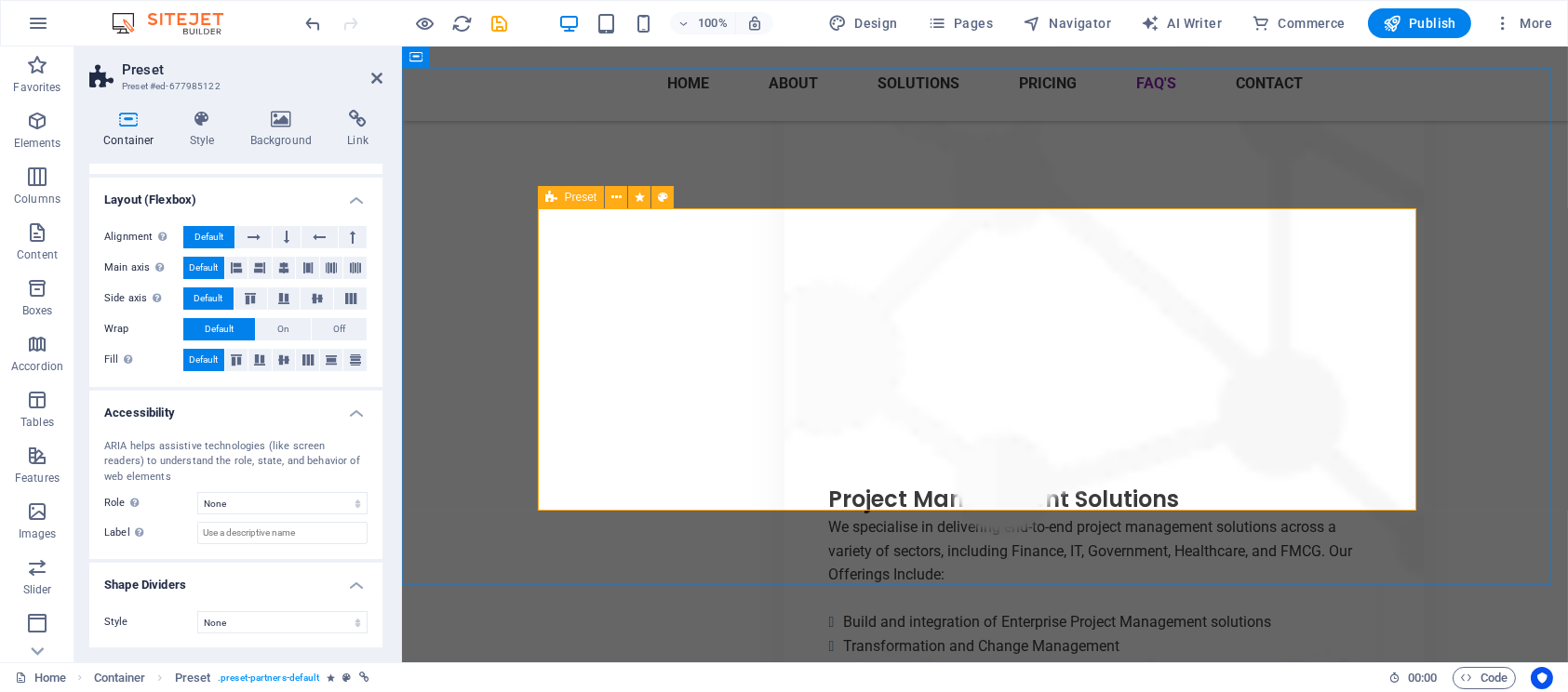 click at bounding box center (551, 197) 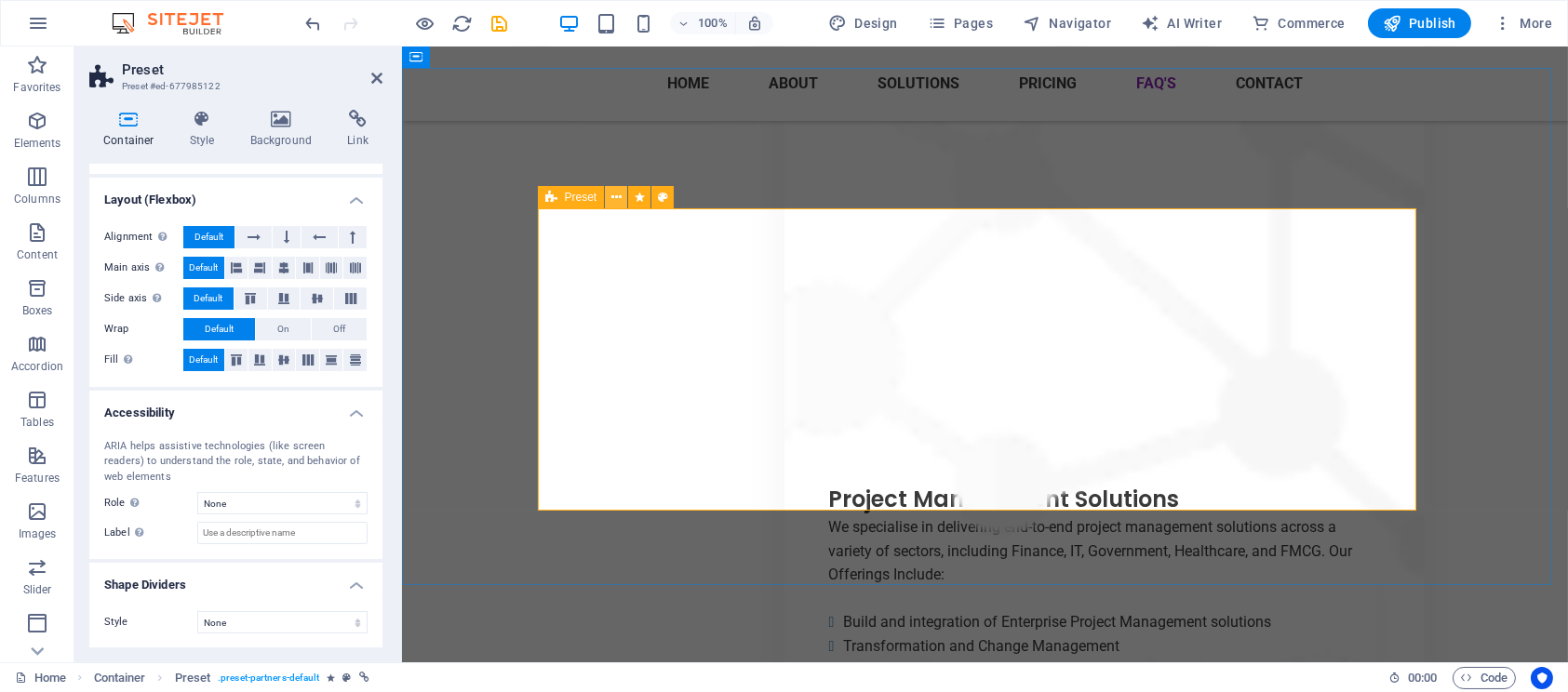 click at bounding box center [616, 197] 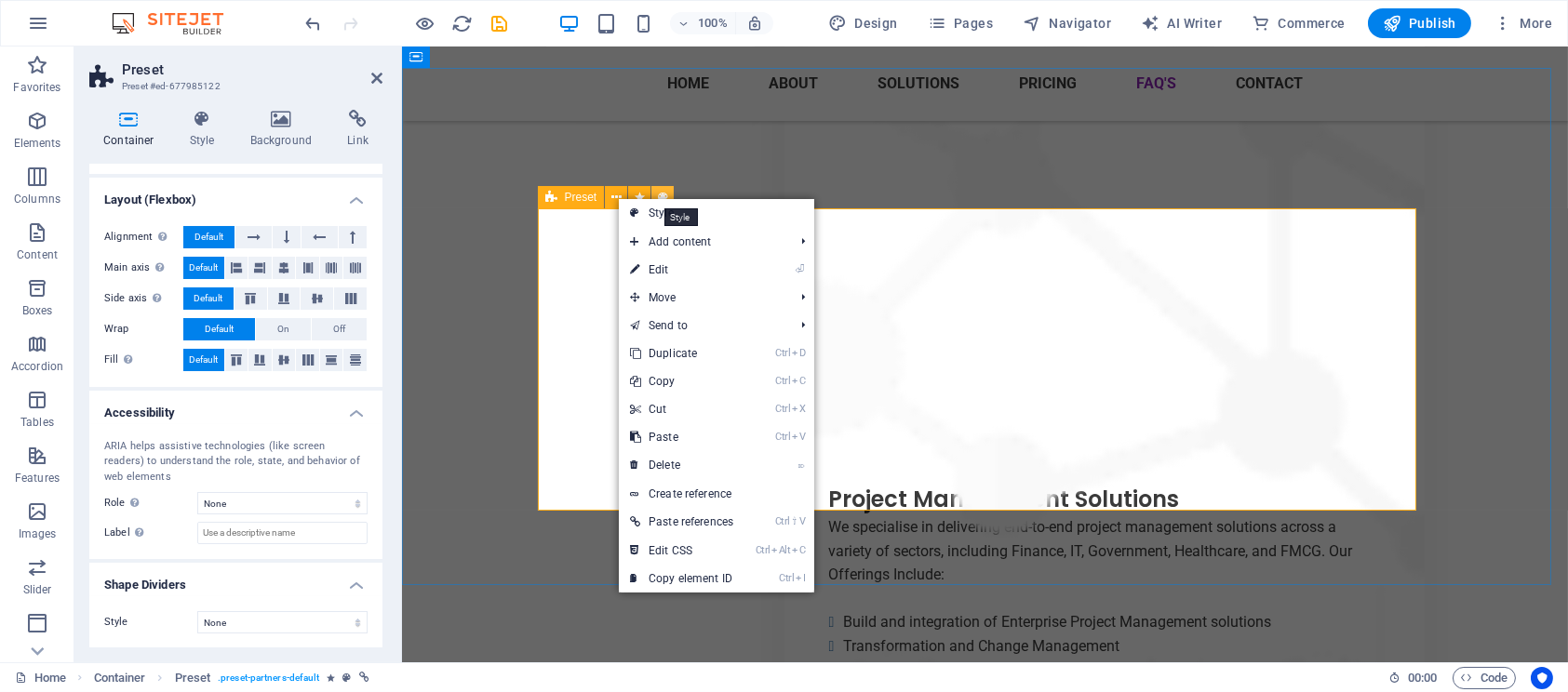 click at bounding box center [663, 197] 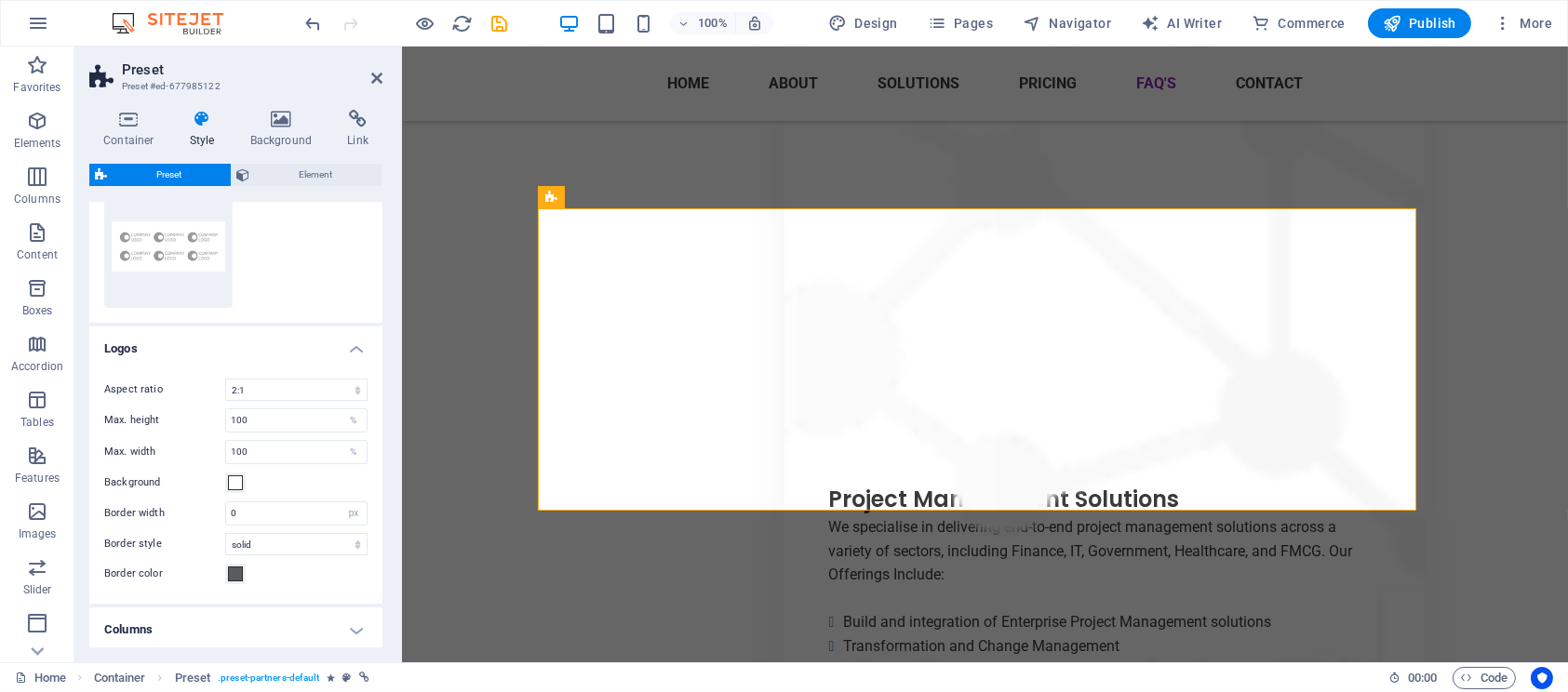 scroll, scrollTop: 142, scrollLeft: 0, axis: vertical 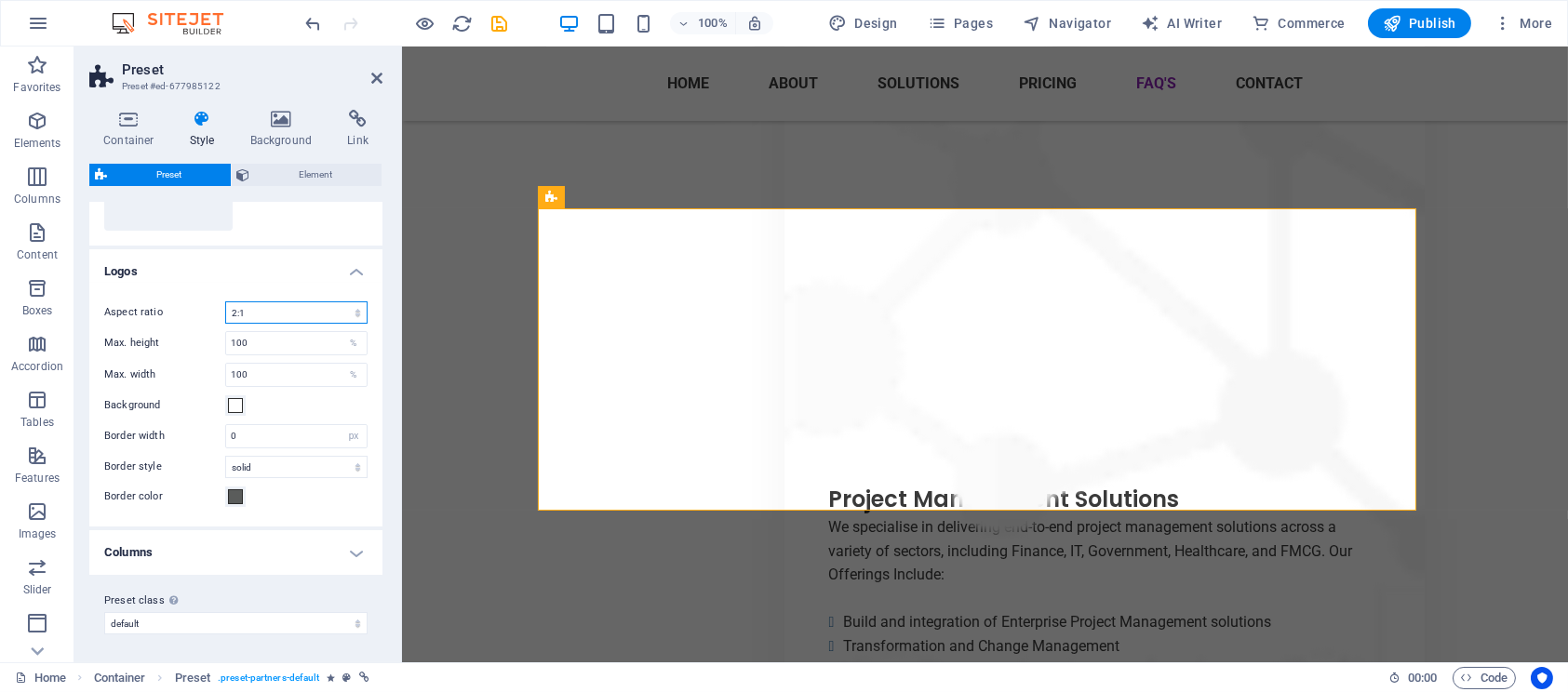 click on "1:2 1:1 2:1 4:3 16:9 16:10" at bounding box center [296, 313] 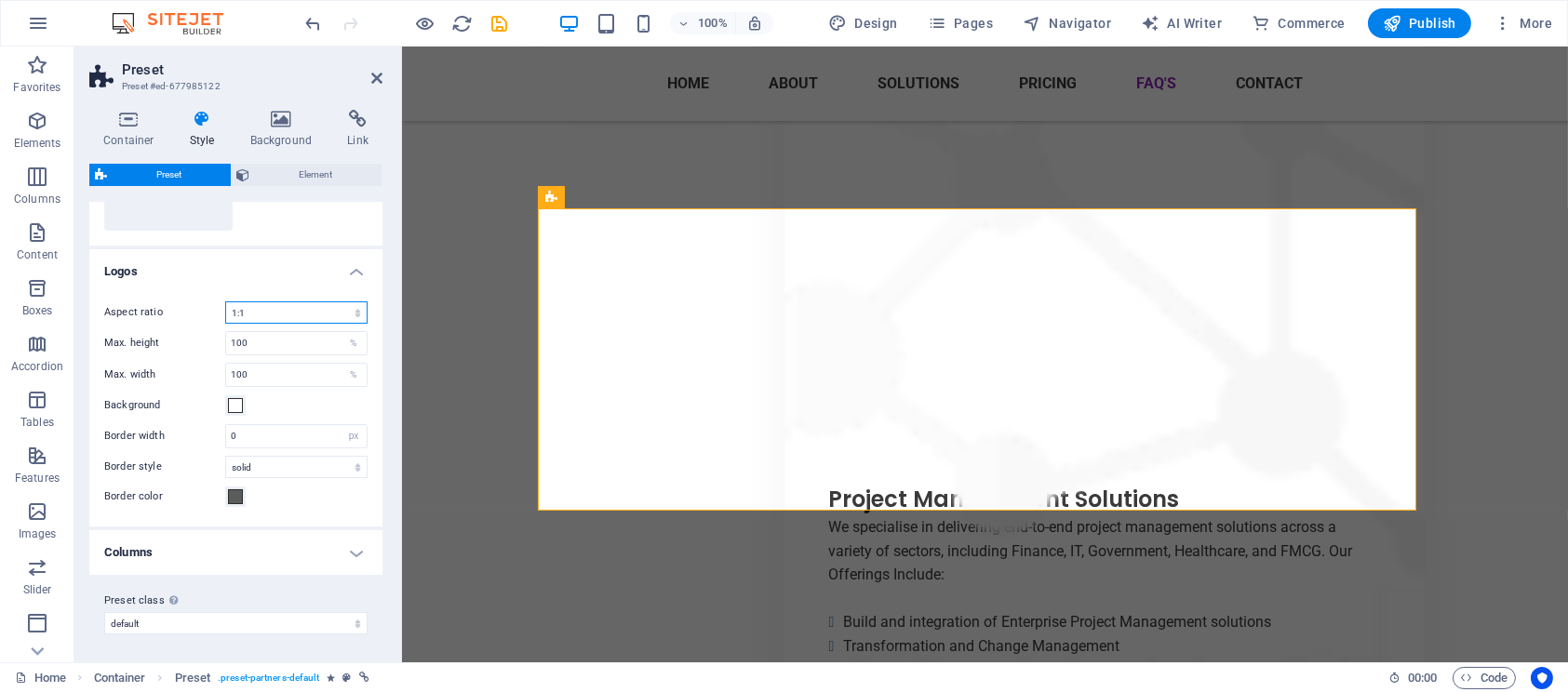 click on "1:2 1:1 2:1 4:3 16:9 16:10" at bounding box center (296, 313) 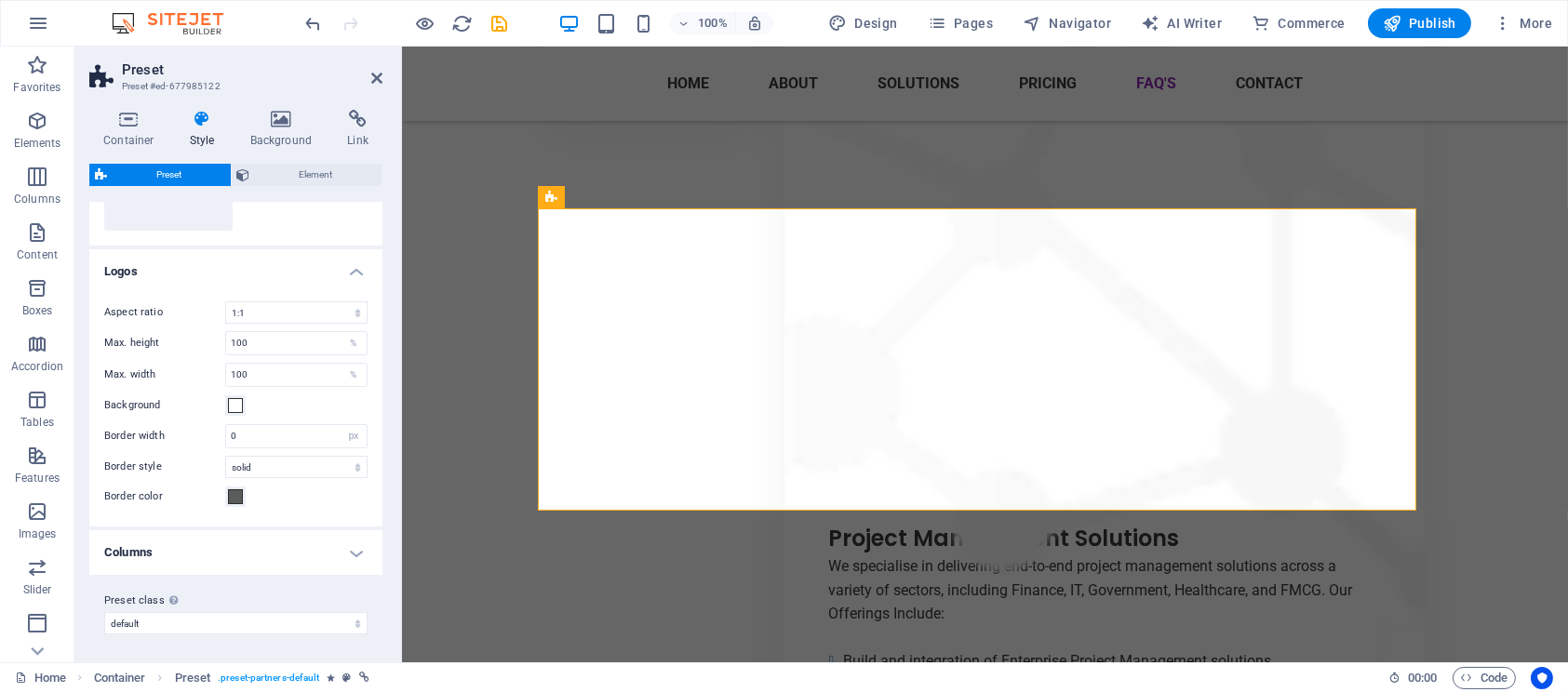 click on "simple" at bounding box center (235, 169) 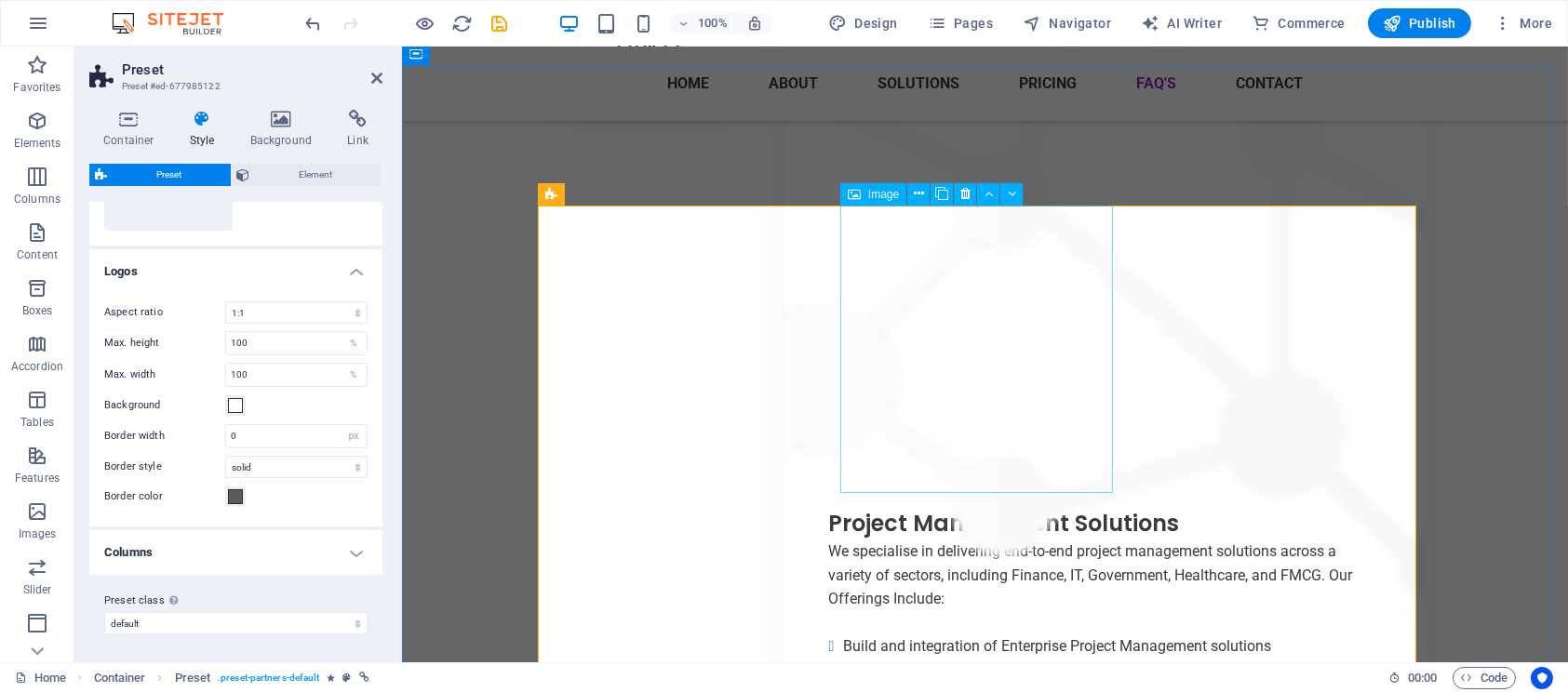 scroll, scrollTop: 16222, scrollLeft: 0, axis: vertical 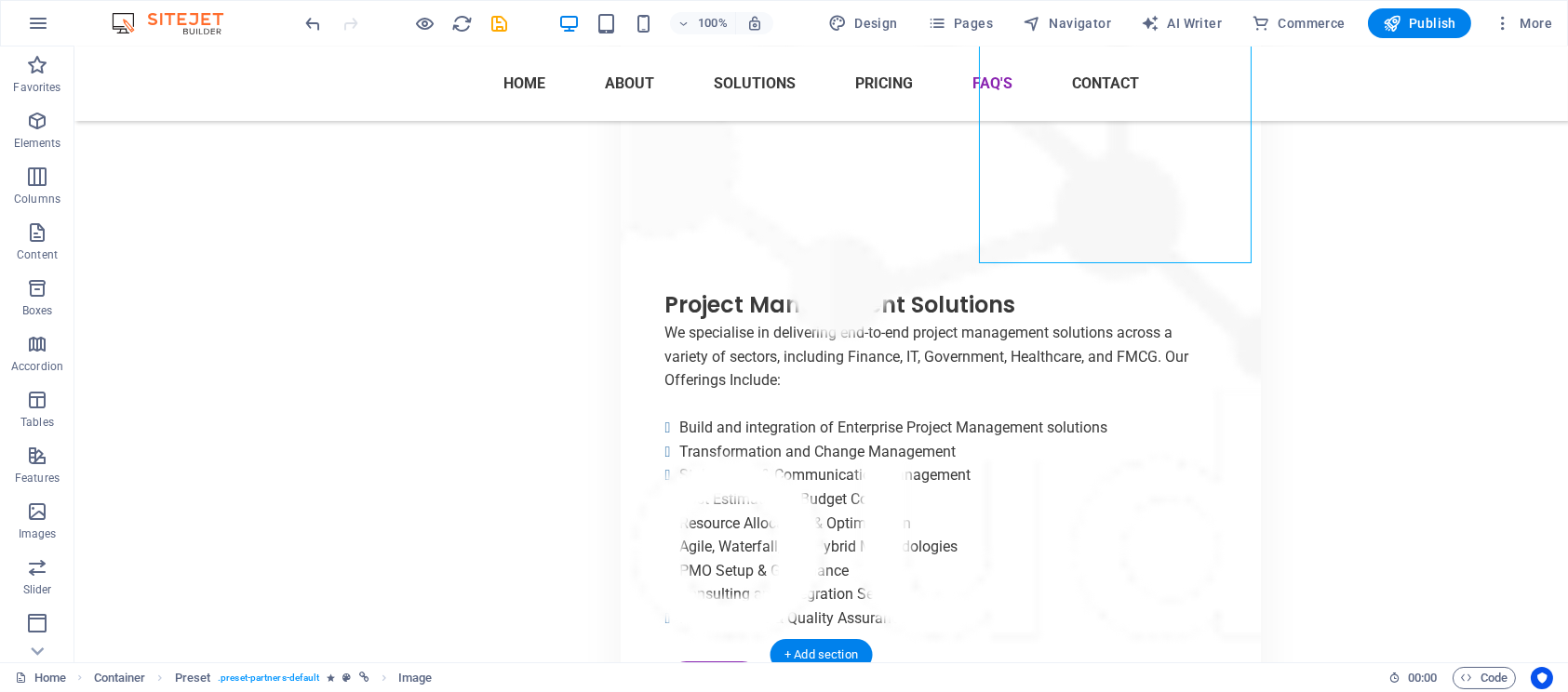 drag, startPoint x: 946, startPoint y: 359, endPoint x: 773, endPoint y: 409, distance: 180.08054 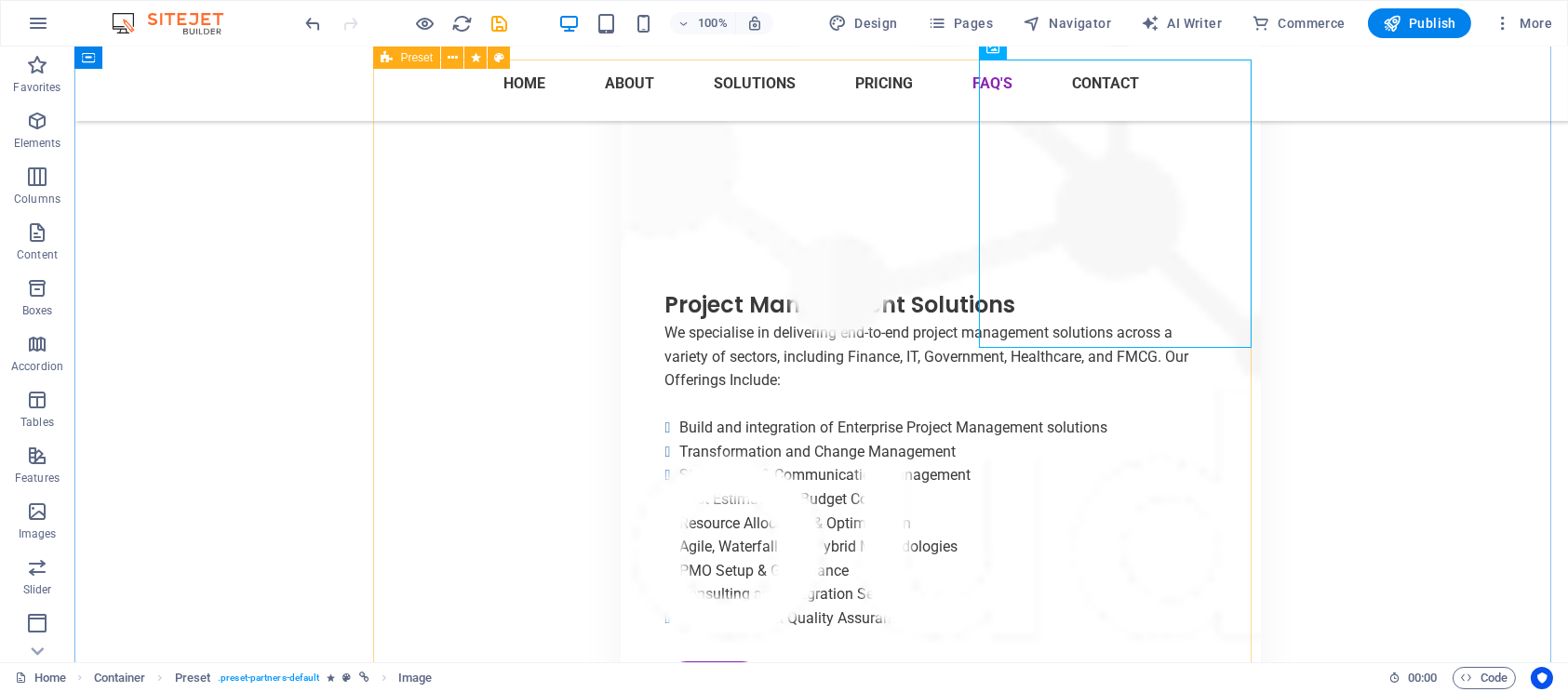 scroll, scrollTop: 16223, scrollLeft: 0, axis: vertical 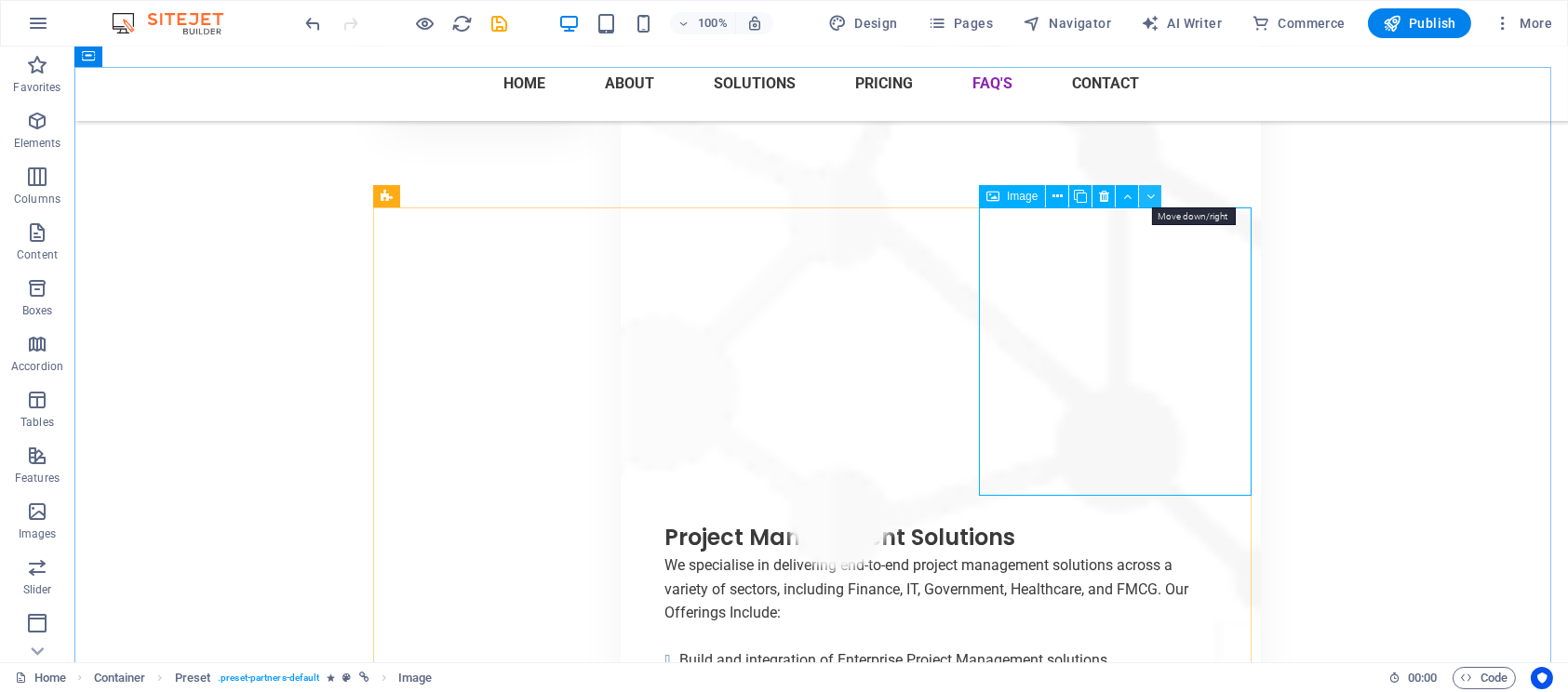 click at bounding box center [1150, 196] 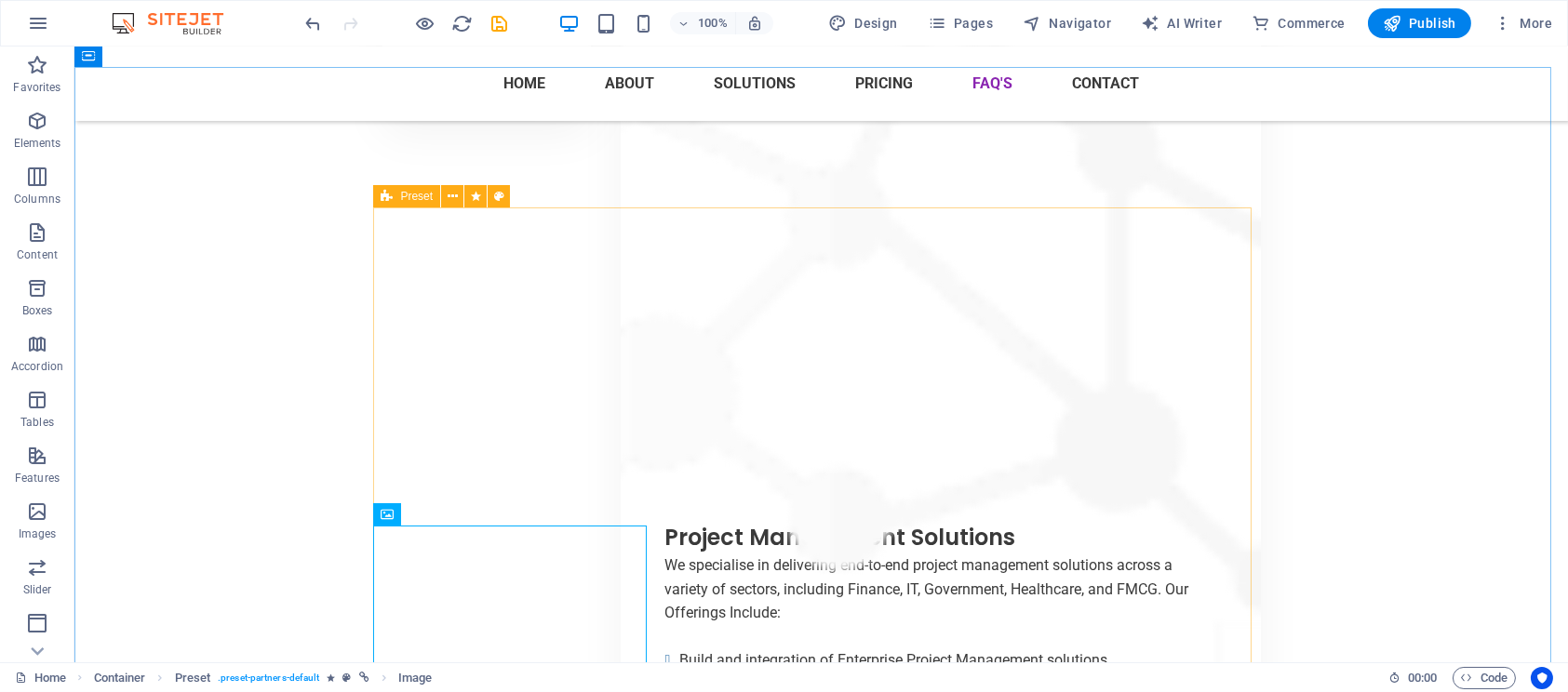 click at bounding box center [386, 196] 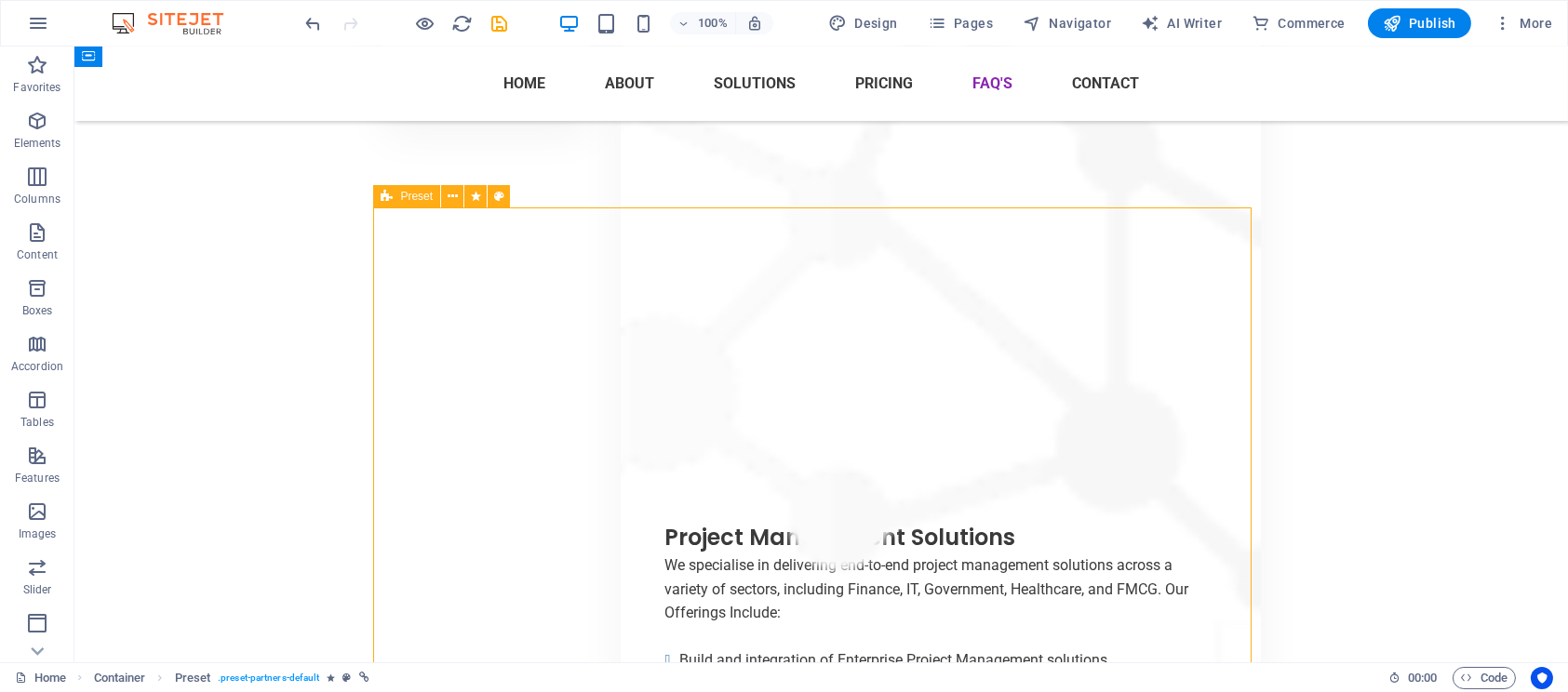 click at bounding box center (386, 196) 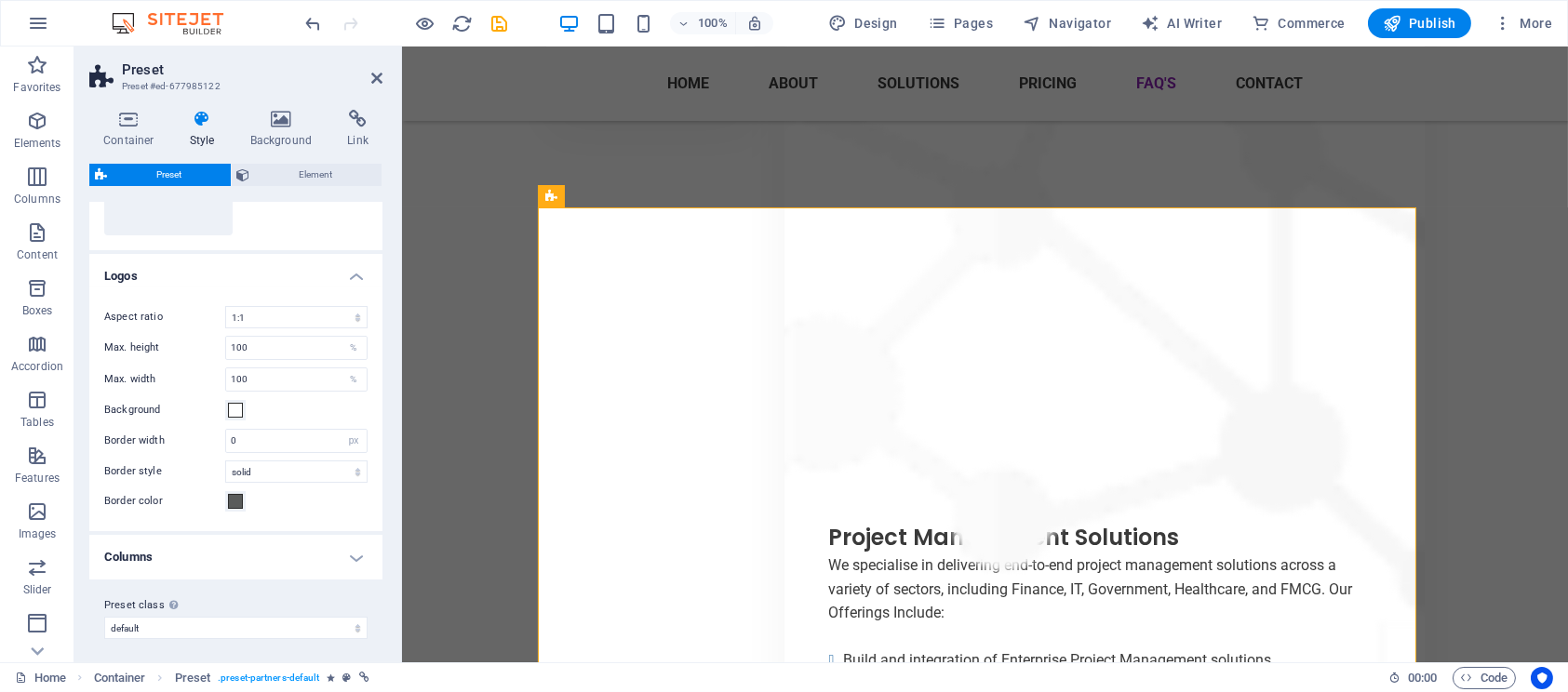 scroll, scrollTop: 142, scrollLeft: 0, axis: vertical 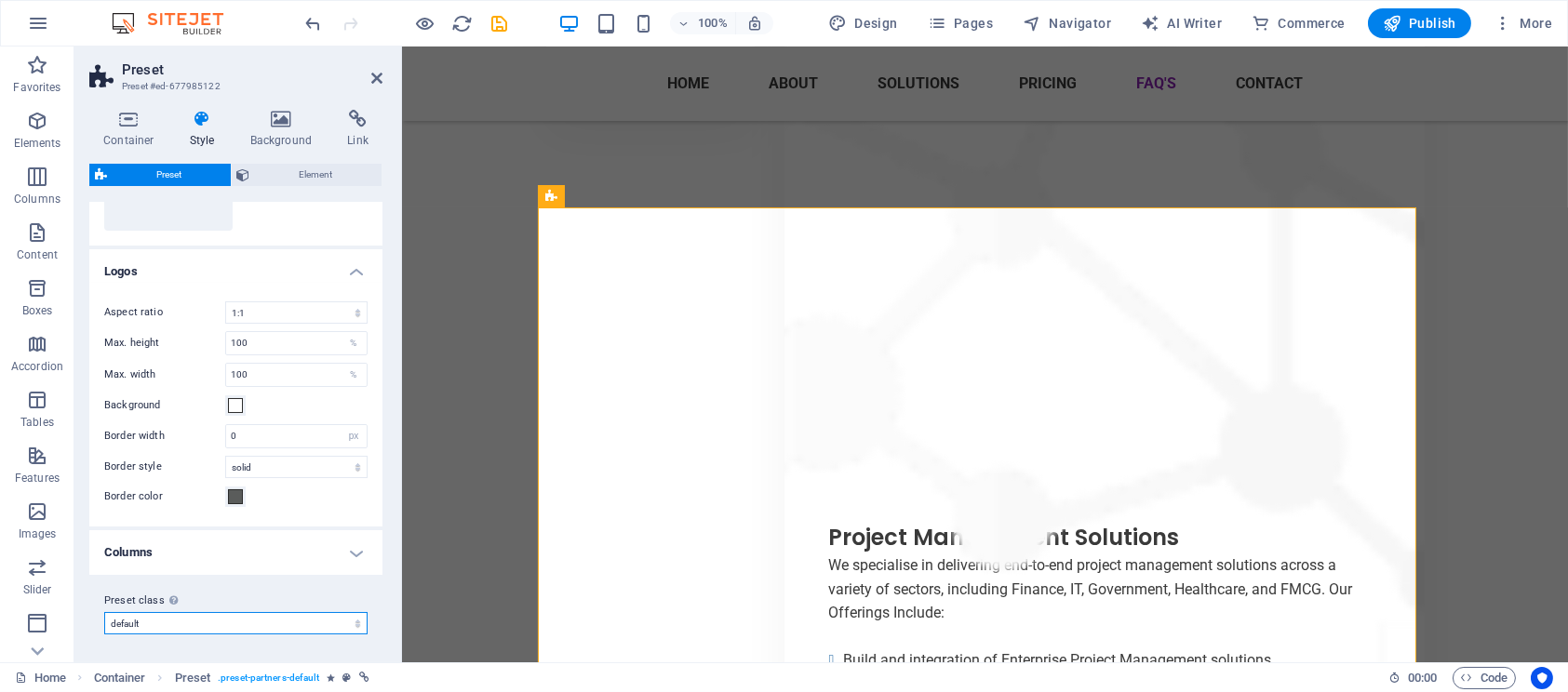 click on "default Add preset class" at bounding box center [235, 623] 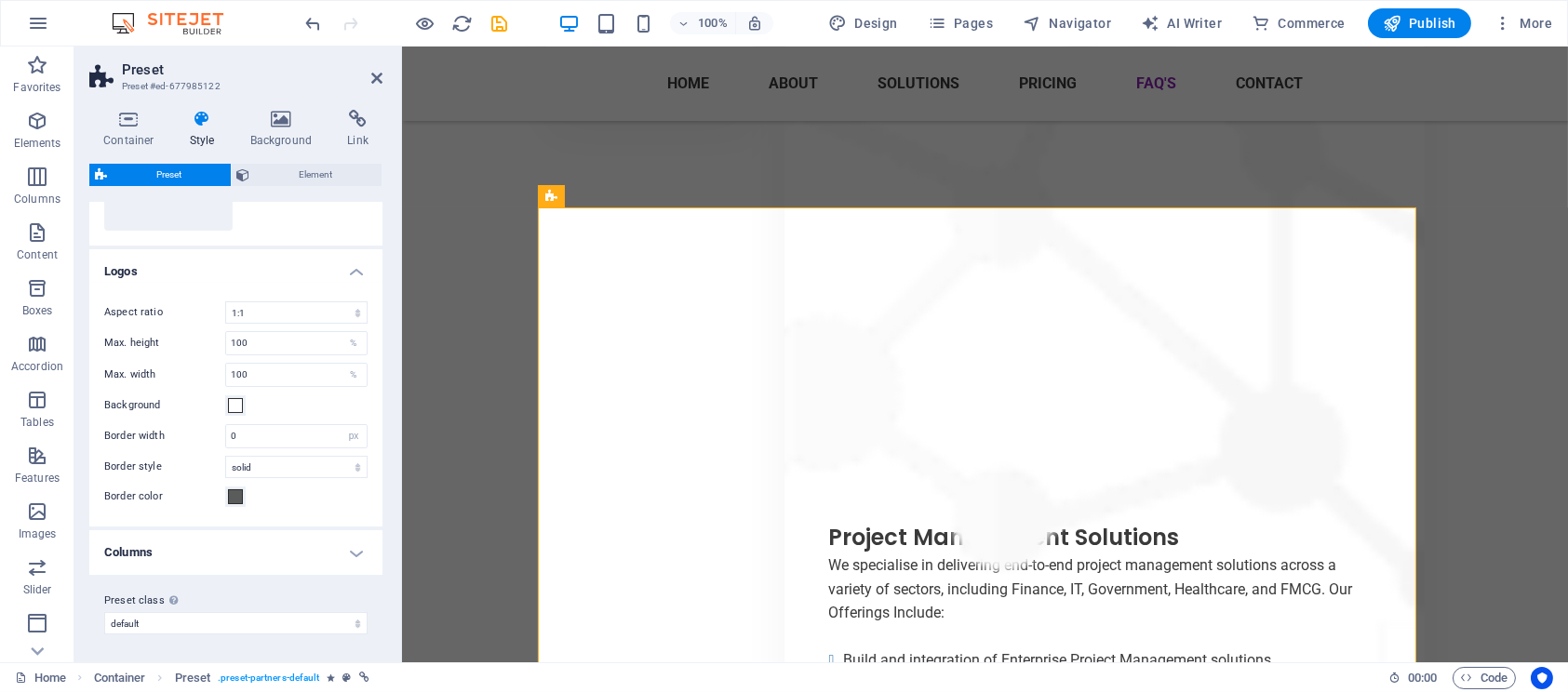 click on "Container Style Background Link Size Height Default px rem % vh vw Min. height None px rem % vh vw Width Default px rem % em vh vw Min. width None px rem % vh vw Content width Default Custom width Width Default px rem % em vh vw Min. width None px rem % vh vw Default padding Custom spacing Default content width and padding can be changed under Design. Edit design Layout (Flexbox) Alignment Determines the flex direction. Default Main axis Determine how elements should behave along the main axis inside this container (justify content). Default Side axis Control the vertical direction of the element inside of the container (align items). Default Wrap Default On Off Fill Controls the distances and direction of elements on the y-axis across several lines (align content). Default Accessibility ARIA helps assistive technologies (like screen readers) to understand the role, state, and behavior of web elements Role The ARIA role defines the purpose of an element.  None Alert Article Banner Comment Fan" at bounding box center (235, 379) 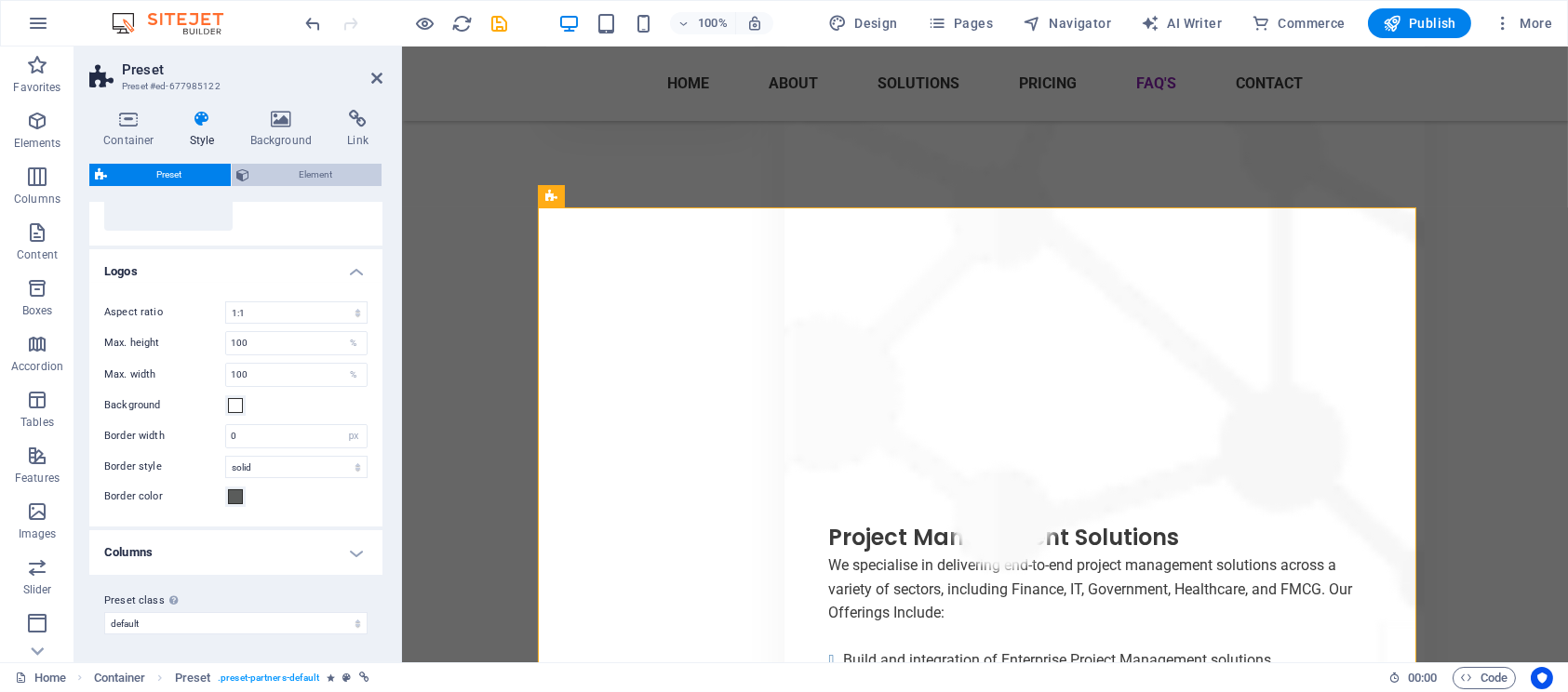 click on "Element" at bounding box center (316, 175) 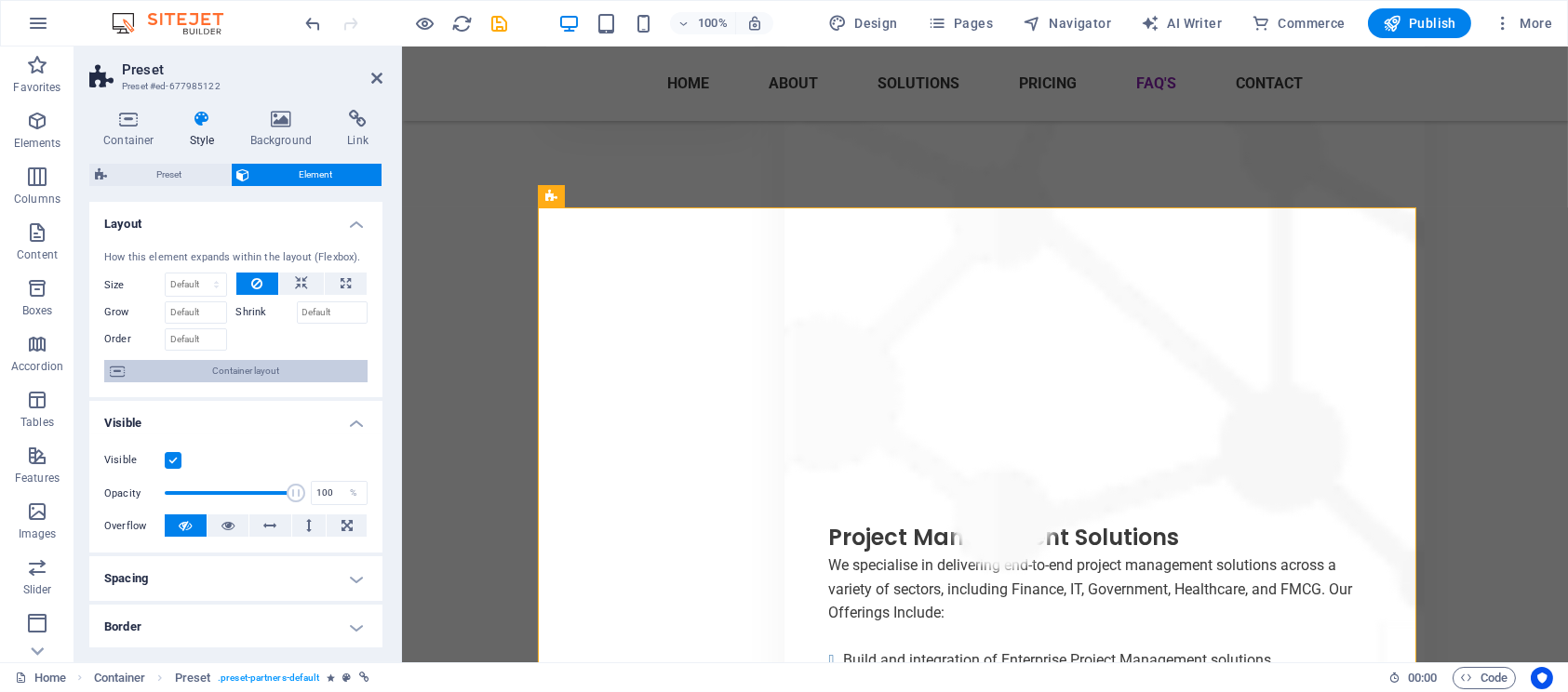 click on "Container layout" at bounding box center (246, 371) 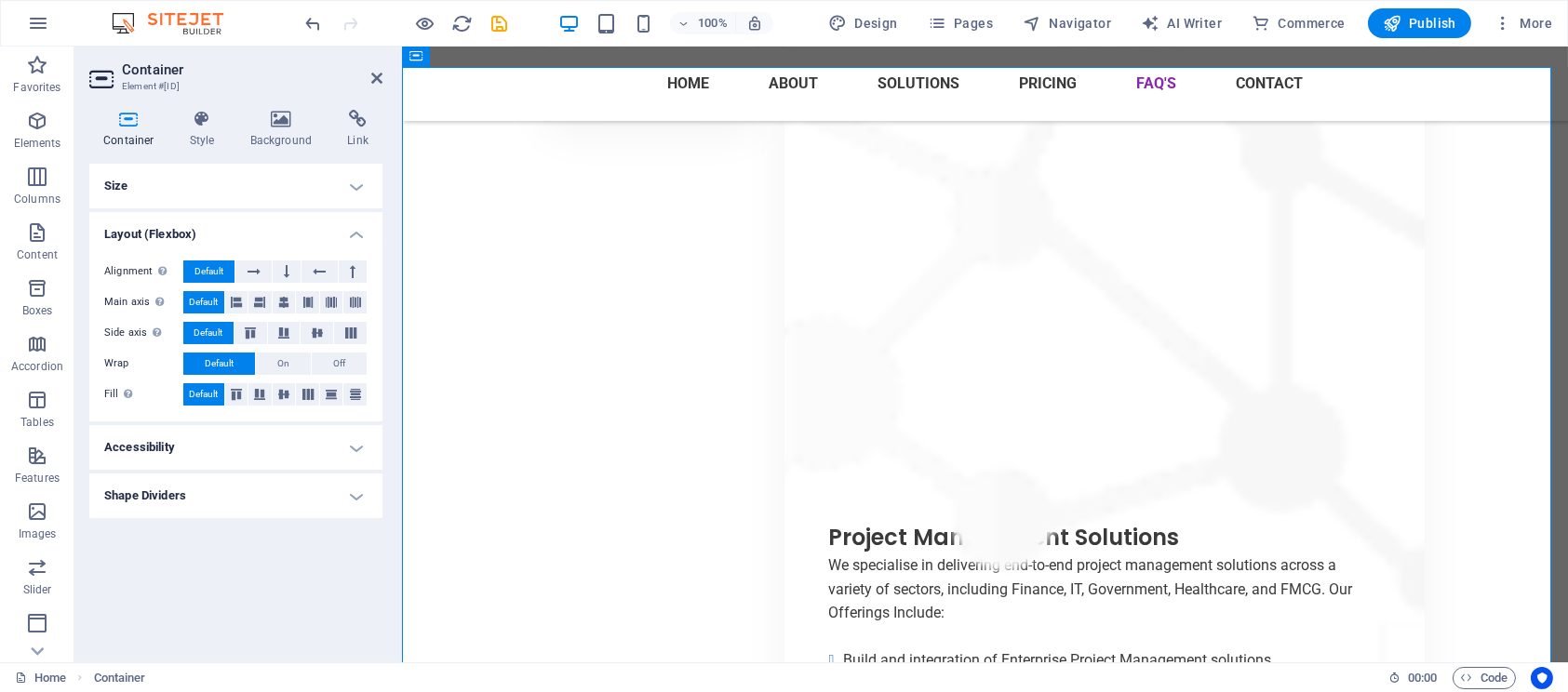 click on "Accessibility" at bounding box center (235, 447) 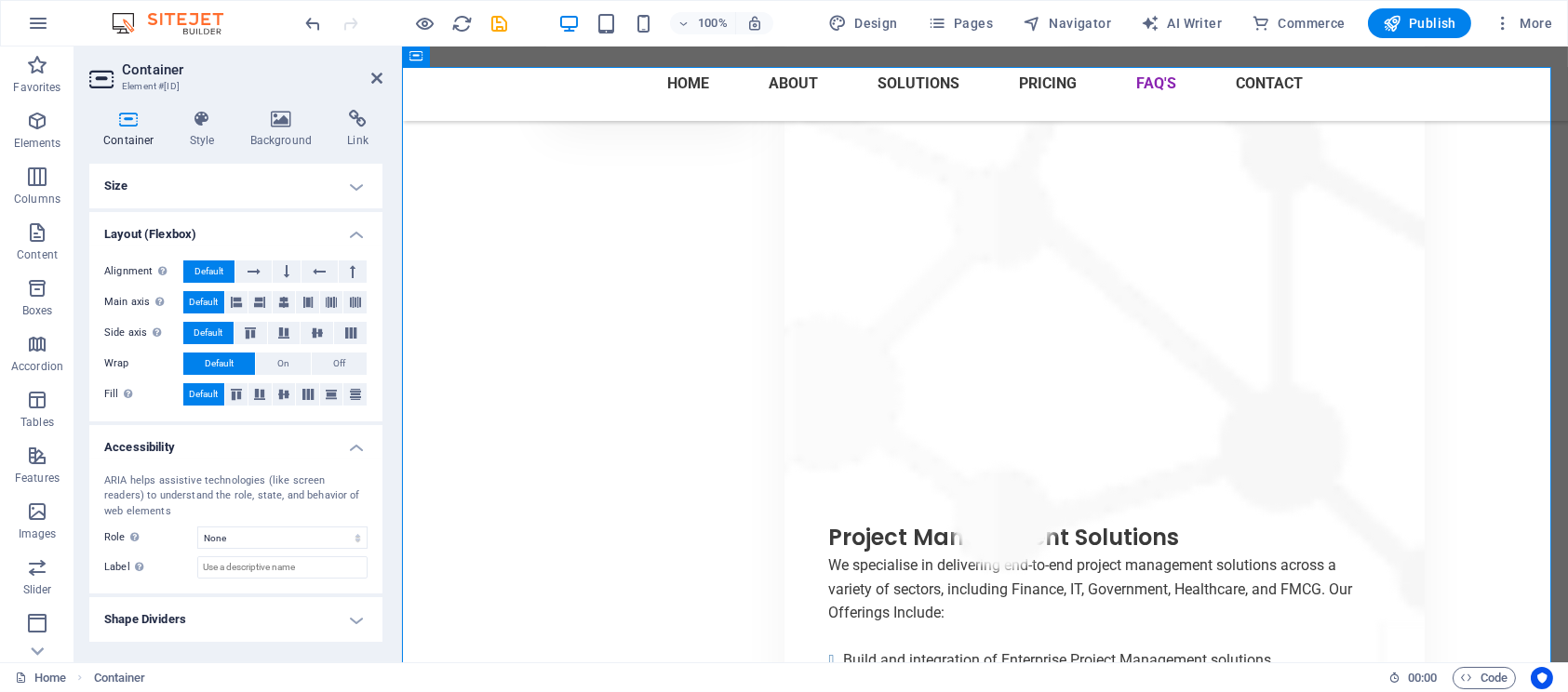 click on "Shape Dividers" at bounding box center (235, 619) 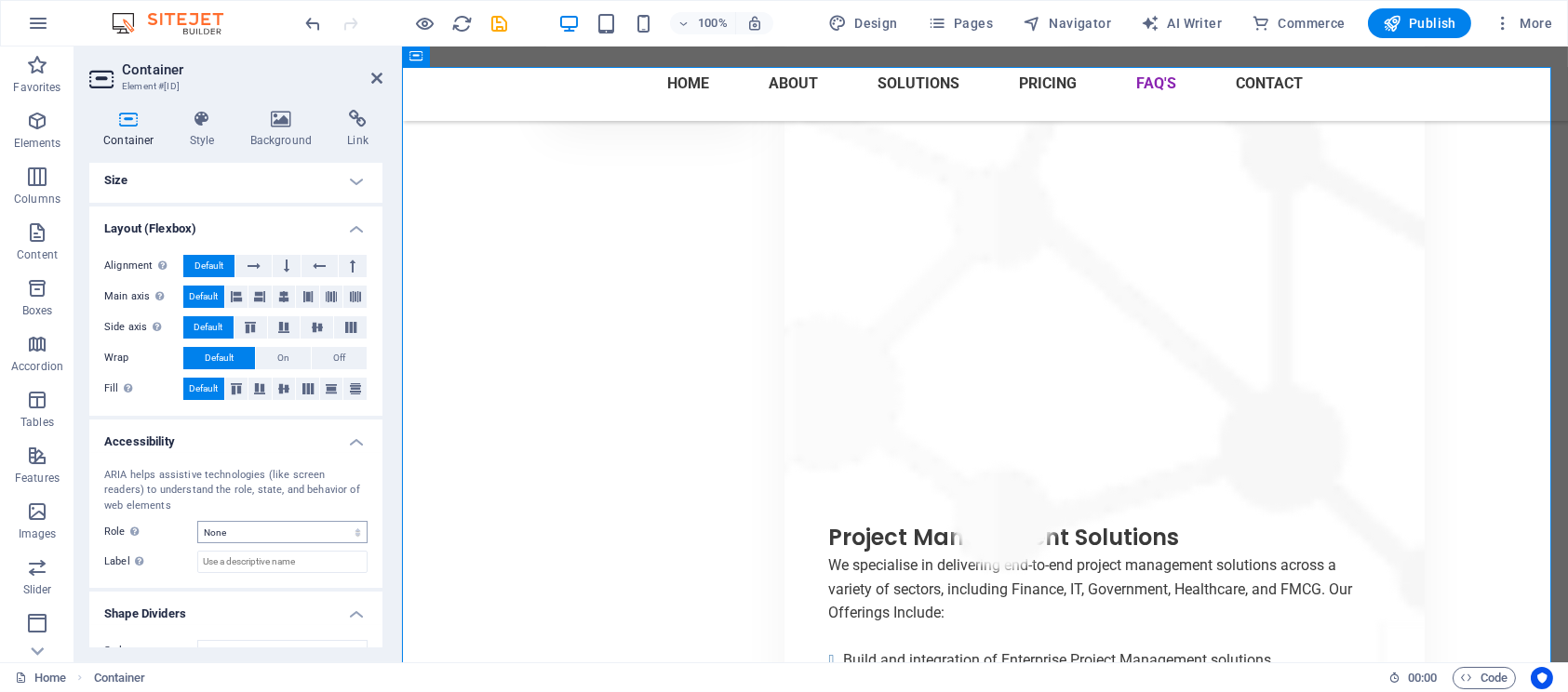 scroll, scrollTop: 0, scrollLeft: 0, axis: both 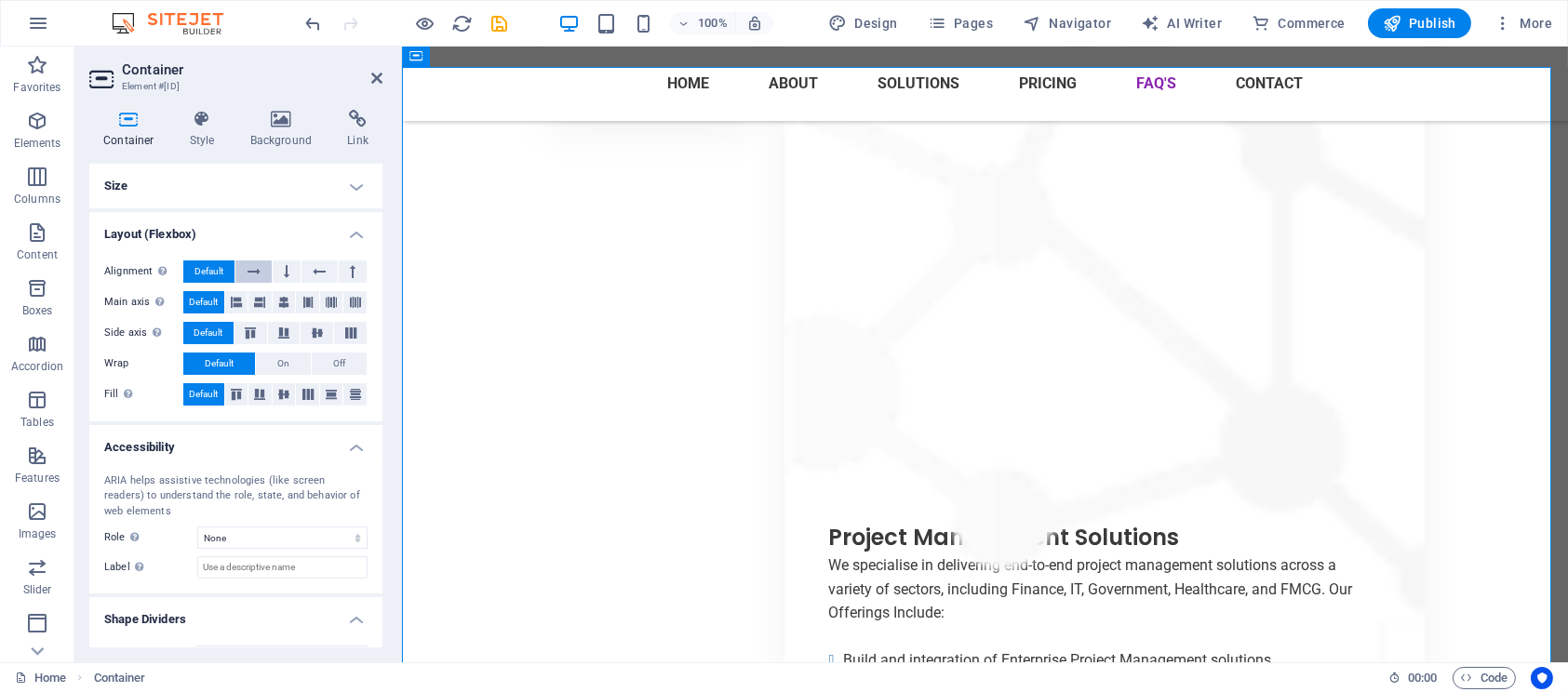 click at bounding box center (254, 272) 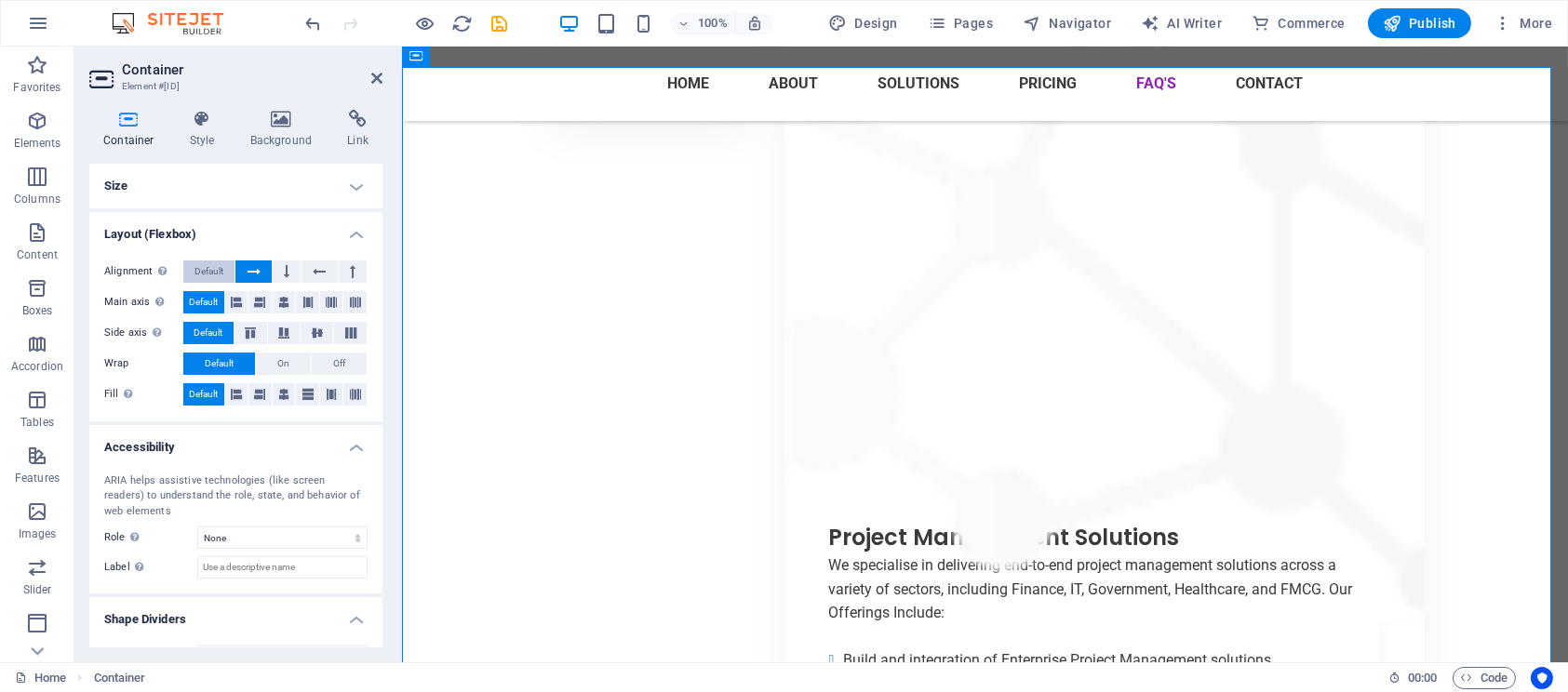 click on "Default" at bounding box center [208, 272] 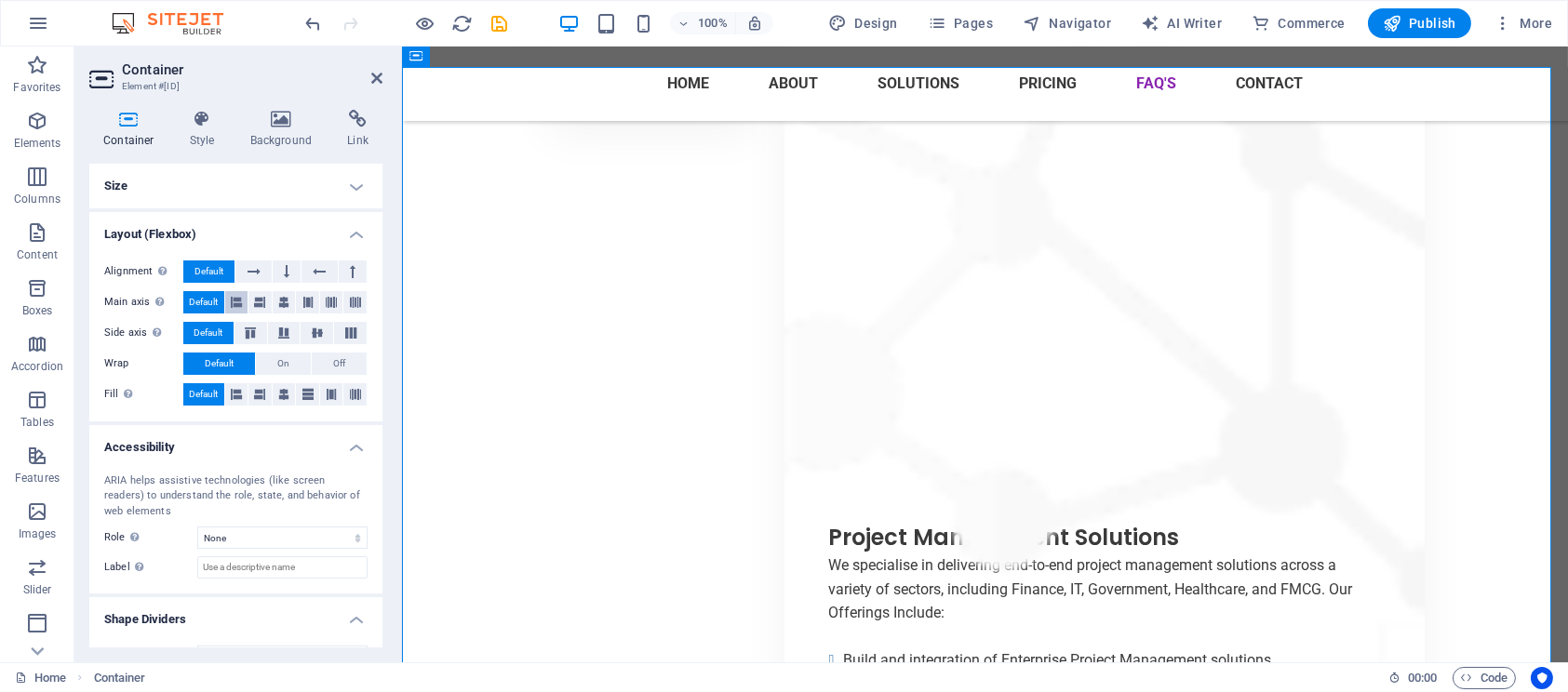 click at bounding box center [236, 302] 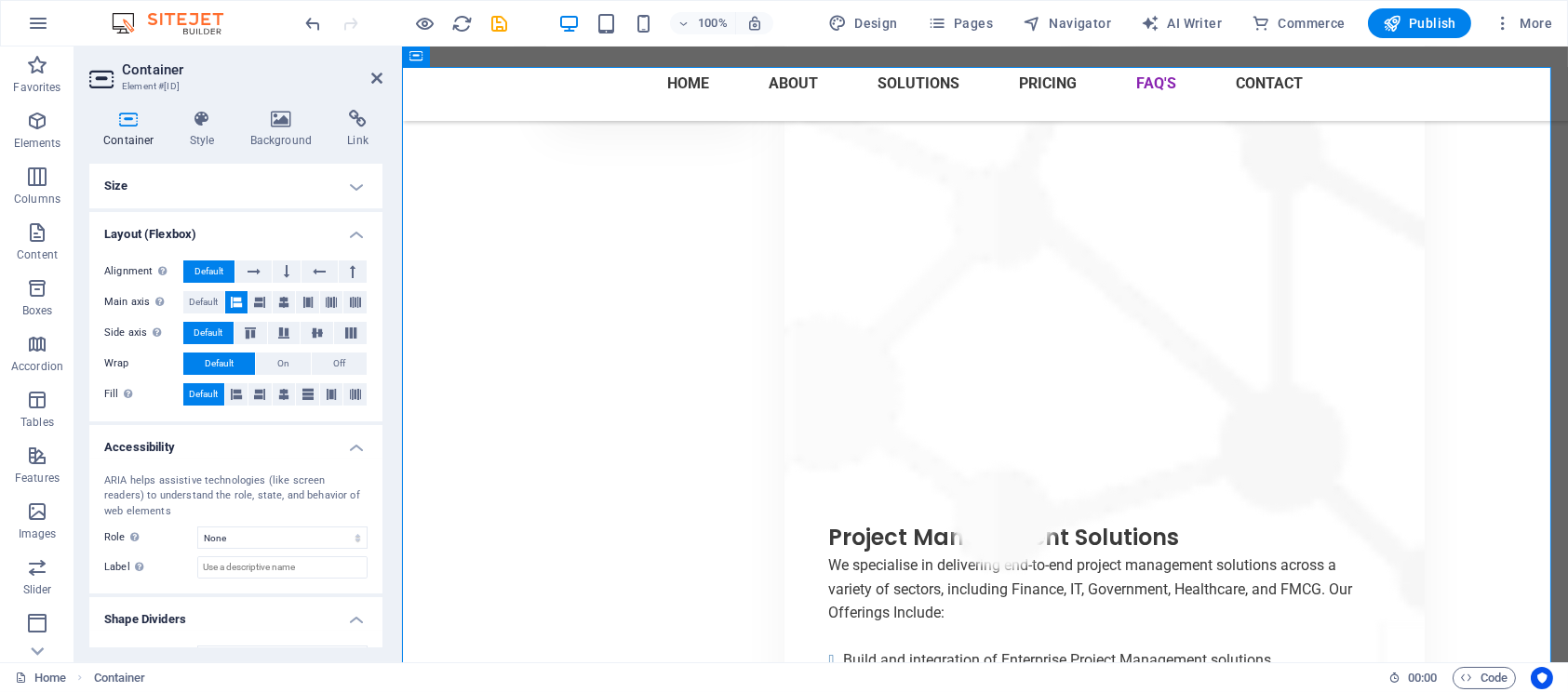 click on "Size" at bounding box center (235, 186) 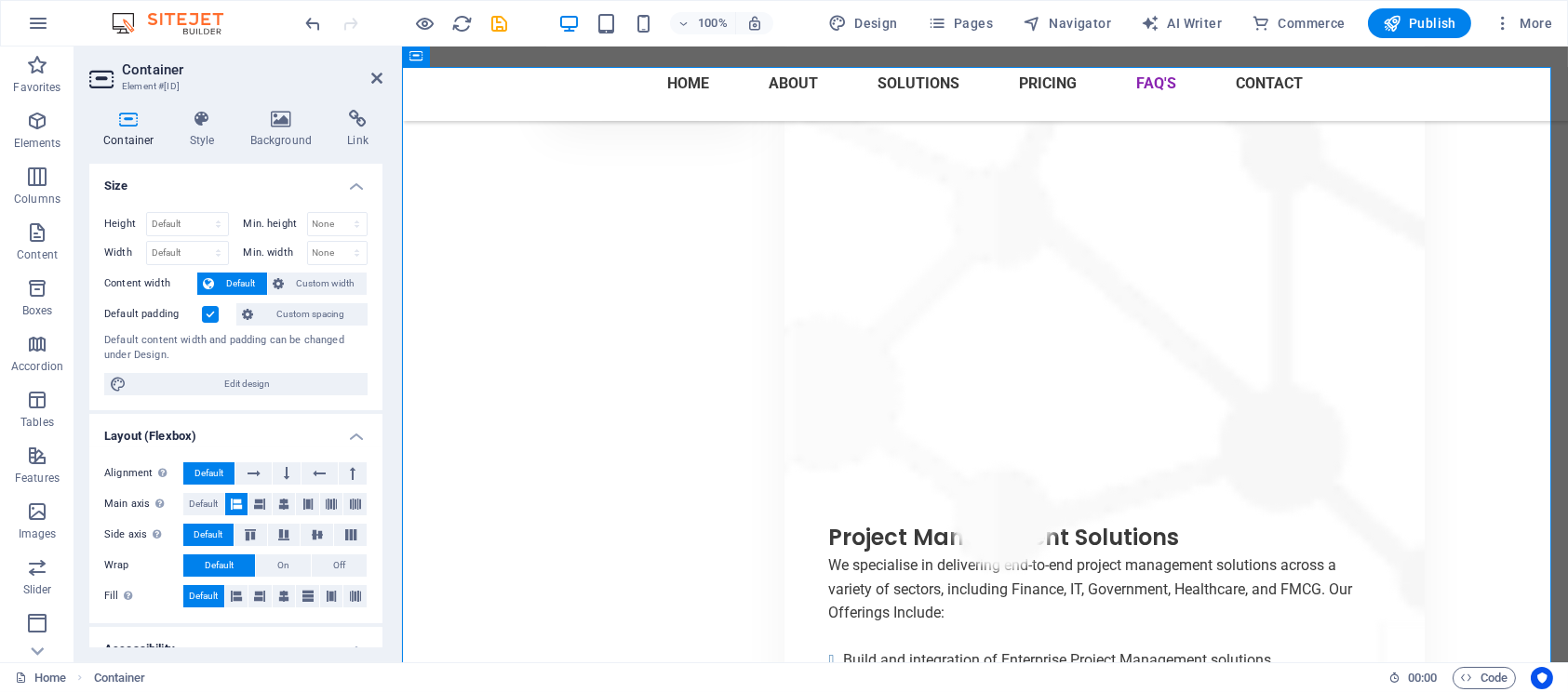 click on "Size" at bounding box center [235, 180] 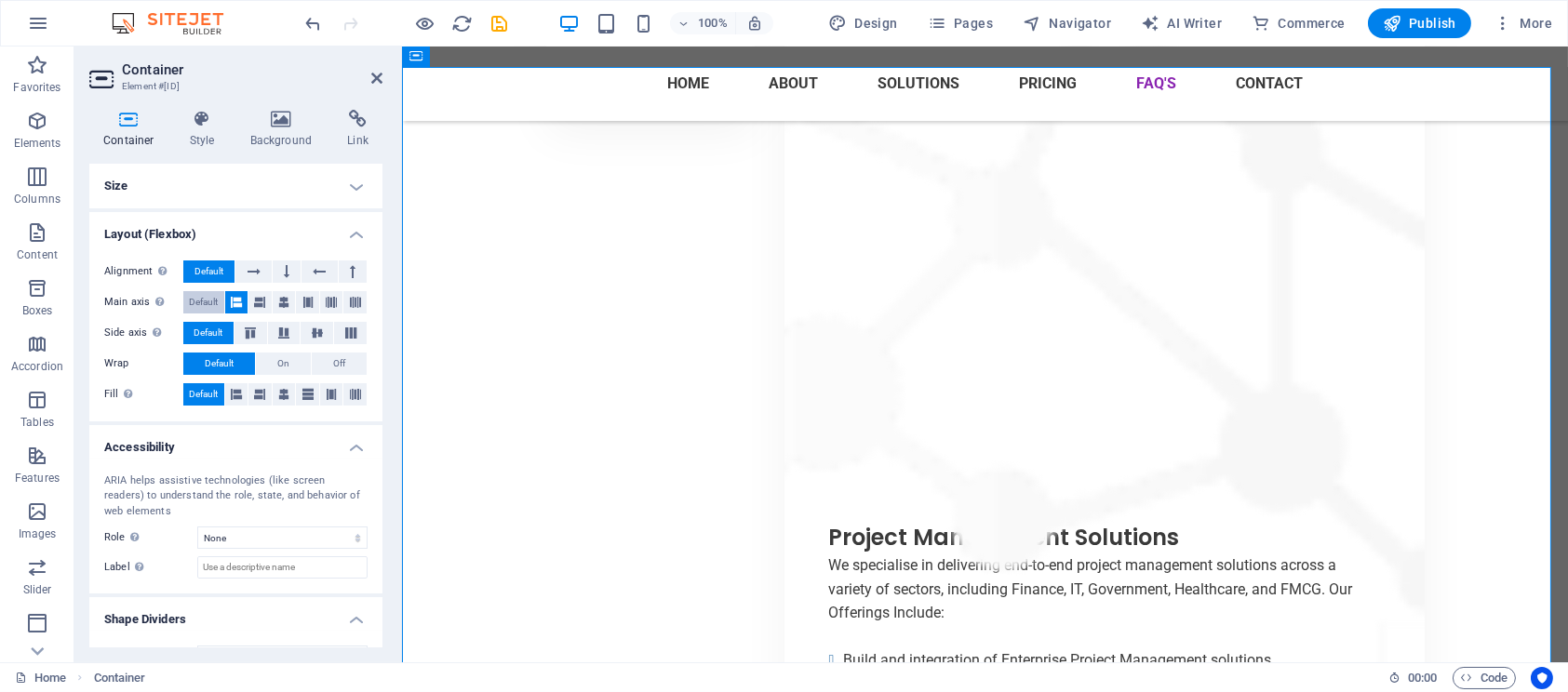 click on "Default" at bounding box center (204, 302) 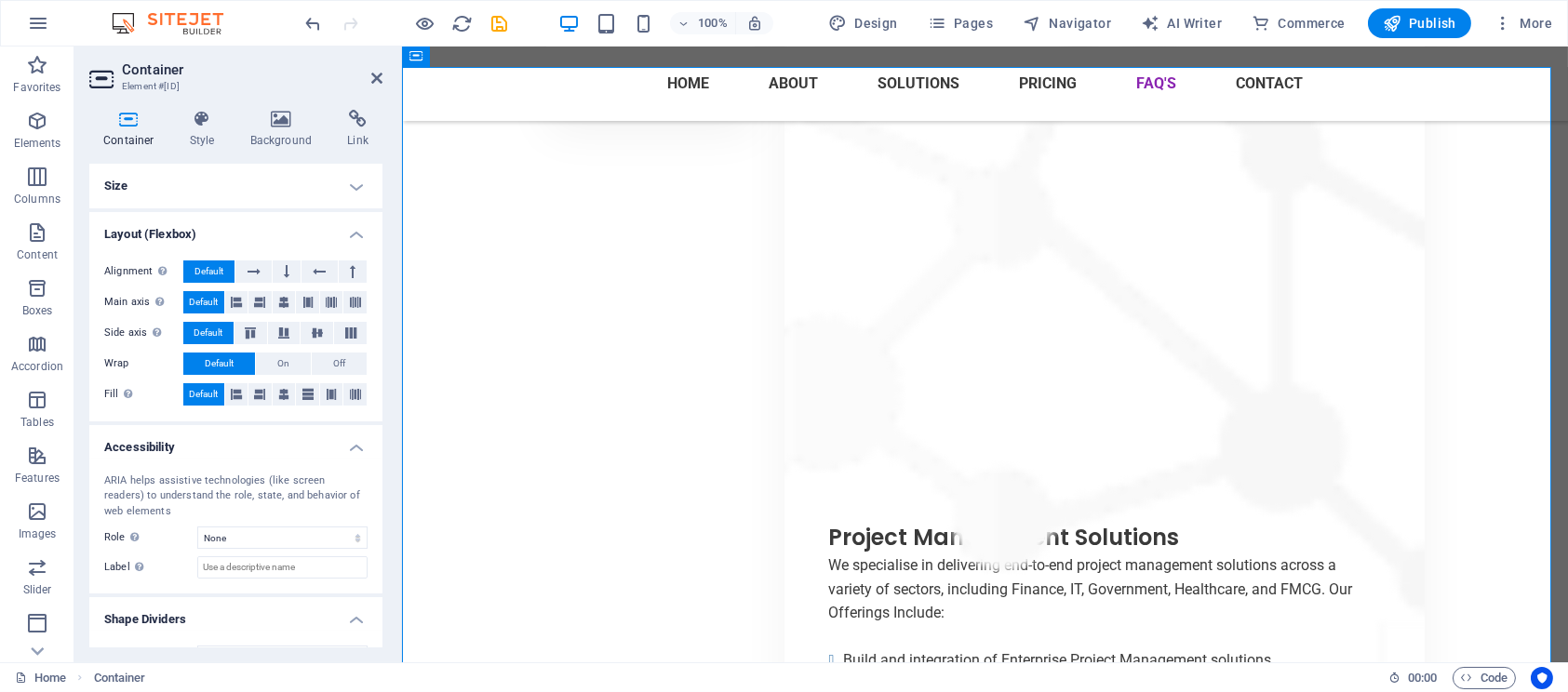 click on "Accessibility" at bounding box center [235, 442] 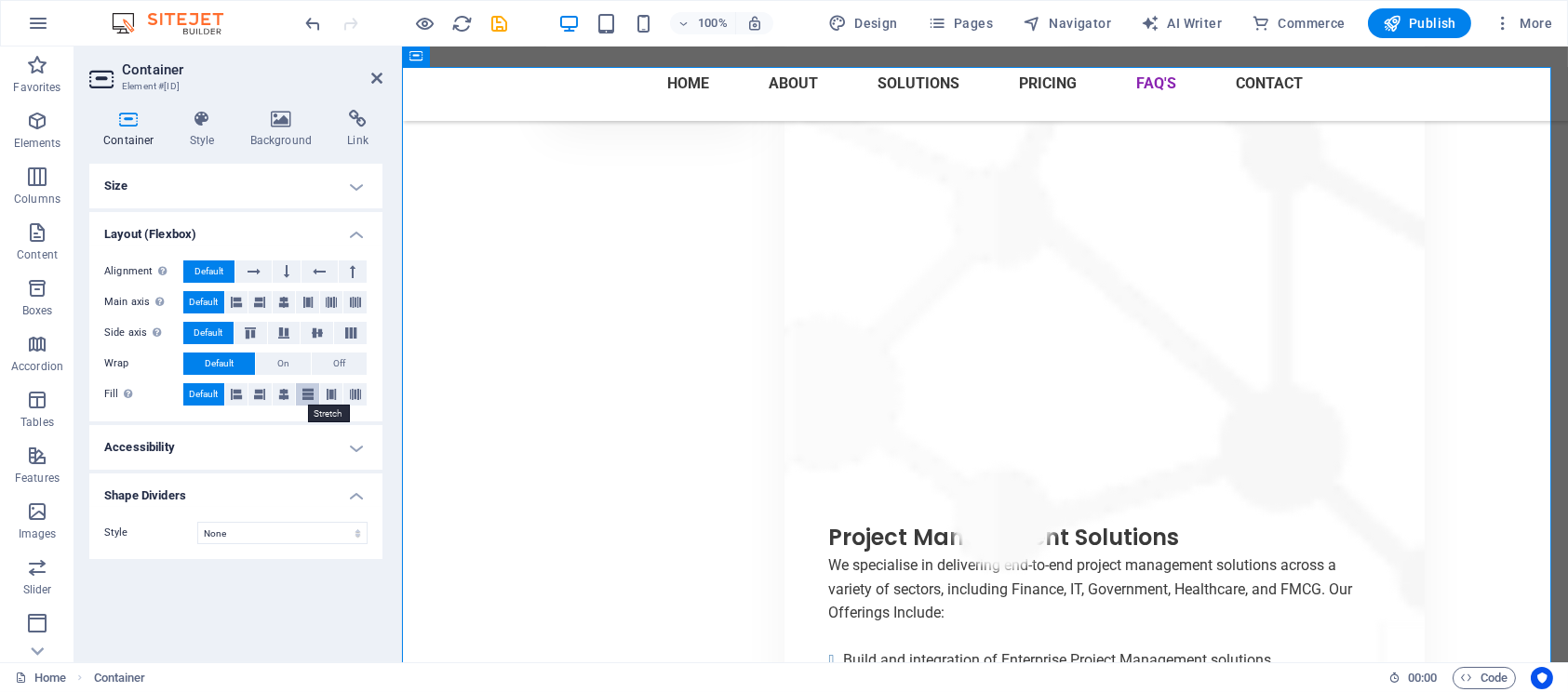 click at bounding box center [308, 394] 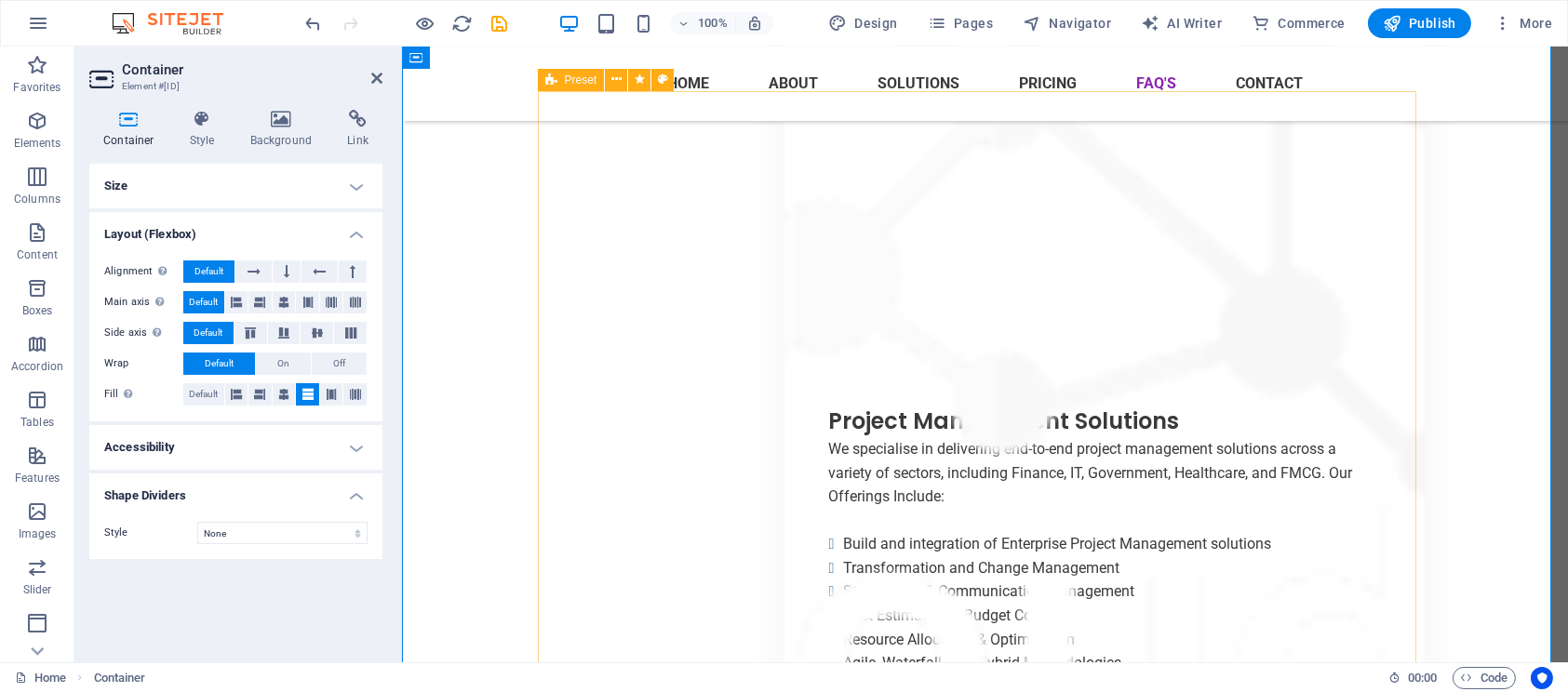 scroll, scrollTop: 16107, scrollLeft: 0, axis: vertical 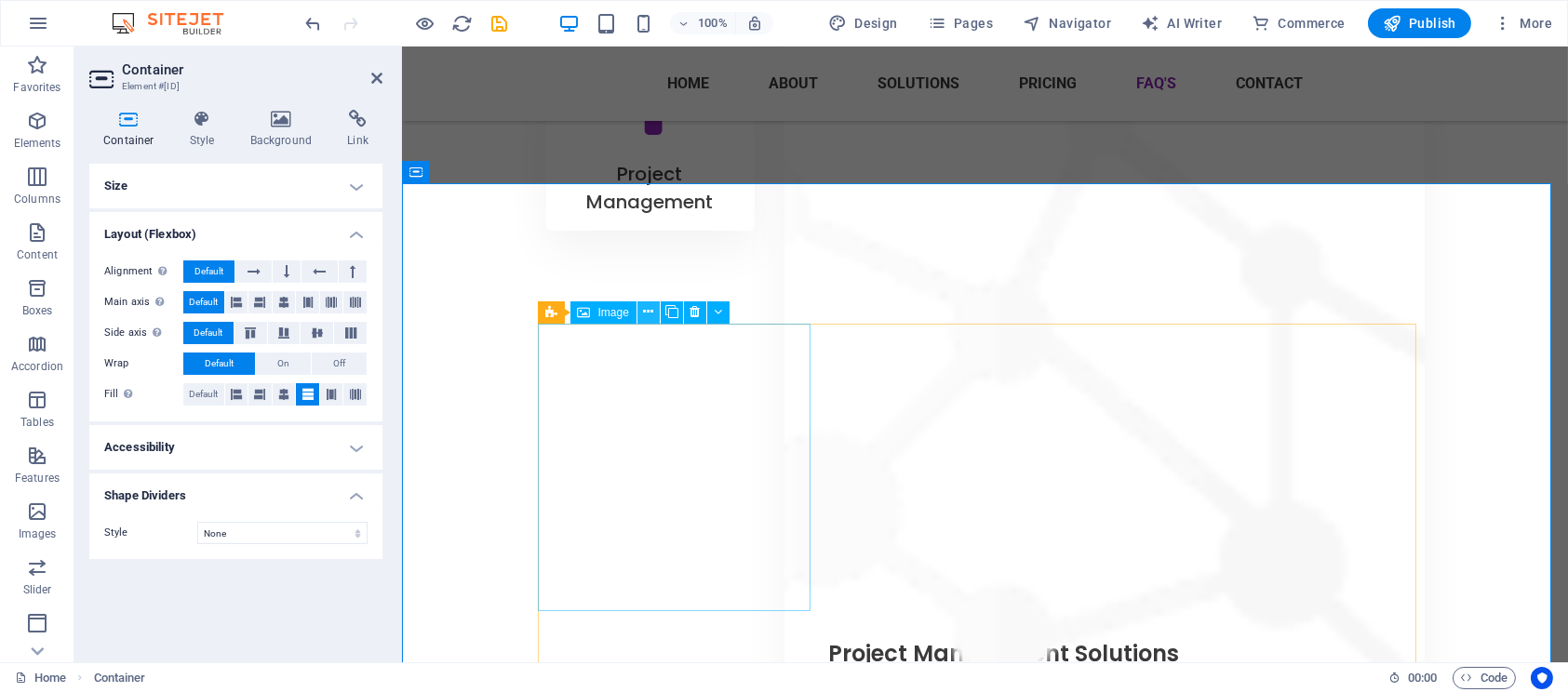 click at bounding box center [649, 313] 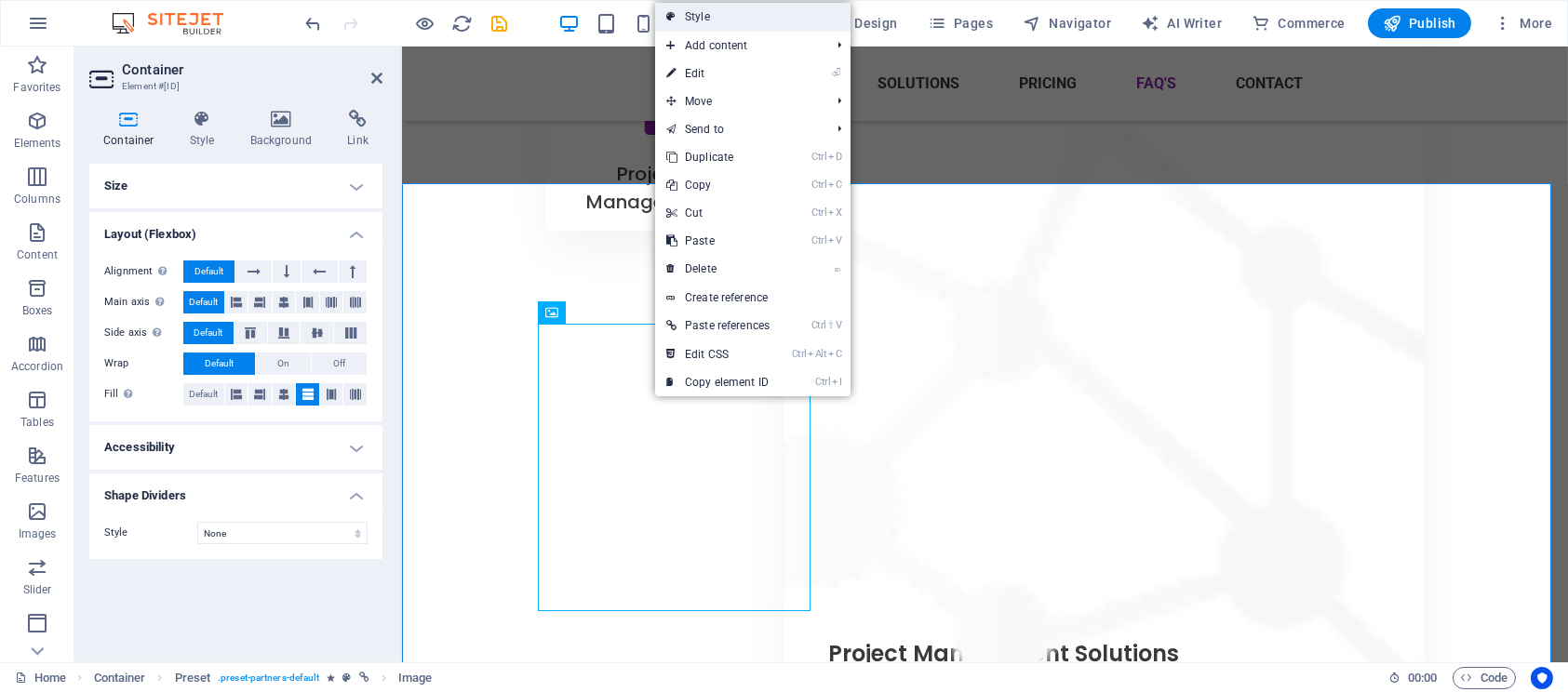 click on "Style" at bounding box center (753, 17) 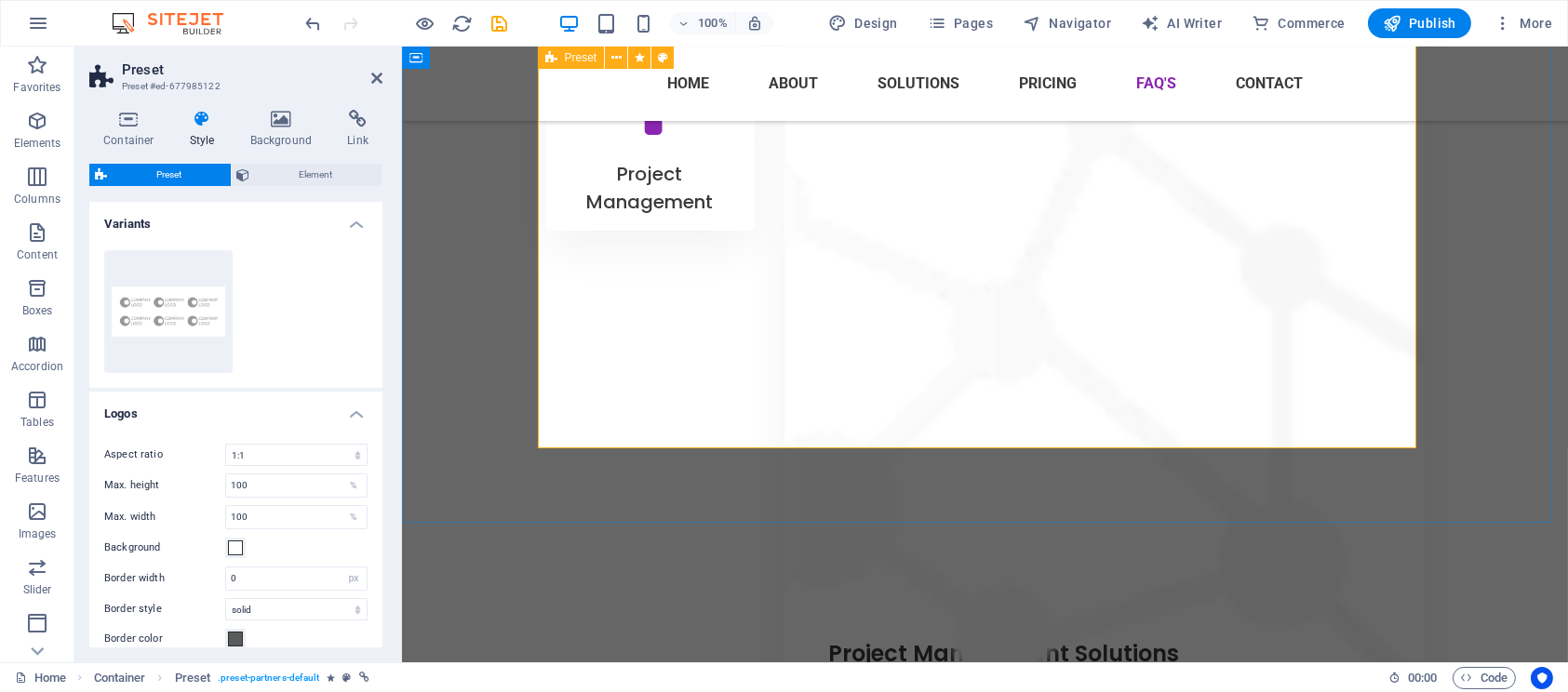 scroll, scrollTop: 16688, scrollLeft: 0, axis: vertical 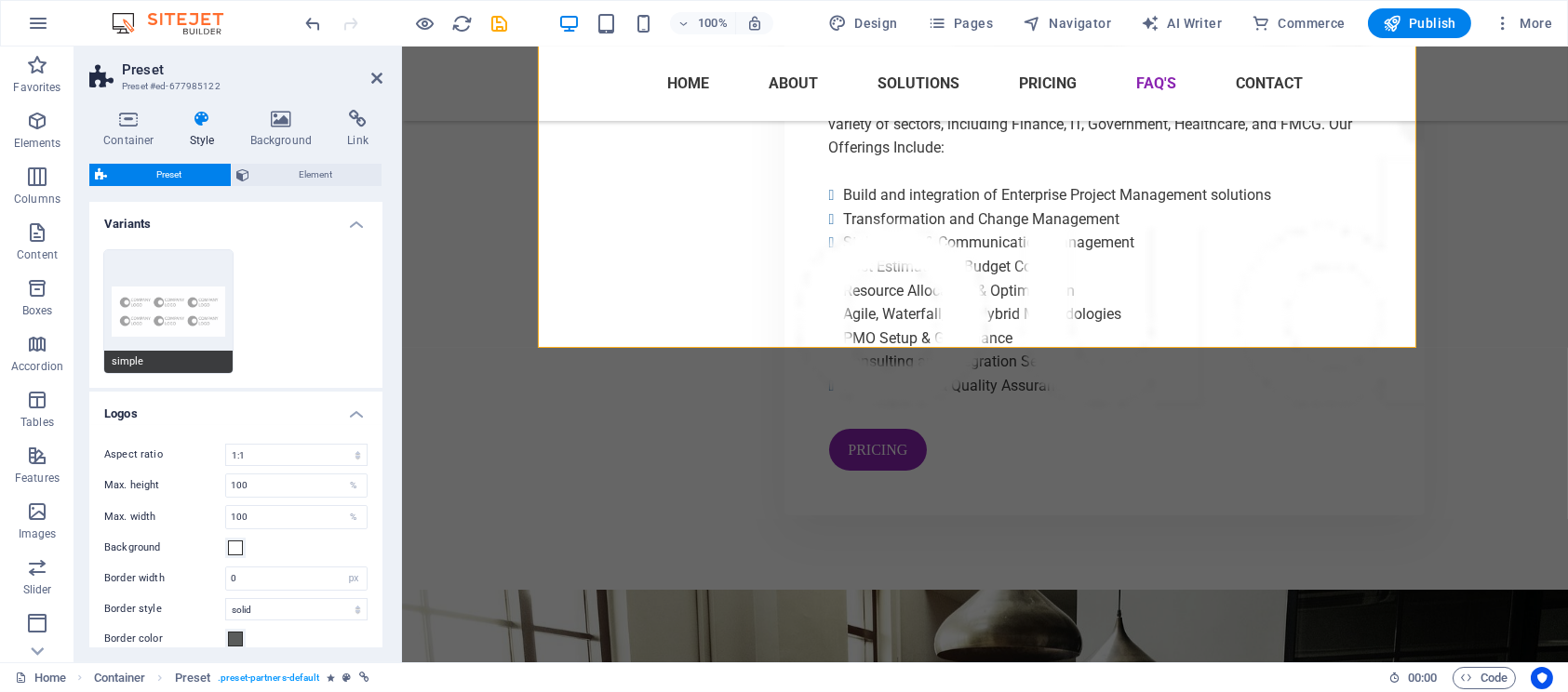 click on "simple" at bounding box center (168, 312) 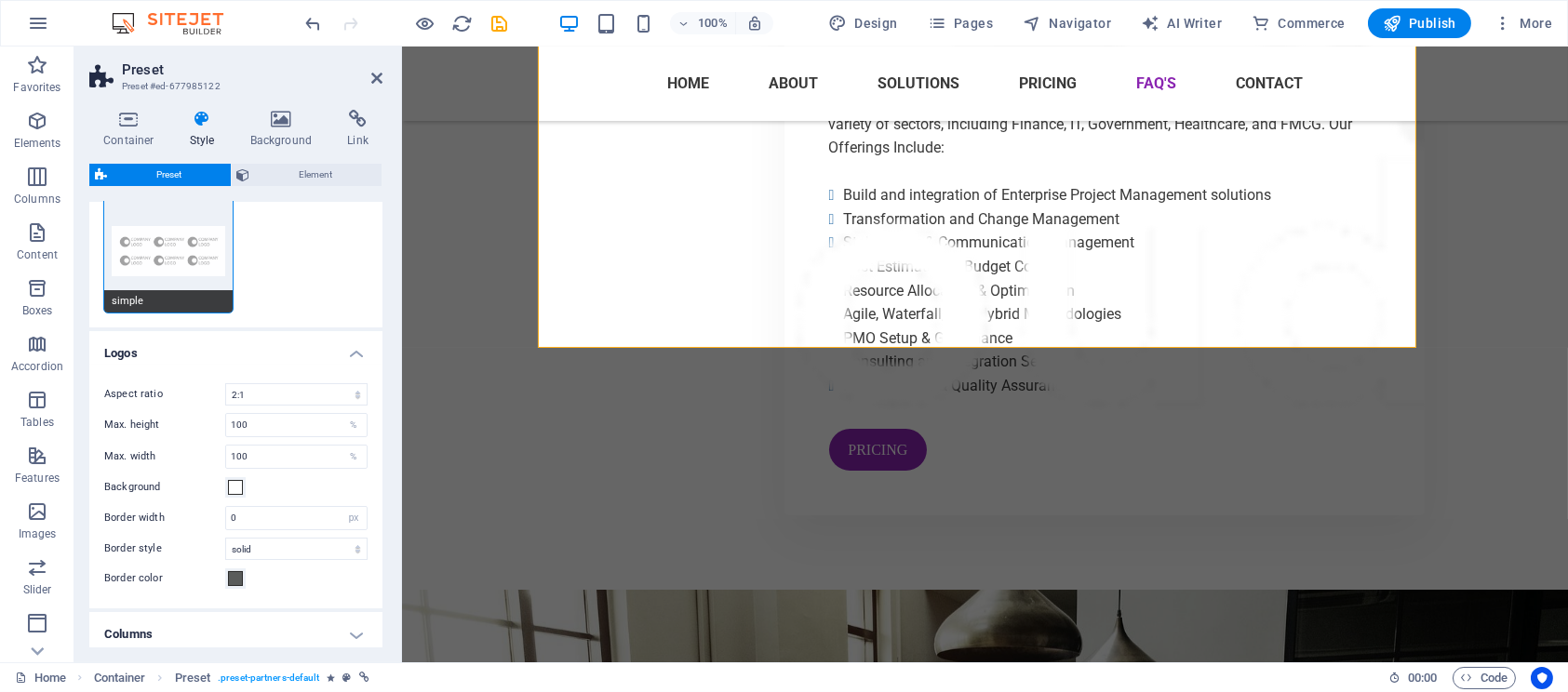 scroll, scrollTop: 142, scrollLeft: 0, axis: vertical 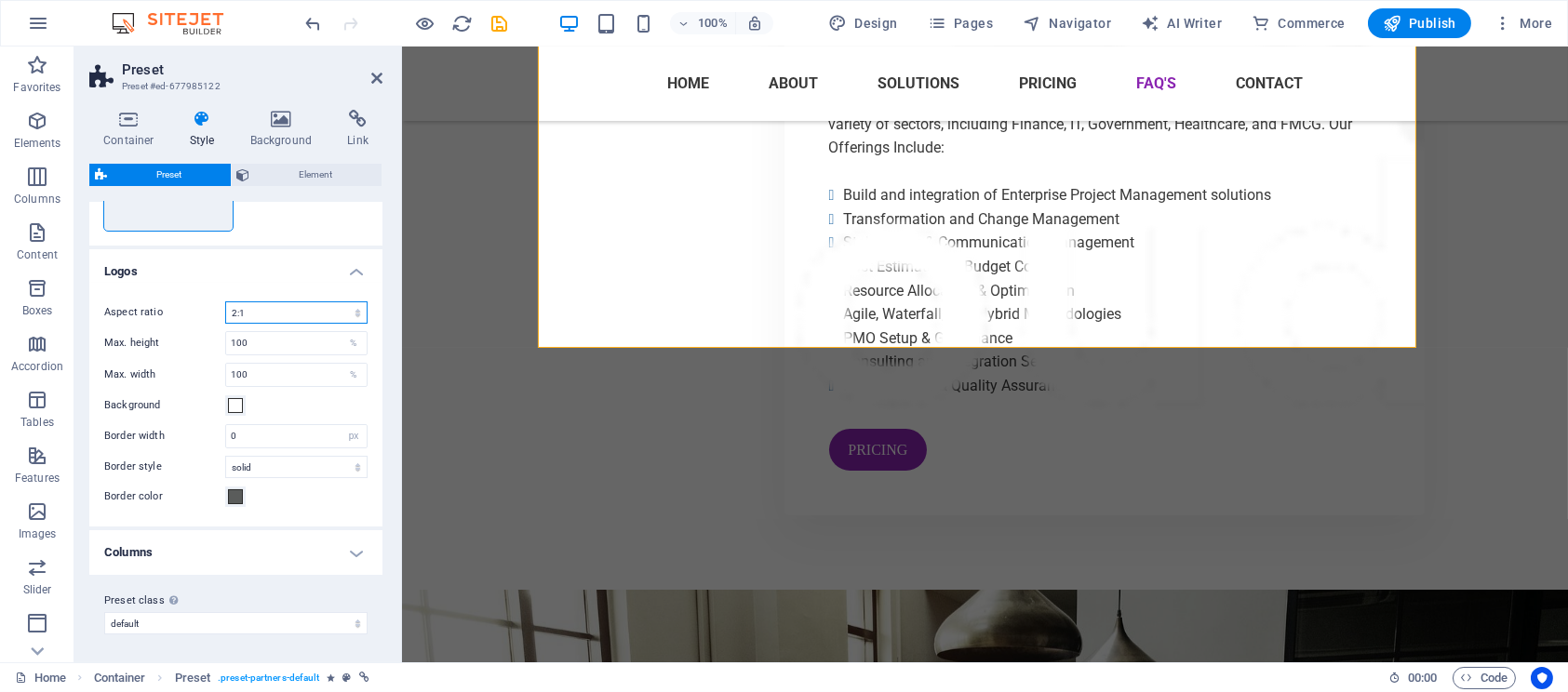 click on "1:2 1:1 2:1 4:3 16:9 16:10" at bounding box center [296, 313] 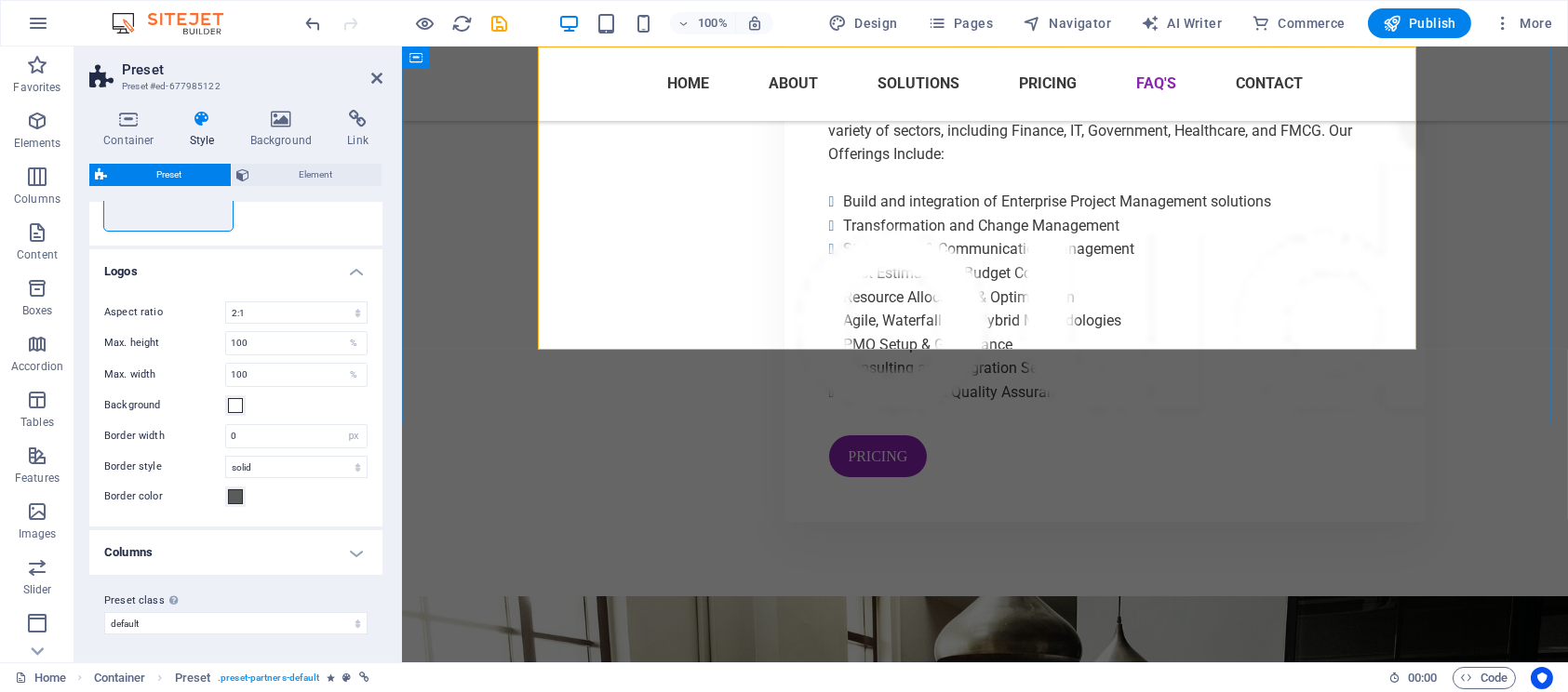 scroll, scrollTop: 16339, scrollLeft: 0, axis: vertical 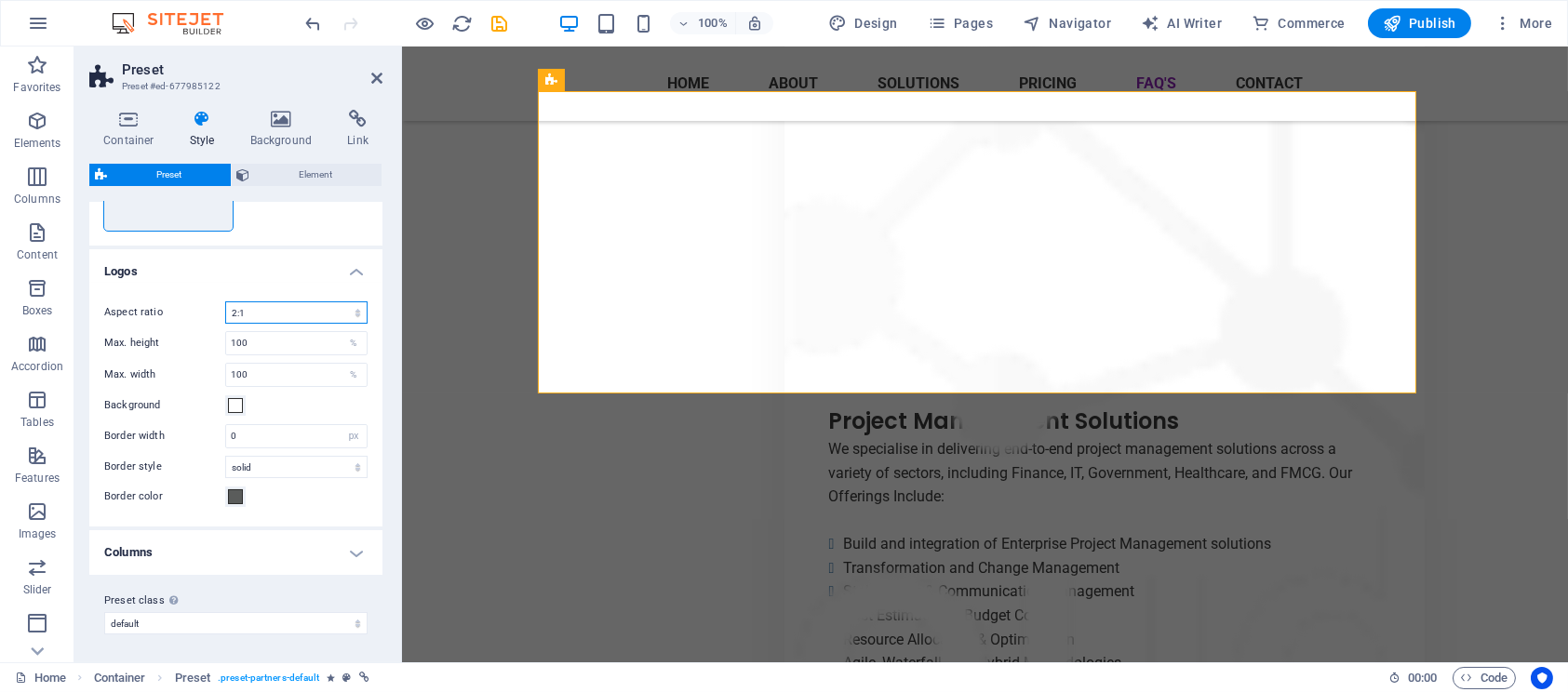 click on "1:2 1:1 2:1 4:3 16:9 16:10" at bounding box center [296, 313] 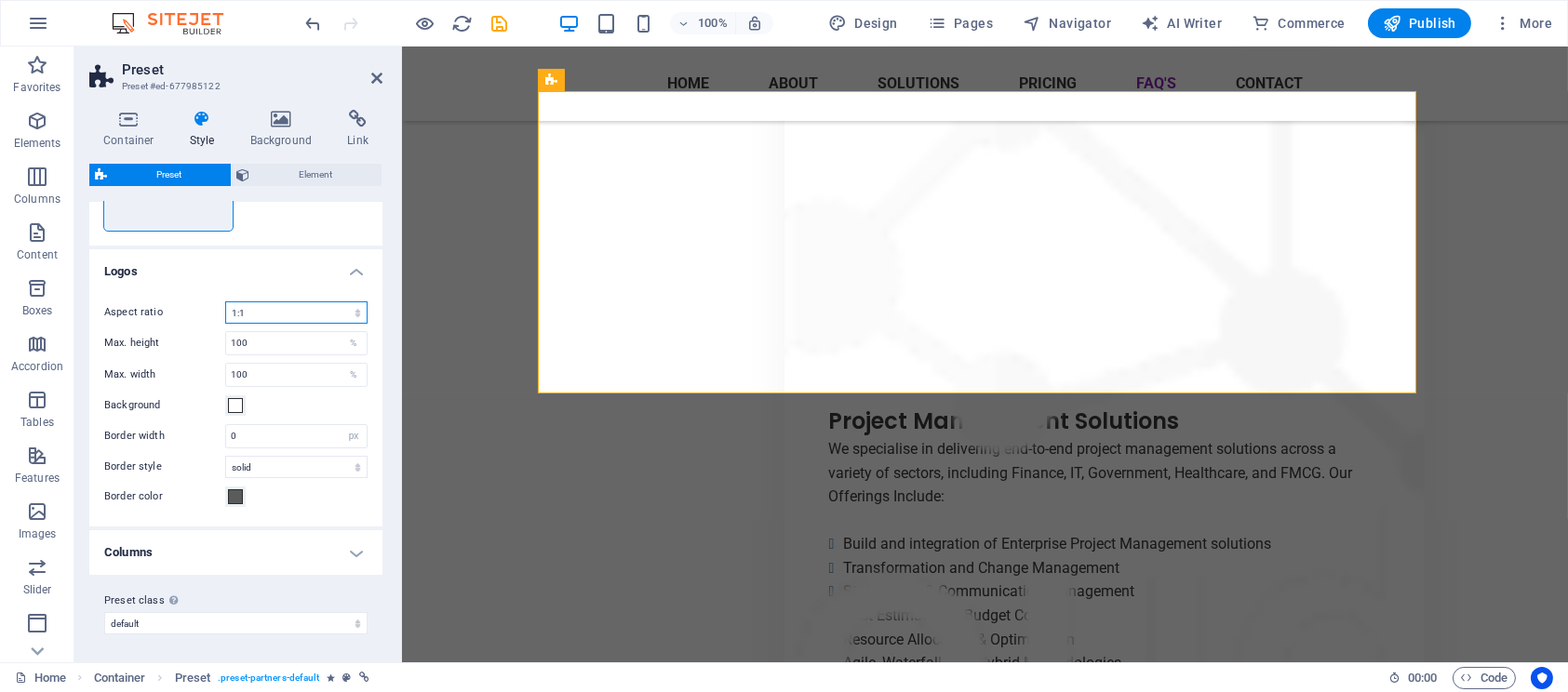 click on "1:2 1:1 2:1 4:3 16:9 16:10" at bounding box center (296, 313) 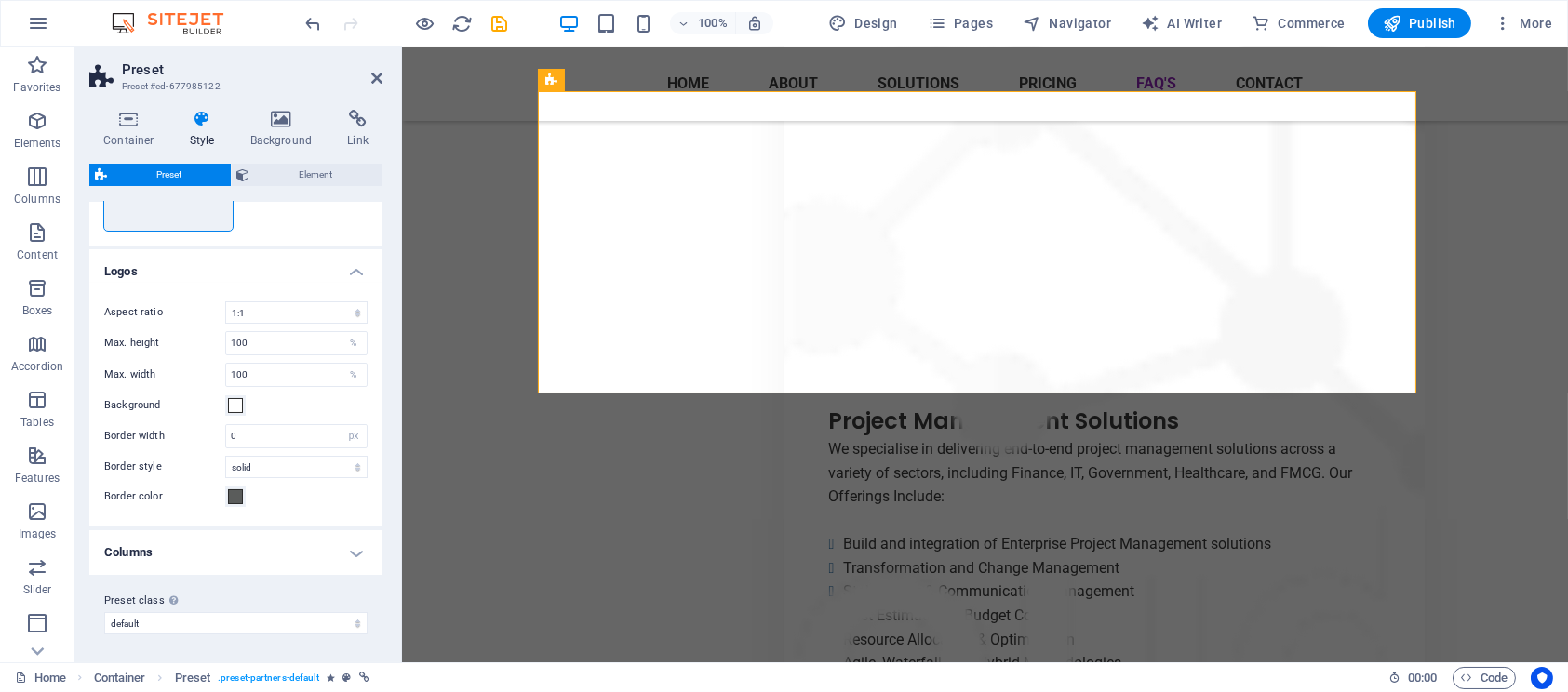 click on "Container Style Background Link Size Height Default px rem % vh vw Min. height None px rem % vh vw Width Default px rem % em vh vw Min. width None px rem % vh vw Content width Default Custom width Width Default px rem % em vh vw Min. width None px rem % vh vw Default padding Custom spacing Default content width and padding can be changed under Design. Edit design Layout (Flexbox) Alignment Determines the flex direction. Default Main axis Determine how elements should behave along the main axis inside this container (justify content). Default Side axis Control the vertical direction of the element inside of the container (align items). Default Wrap Default On Off Fill Controls the distances and direction of elements on the y-axis across several lines (align content). Default Accessibility ARIA helps assistive technologies (like screen readers) to understand the role, state, and behavior of web elements Role The ARIA role defines the purpose of an element.  None Alert Article Banner Comment Fan" at bounding box center (235, 379) 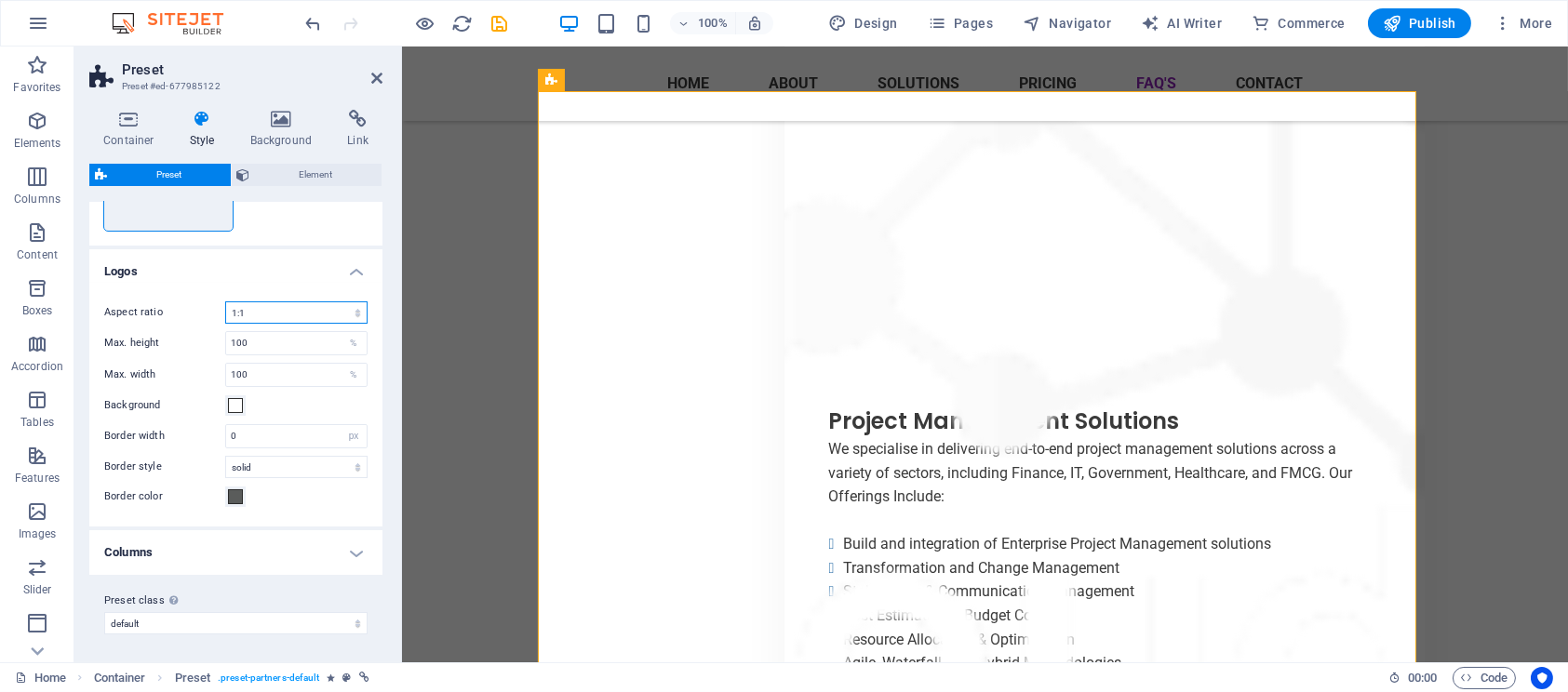 click on "1:2 1:1 2:1 4:3 16:9 16:10" at bounding box center (296, 313) 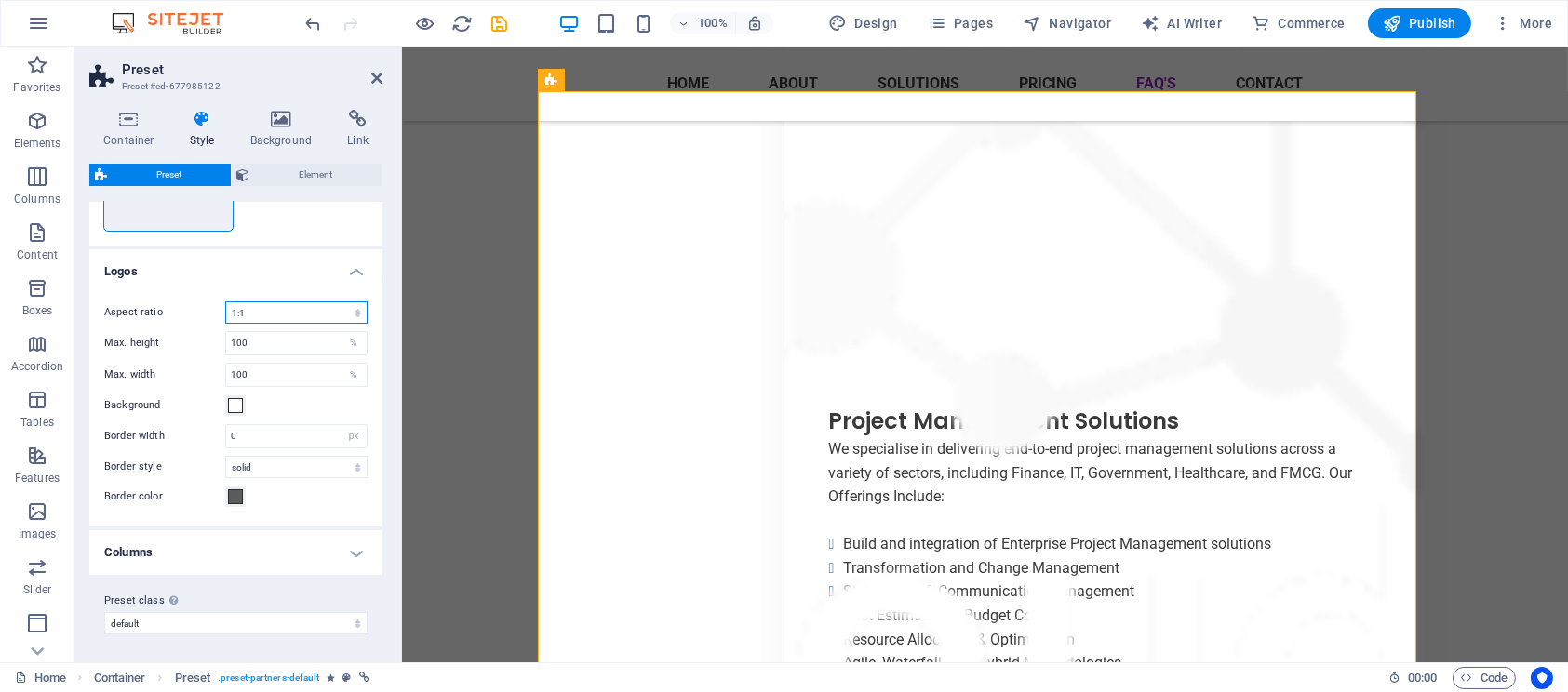 select on "2/1" 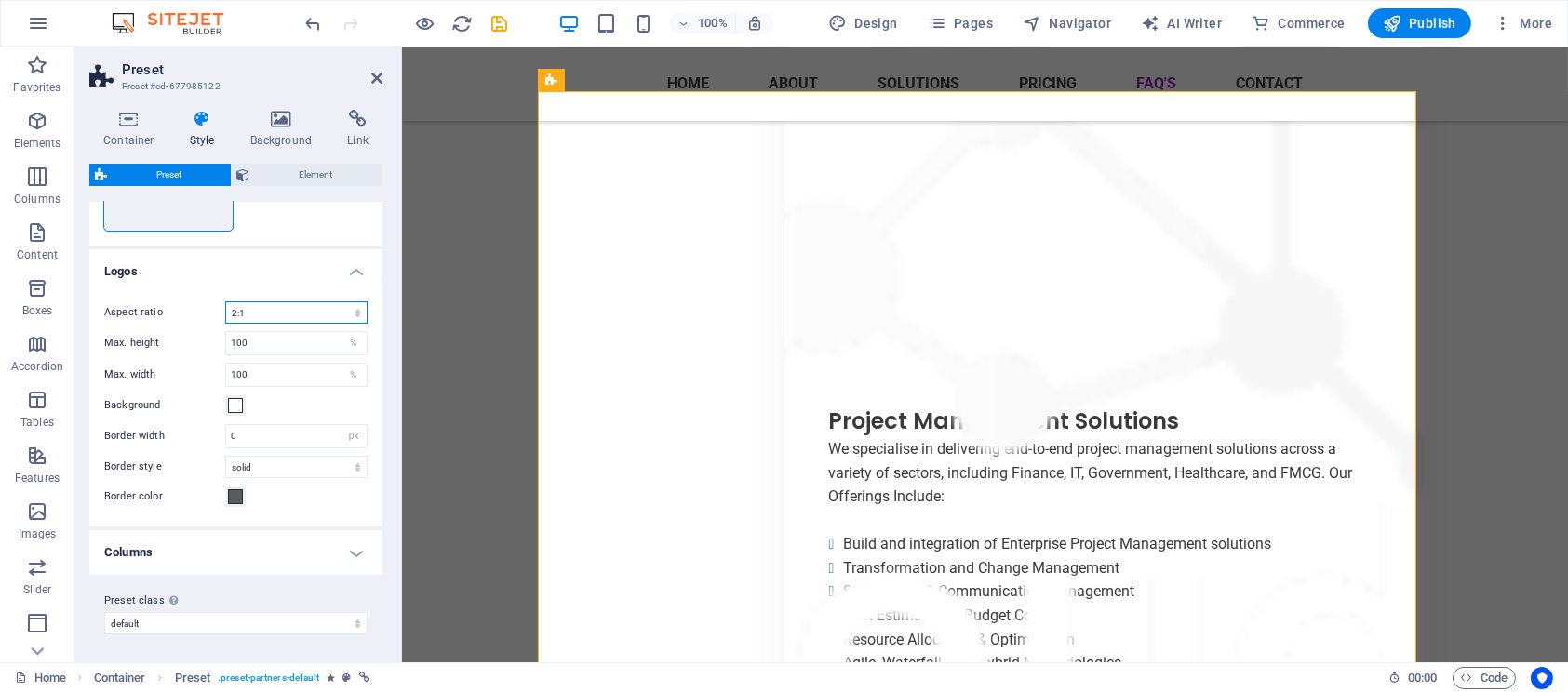 click on "1:2 1:1 2:1 4:3 16:9 16:10" at bounding box center (296, 313) 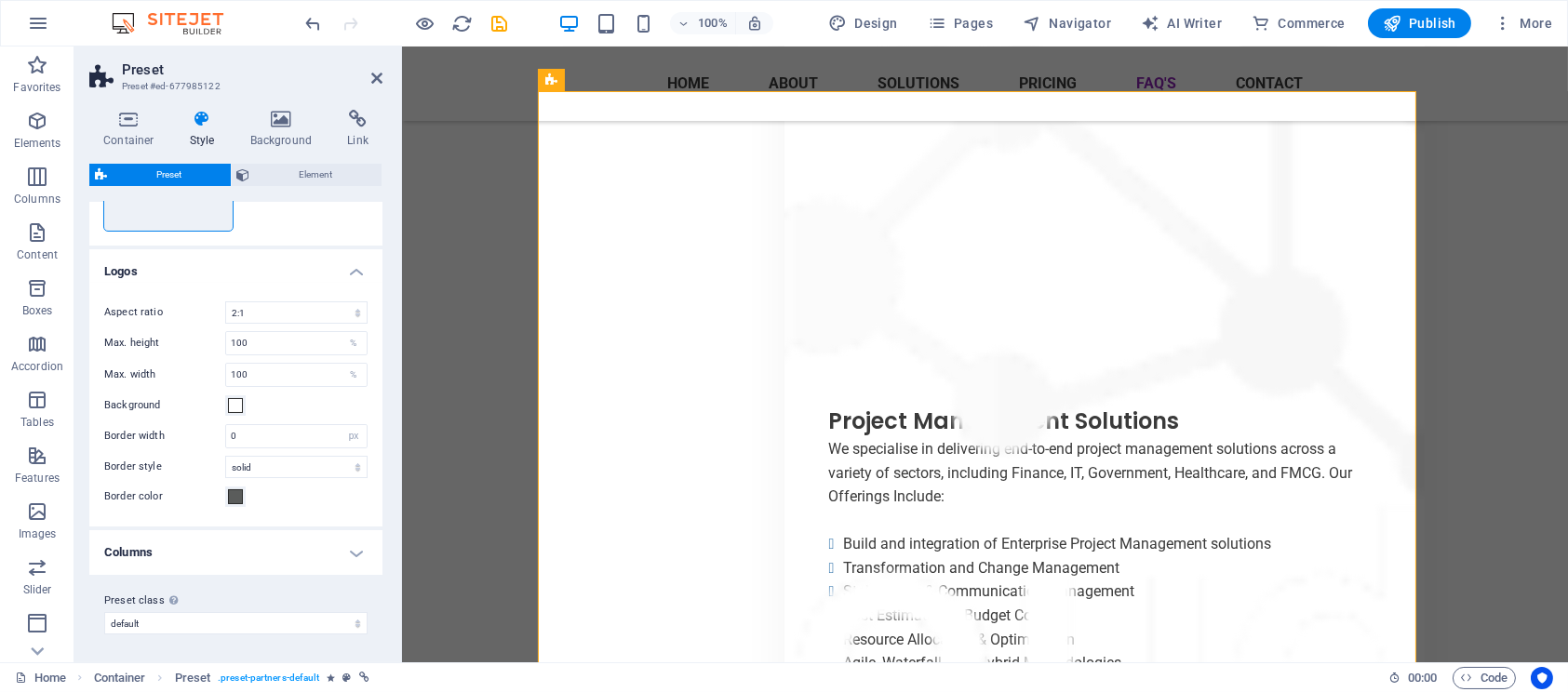 click on "Logos" at bounding box center (235, 266) 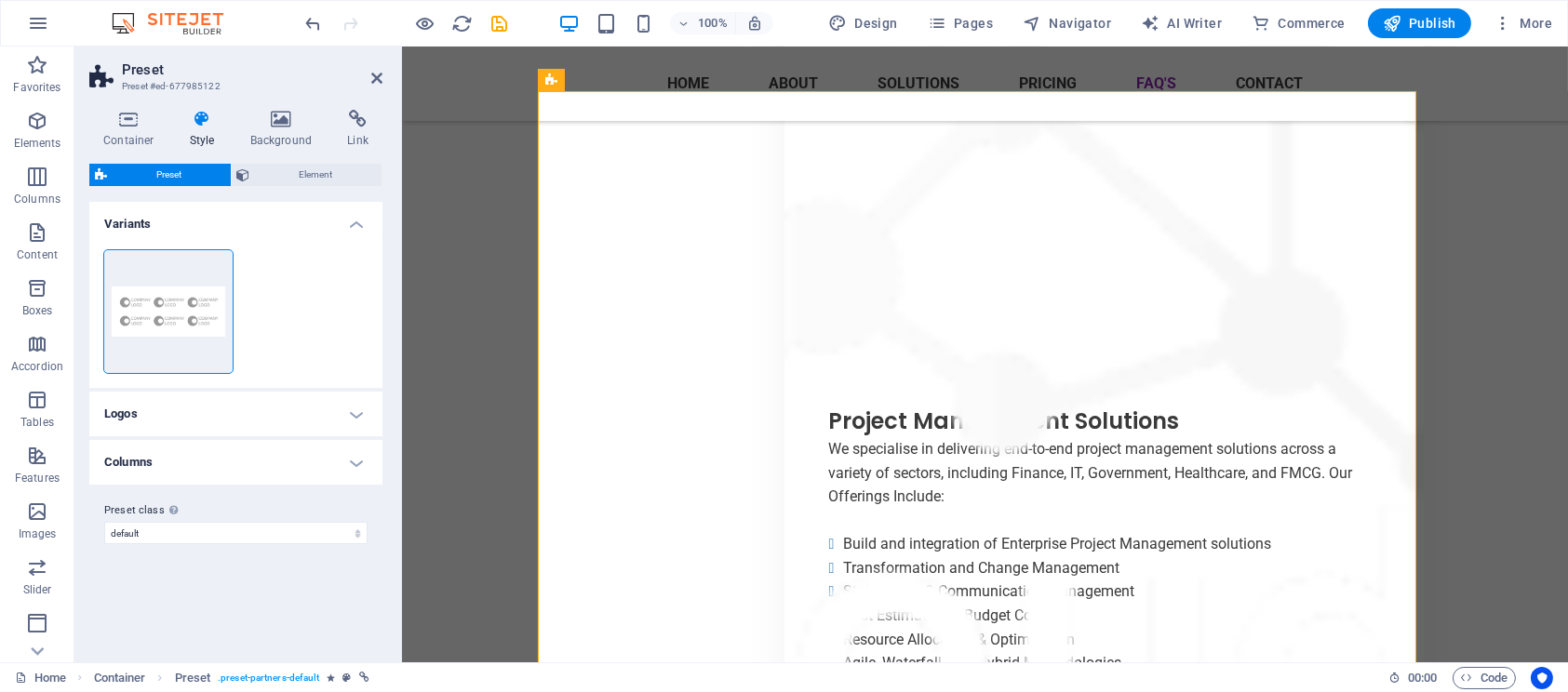click on "Container Style Background Link Size Height Default px rem % vh vw Min. height None px rem % vh vw Width Default px rem % em vh vw Min. width None px rem % vh vw Content width Default Custom width Width Default px rem % em vh vw Min. width None px rem % vh vw Default padding Custom spacing Default content width and padding can be changed under Design. Edit design Layout (Flexbox) Alignment Determines the flex direction. Default Main axis Determine how elements should behave along the main axis inside this container (justify content). Default Side axis Control the vertical direction of the element inside of the container (align items). Default Wrap Default On Off Fill Controls the distances and direction of elements on the y-axis across several lines (align content). Default Accessibility ARIA helps assistive technologies (like screen readers) to understand the role, state, and behavior of web elements Role The ARIA role defines the purpose of an element.  None Alert Article Banner Comment Fan" at bounding box center (235, 379) 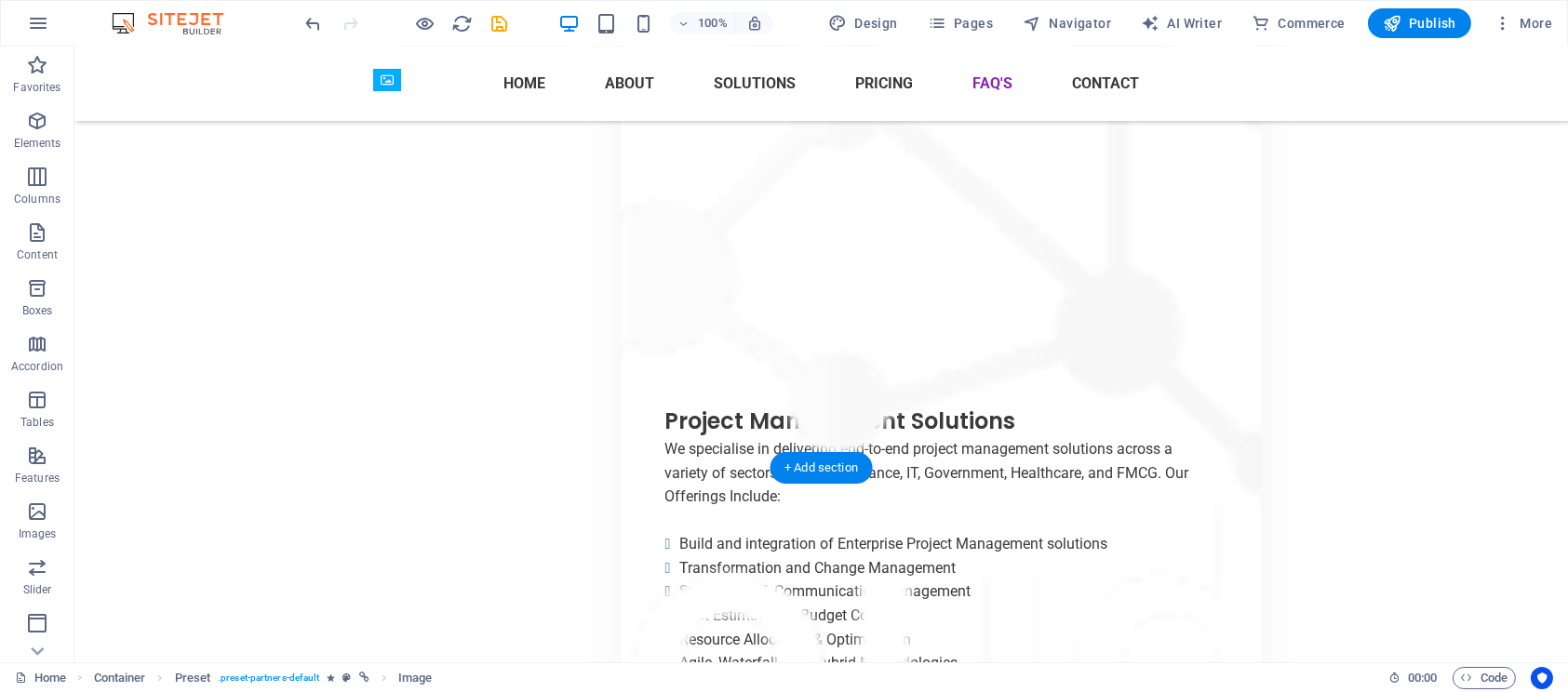 drag, startPoint x: 425, startPoint y: 331, endPoint x: 1131, endPoint y: 153, distance: 728.0934 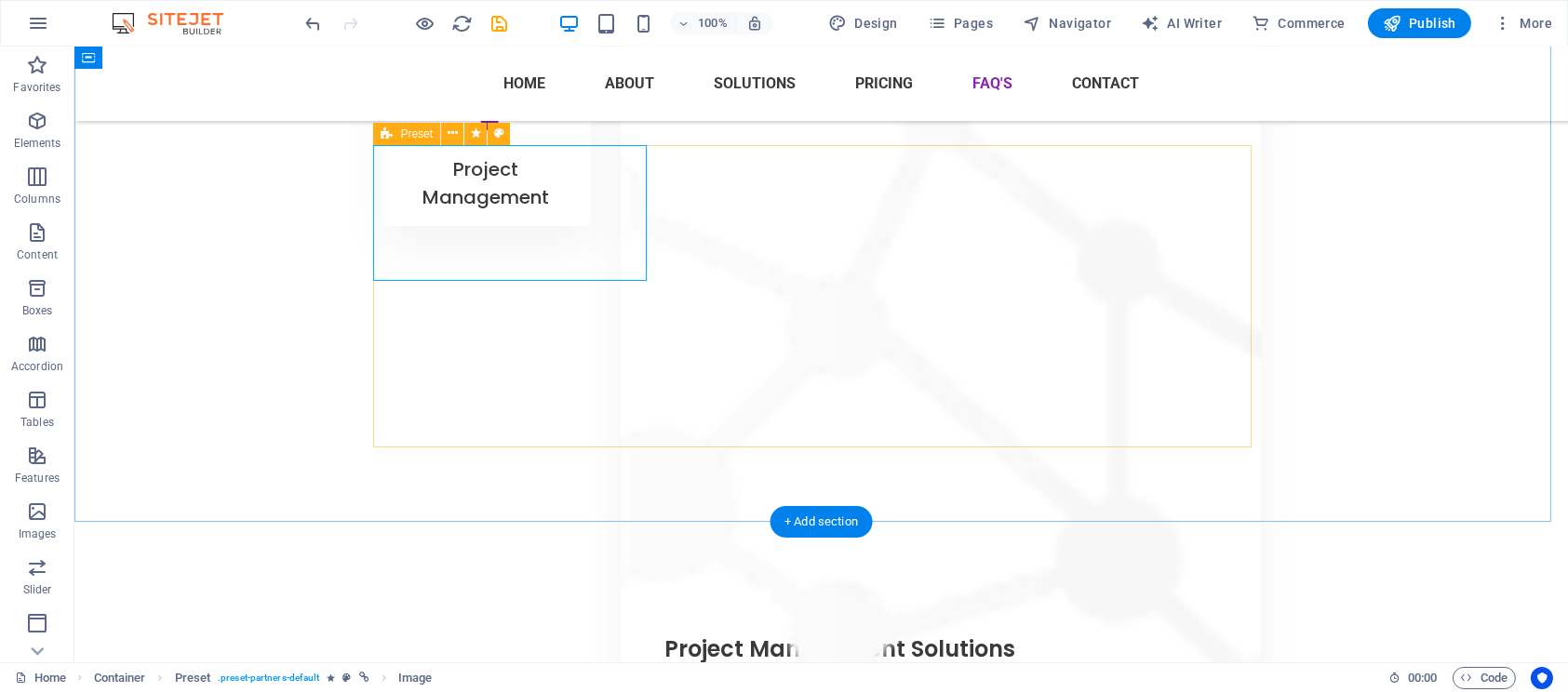 scroll, scrollTop: 16107, scrollLeft: 0, axis: vertical 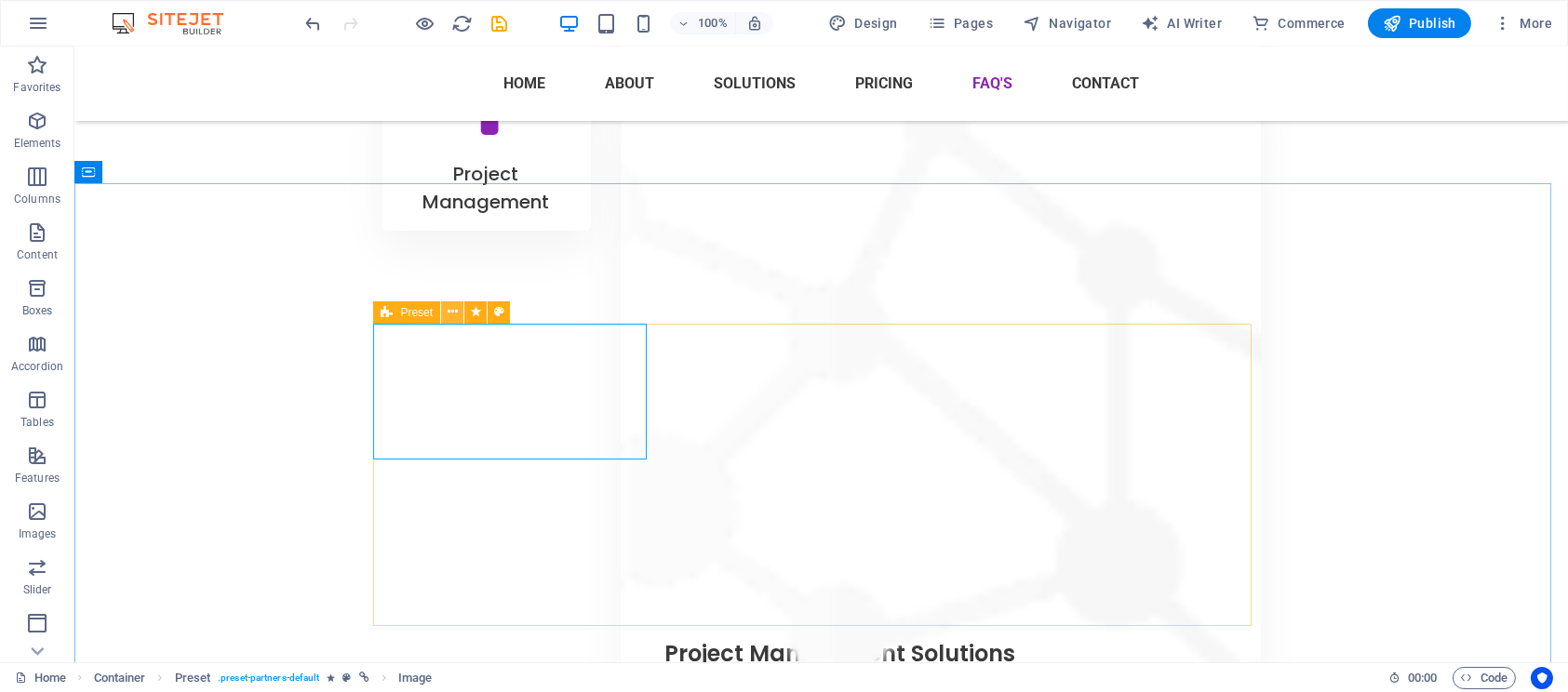 click at bounding box center [452, 312] 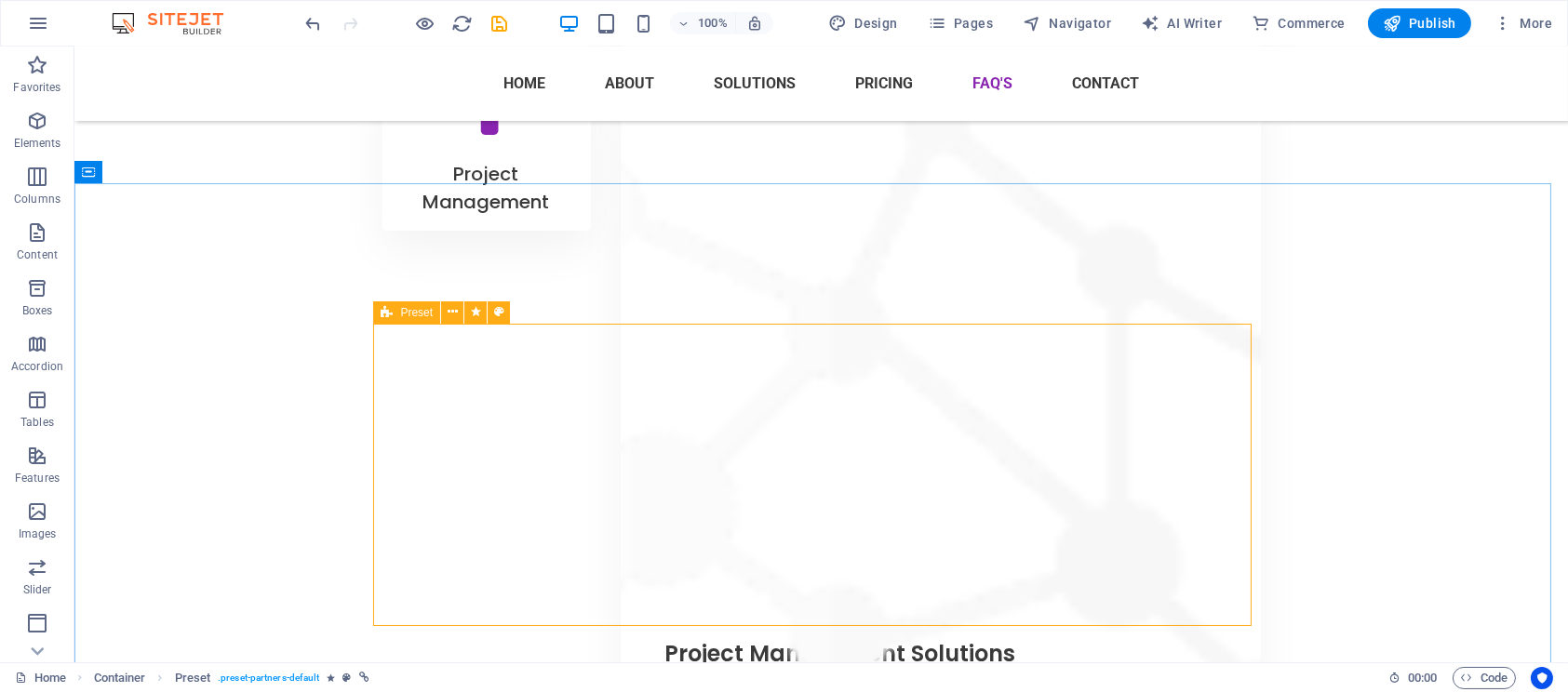 click at bounding box center (386, 313) 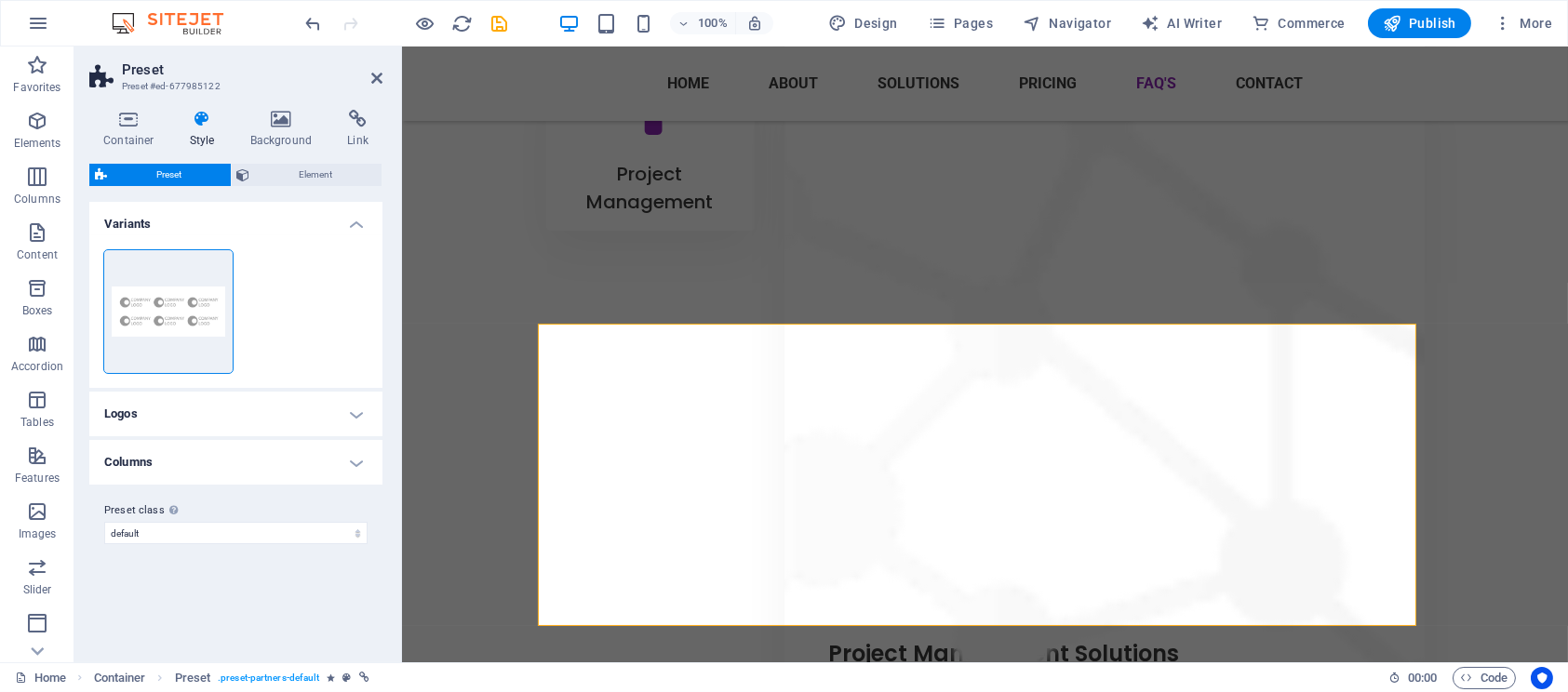 click on "Logos" at bounding box center (235, 414) 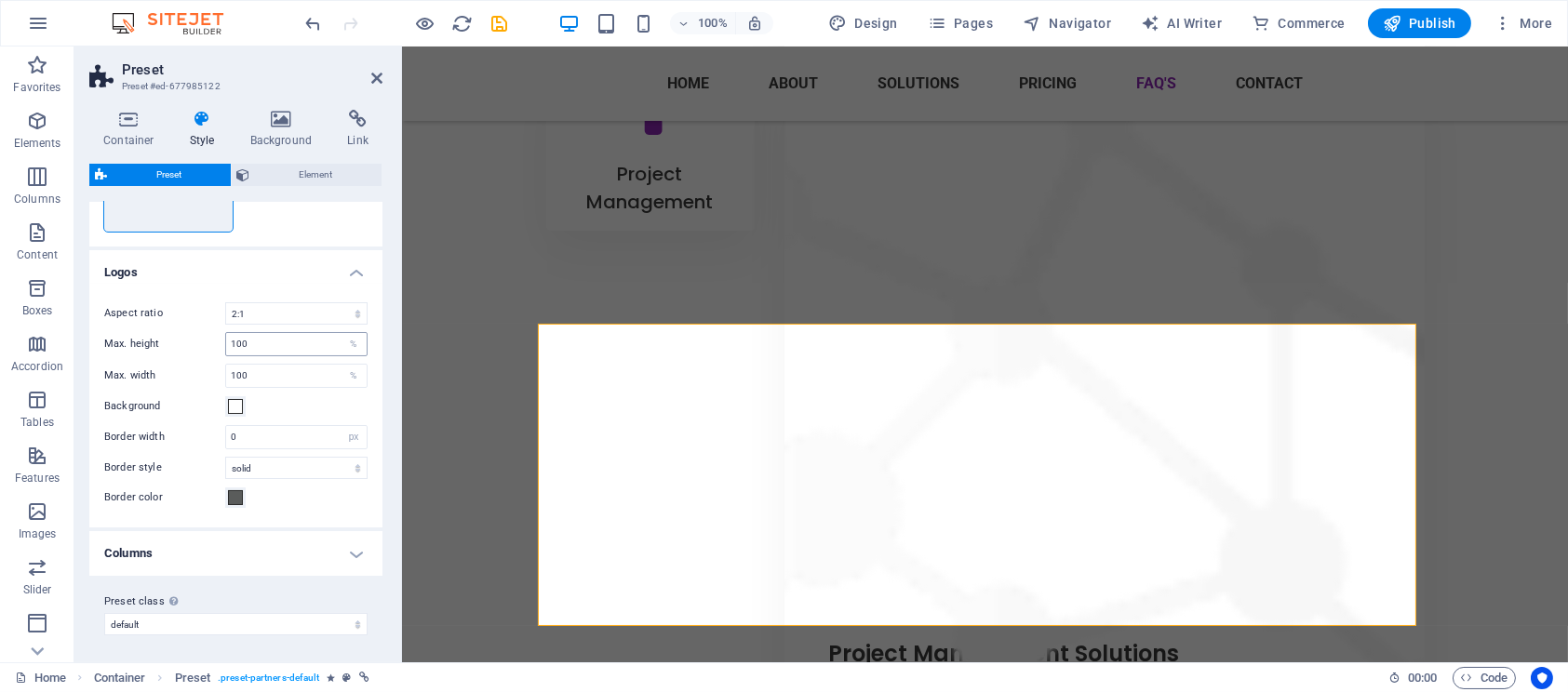 scroll, scrollTop: 142, scrollLeft: 0, axis: vertical 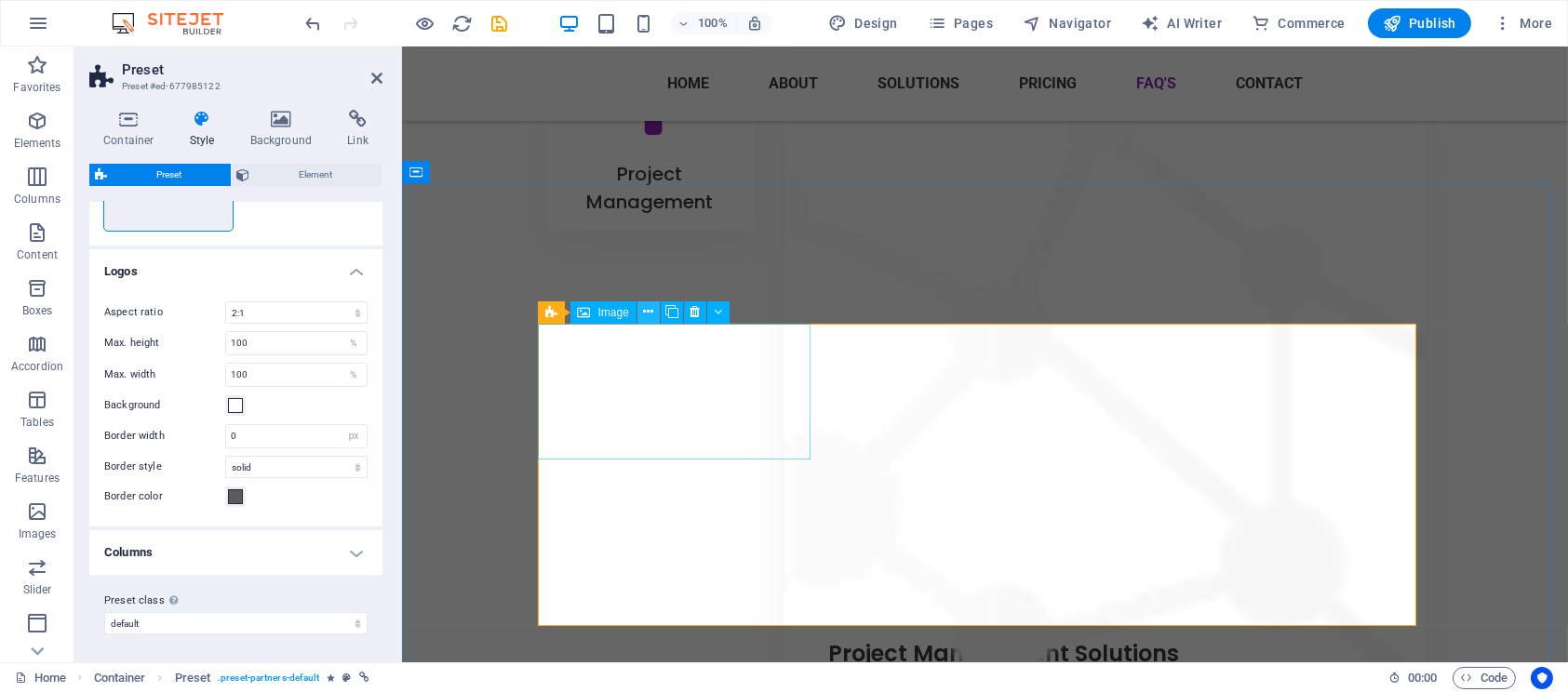 click at bounding box center [648, 312] 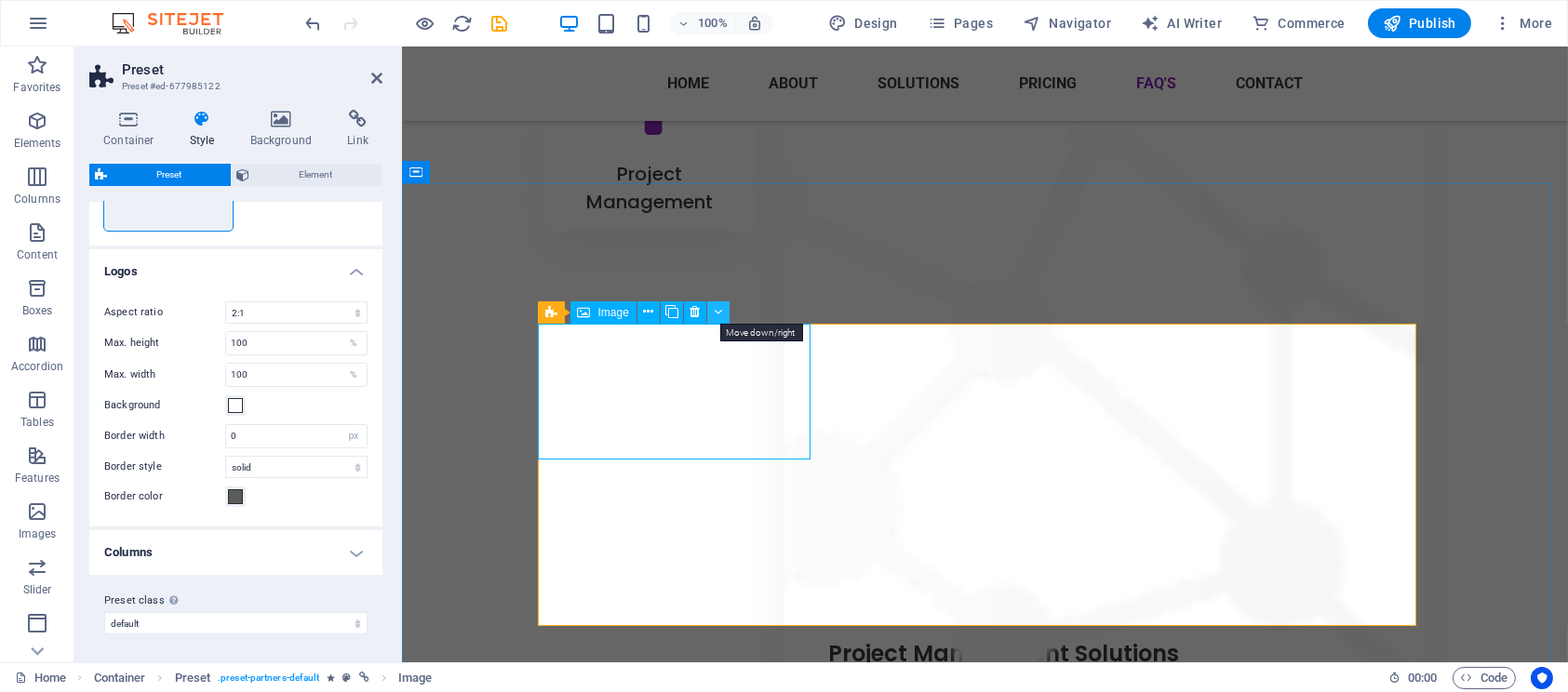 click at bounding box center (717, 312) 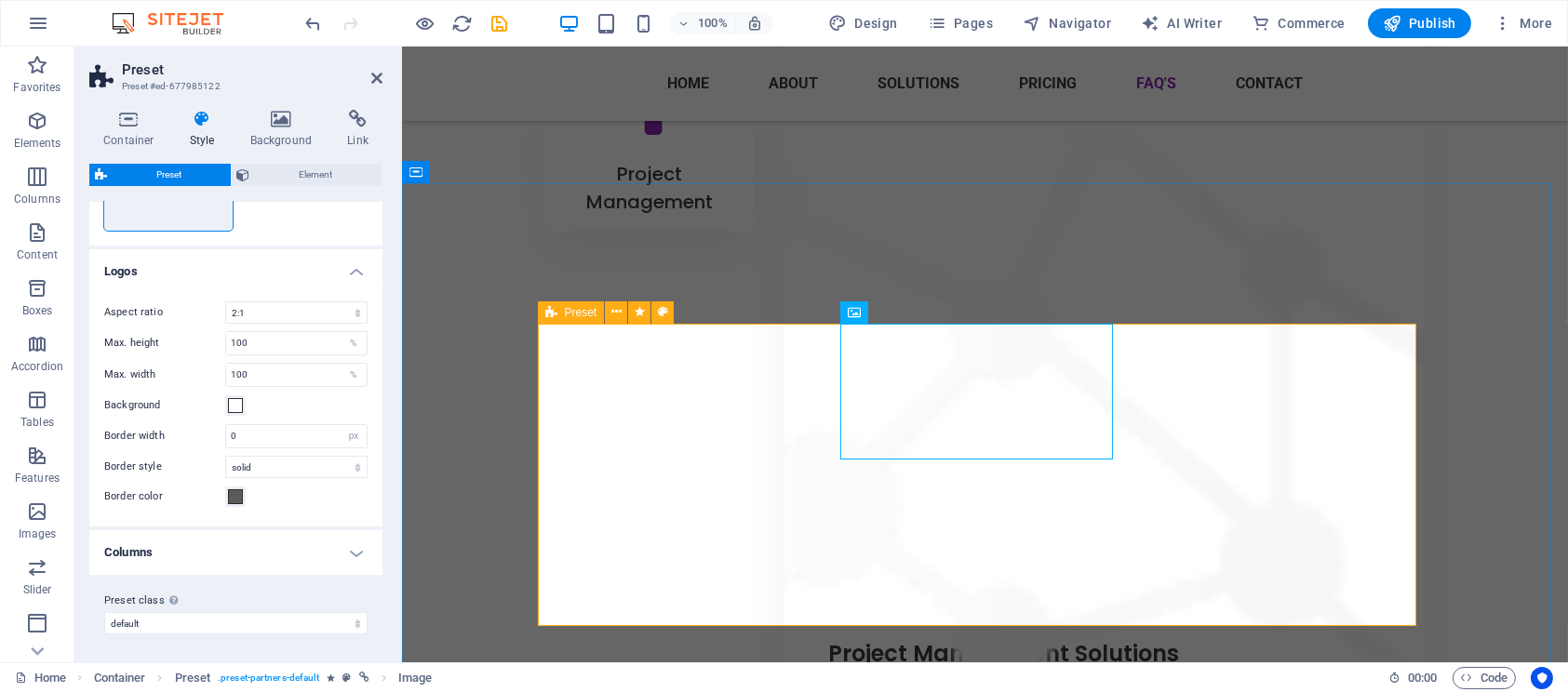 click at bounding box center (551, 313) 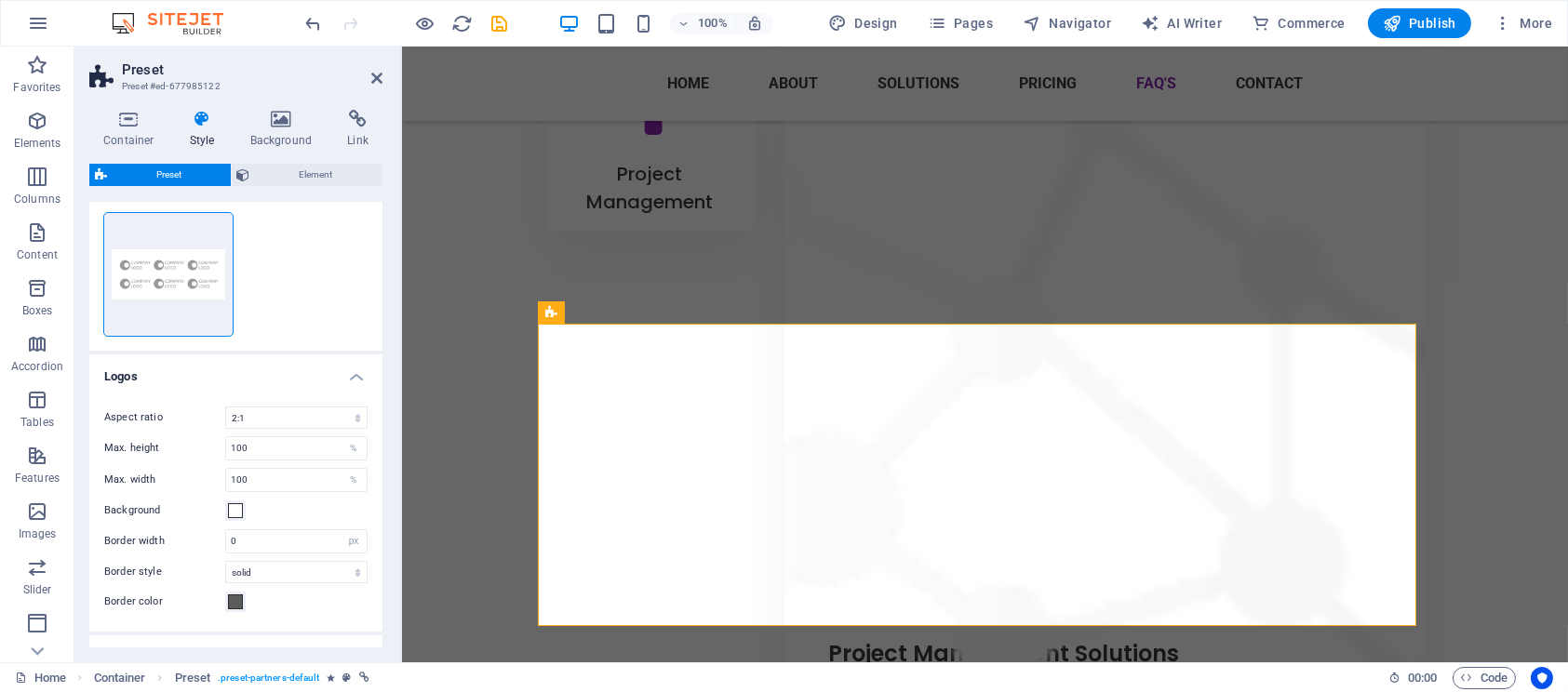 scroll, scrollTop: 0, scrollLeft: 0, axis: both 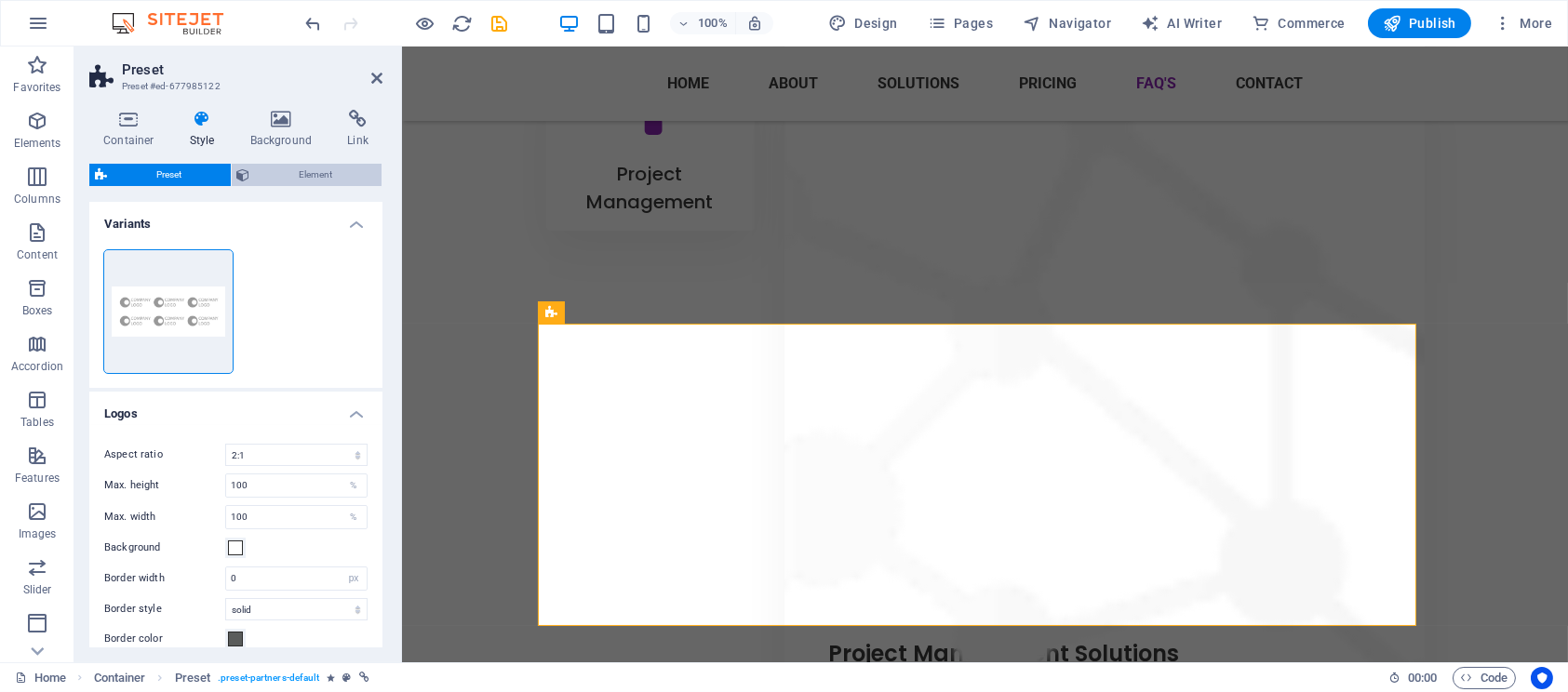 click on "Element" at bounding box center (316, 175) 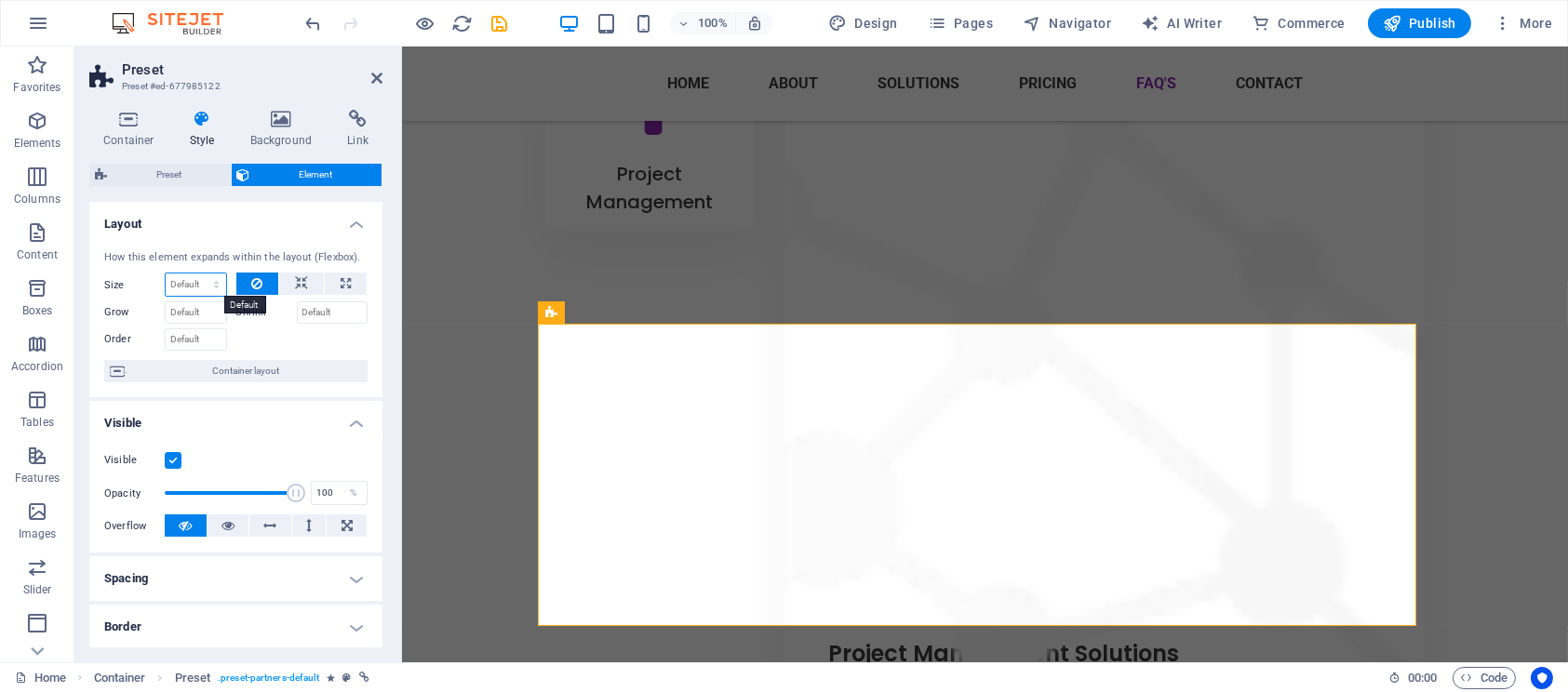 click on "Default auto px % 1/1 1/2 1/3 1/4 1/5 1/6 1/7 1/8 1/9 1/10" at bounding box center [195, 285] 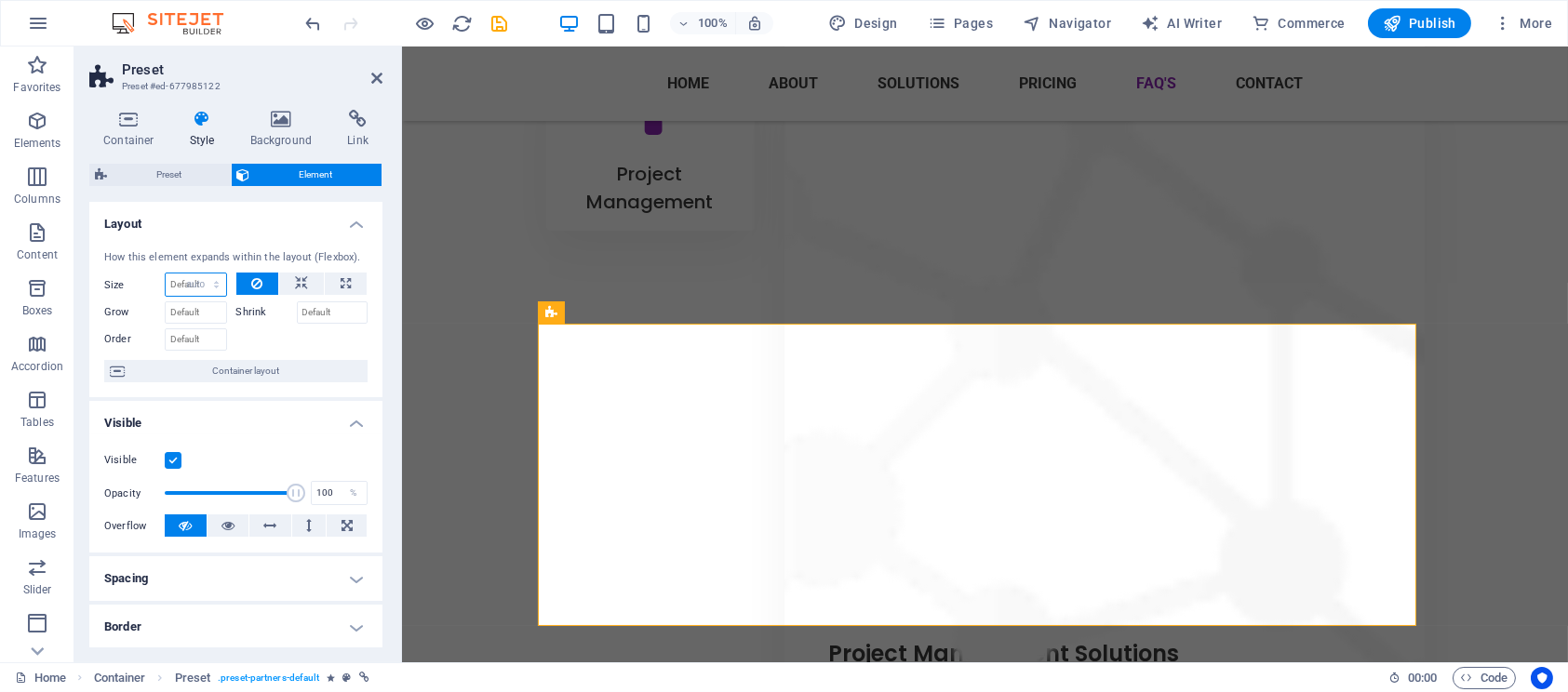 click on "Default auto px % 1/1 1/2 1/3 1/4 1/5 1/6 1/7 1/8 1/9 1/10" at bounding box center [195, 285] 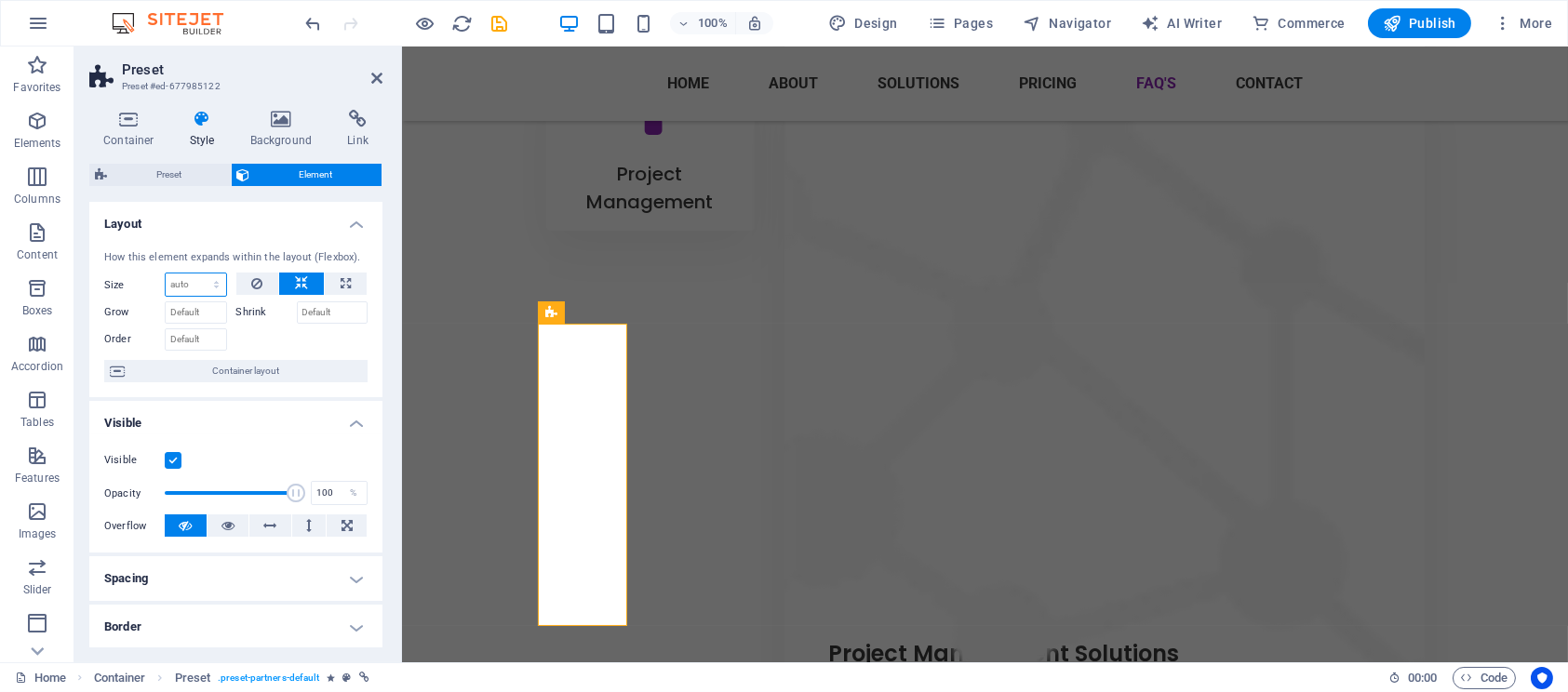 click on "Default auto px % 1/1 1/2 1/3 1/4 1/5 1/6 1/7 1/8 1/9 1/10" at bounding box center (195, 285) 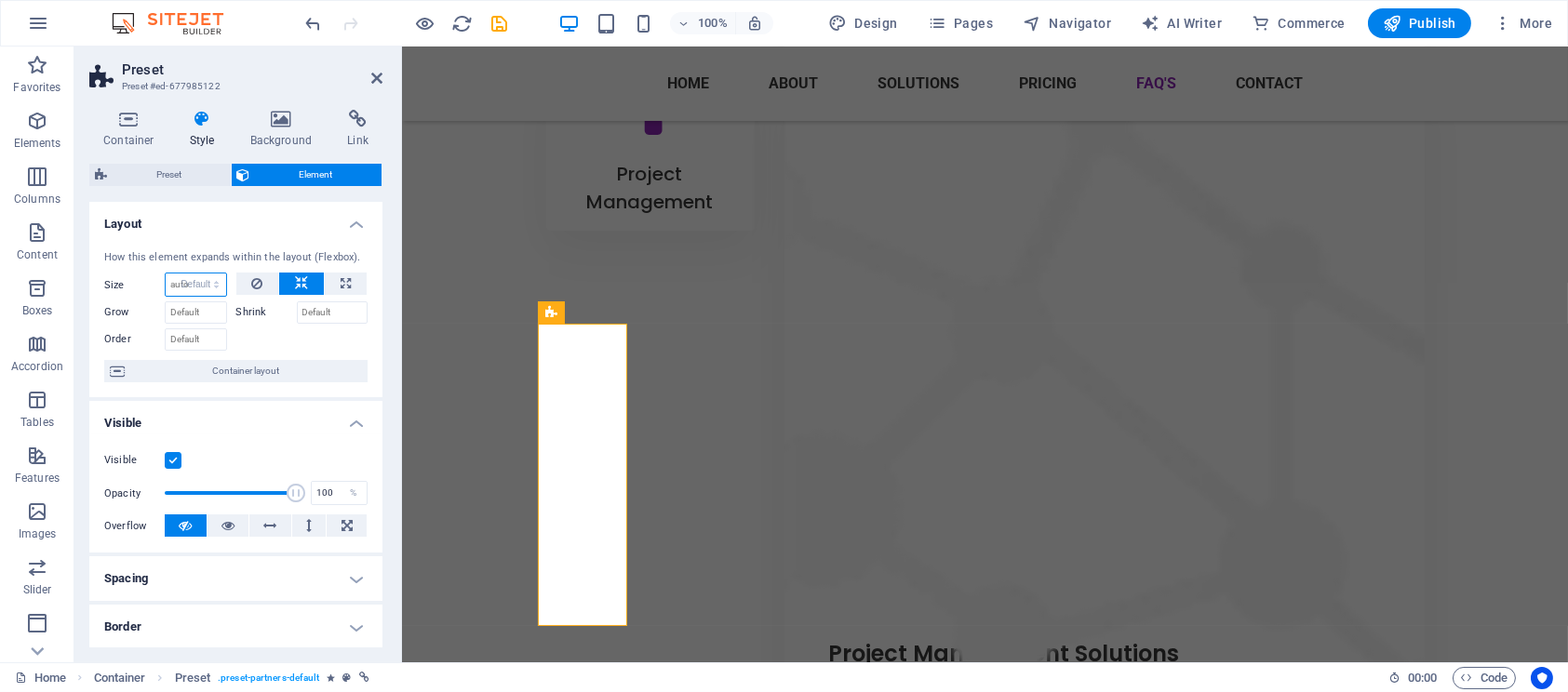 click on "Default auto px % 1/1 1/2 1/3 1/4 1/5 1/6 1/7 1/8 1/9 1/10" at bounding box center (195, 285) 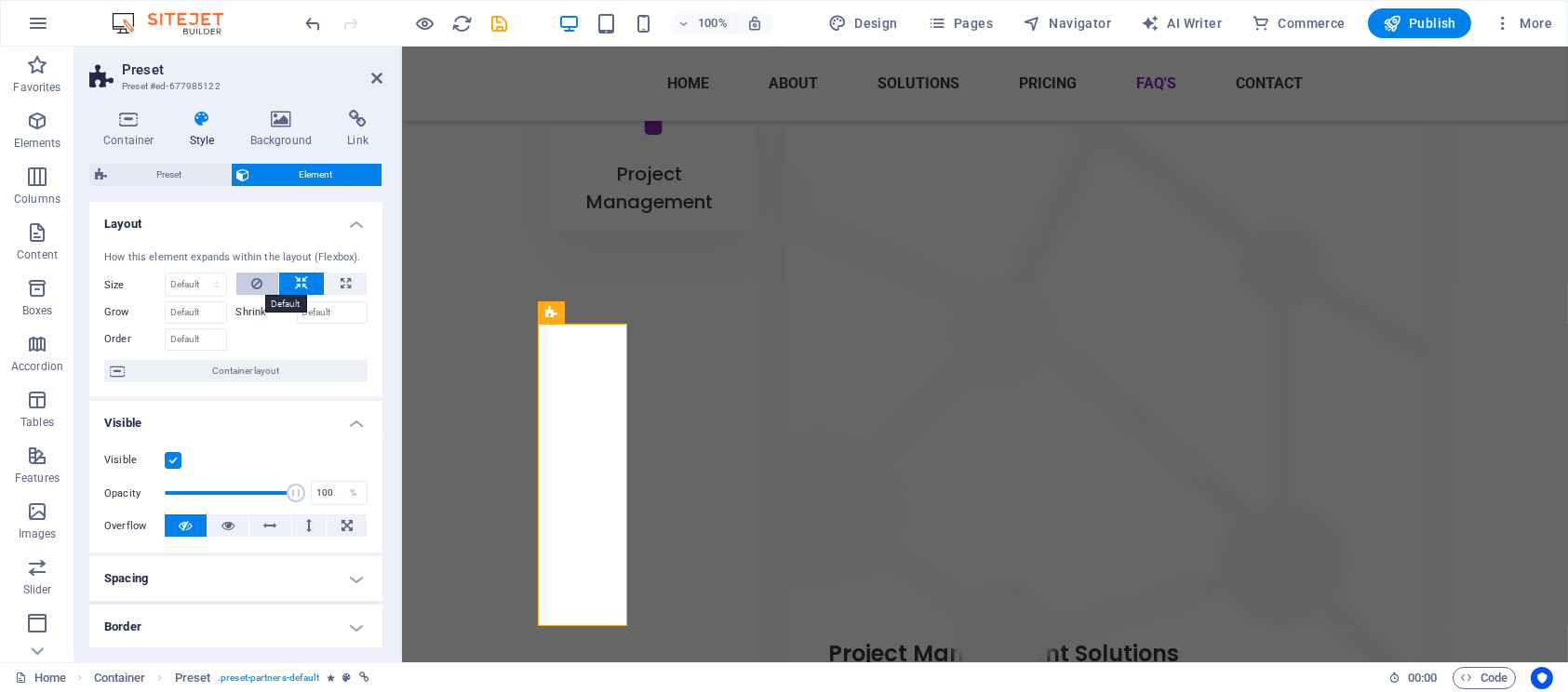 click at bounding box center [258, 284] 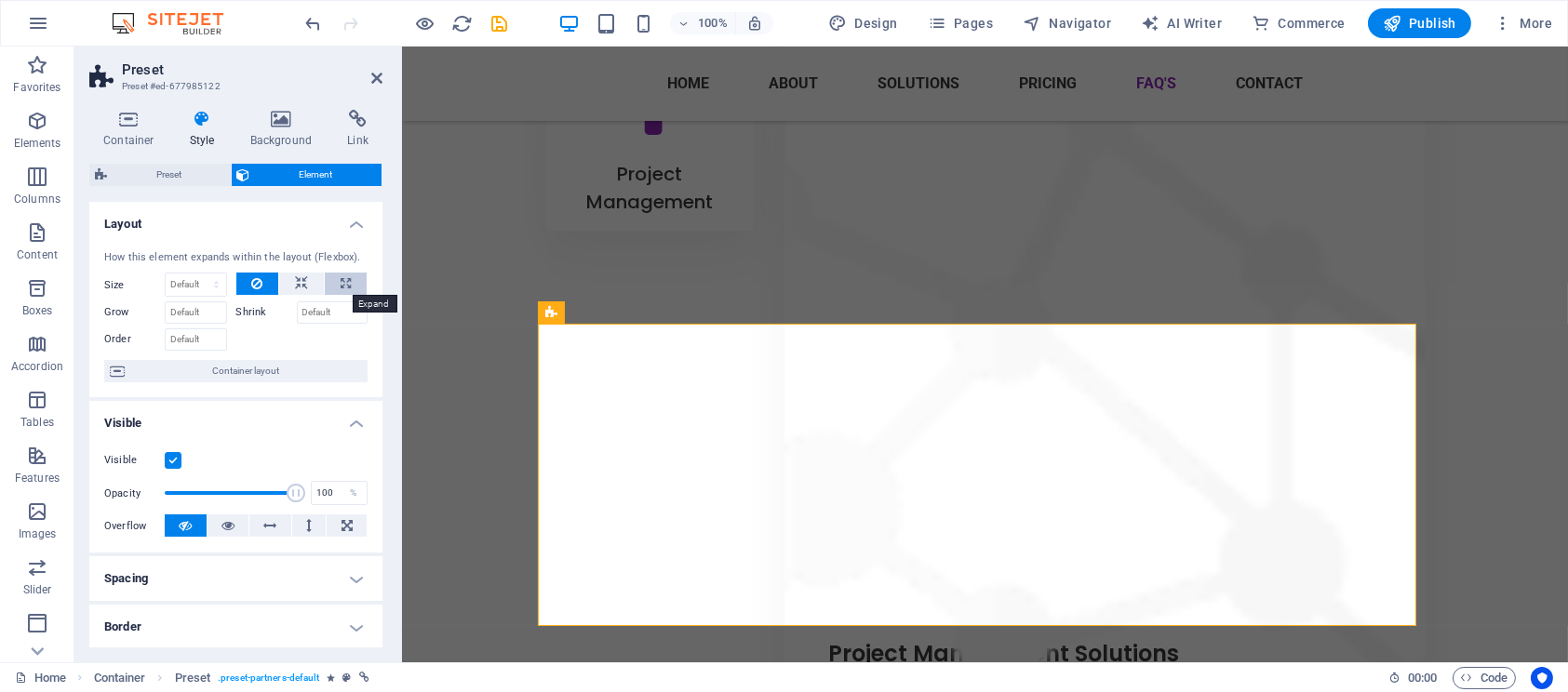 click at bounding box center (345, 284) 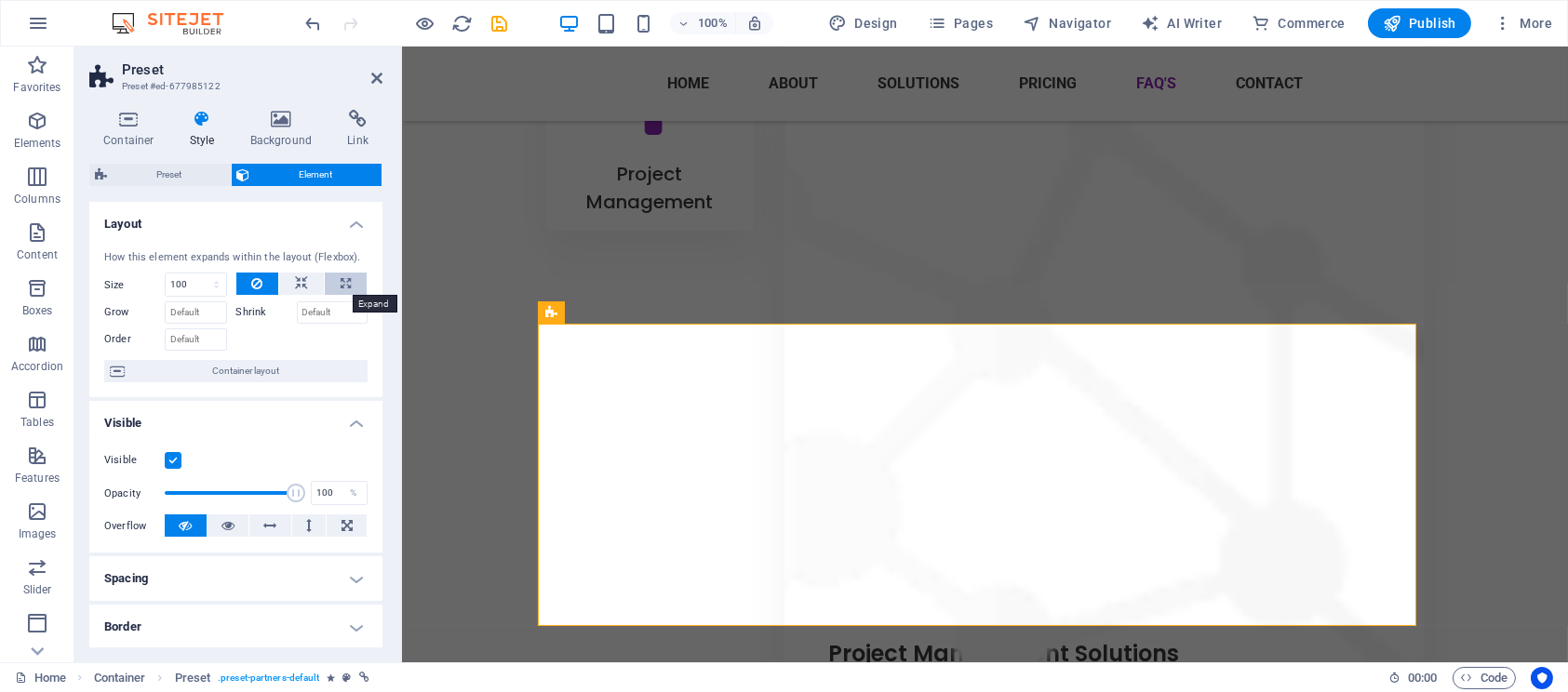 select on "%" 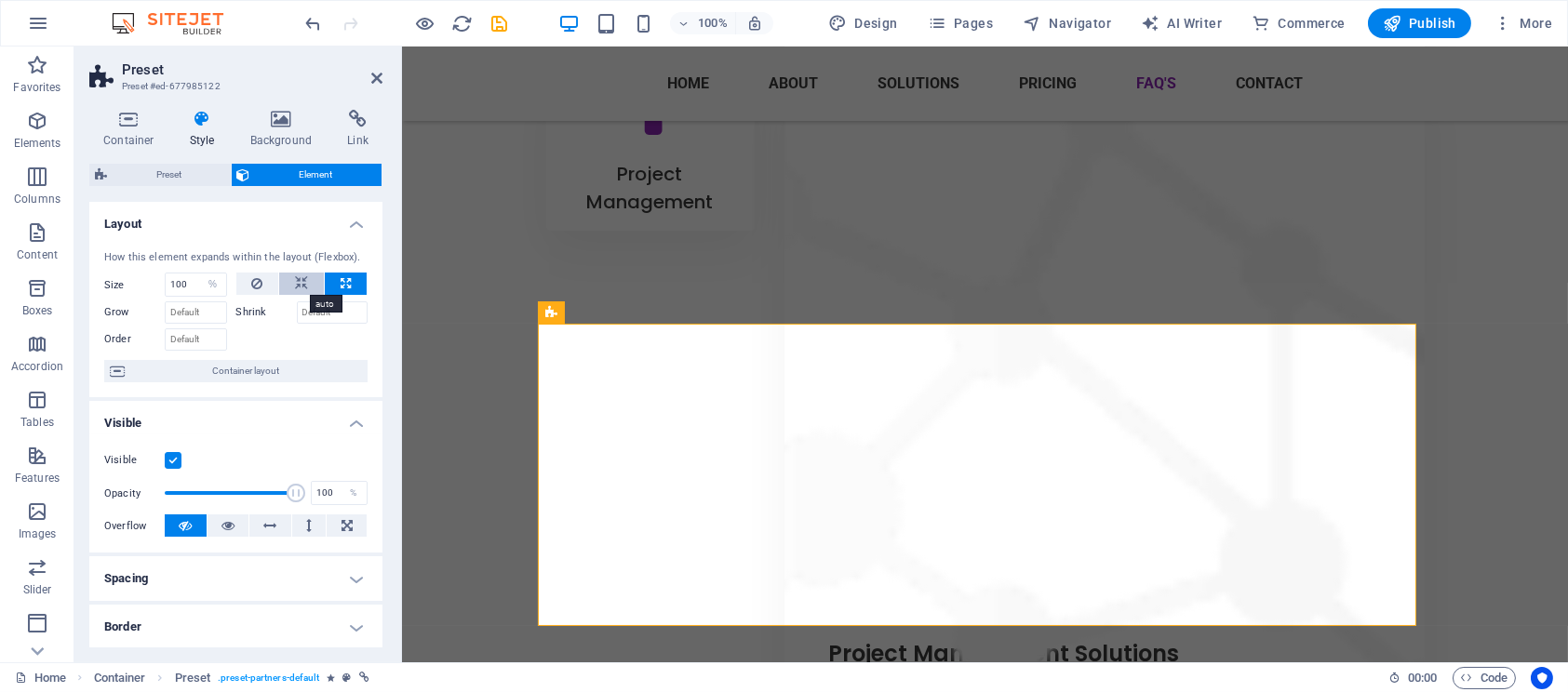 click at bounding box center (302, 284) 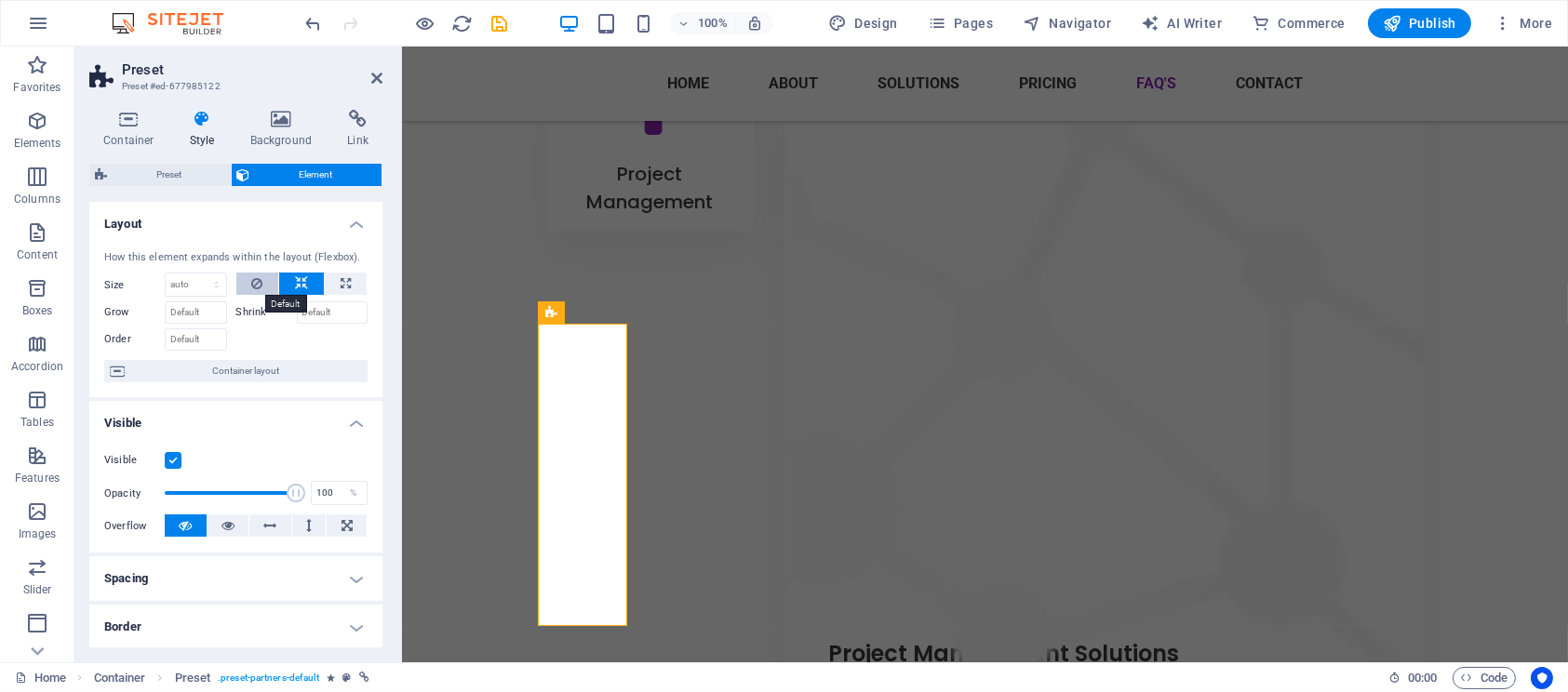 click at bounding box center [257, 284] 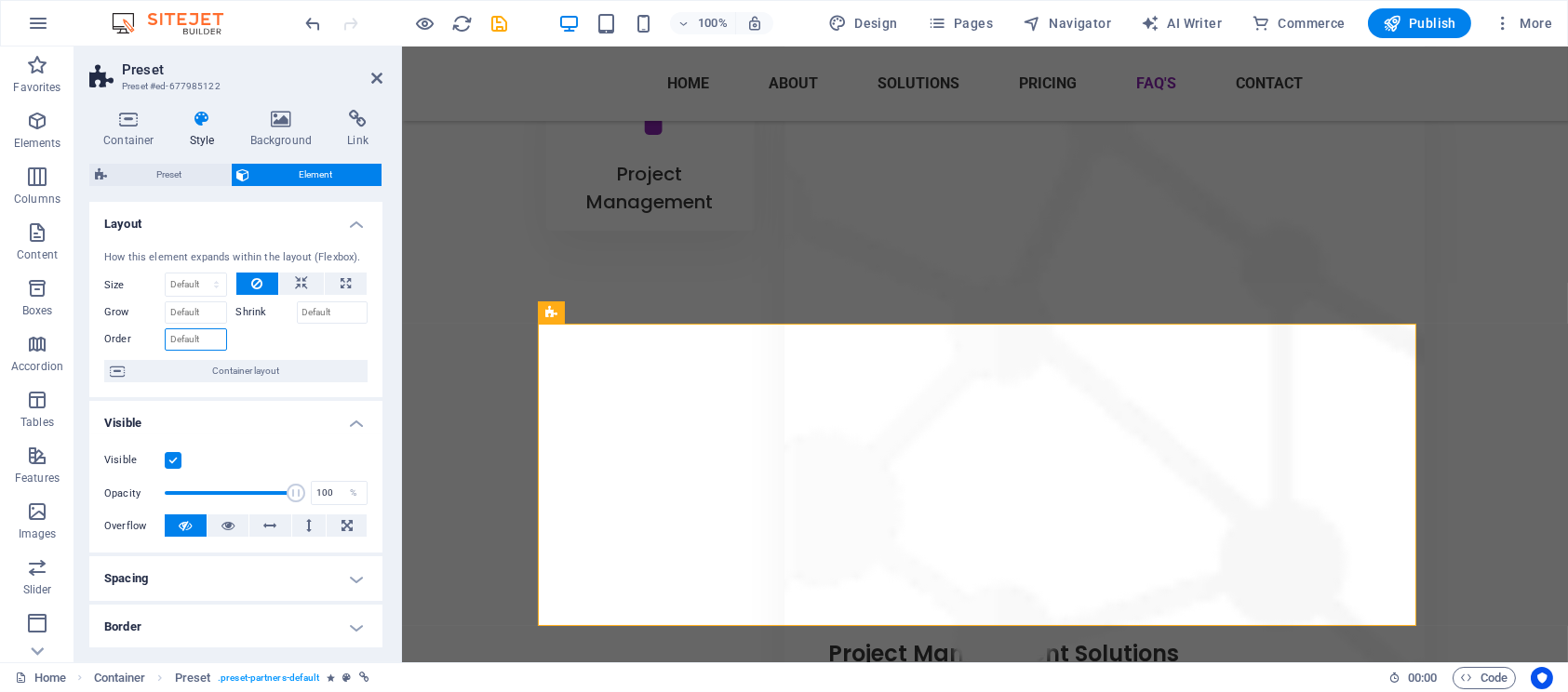 click on "Order" at bounding box center [195, 339] 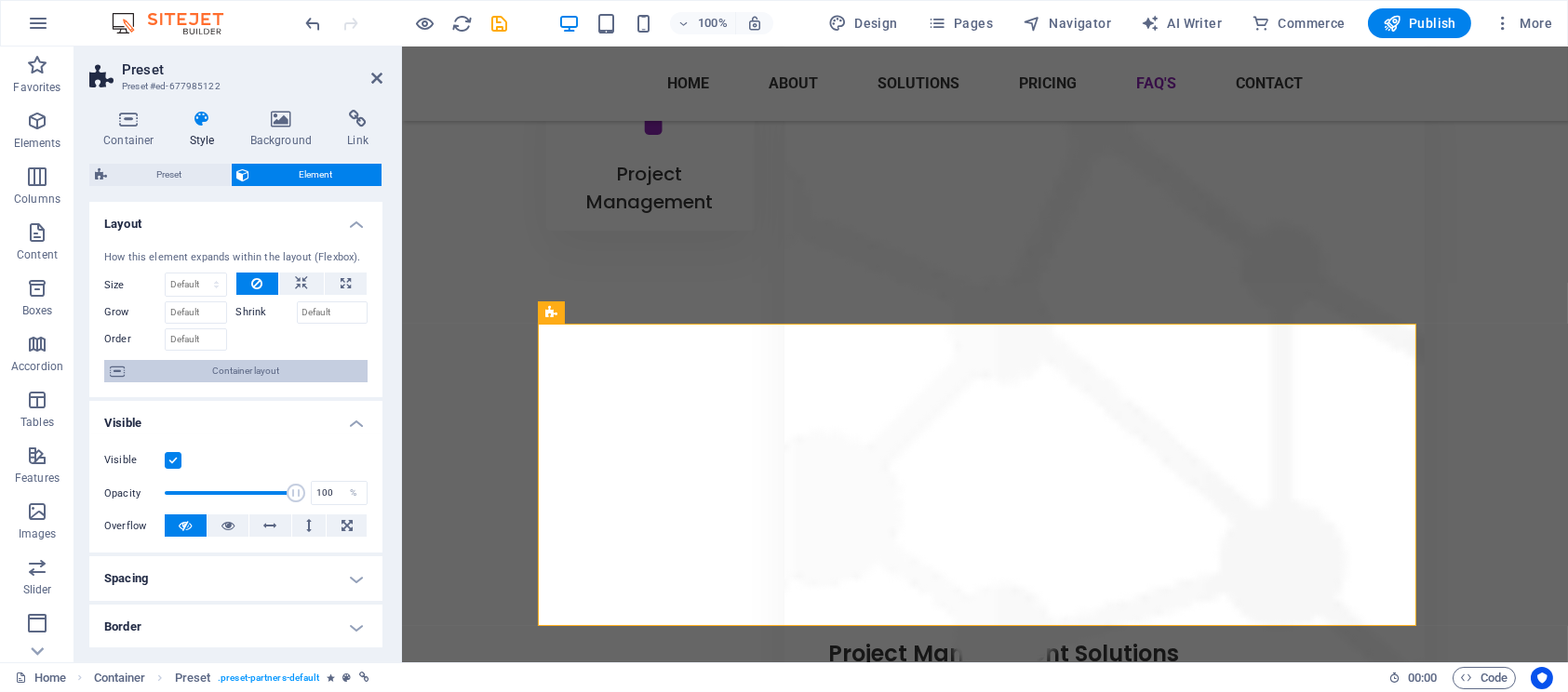 click on "Container layout" at bounding box center (246, 371) 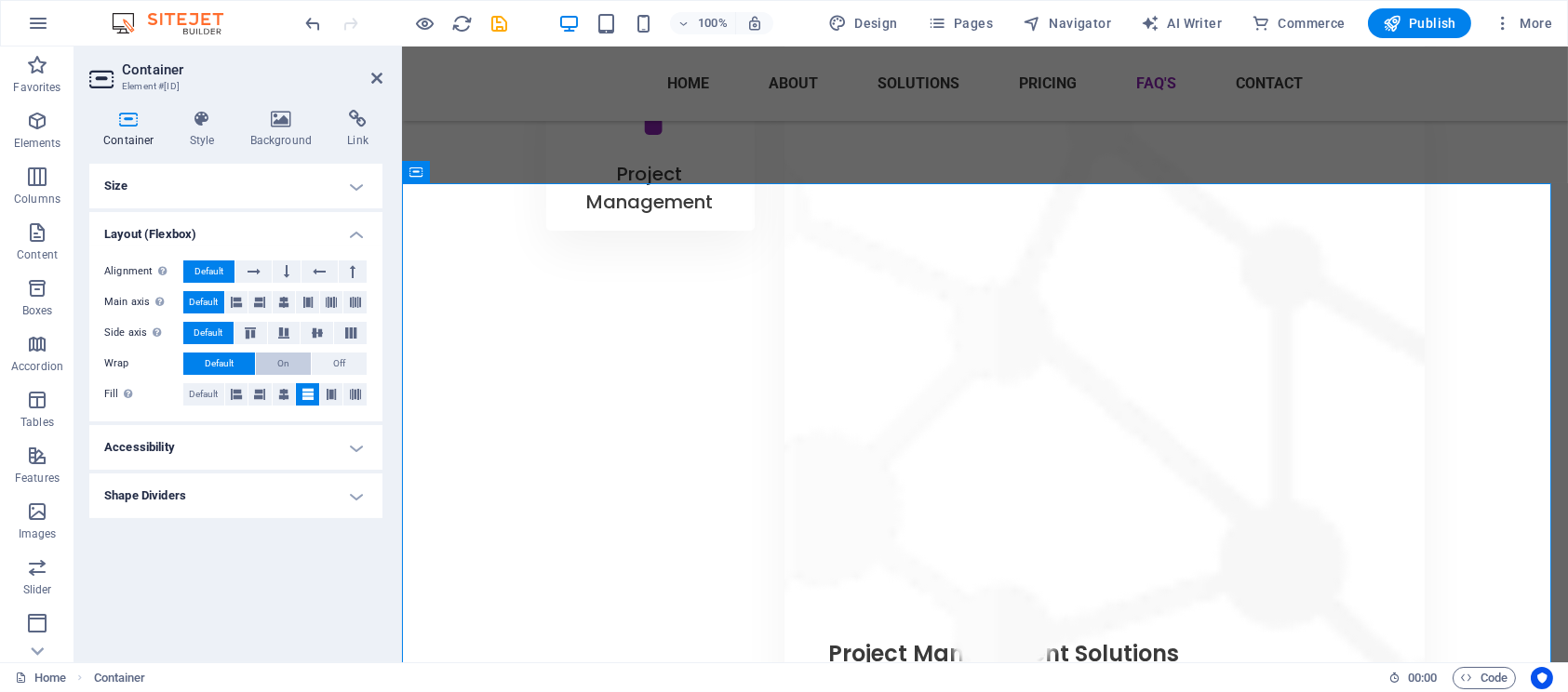 click on "On" at bounding box center (283, 364) 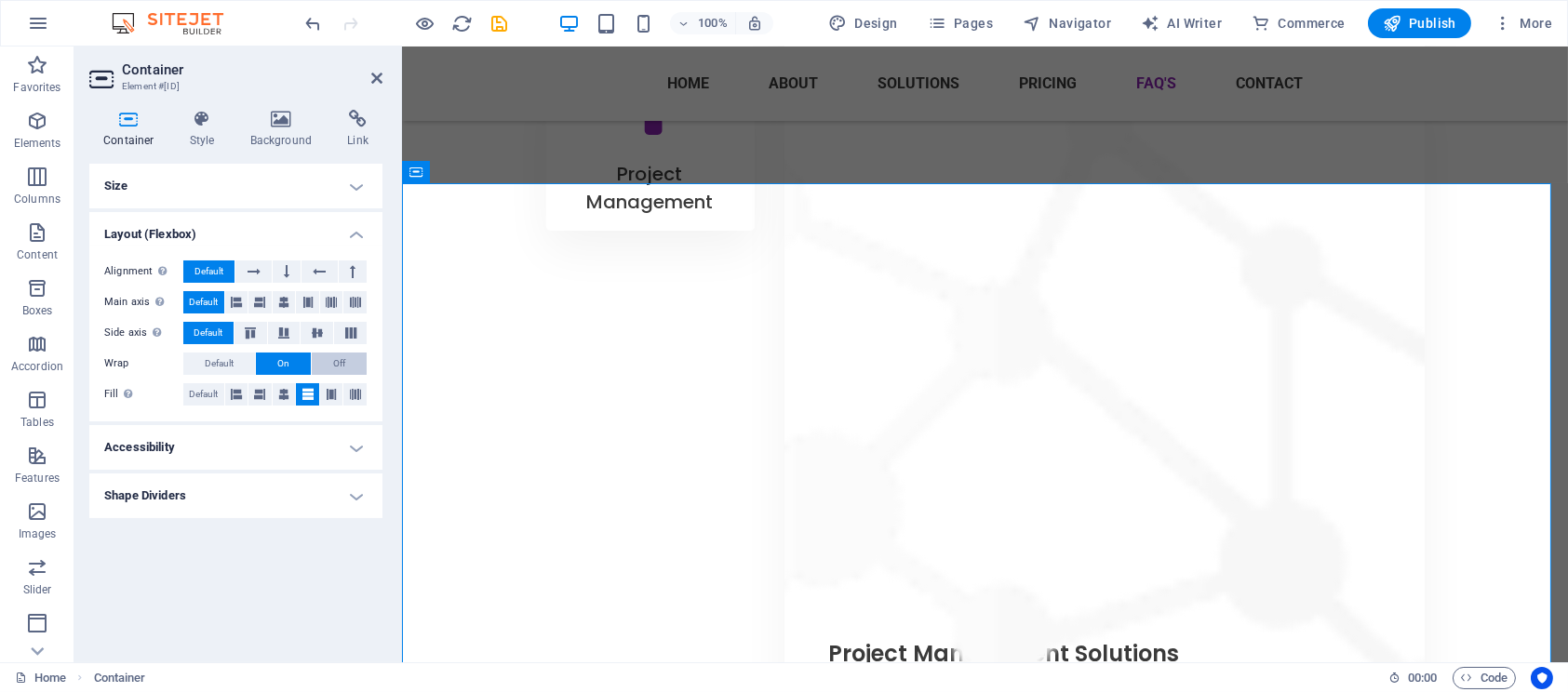 click on "Off" at bounding box center (339, 364) 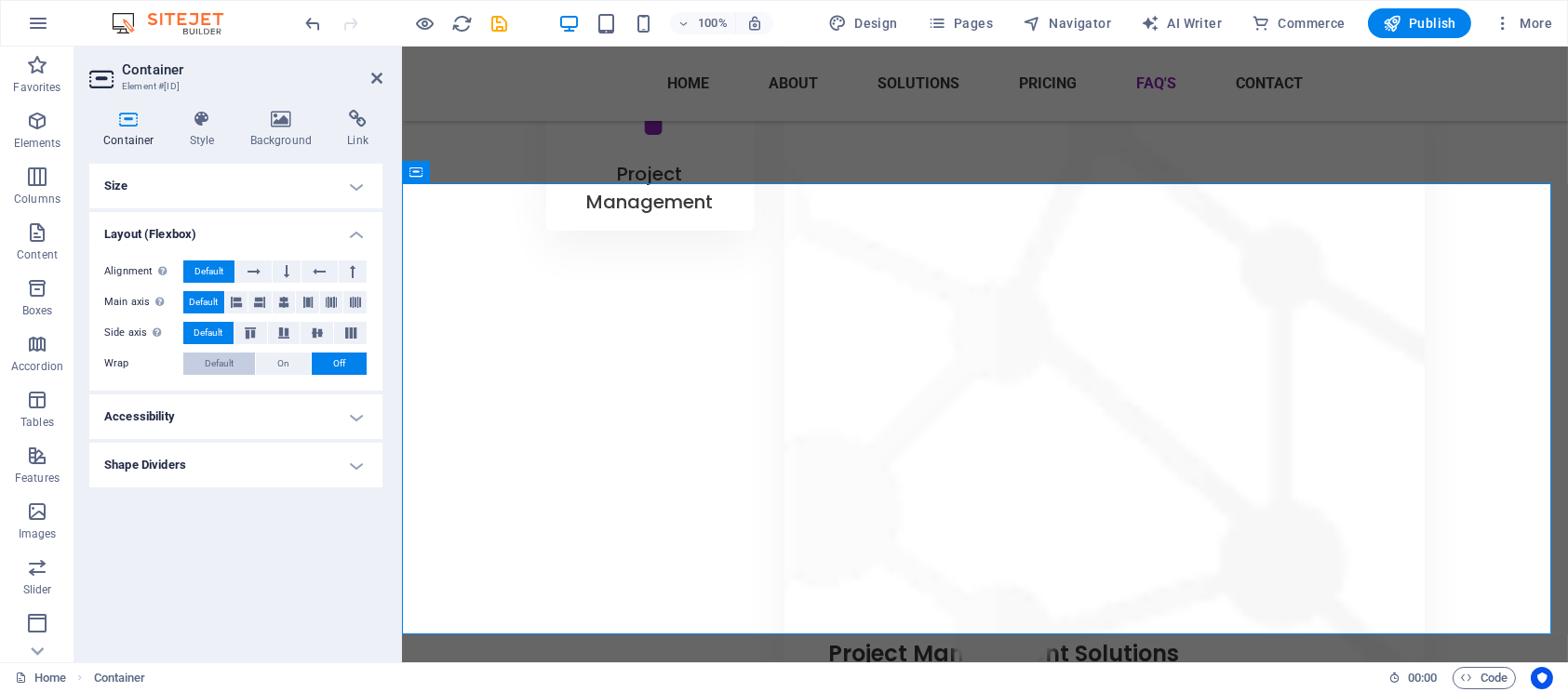 click on "Default" at bounding box center [219, 364] 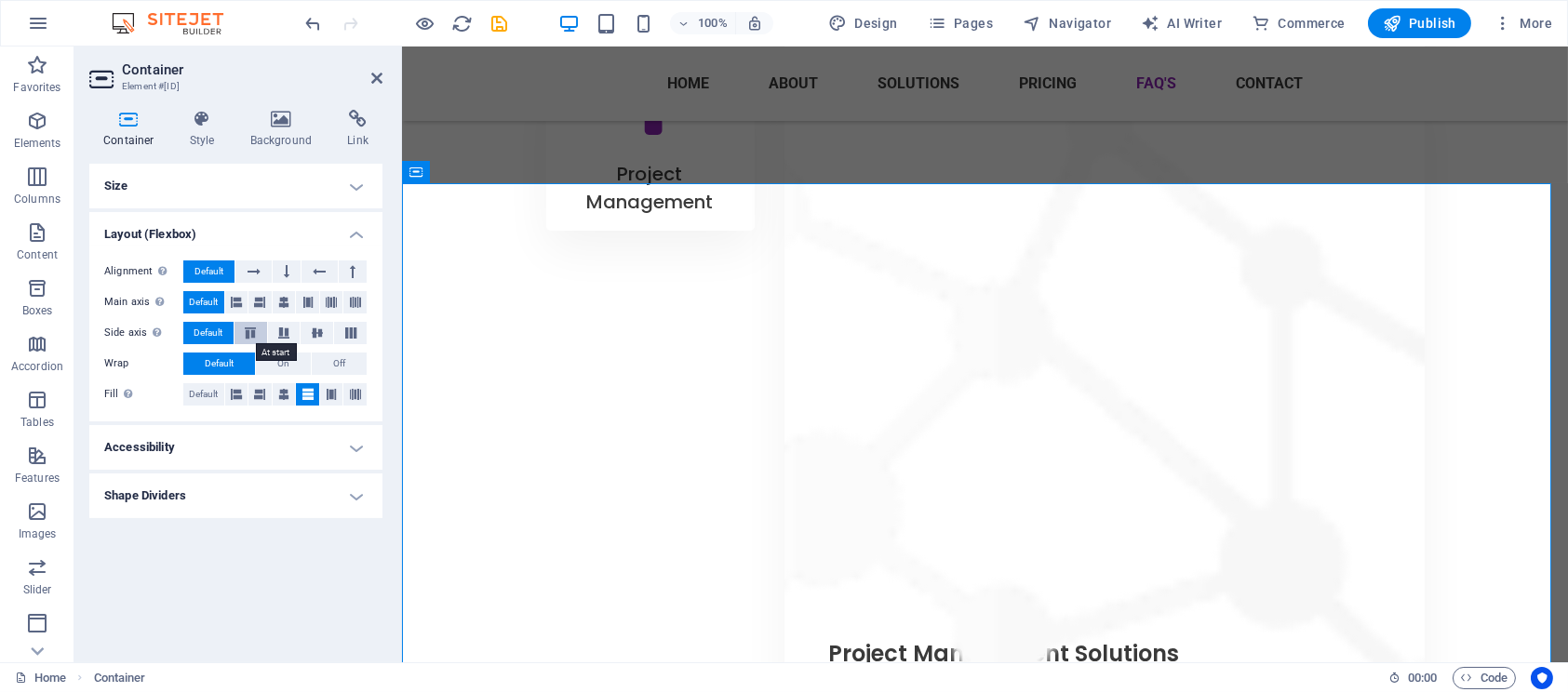 drag, startPoint x: 247, startPoint y: 330, endPoint x: 265, endPoint y: 330, distance: 18 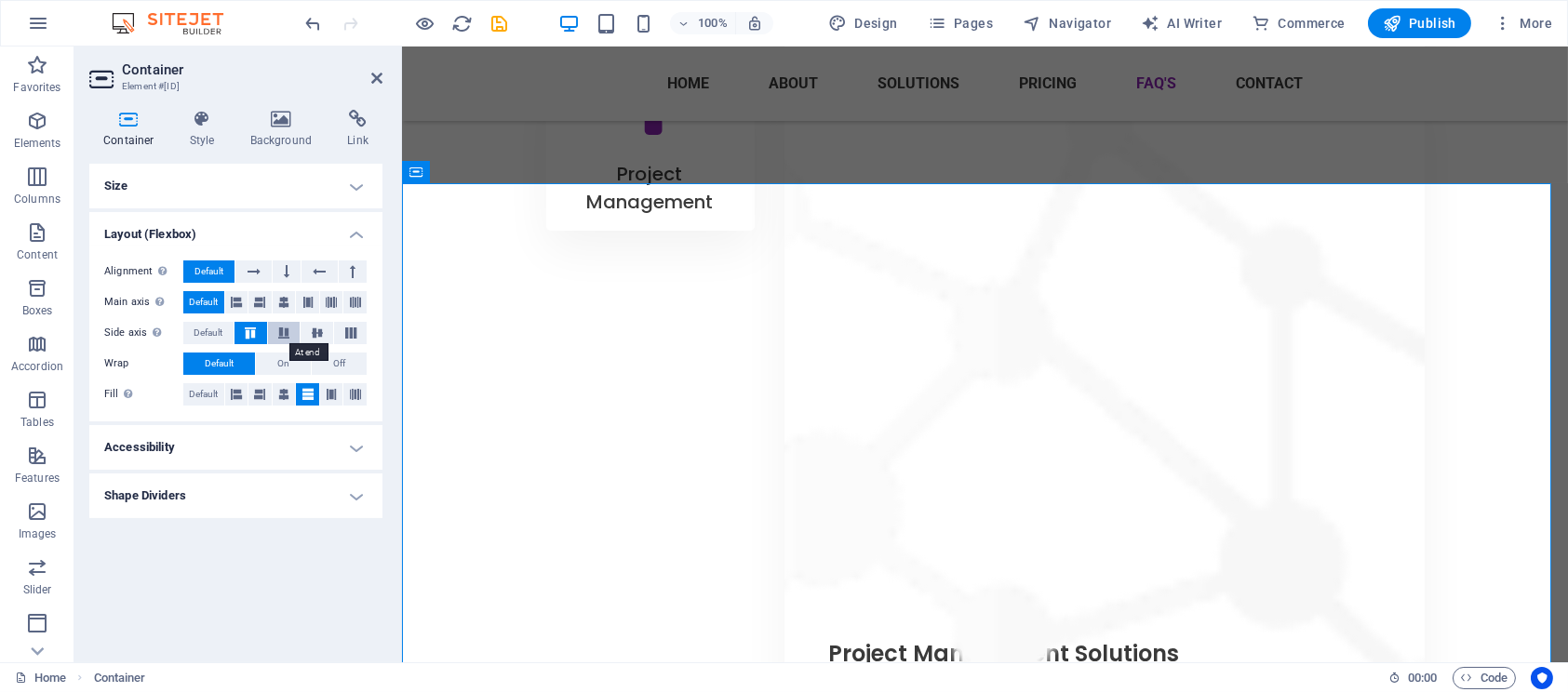 click at bounding box center (284, 333) 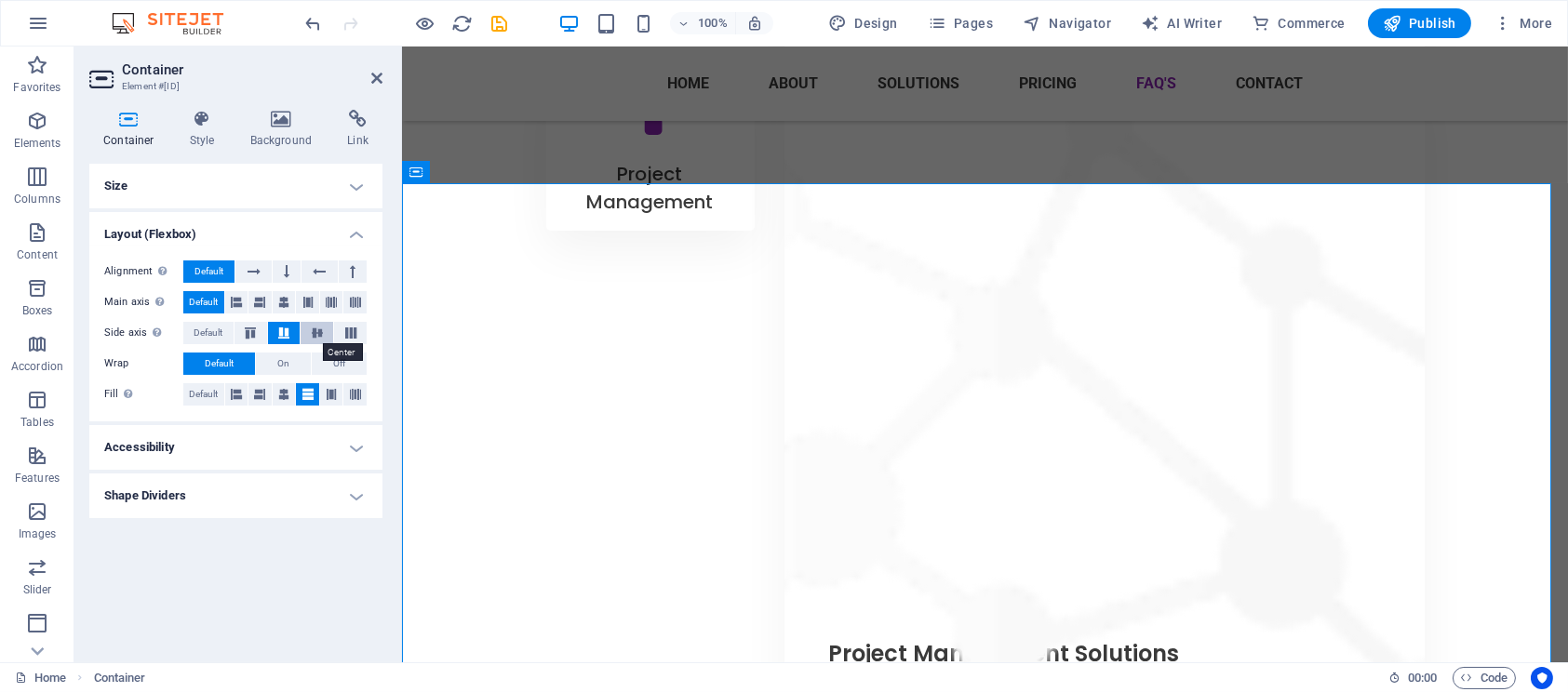 click at bounding box center [317, 333] 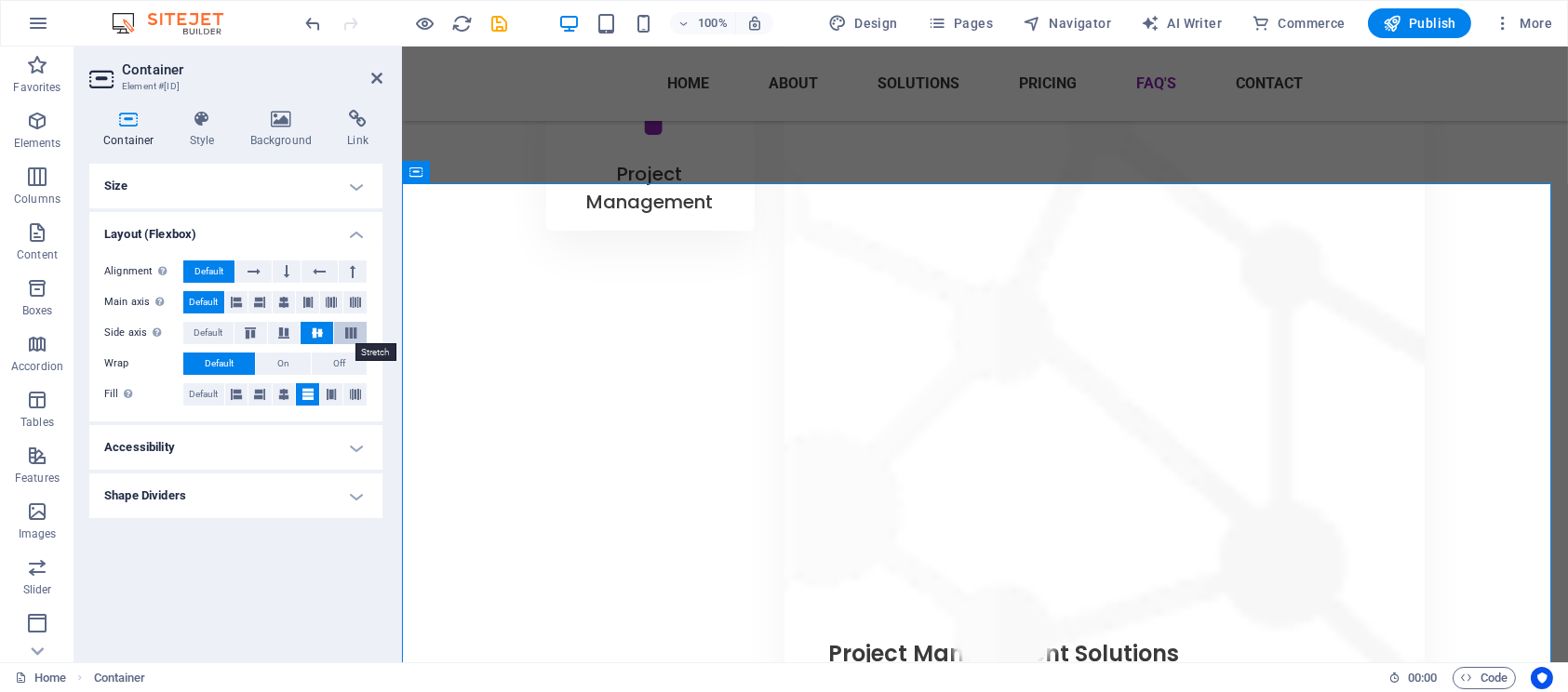 click at bounding box center [351, 333] 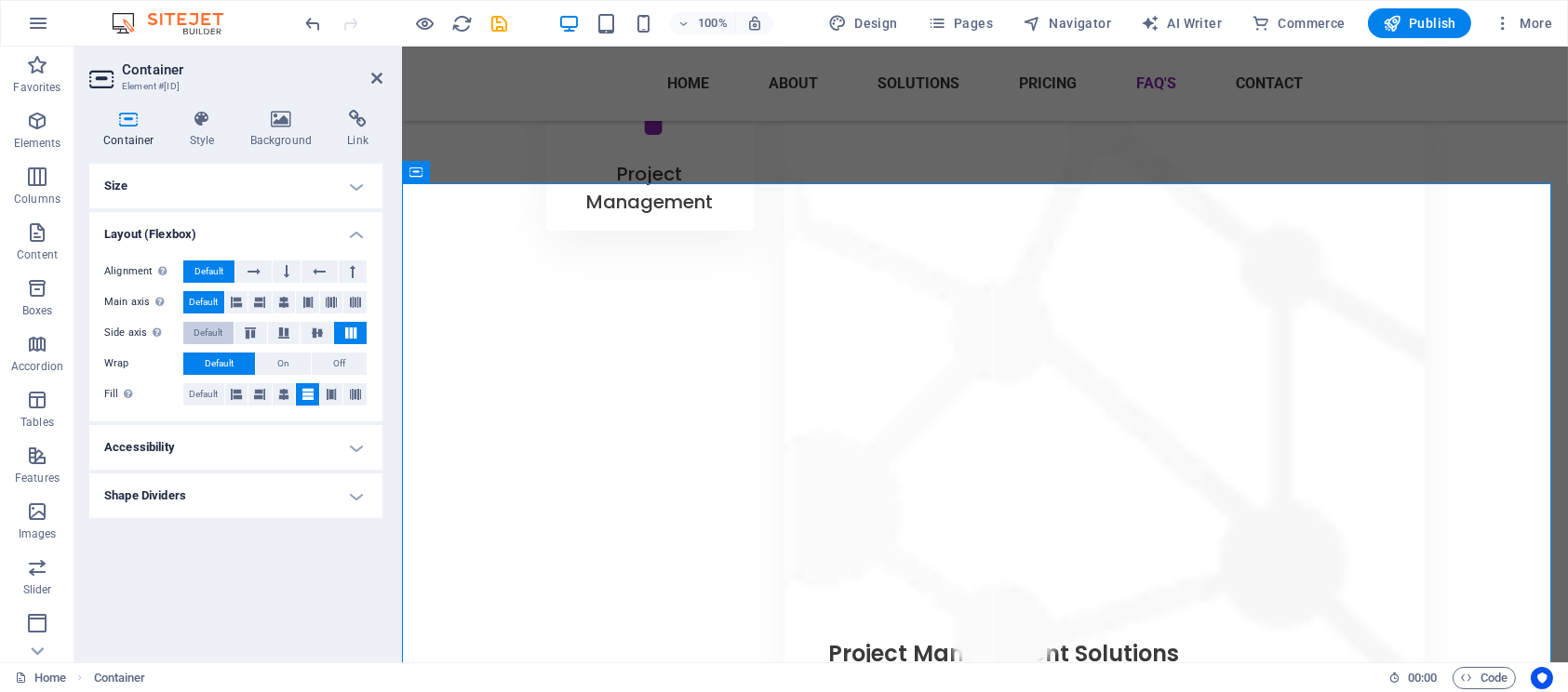 click on "Default" at bounding box center [208, 333] 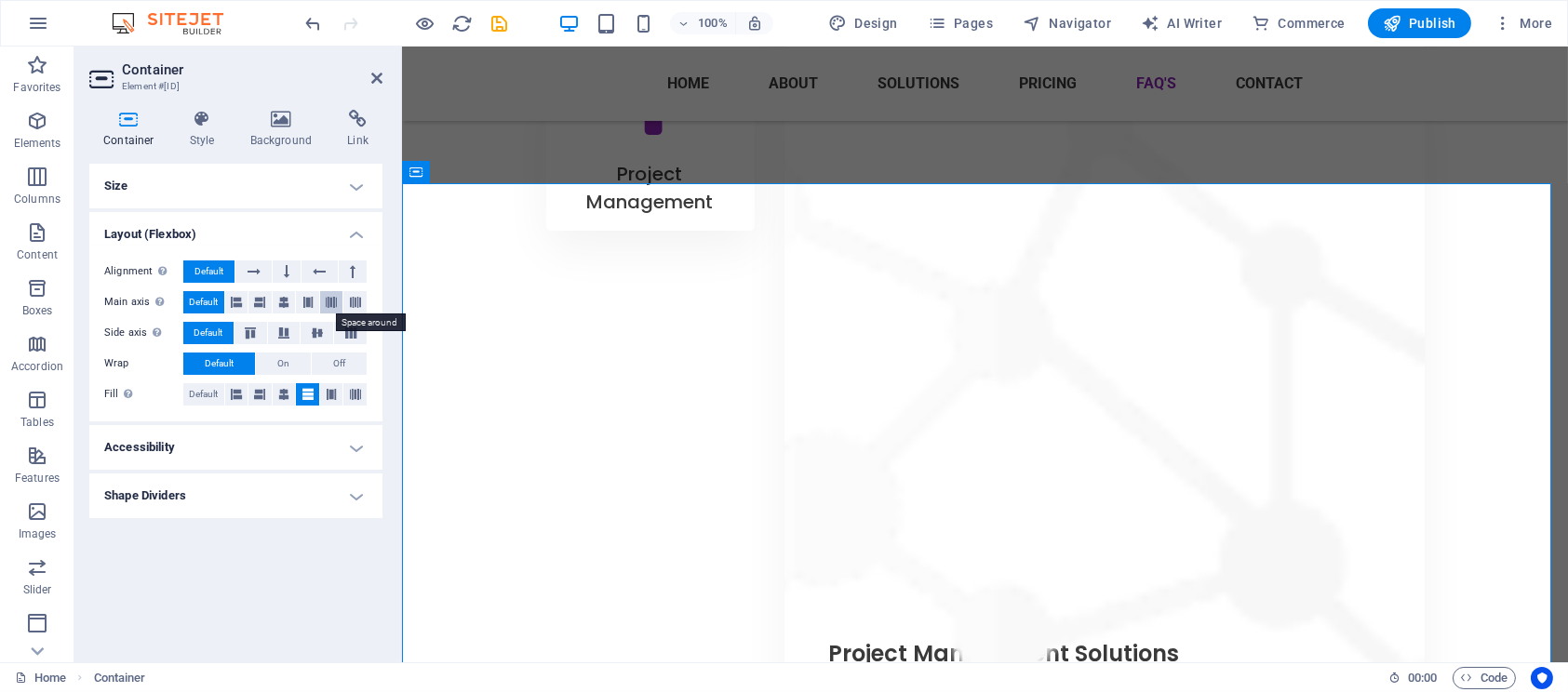 click at bounding box center [331, 302] 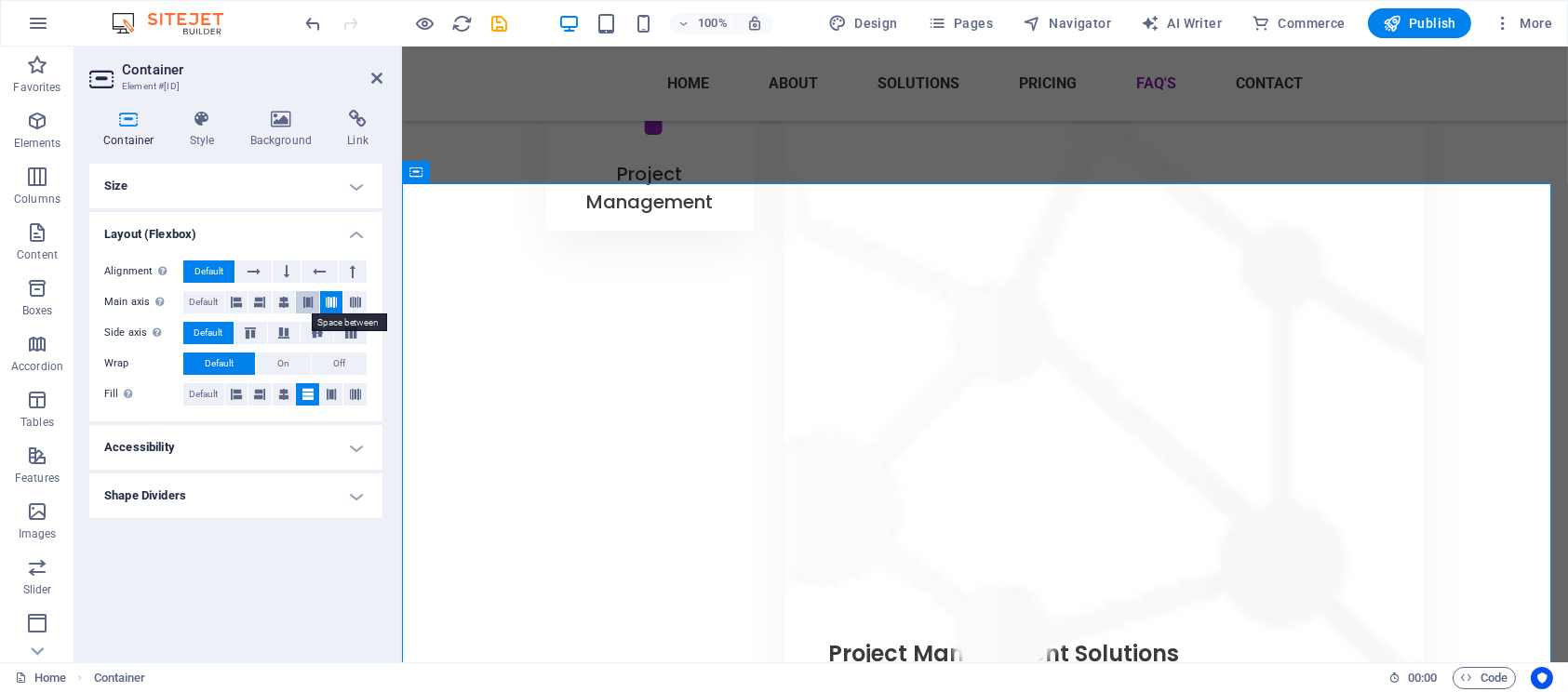 click at bounding box center [308, 302] 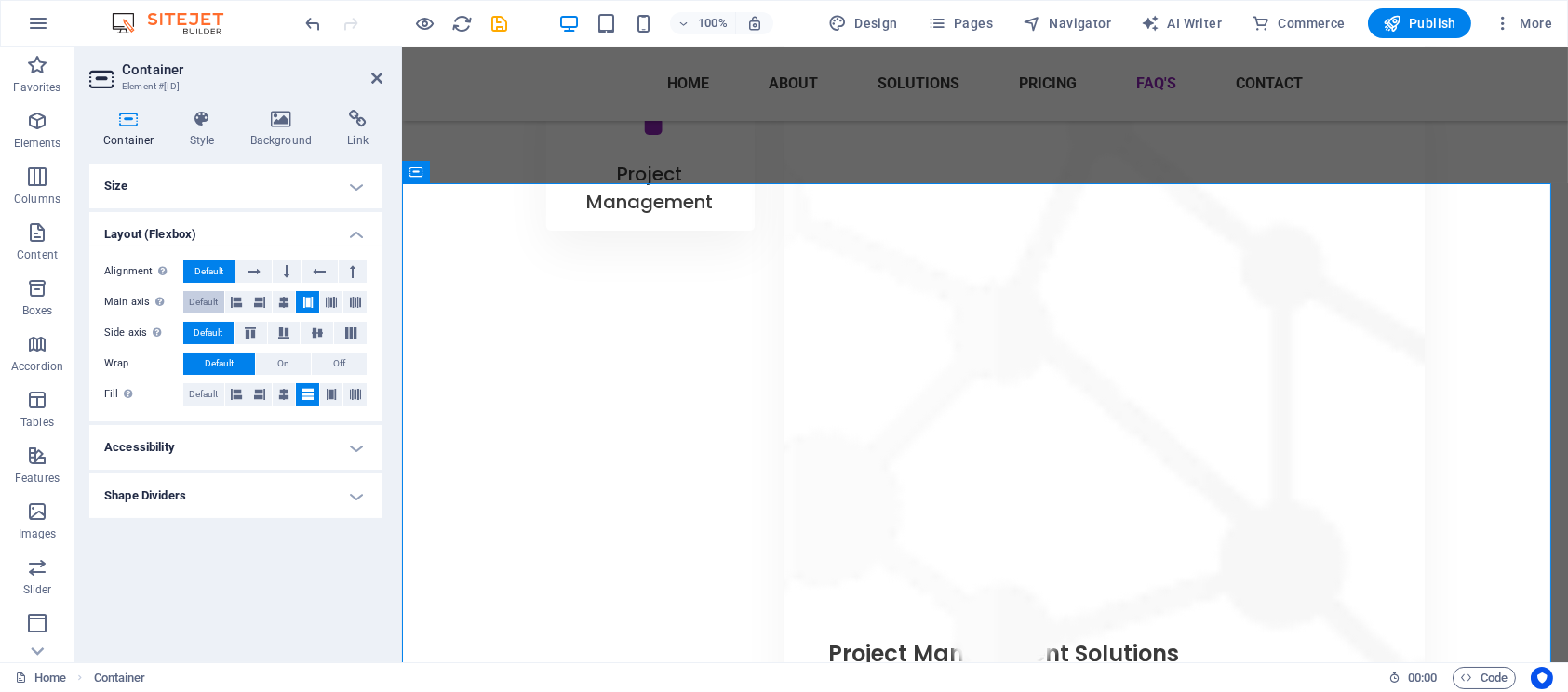 click on "Default" at bounding box center (204, 302) 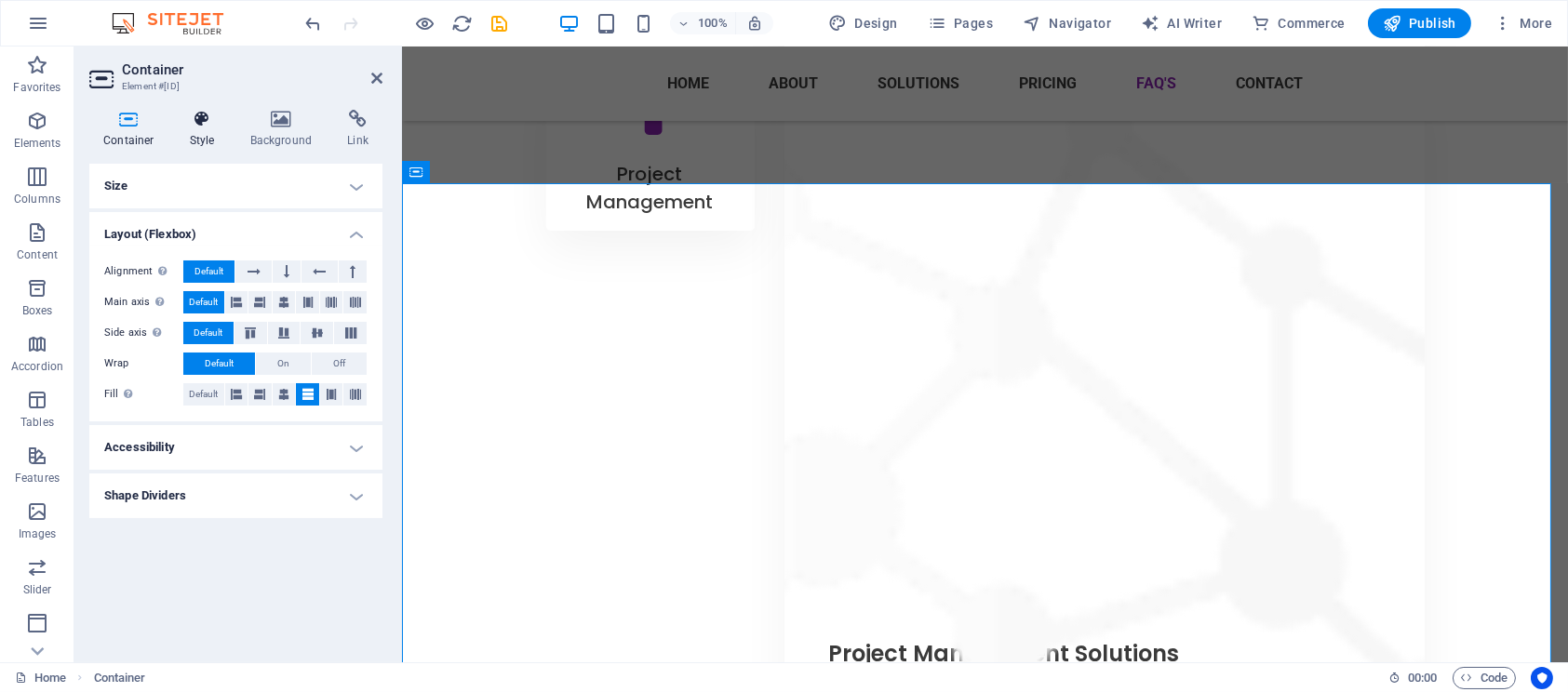click on "Style" at bounding box center [206, 129] 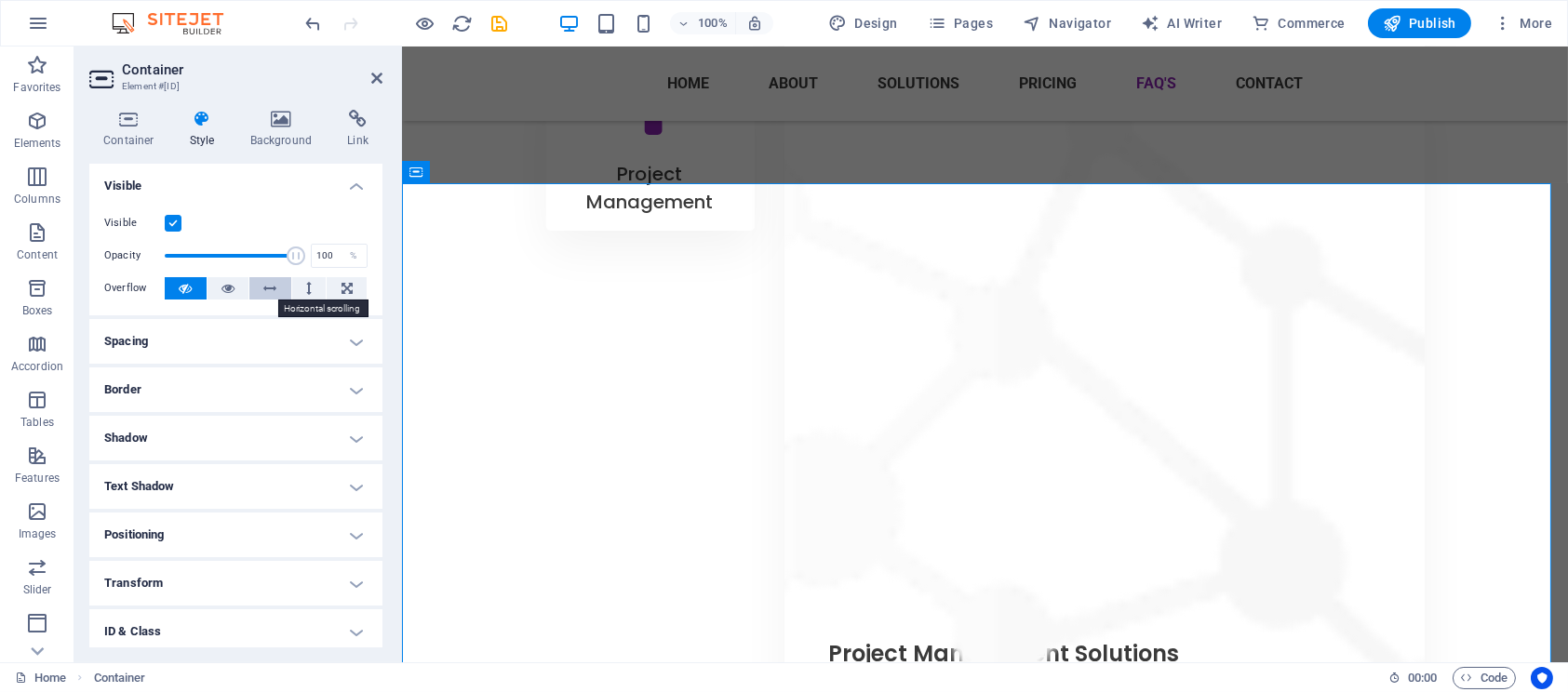 click at bounding box center [270, 288] 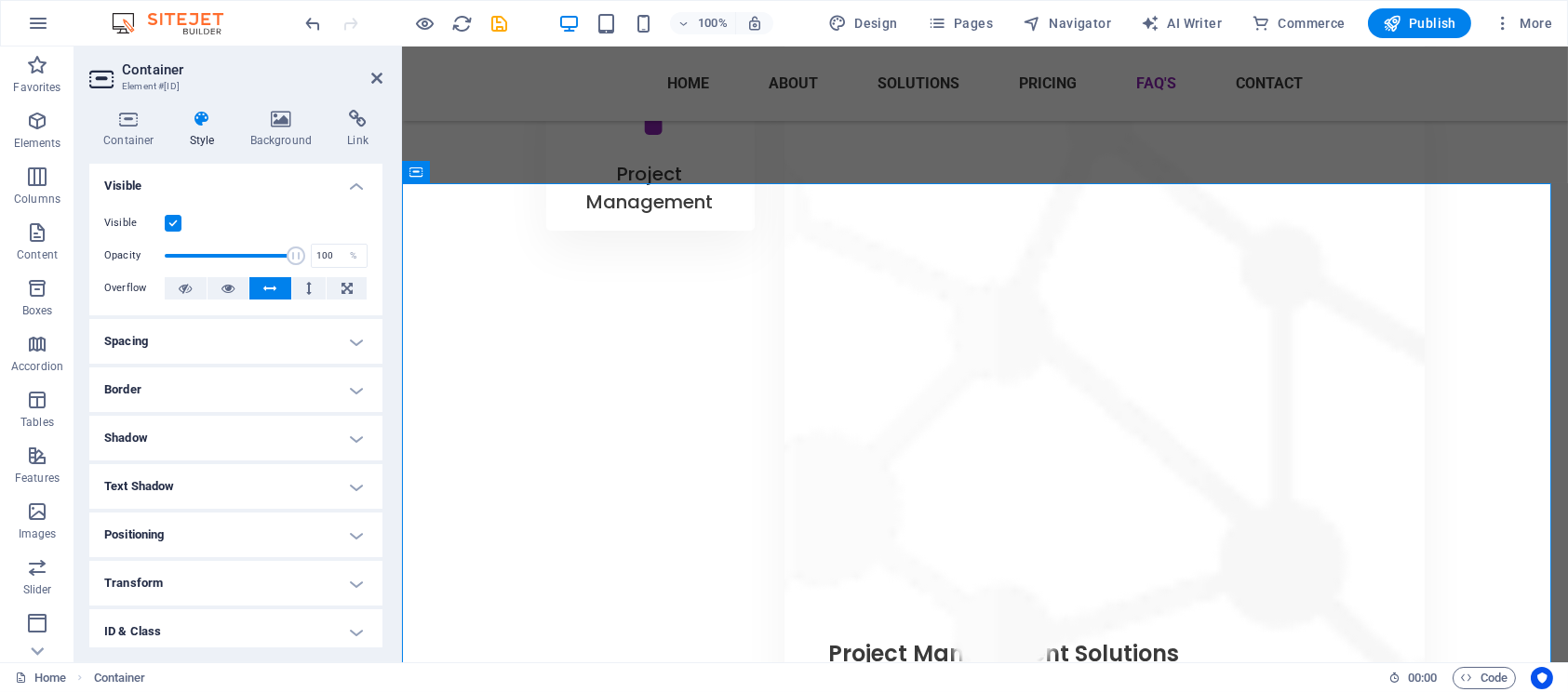 click at bounding box center (270, 288) 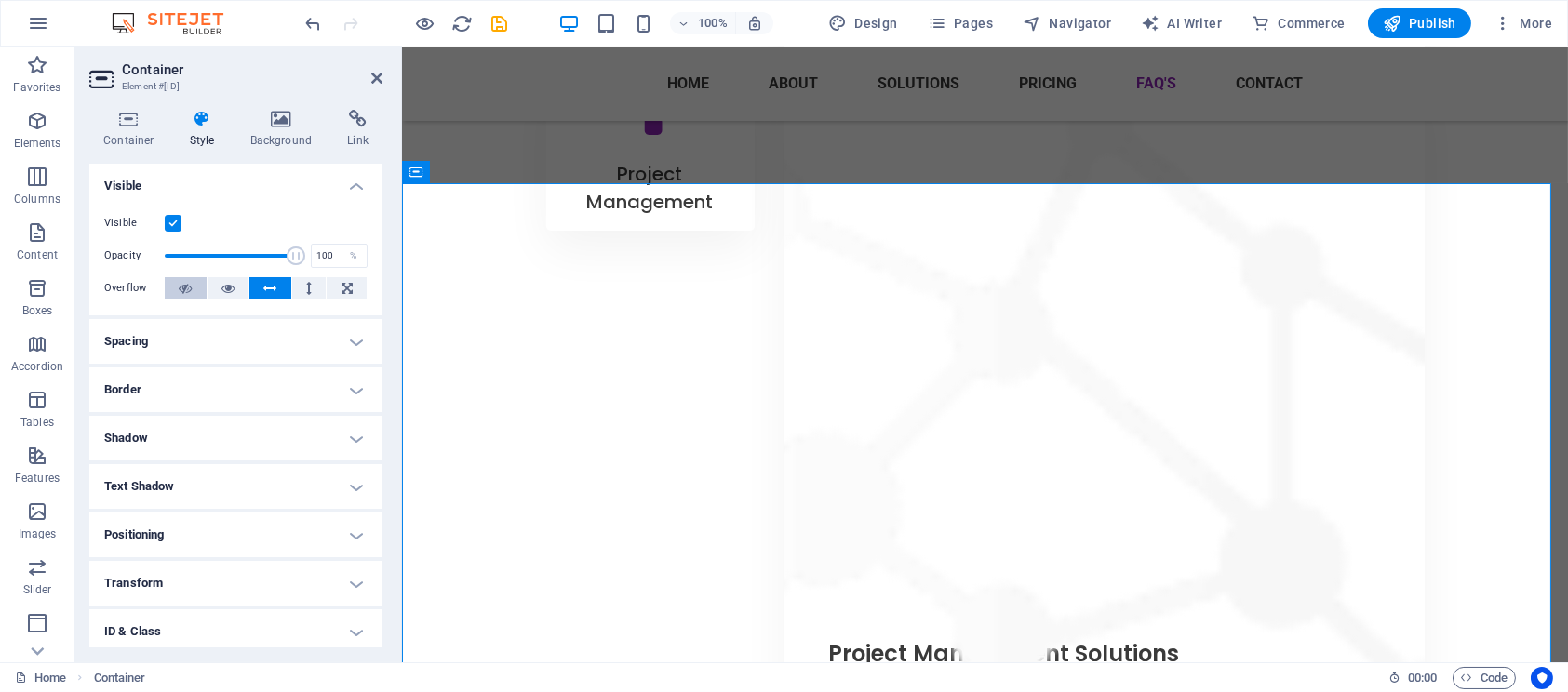 click at bounding box center [185, 288] 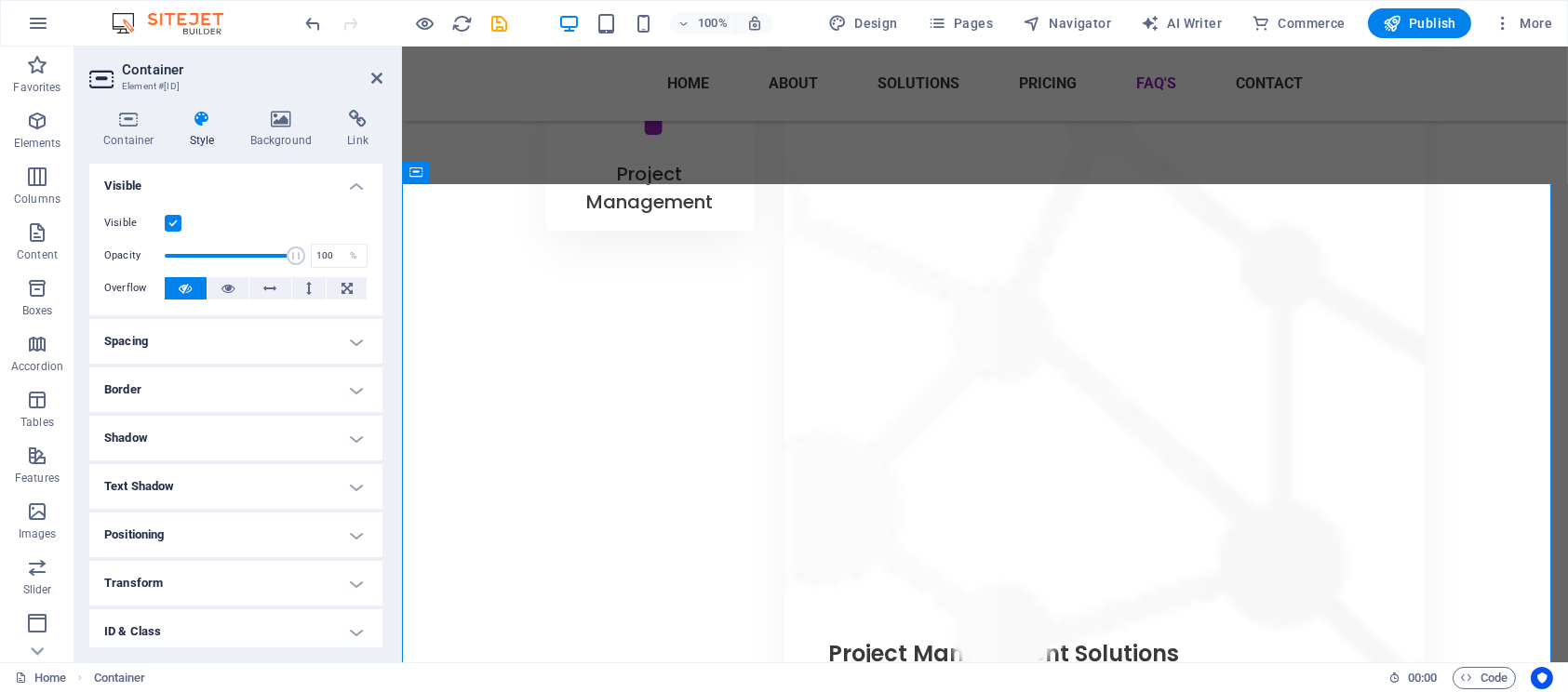 click on "Spacing" at bounding box center [235, 341] 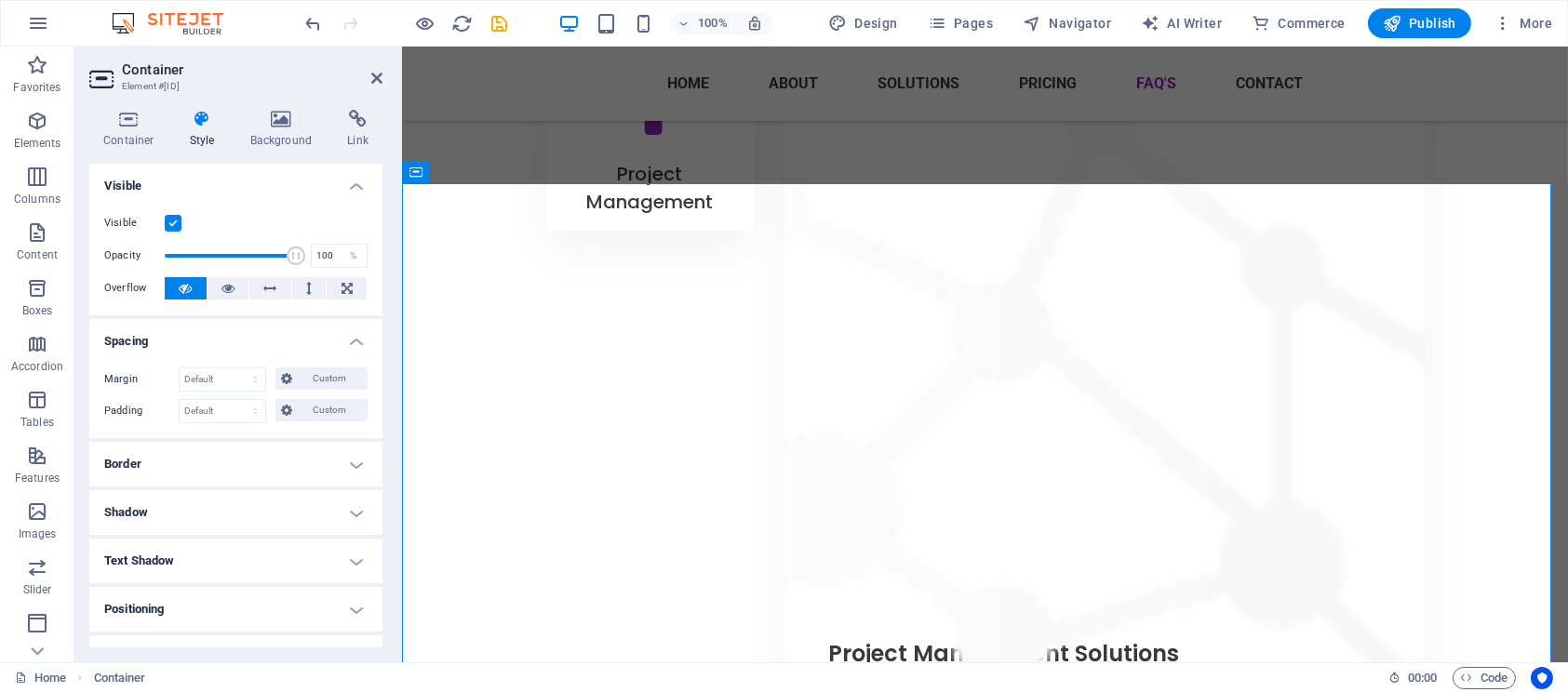 click at bounding box center (173, 223) 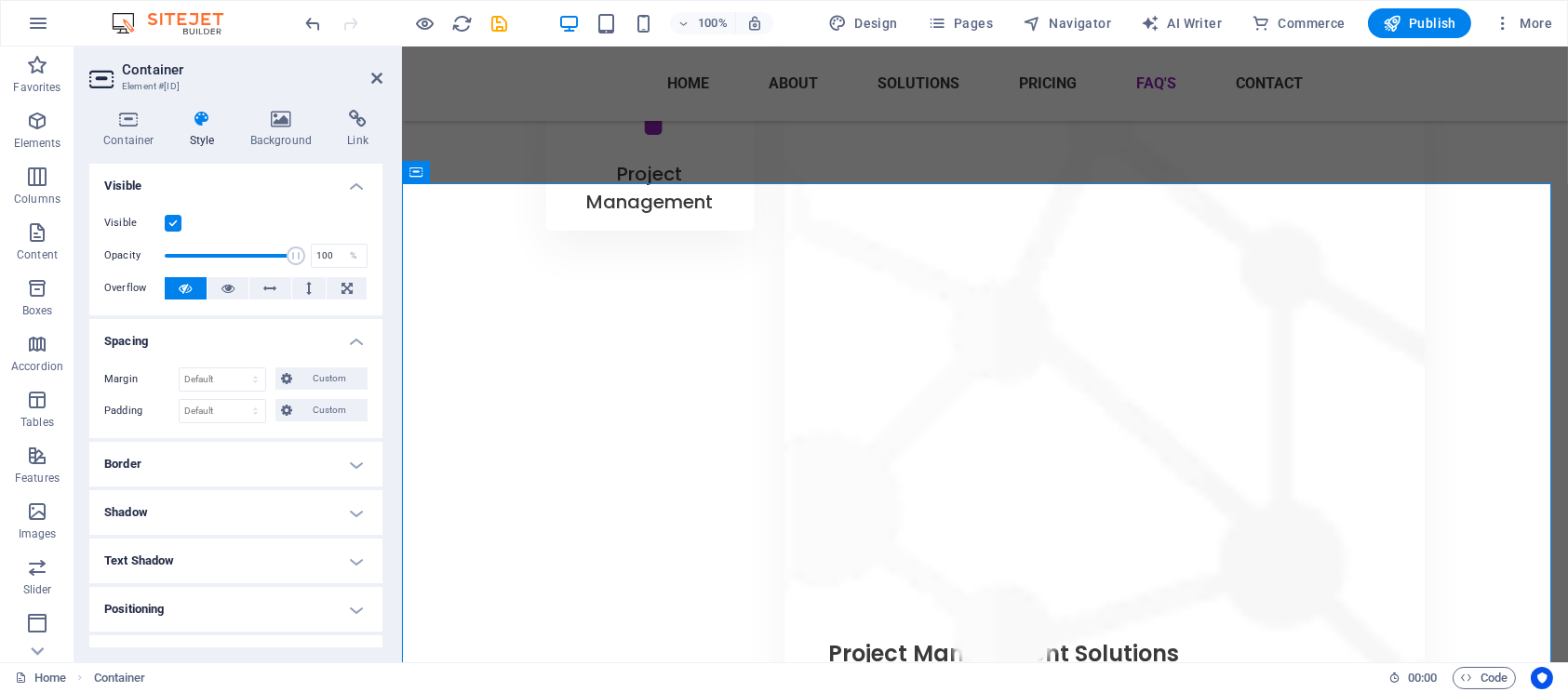 click on "Visible" at bounding box center [0, 0] 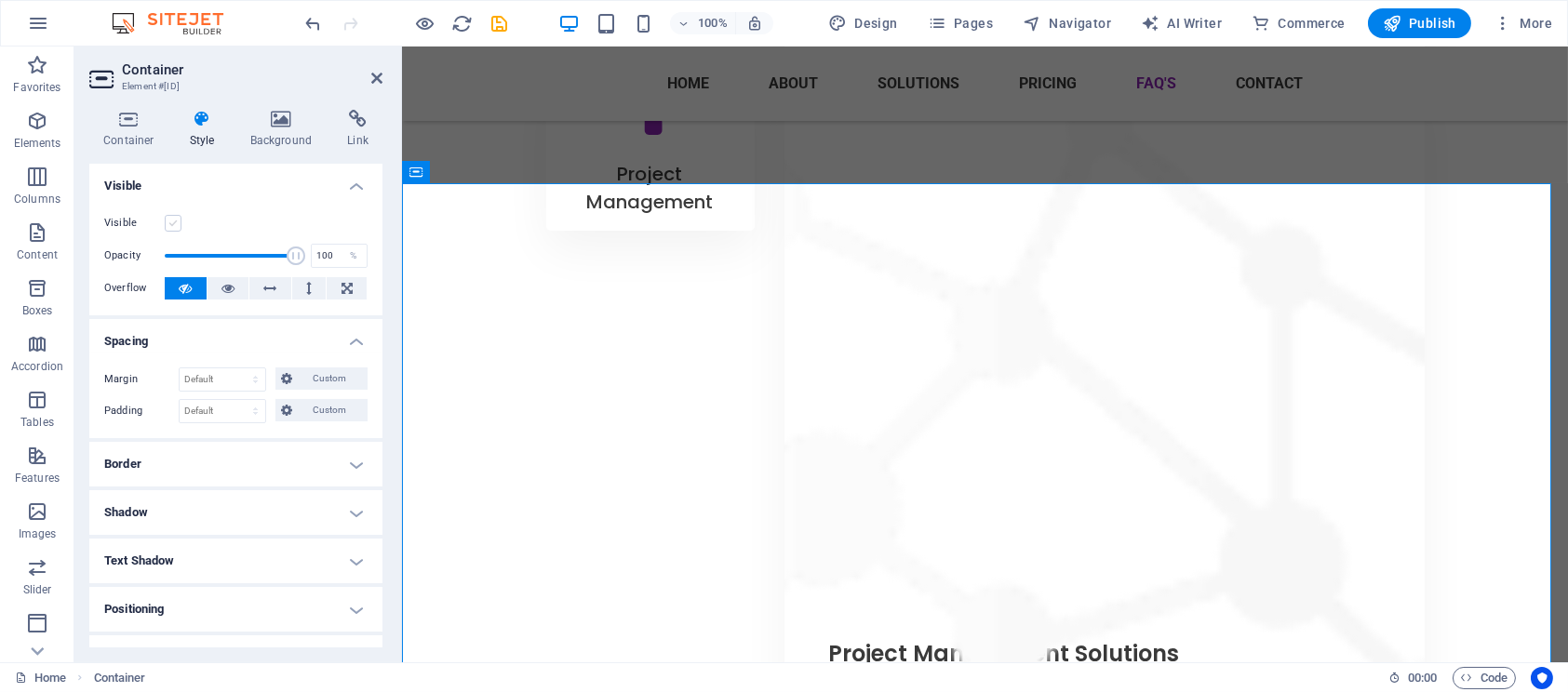 click at bounding box center (173, 223) 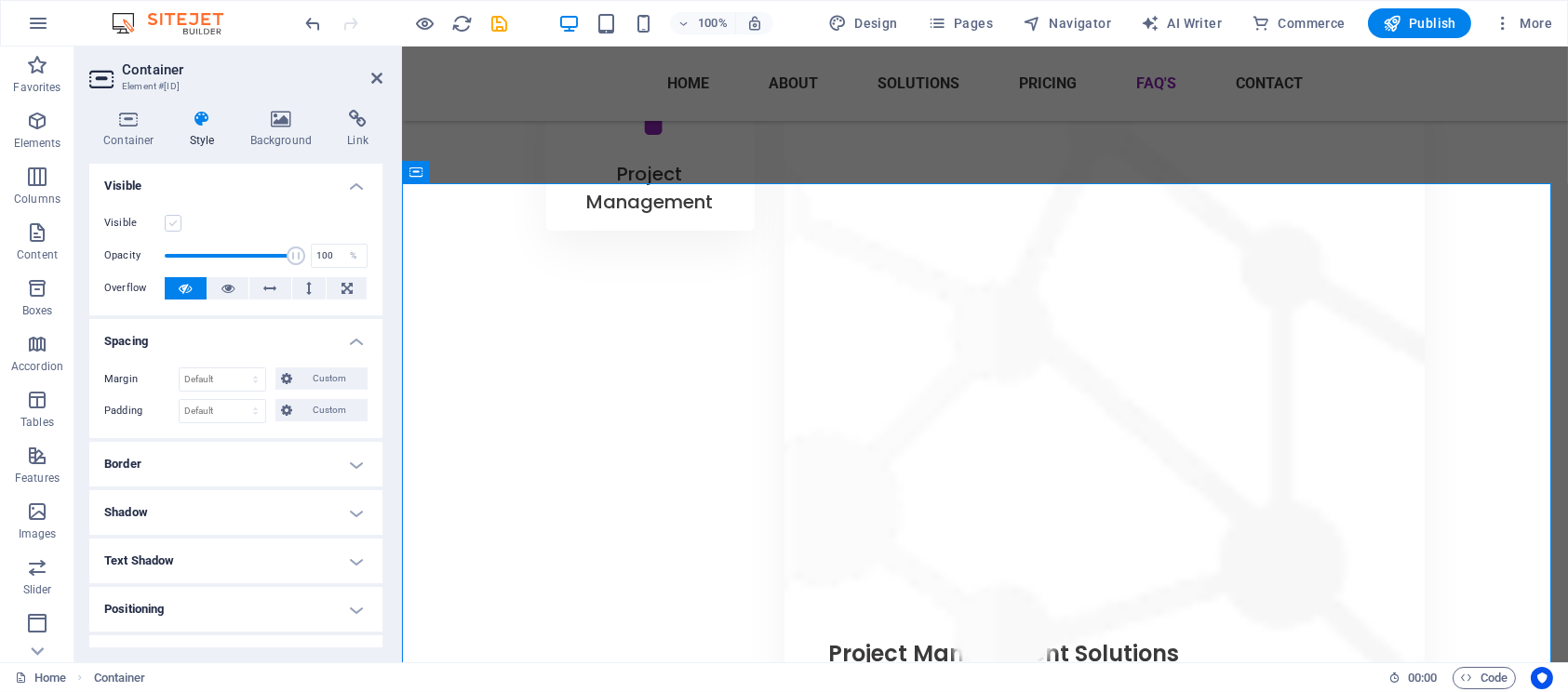 click on "Visible" at bounding box center (0, 0) 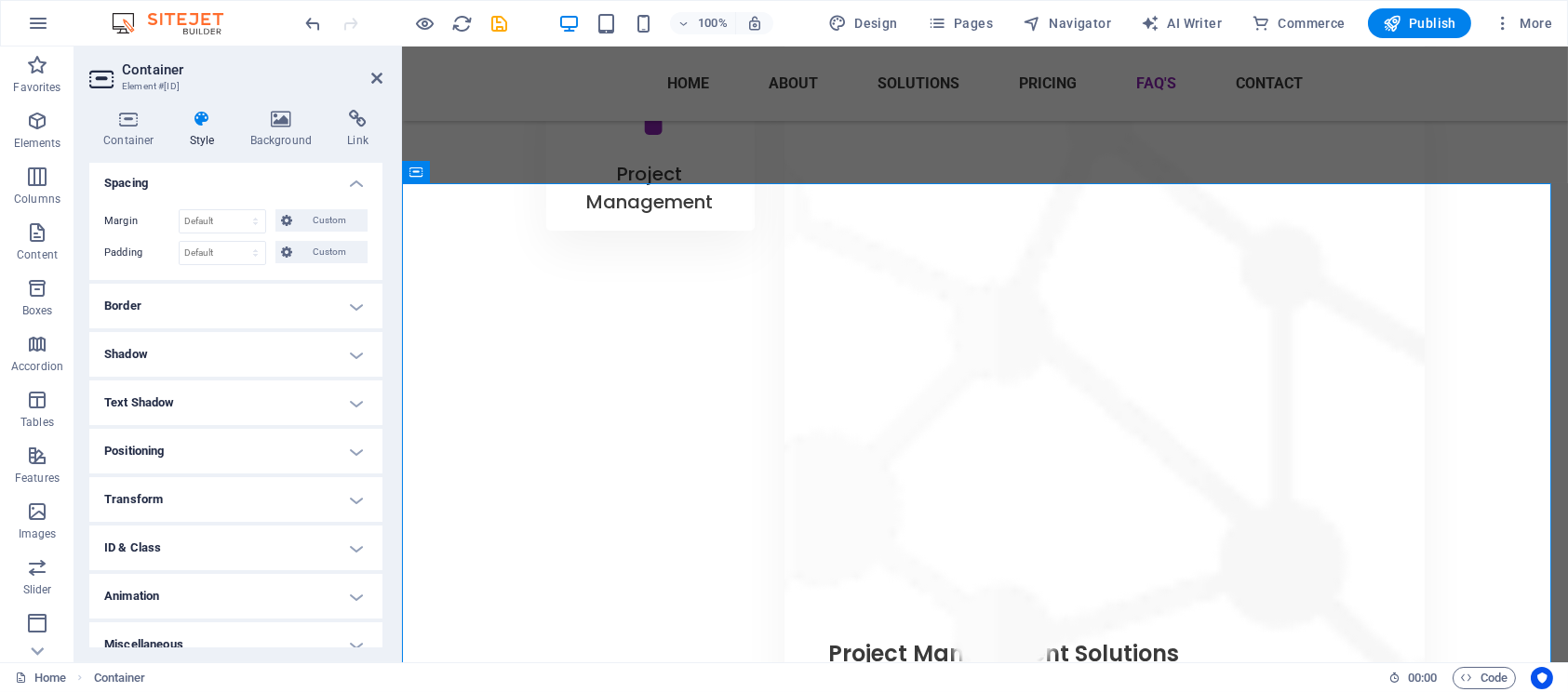 scroll, scrollTop: 177, scrollLeft: 0, axis: vertical 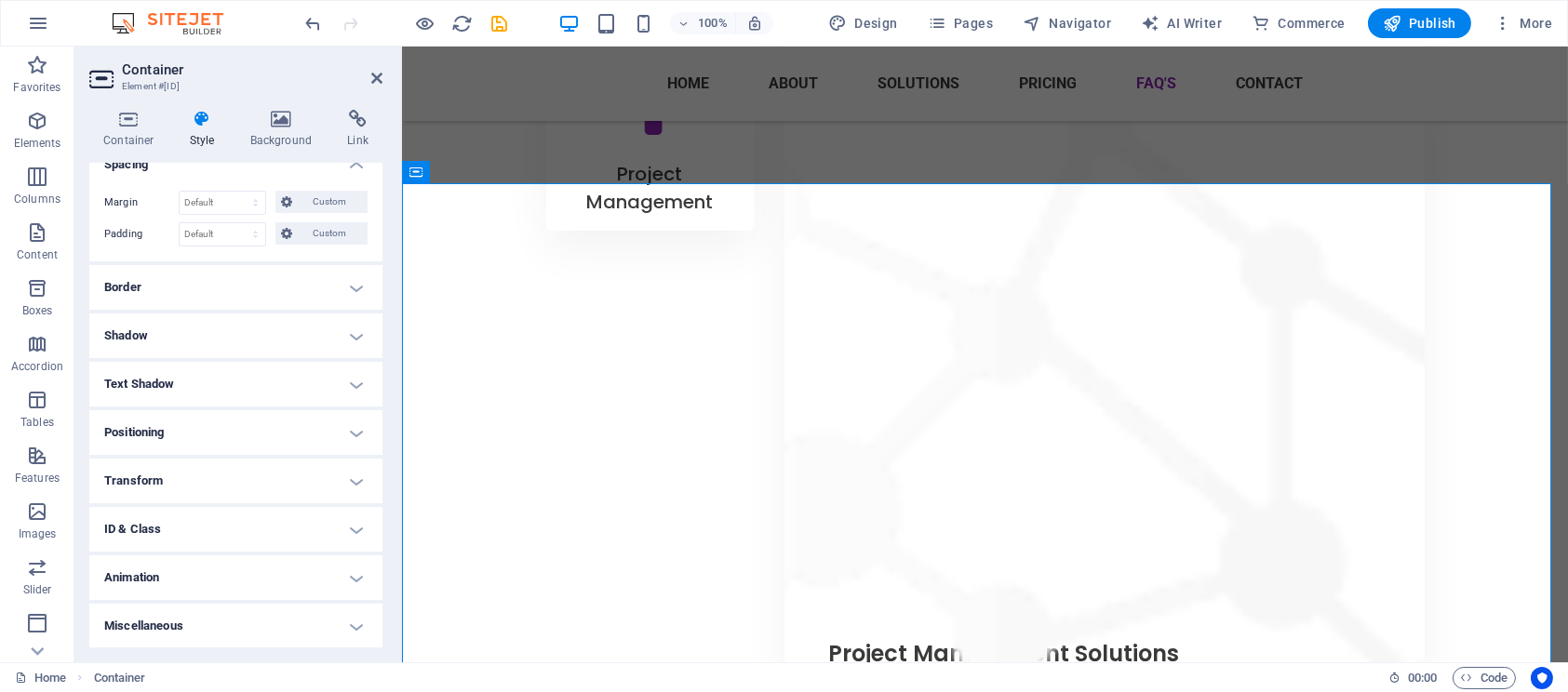 click on "Positioning" at bounding box center (235, 432) 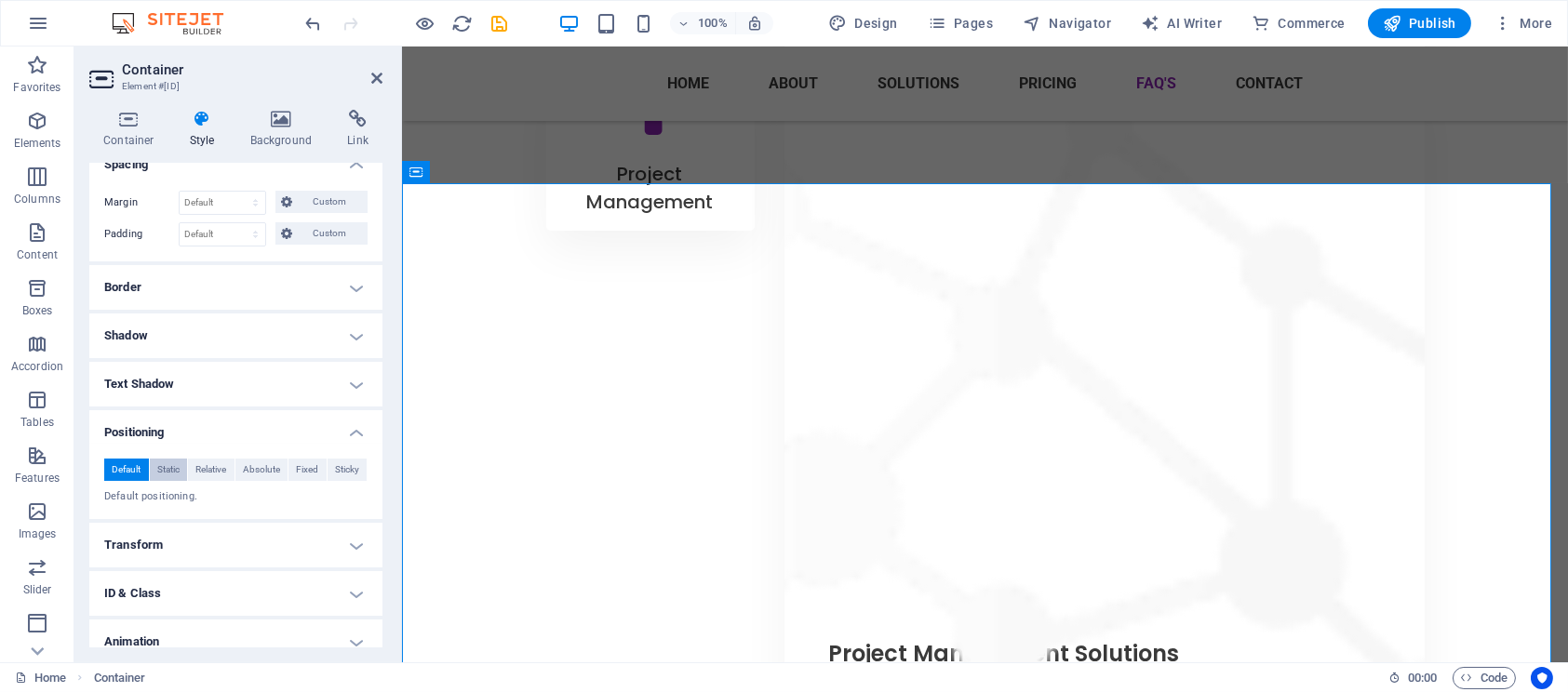 click on "Static" at bounding box center (168, 470) 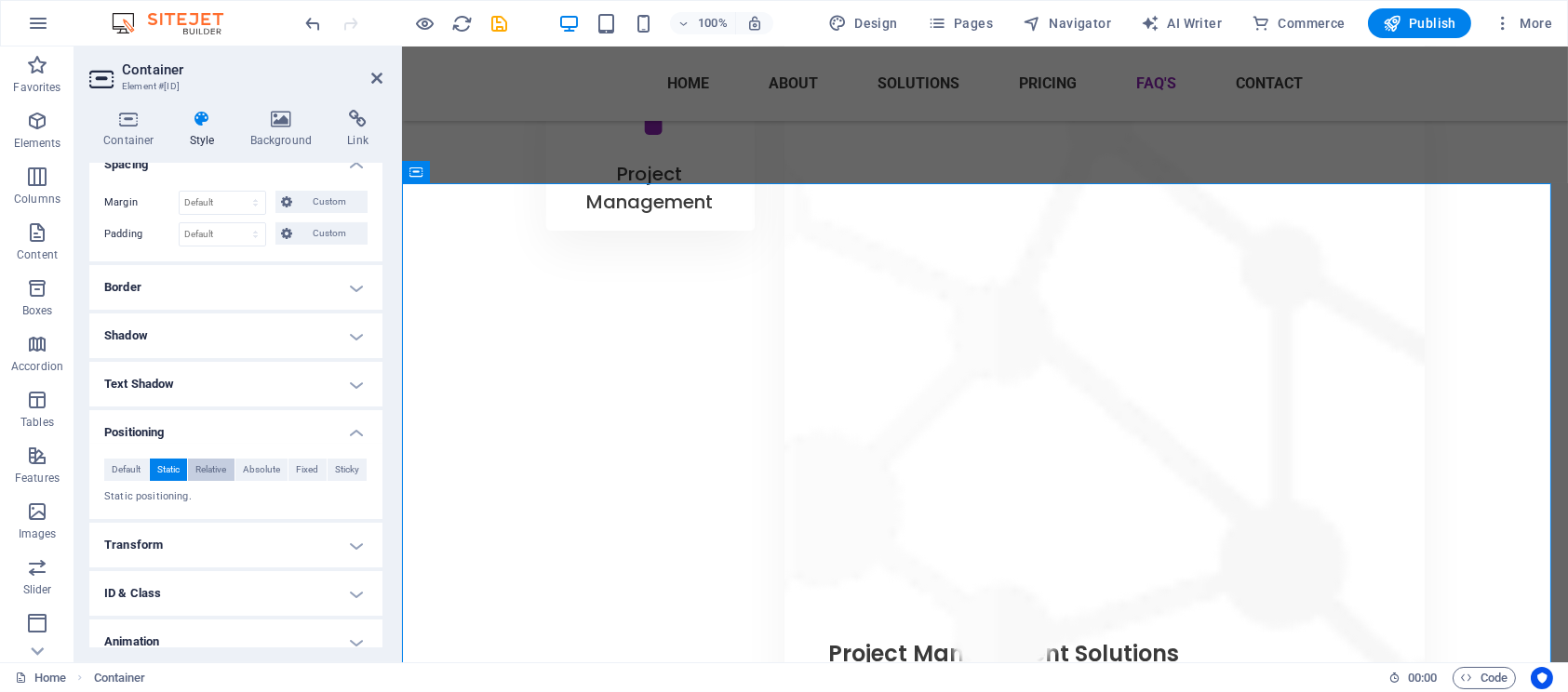 click on "Relative" at bounding box center [210, 470] 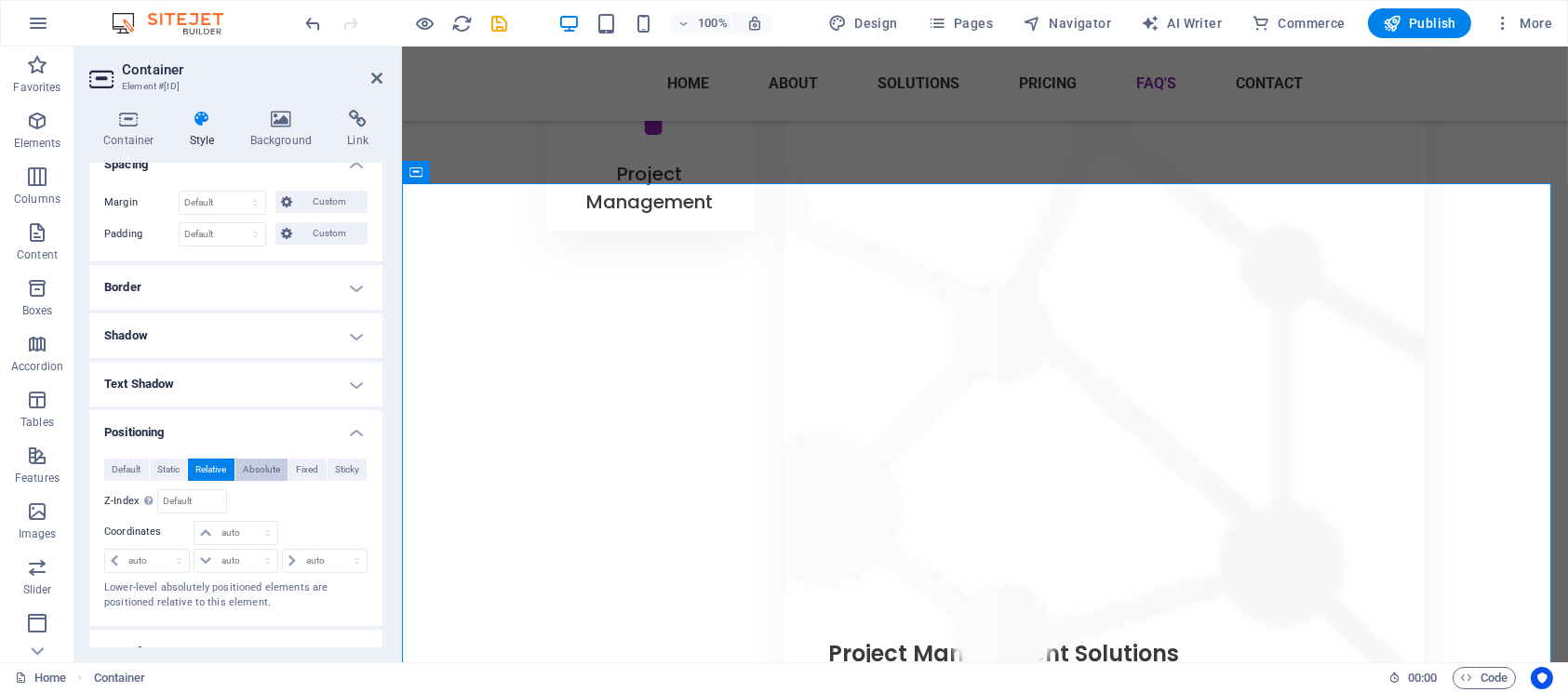 click on "Absolute" at bounding box center (261, 470) 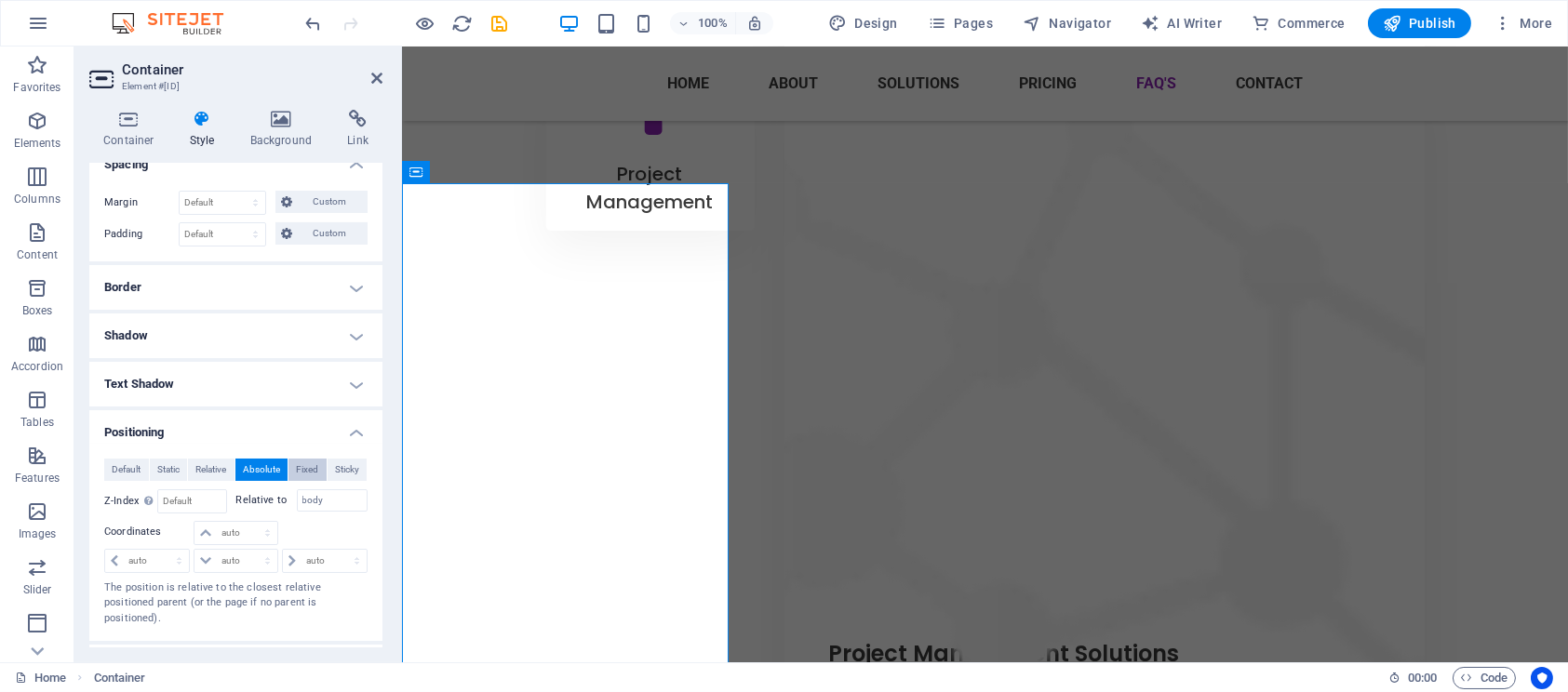 click on "Fixed" at bounding box center [307, 470] 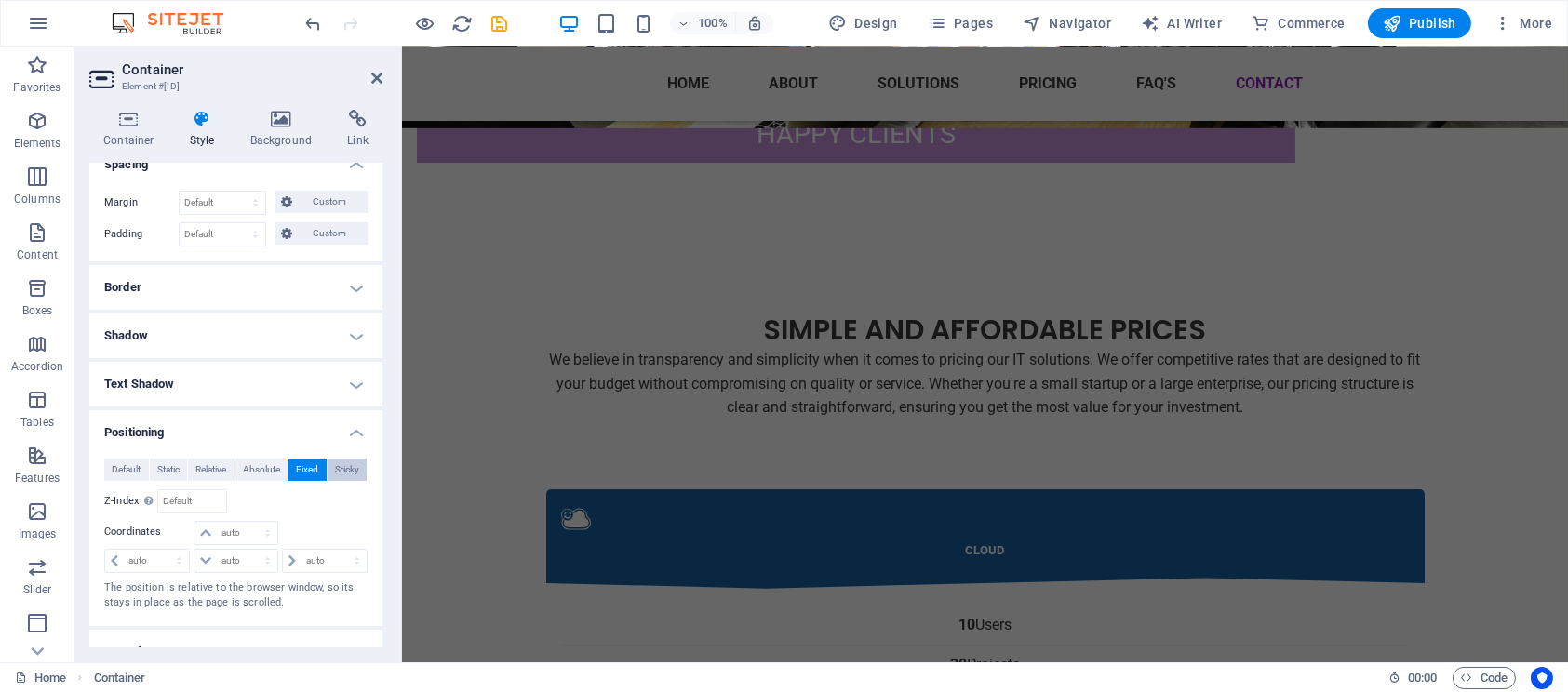 click on "Sticky" at bounding box center (347, 470) 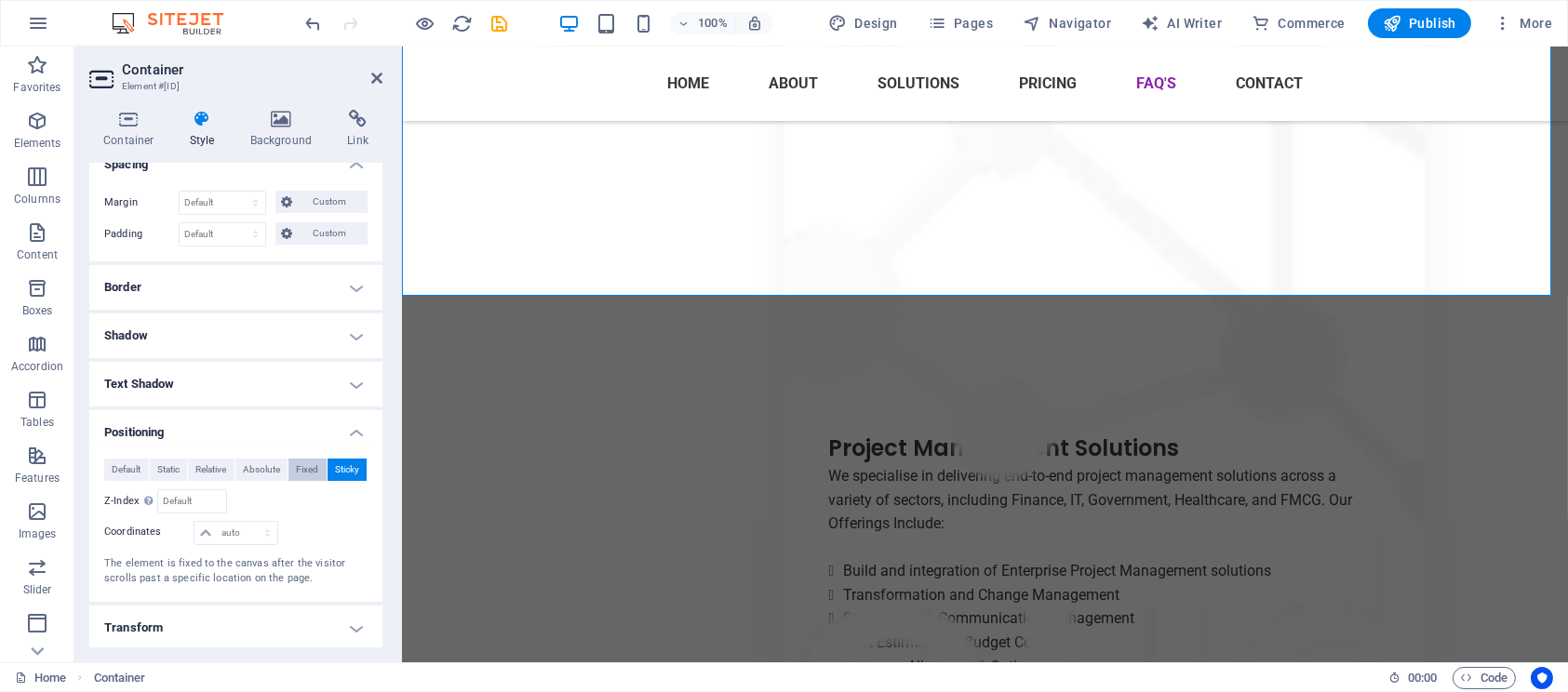 scroll, scrollTop: 16194, scrollLeft: 0, axis: vertical 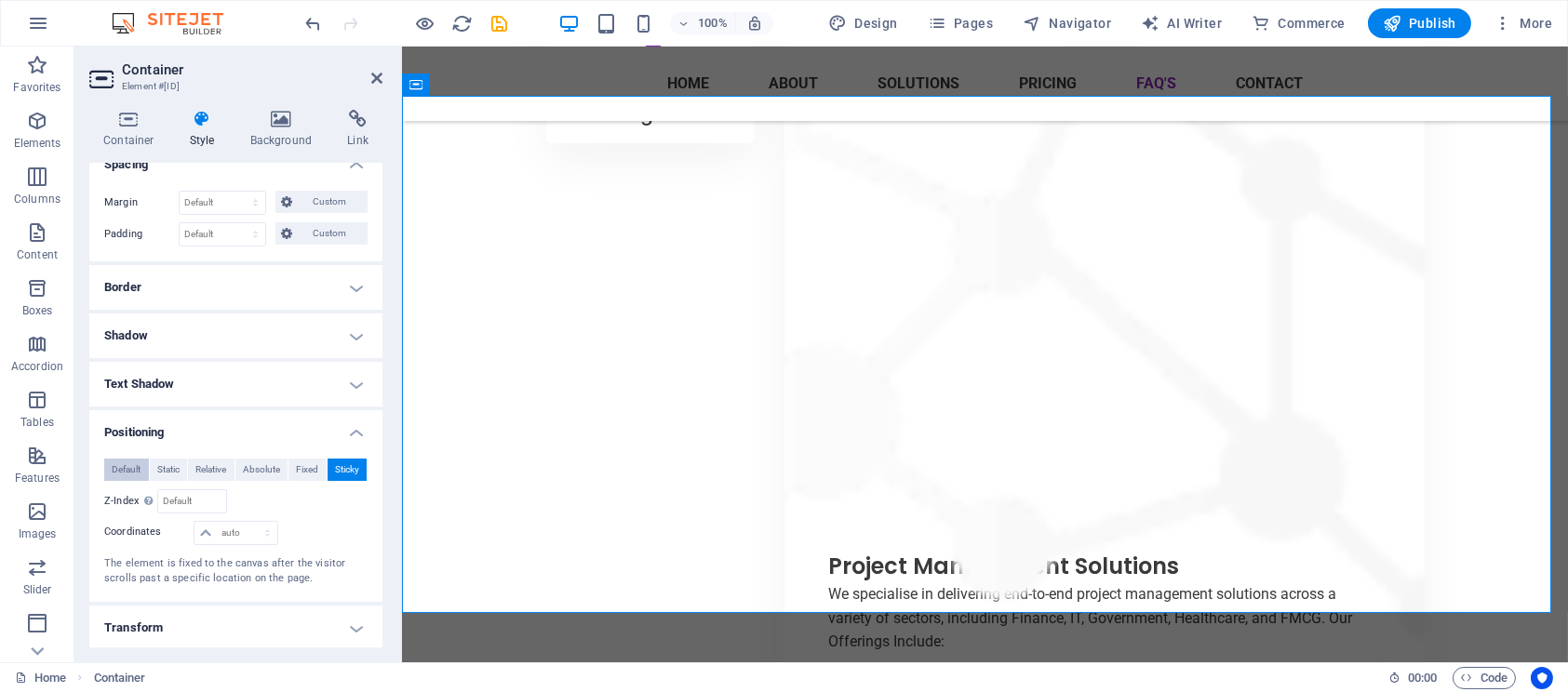 click on "Default" at bounding box center [126, 470] 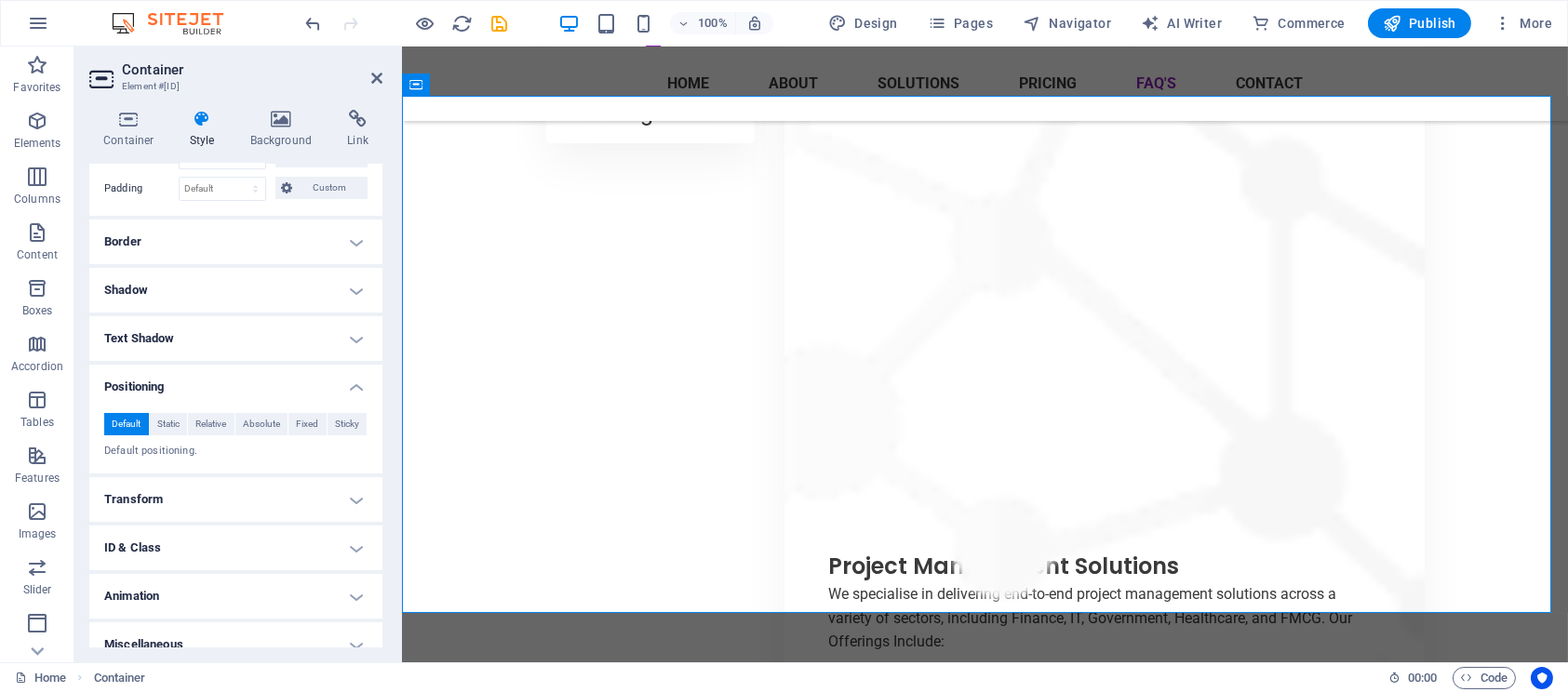 scroll, scrollTop: 241, scrollLeft: 0, axis: vertical 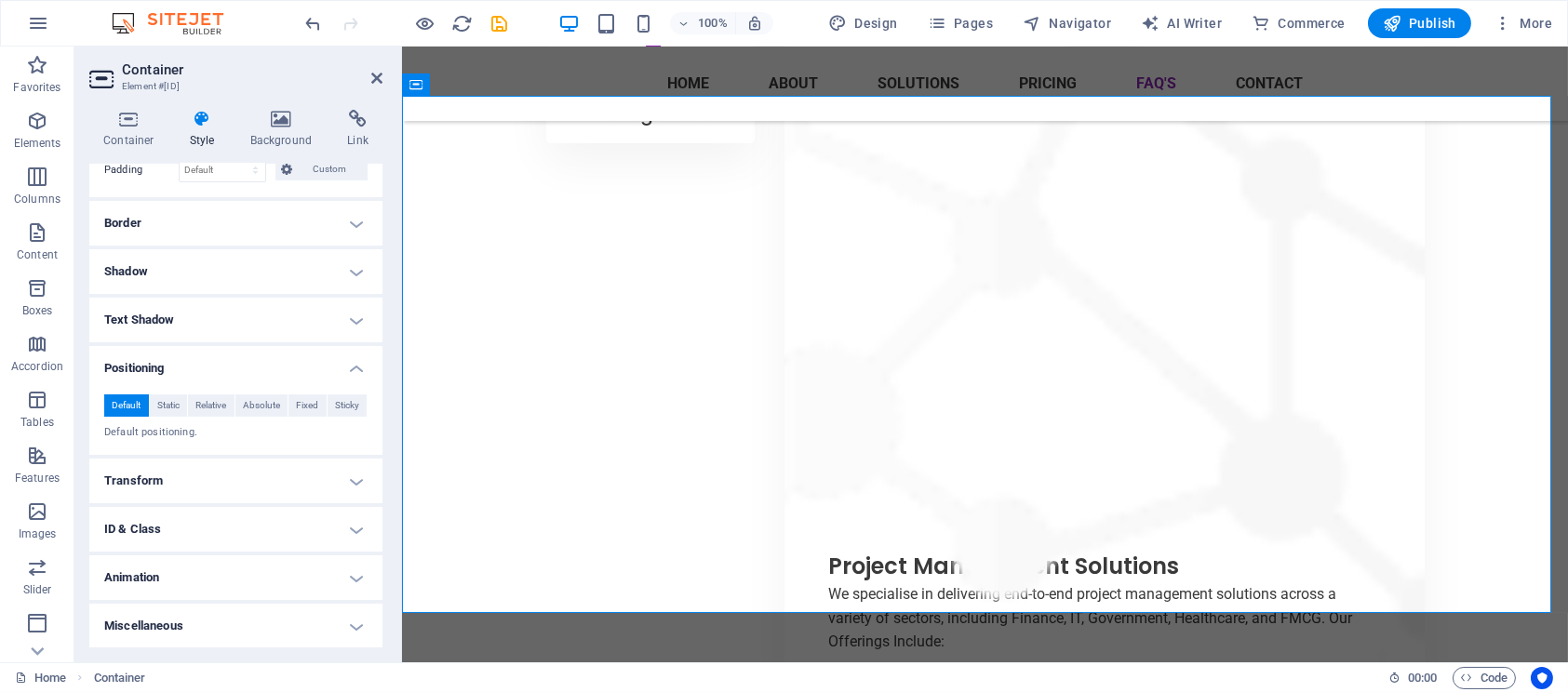 click on "Default Static Relative Absolute Fixed Sticky Z-Index Sets the order of the element from back to front. The higher the value, the higher is the element. Relative to body Coordinates auto px rem % em auto px rem % em auto px rem % em auto px rem % em Default positioning." at bounding box center [235, 418] 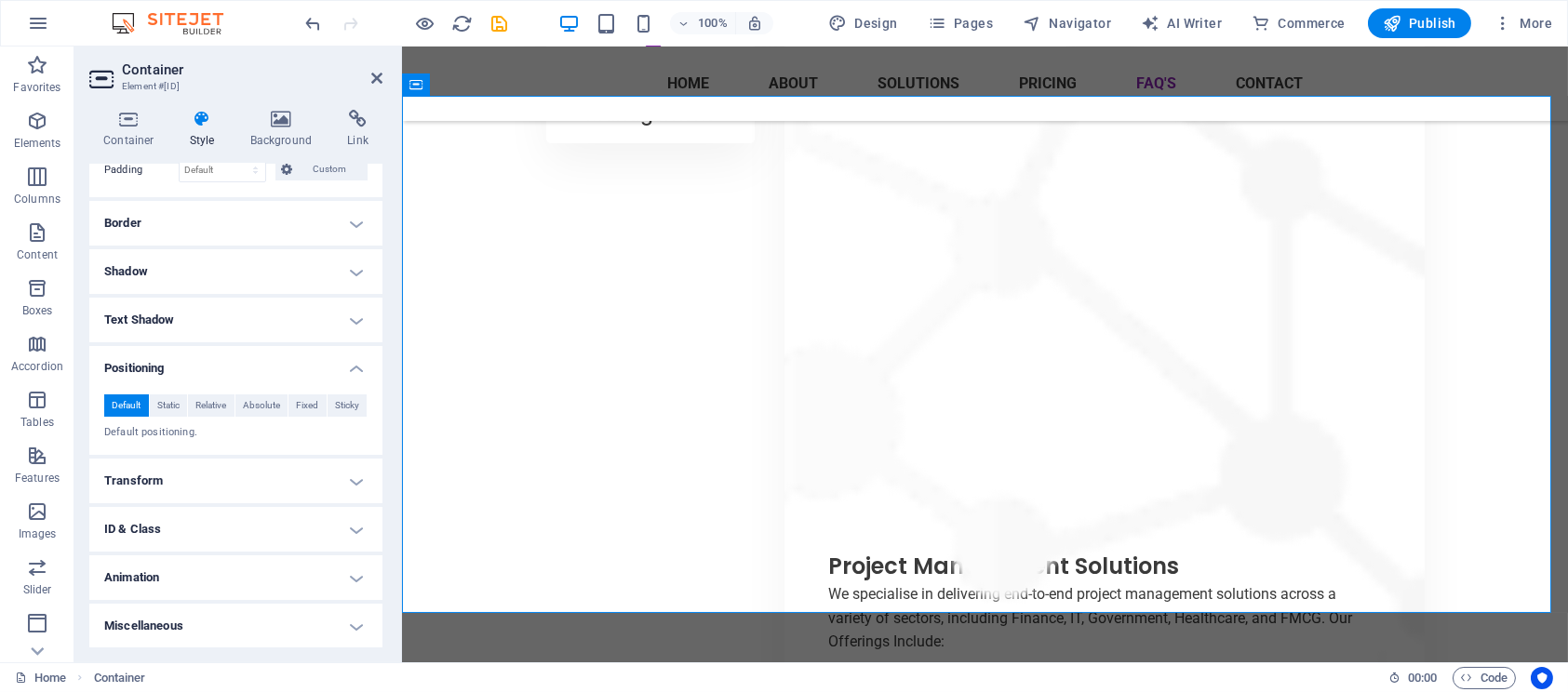 click on "Animation" at bounding box center (235, 578) 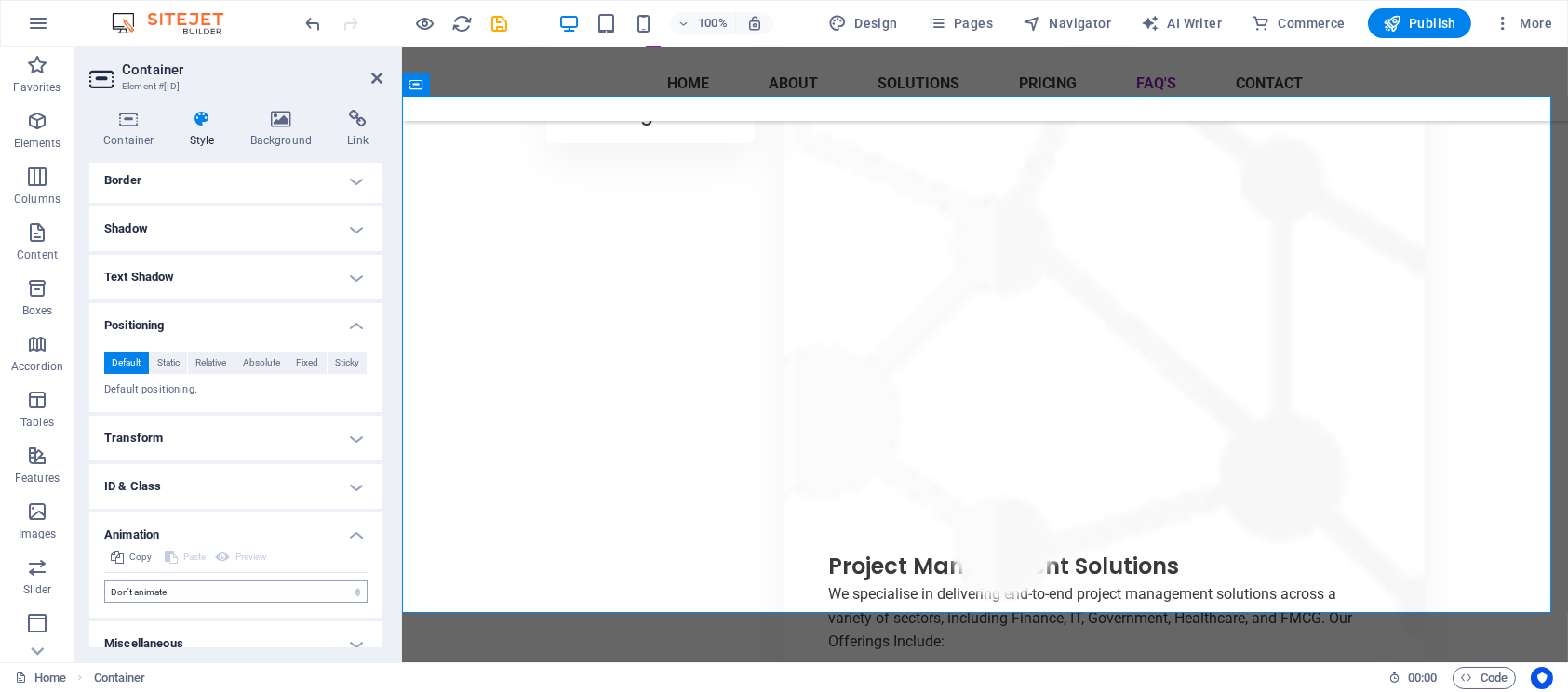 scroll, scrollTop: 301, scrollLeft: 0, axis: vertical 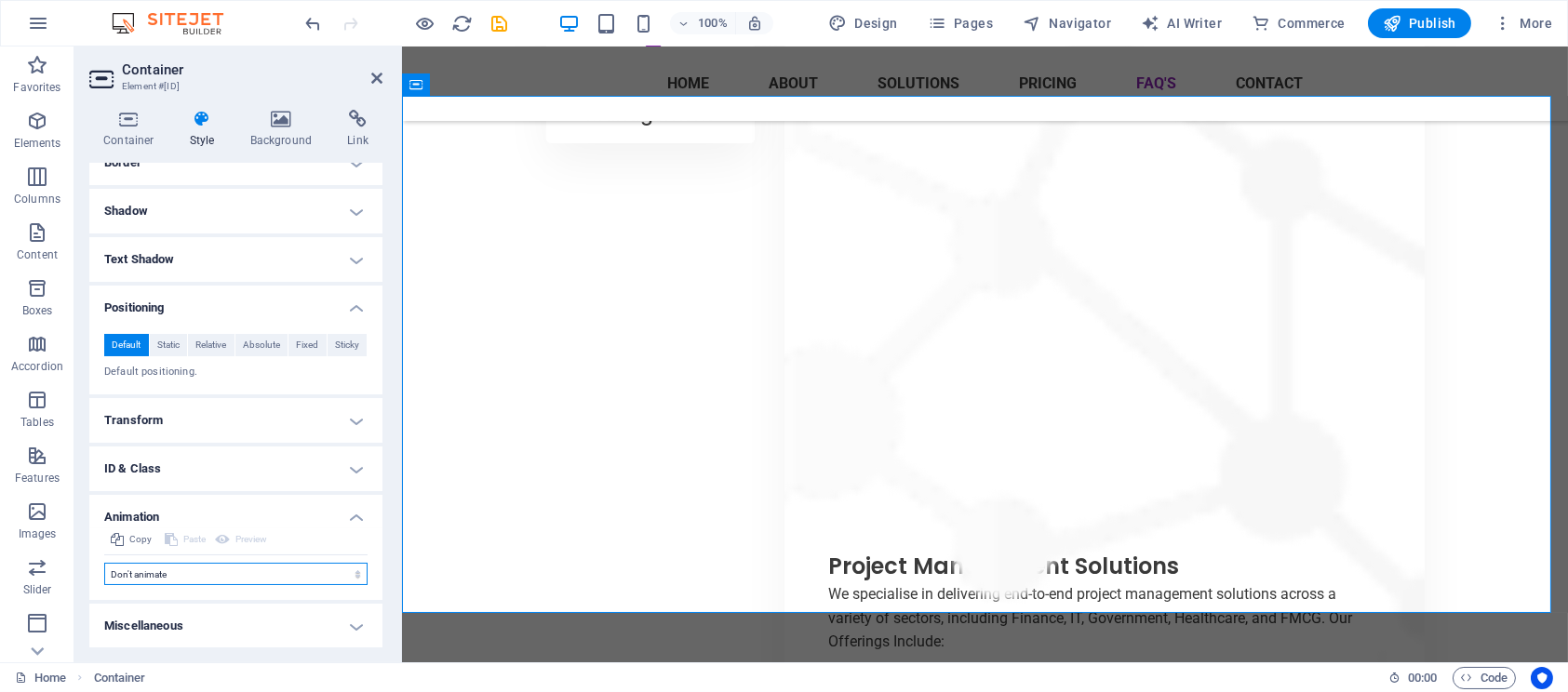 click on "Don't animate Show / Hide Slide up/down Zoom in/out Slide left to right Slide right to left Slide top to bottom Slide bottom to top Pulse Blink Open as overlay" at bounding box center (235, 574) 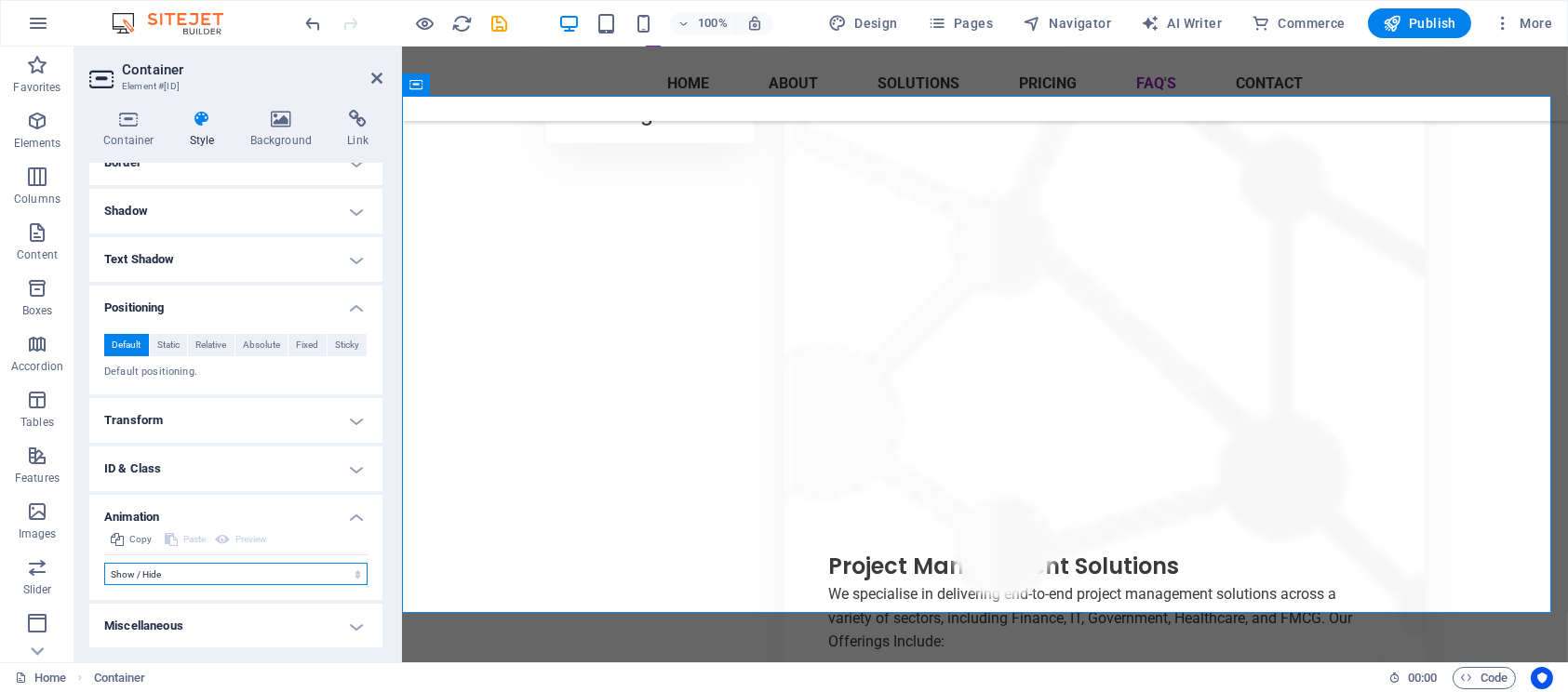 click on "Don't animate Show / Hide Slide up/down Zoom in/out Slide left to right Slide right to left Slide top to bottom Slide bottom to top Pulse Blink Open as overlay" at bounding box center (235, 574) 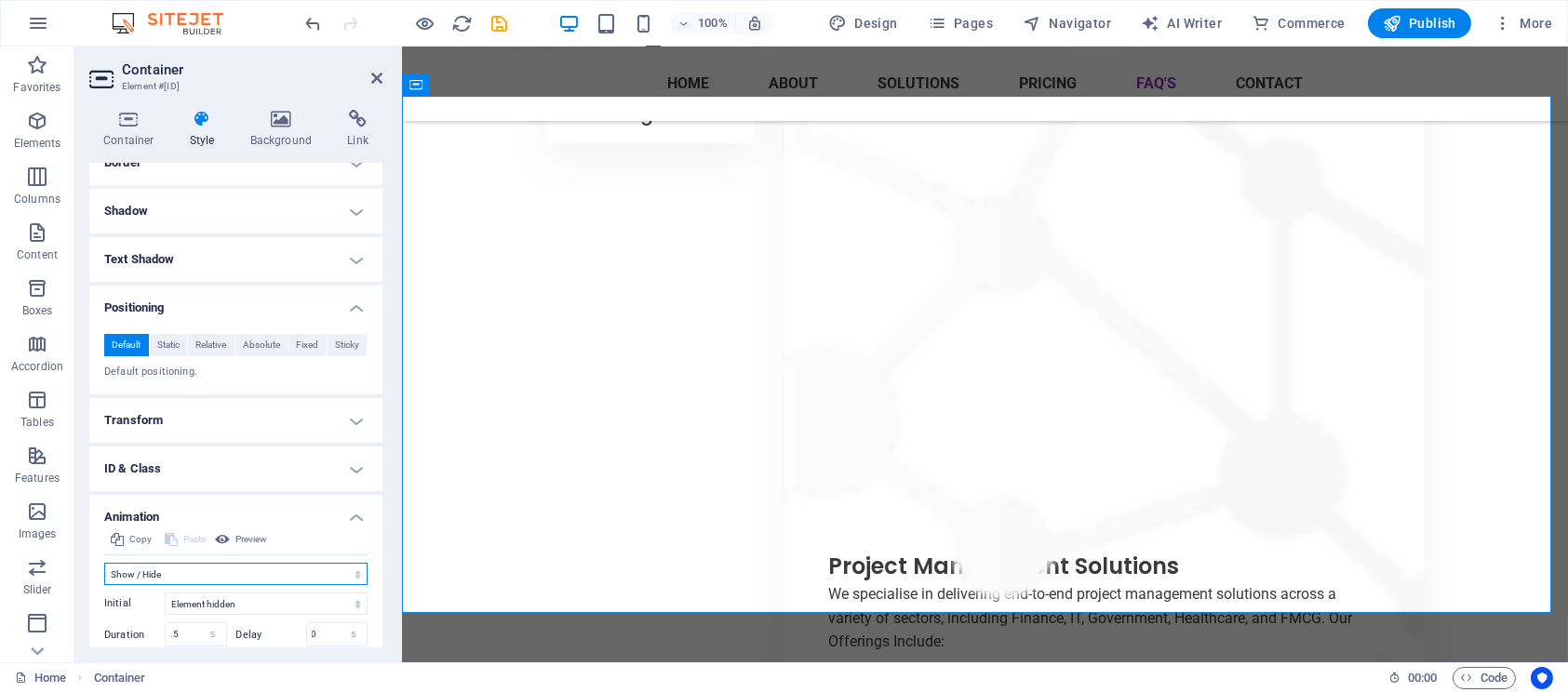 click on "Don't animate Show / Hide Slide up/down Zoom in/out Slide left to right Slide right to left Slide top to bottom Slide bottom to top Pulse Blink Open as overlay" at bounding box center (235, 574) 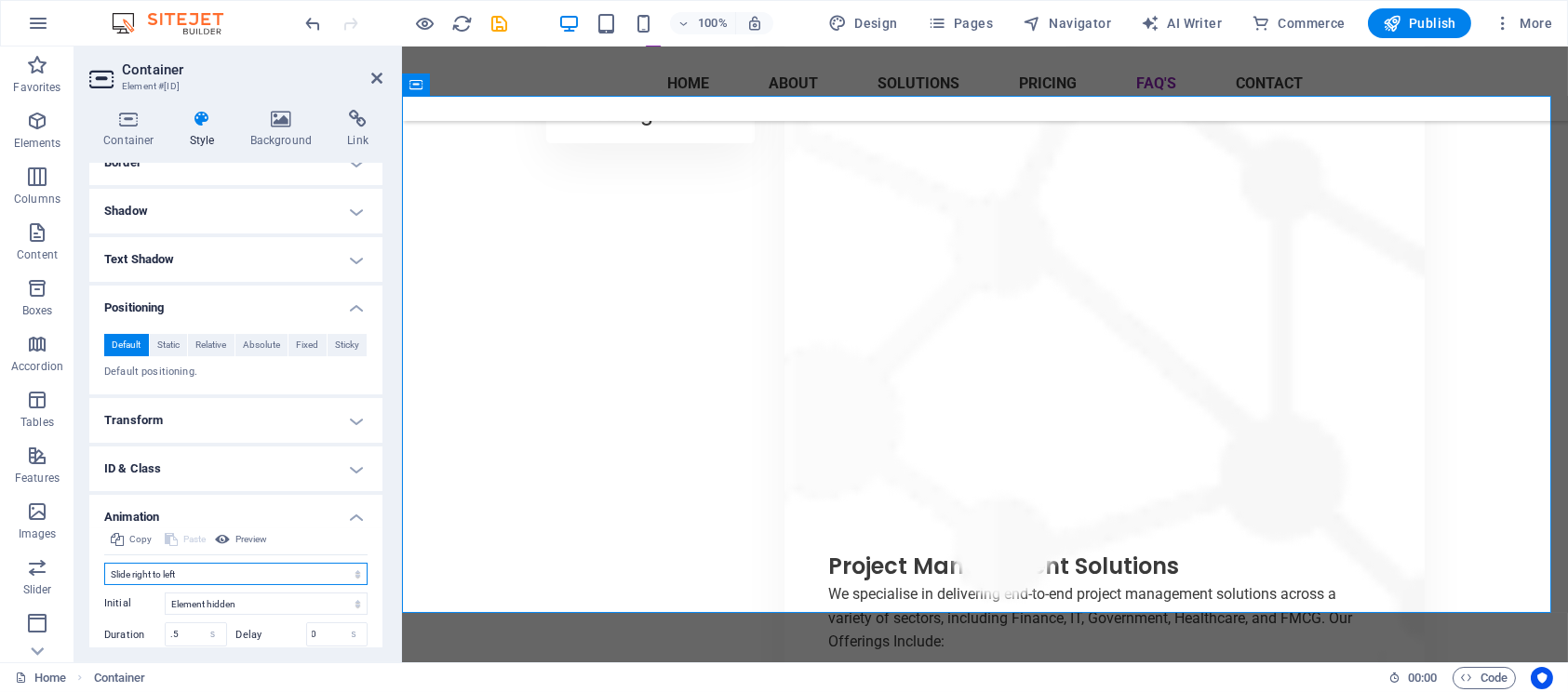 click on "Don't animate Show / Hide Slide up/down Zoom in/out Slide left to right Slide right to left Slide top to bottom Slide bottom to top Pulse Blink Open as overlay" at bounding box center (235, 574) 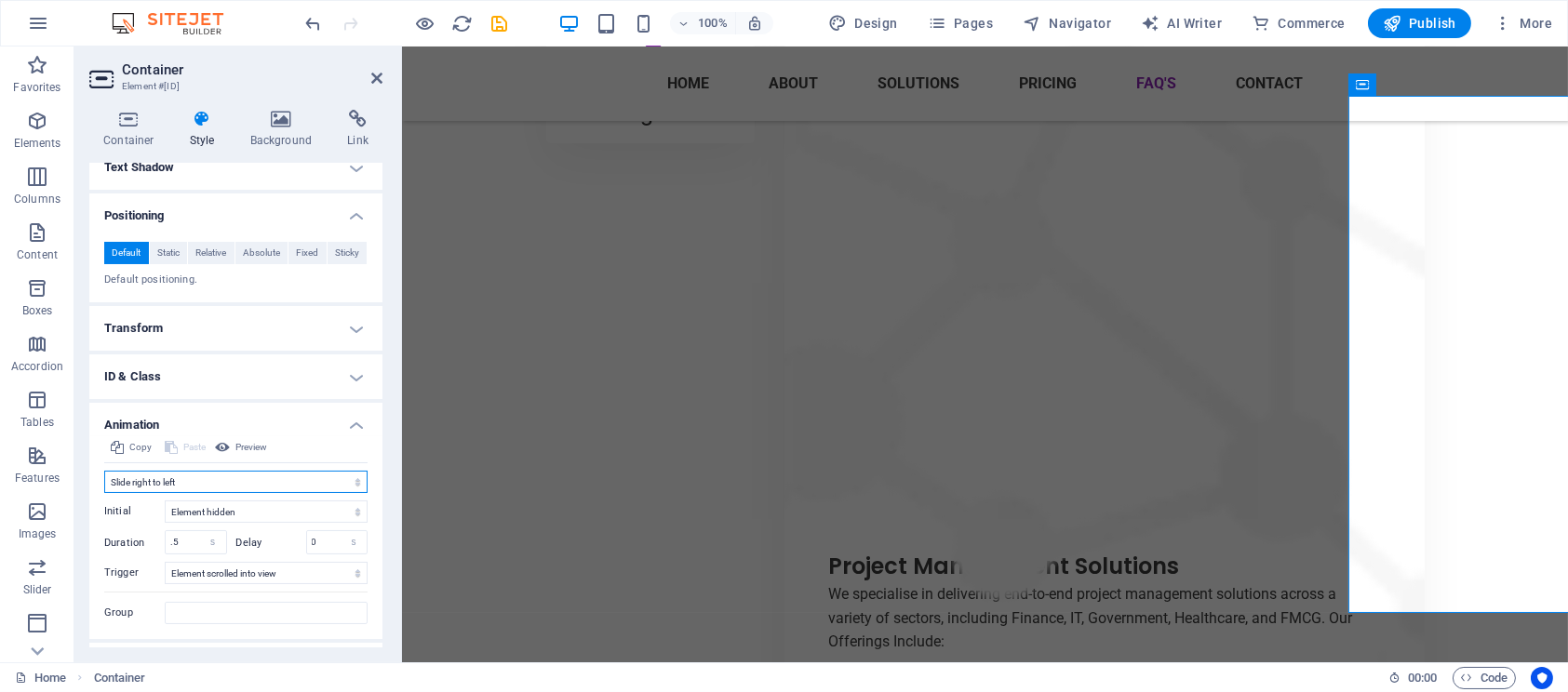 scroll, scrollTop: 432, scrollLeft: 0, axis: vertical 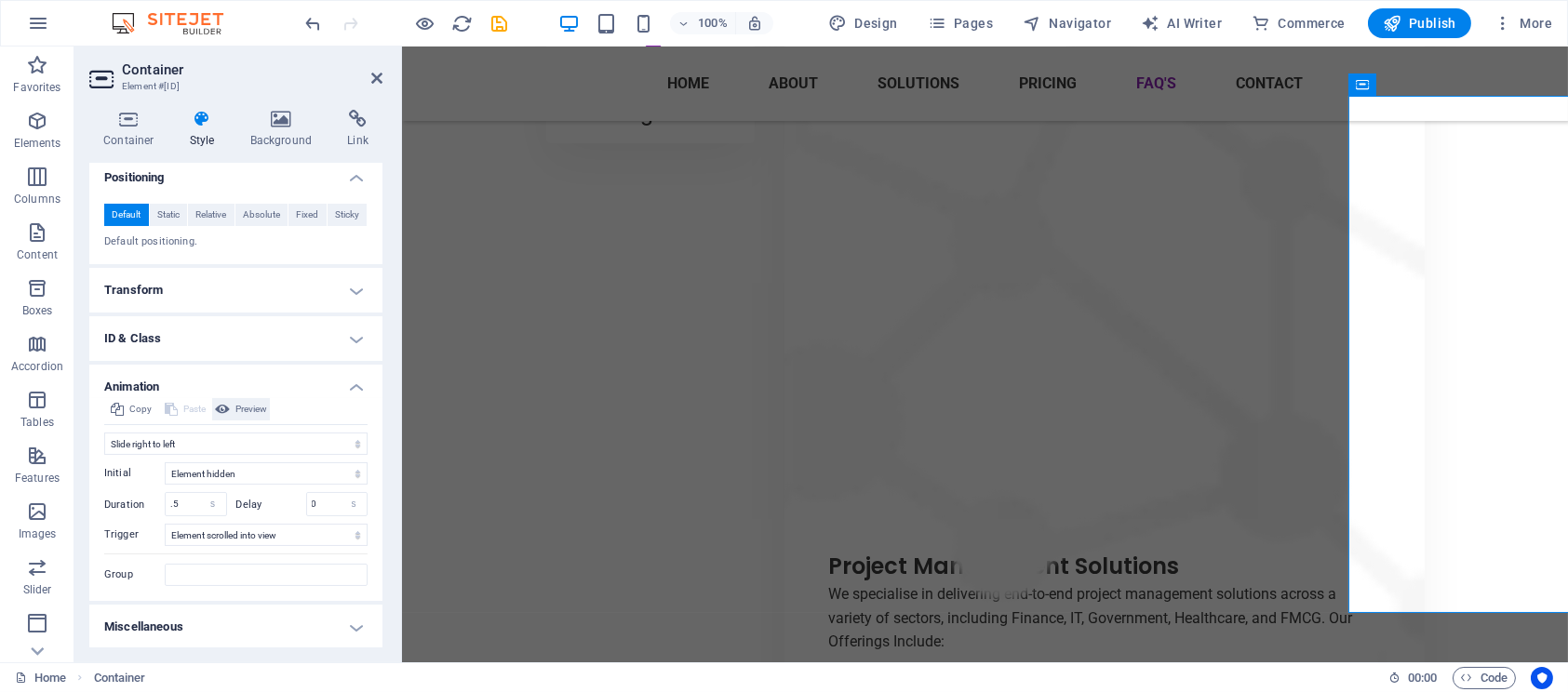 click on "Preview" at bounding box center (251, 409) 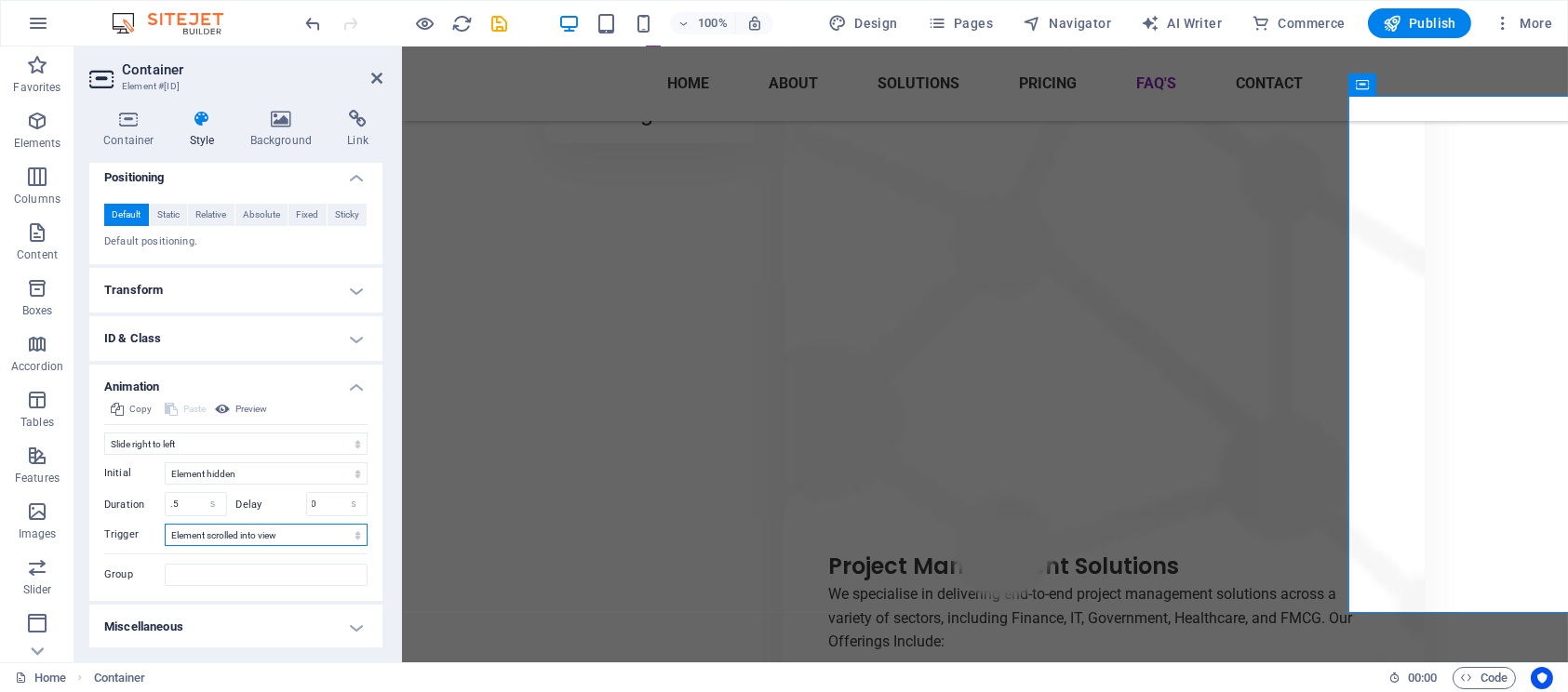 click on "No automatic trigger On page load Element scrolled into view" at bounding box center (266, 535) 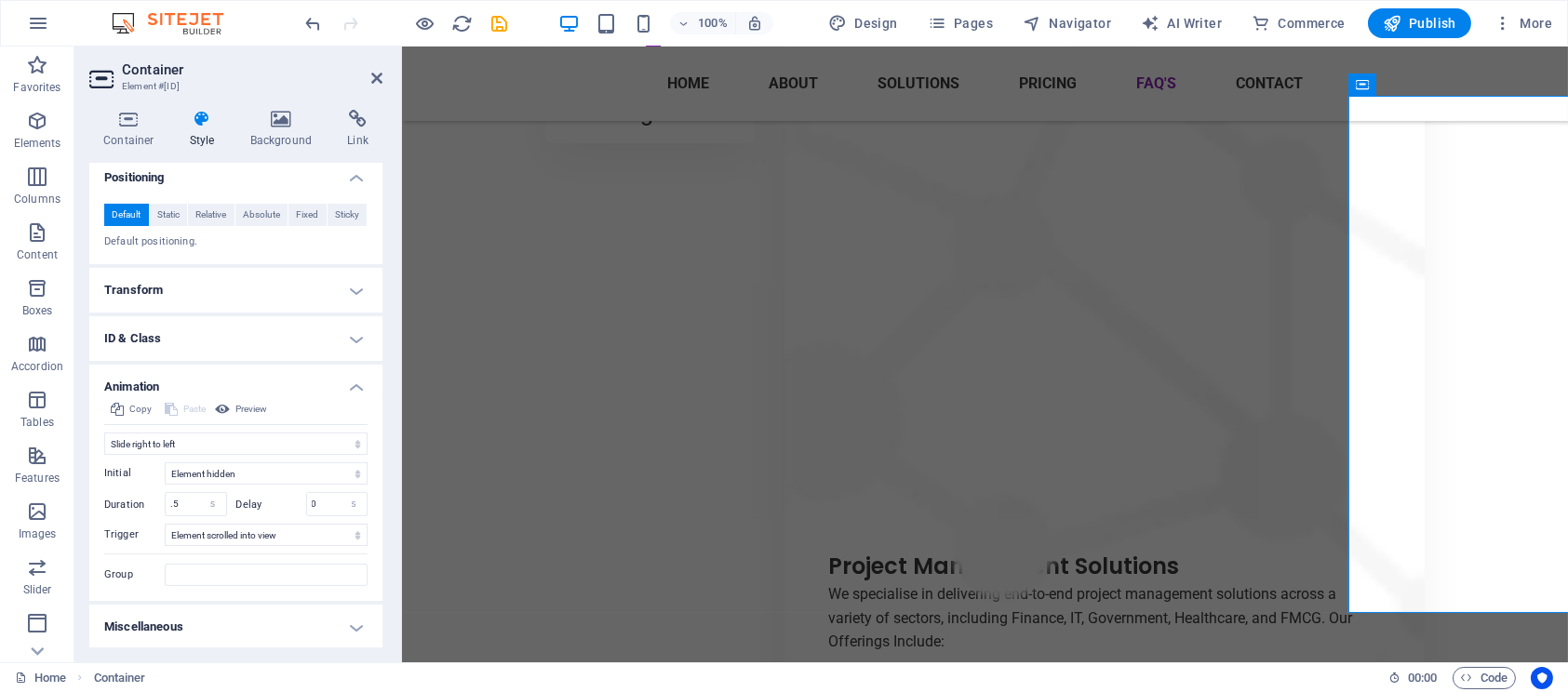 click on "Miscellaneous" at bounding box center (235, 627) 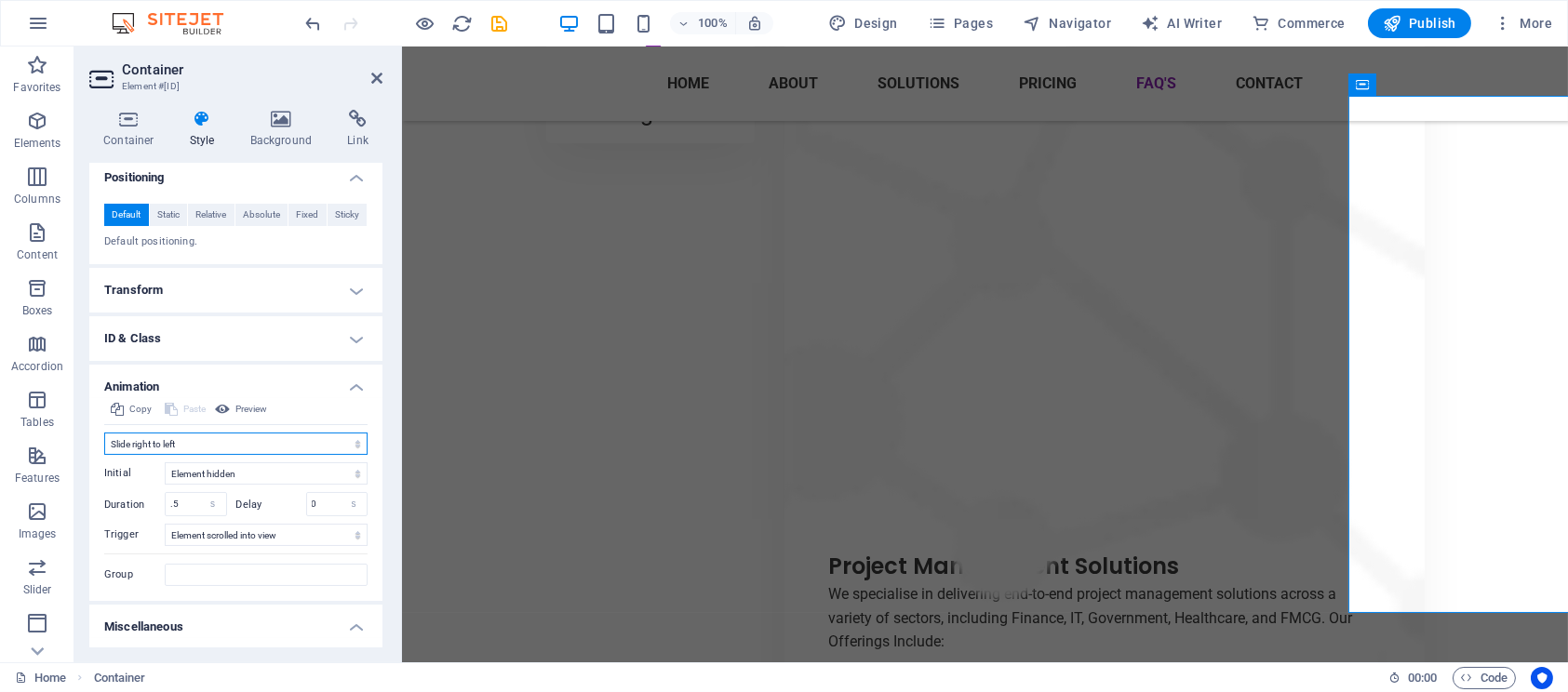 click on "Don't animate Show / Hide Slide up/down Zoom in/out Slide left to right Slide right to left Slide top to bottom Slide bottom to top Pulse Blink Open as overlay" at bounding box center (235, 444) 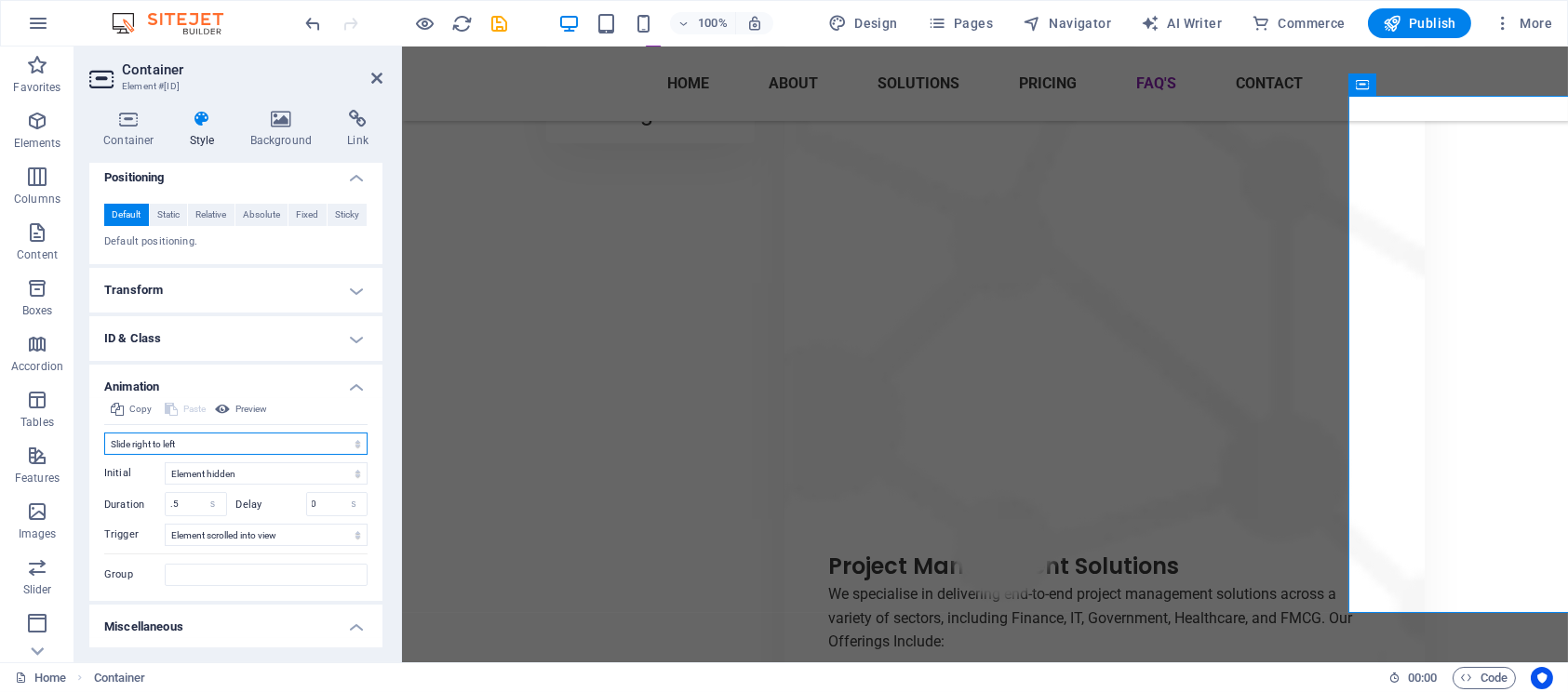 select on "pulse" 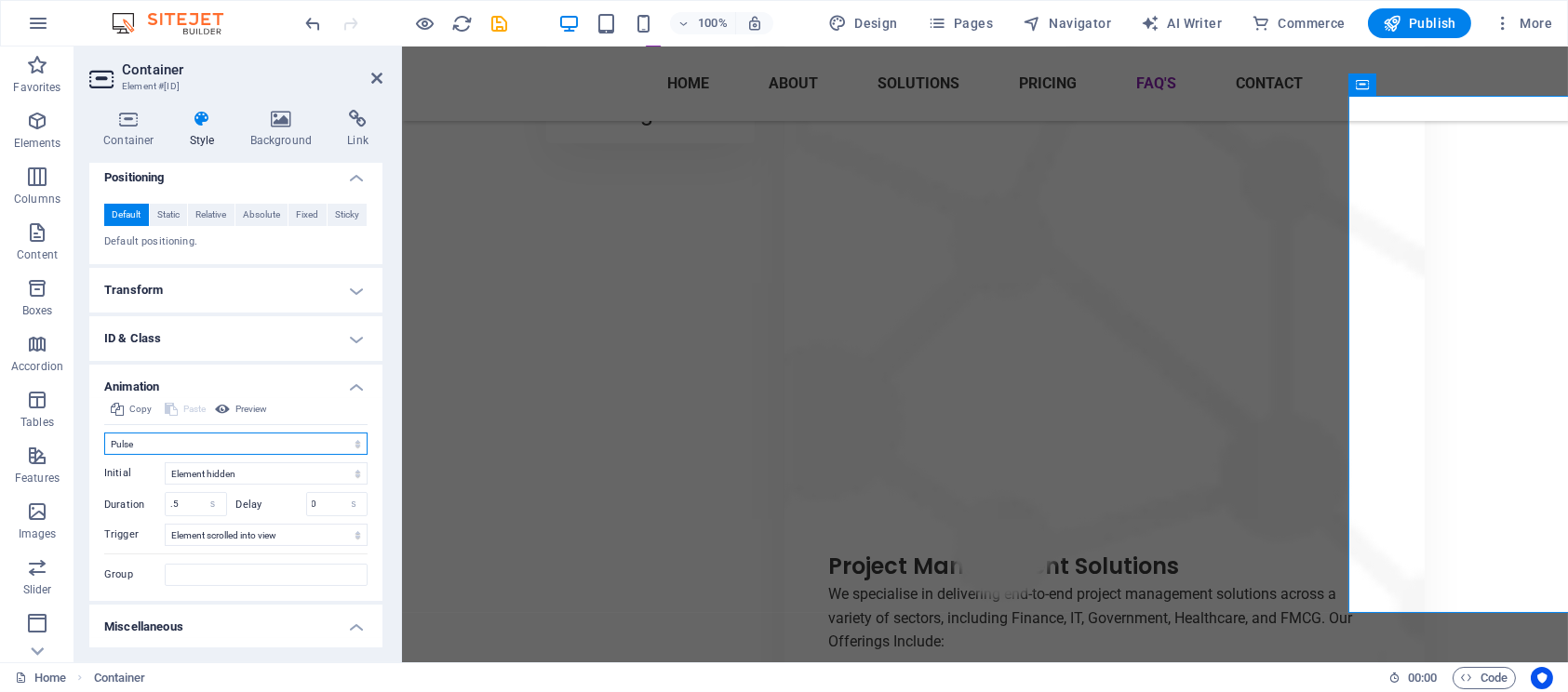 click on "Don't animate Show / Hide Slide up/down Zoom in/out Slide left to right Slide right to left Slide top to bottom Slide bottom to top Pulse Blink Open as overlay" at bounding box center (235, 444) 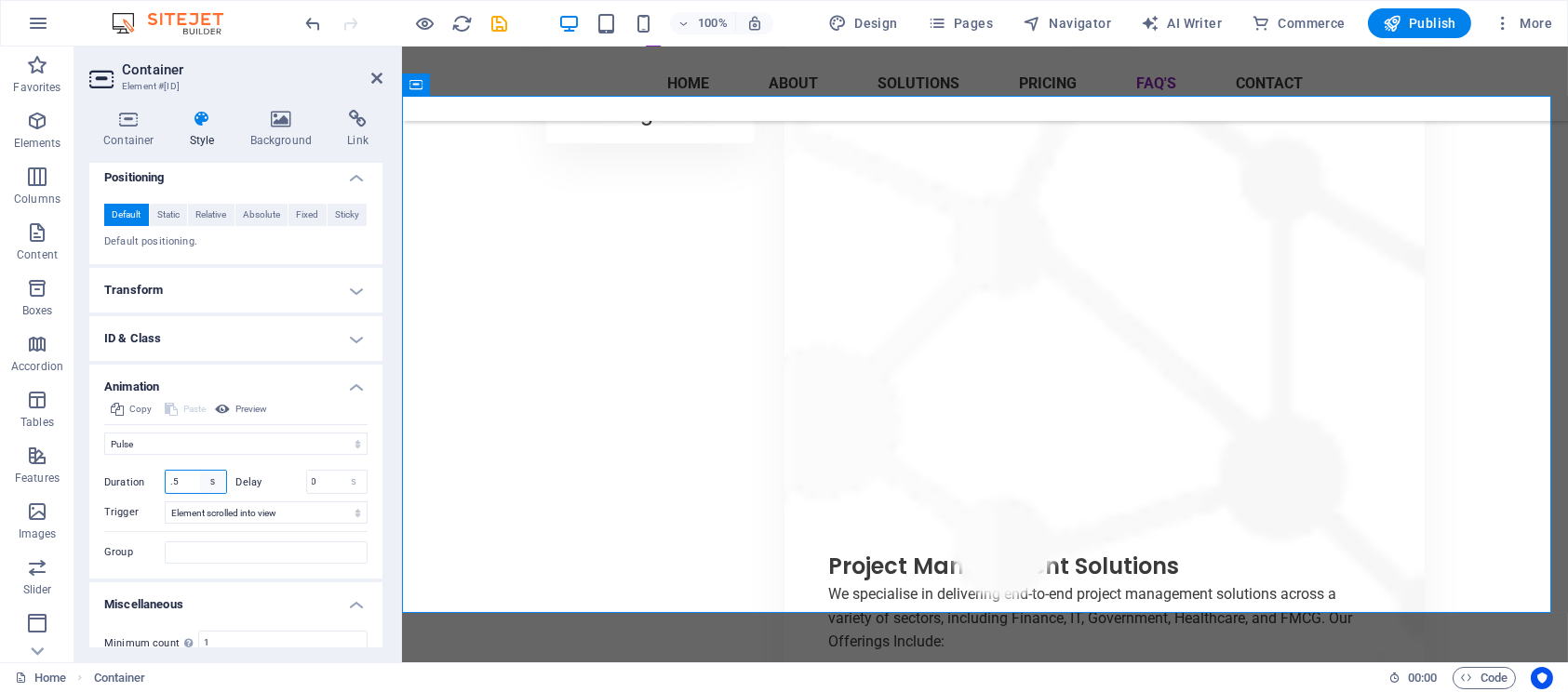 click on "s ms" at bounding box center [213, 482] 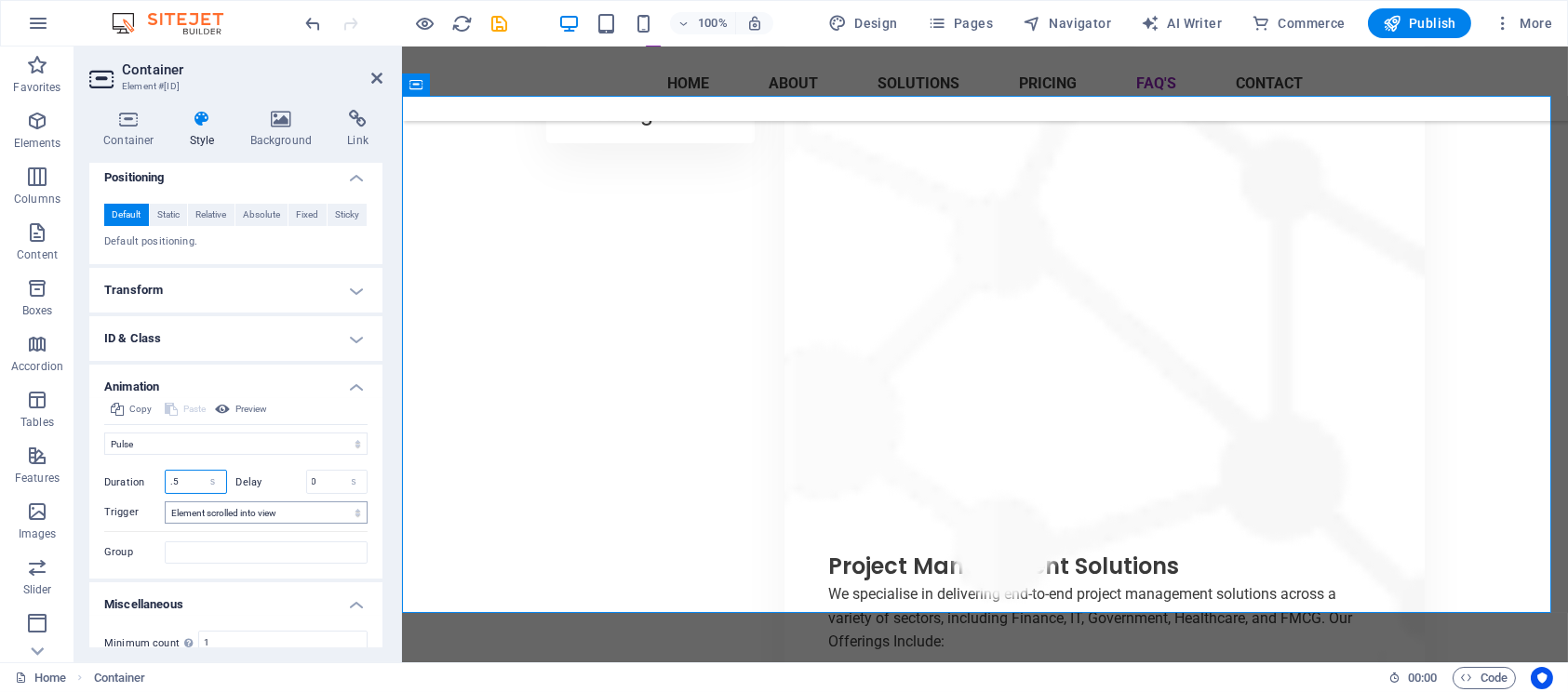 click on "s ms" at bounding box center [213, 482] 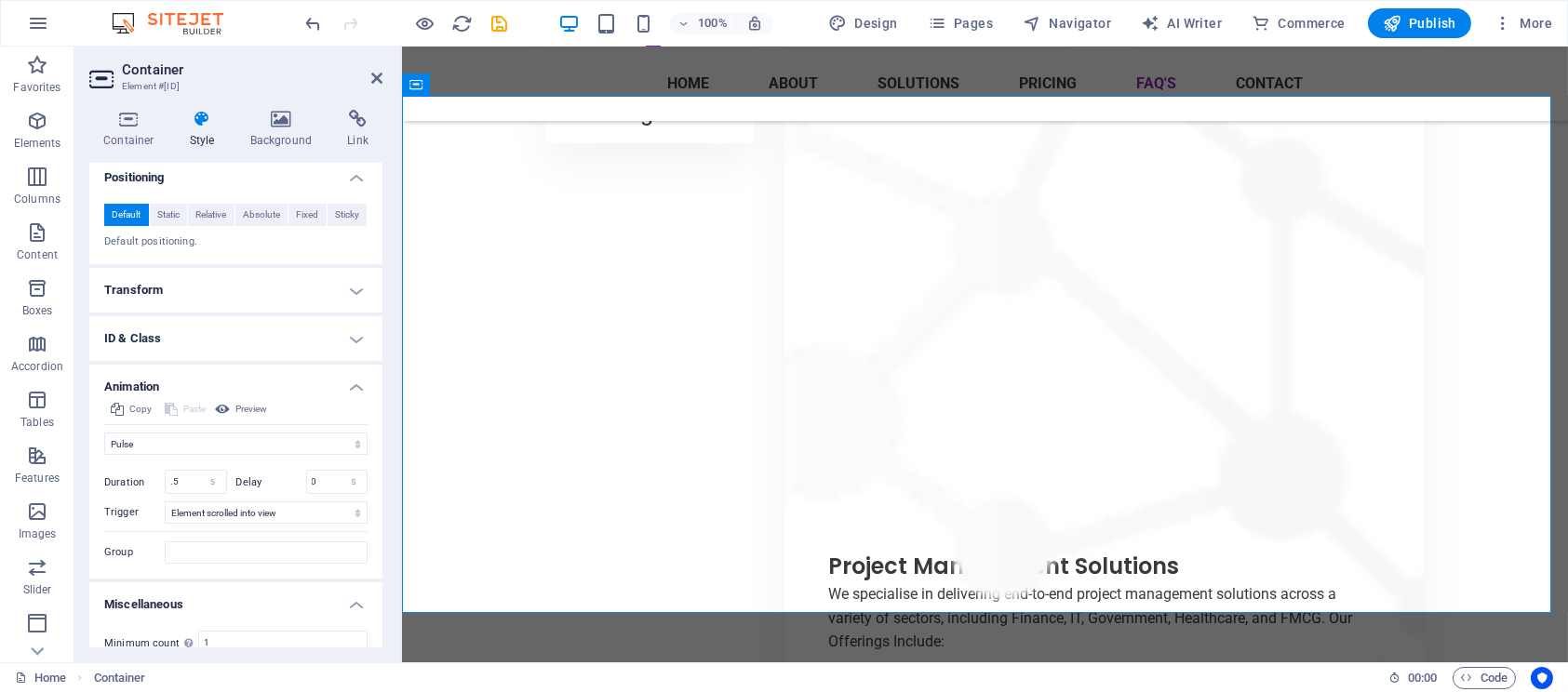 click on "Initial Element hidden Element shown Duration .5 s ms Delay 0 s ms Width auto px % Trigger No automatic trigger On page load Element scrolled into view Close This label appears when hovering over the close button, indicating its function. Group Show Don't alter this element Hide this element Show this element Hide Don't alter this element Hide this element Show this element" at bounding box center (235, 509) 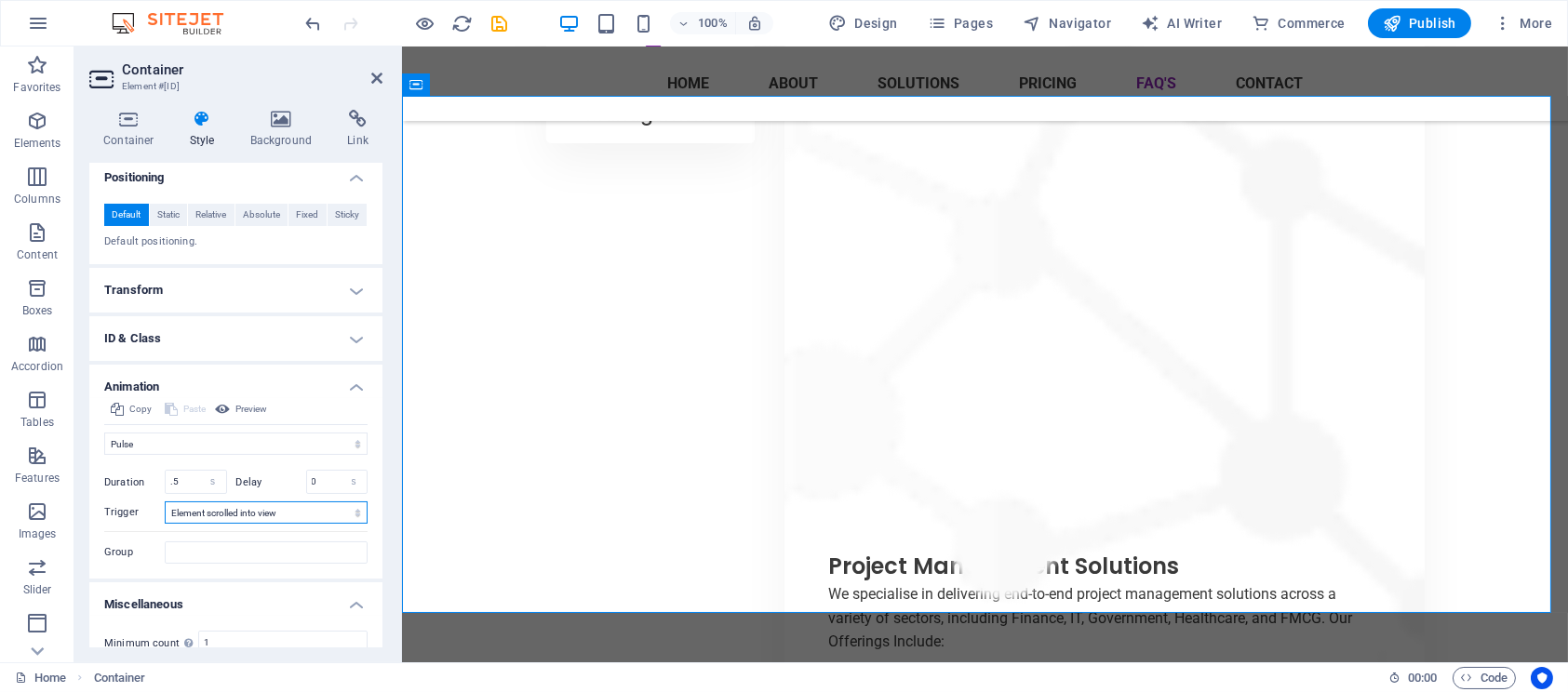 click on "No automatic trigger On page load Element scrolled into view" at bounding box center [266, 512] 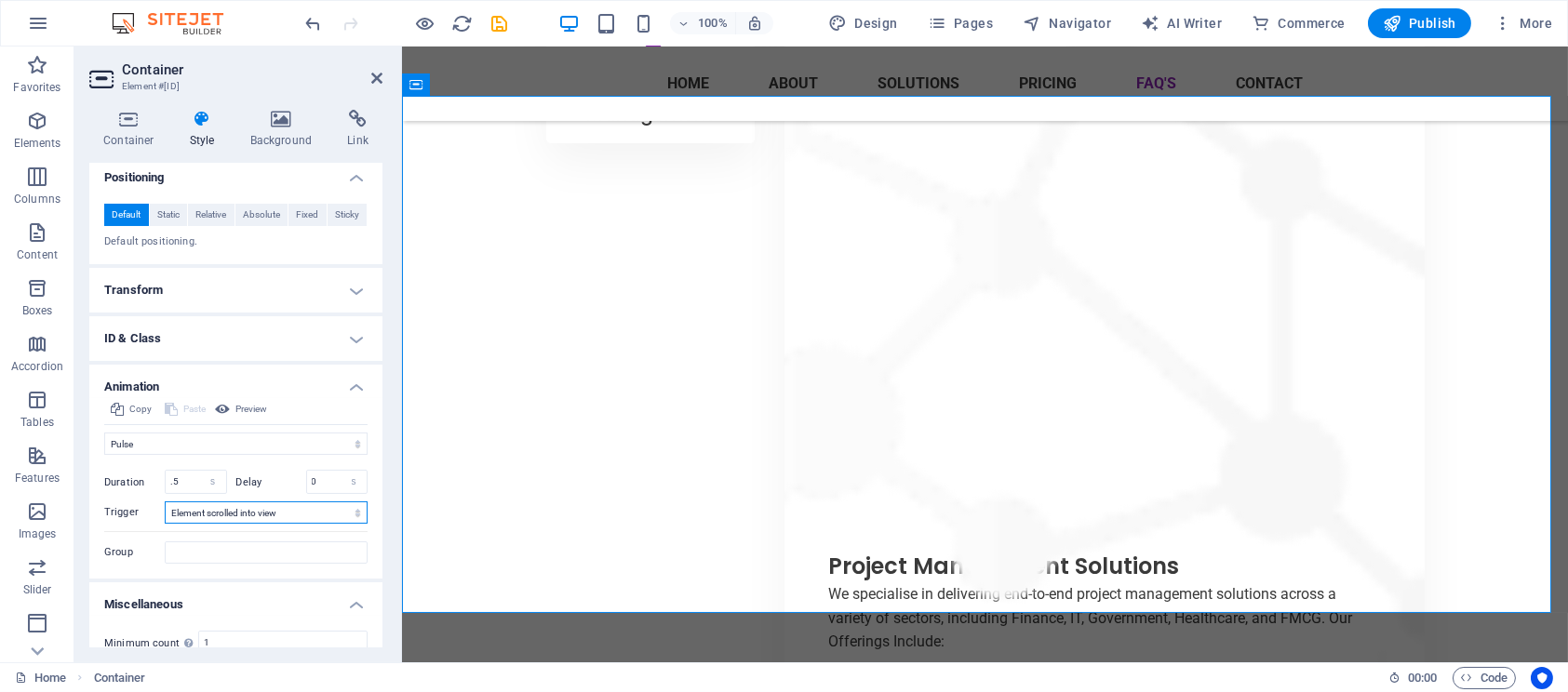 select on "onload" 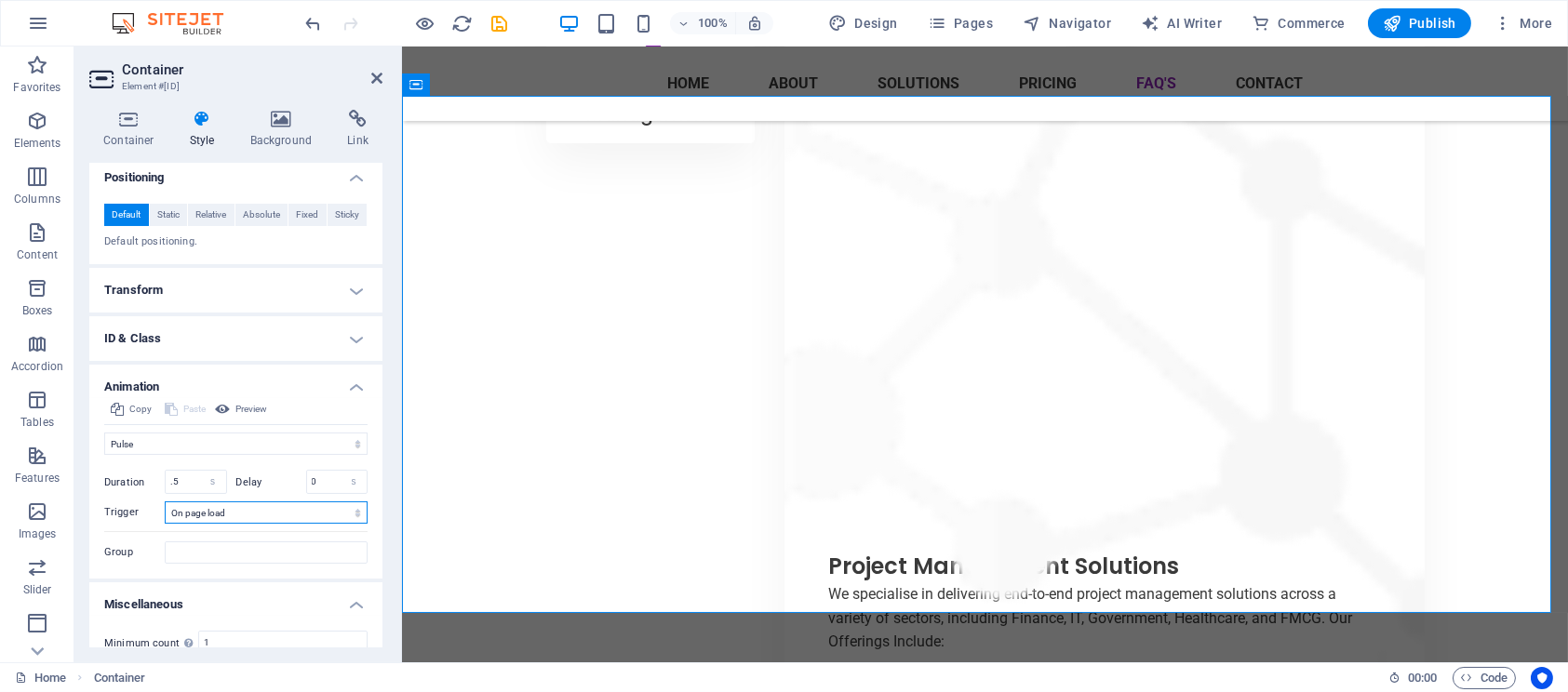 click on "No automatic trigger On page load Element scrolled into view" at bounding box center [266, 512] 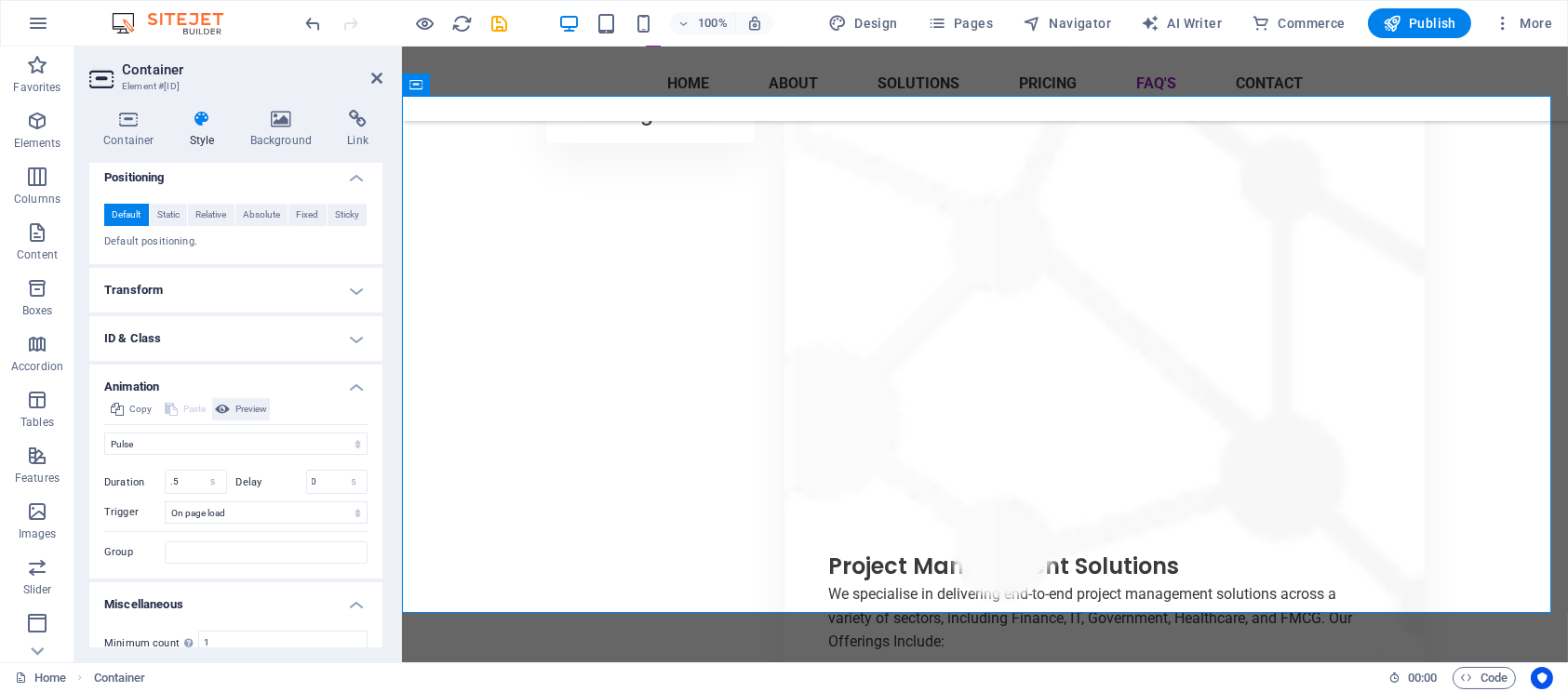 click on "Preview" at bounding box center [241, 409] 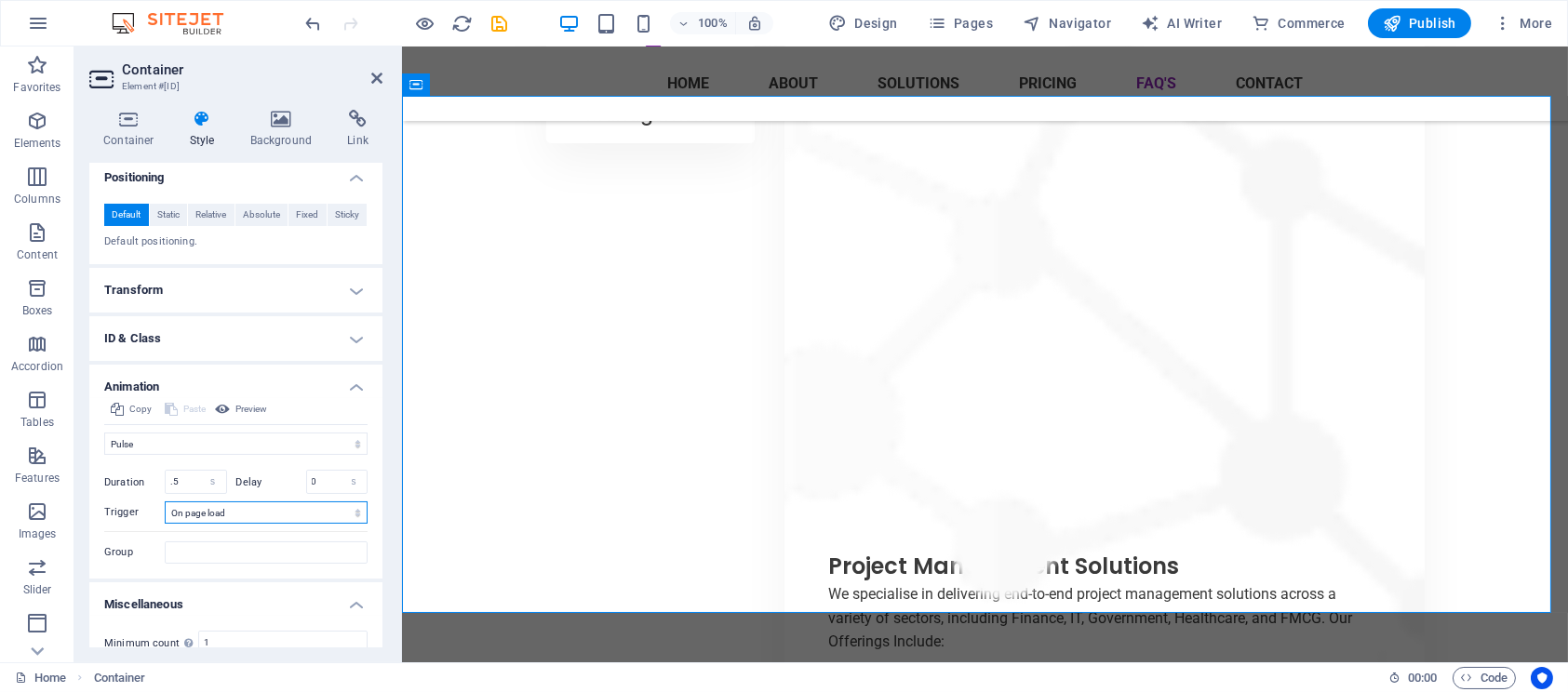 click on "No automatic trigger On page load Element scrolled into view" at bounding box center (266, 512) 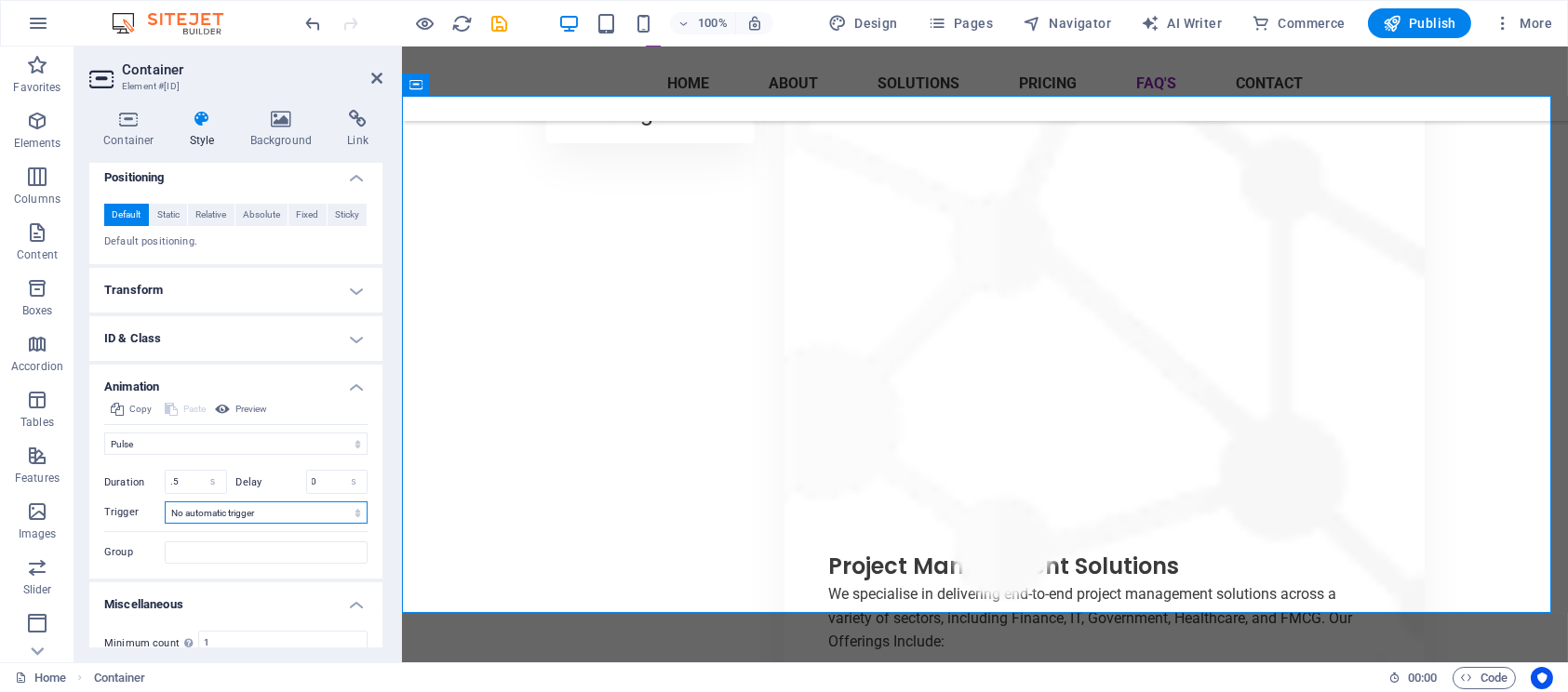 click on "No automatic trigger On page load Element scrolled into view" at bounding box center (266, 512) 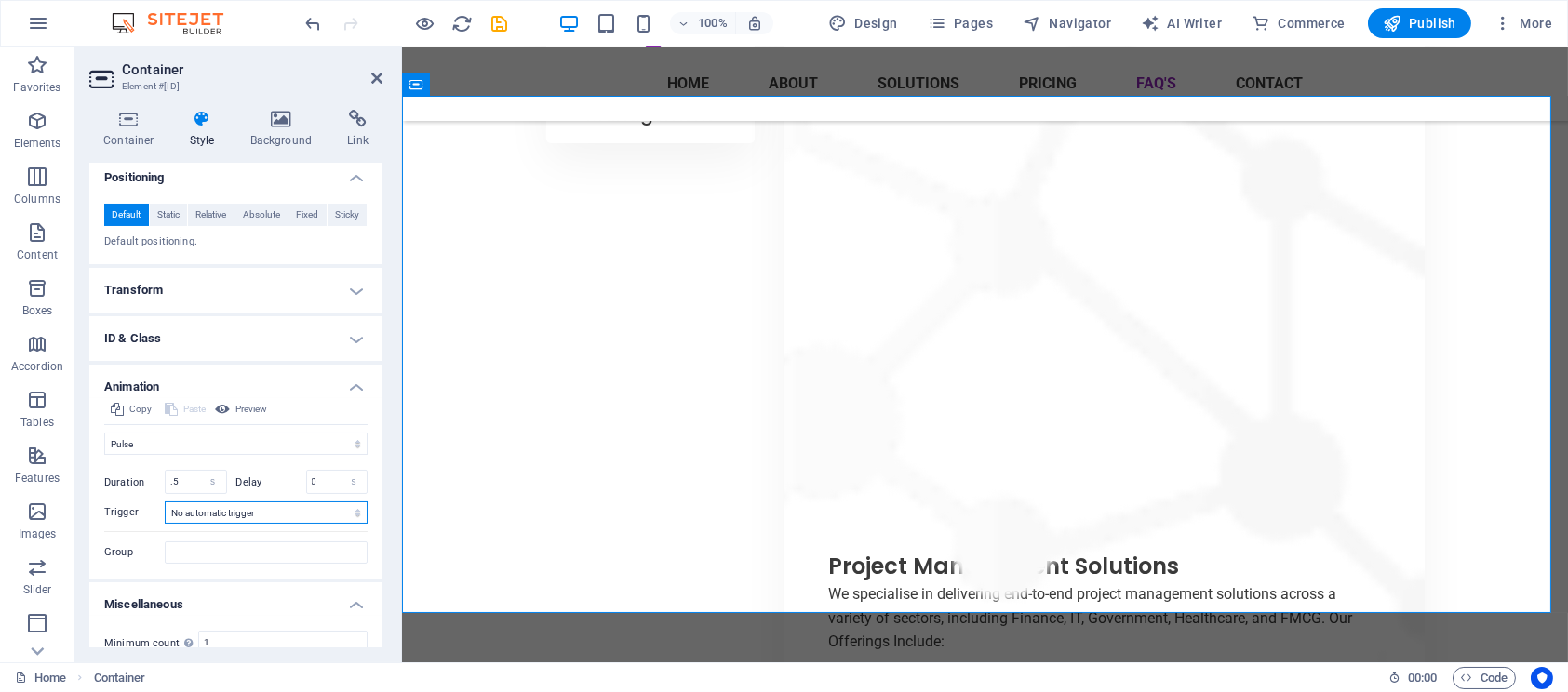 click on "No automatic trigger On page load Element scrolled into view" at bounding box center (266, 512) 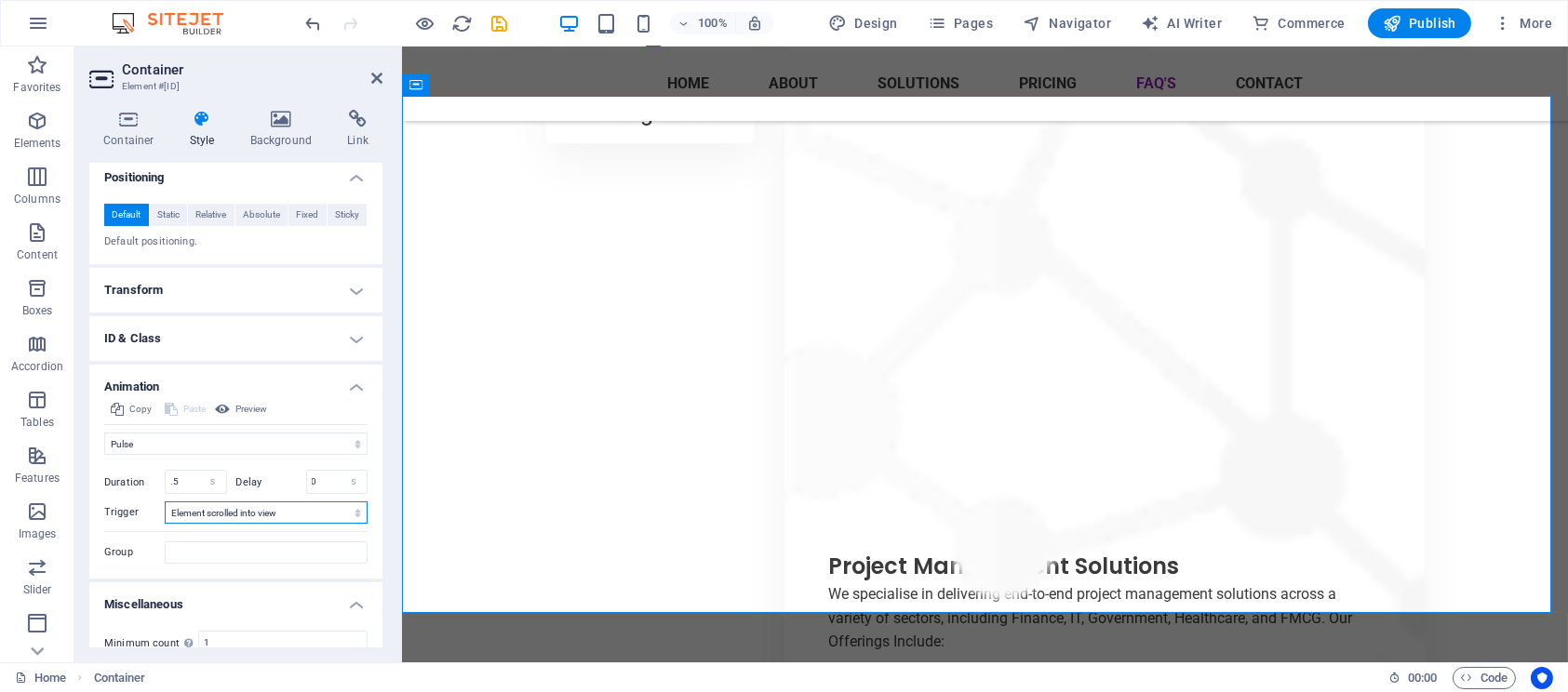 click on "No automatic trigger On page load Element scrolled into view" at bounding box center [266, 512] 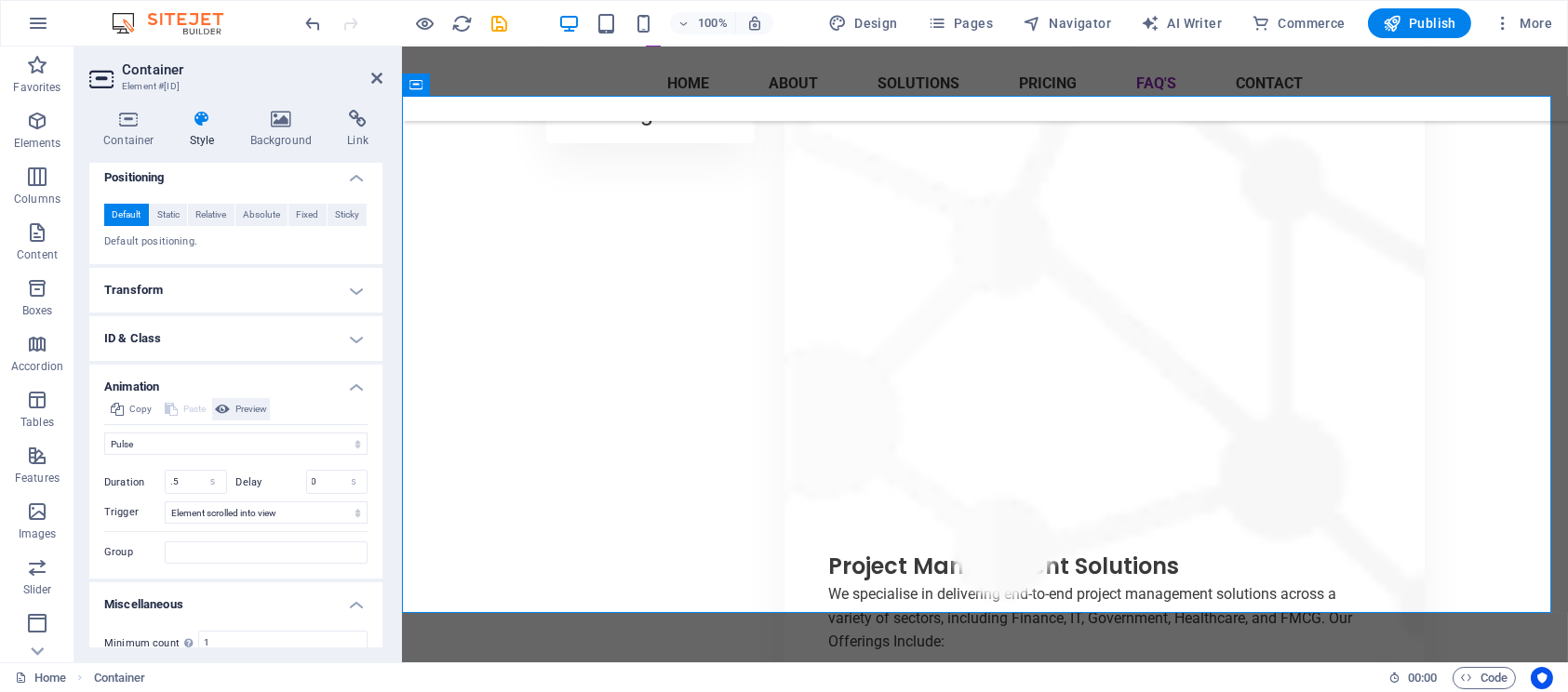 click at bounding box center (222, 409) 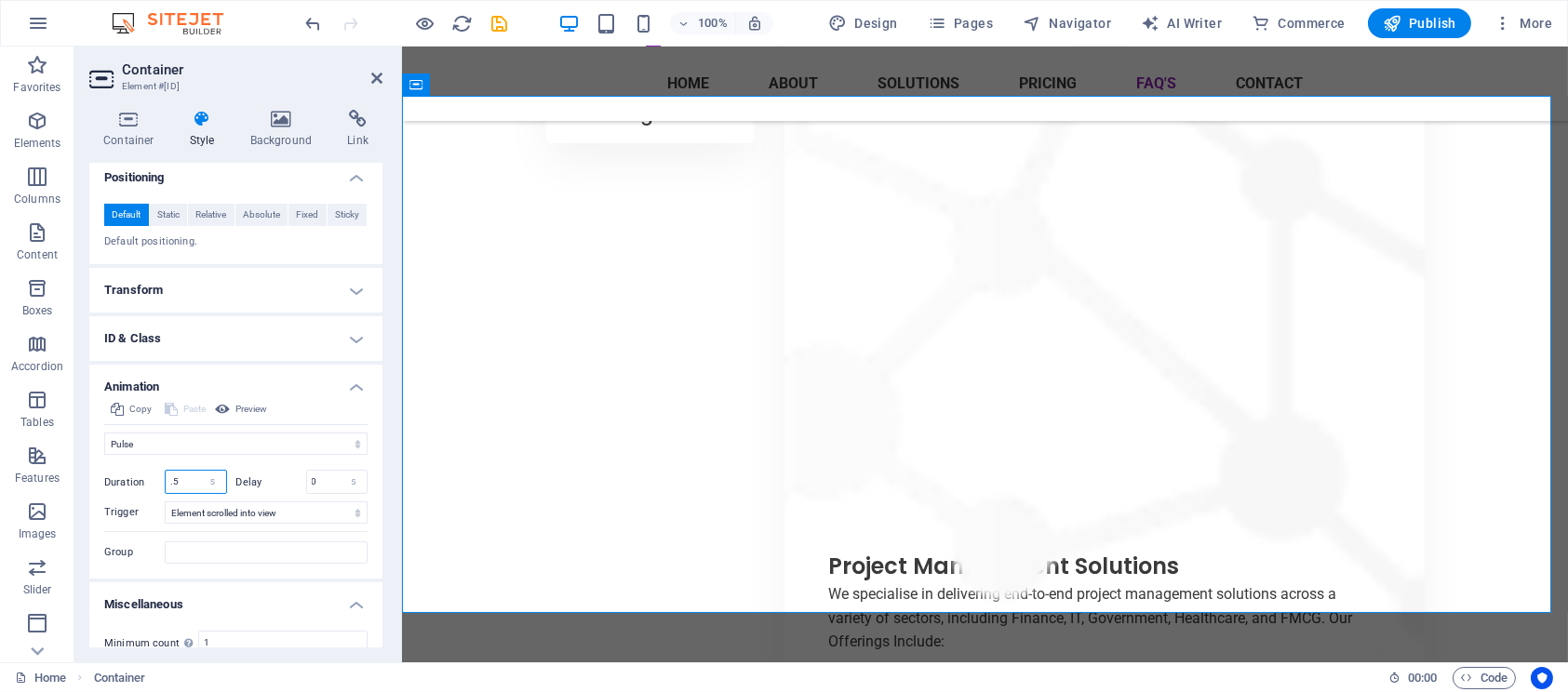 click on ".5" at bounding box center (195, 482) 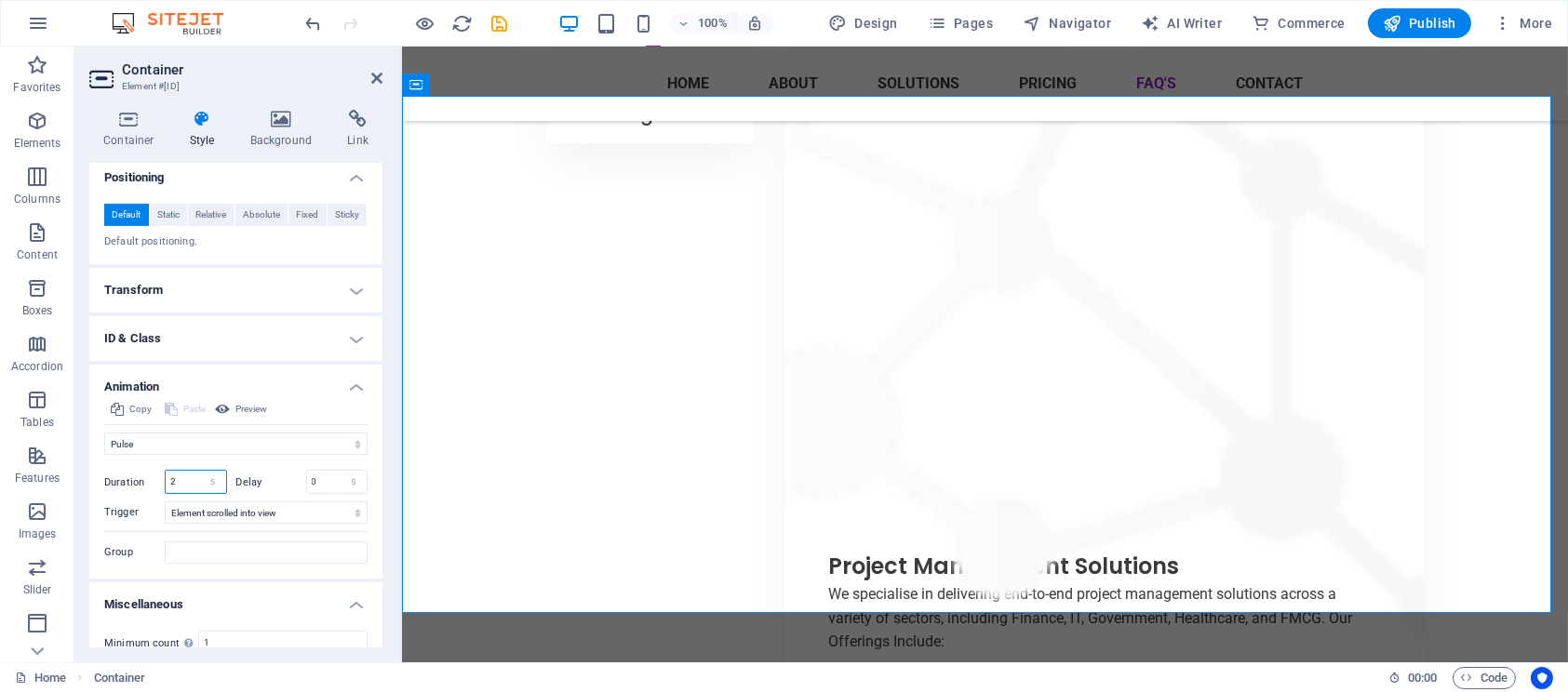 type on "2" 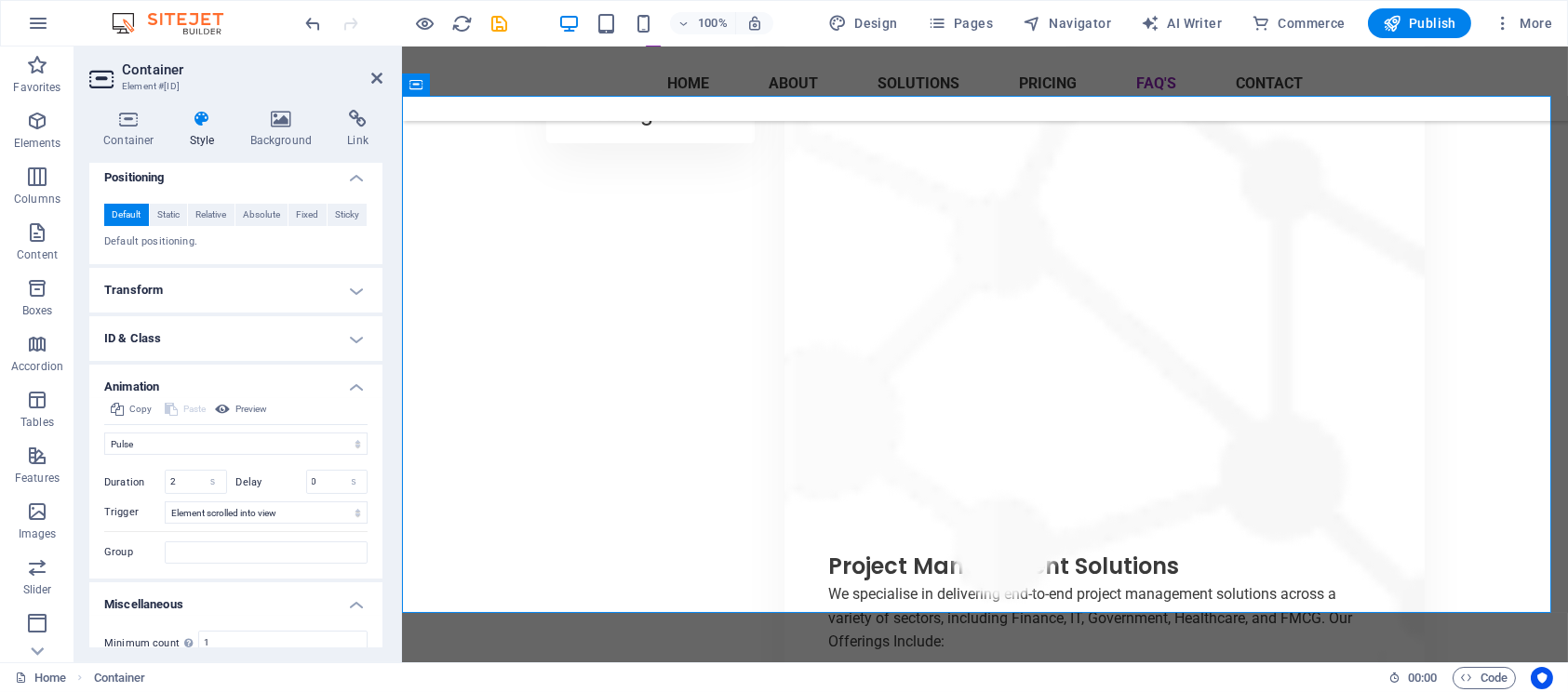 click on "Animation" at bounding box center [235, 381] 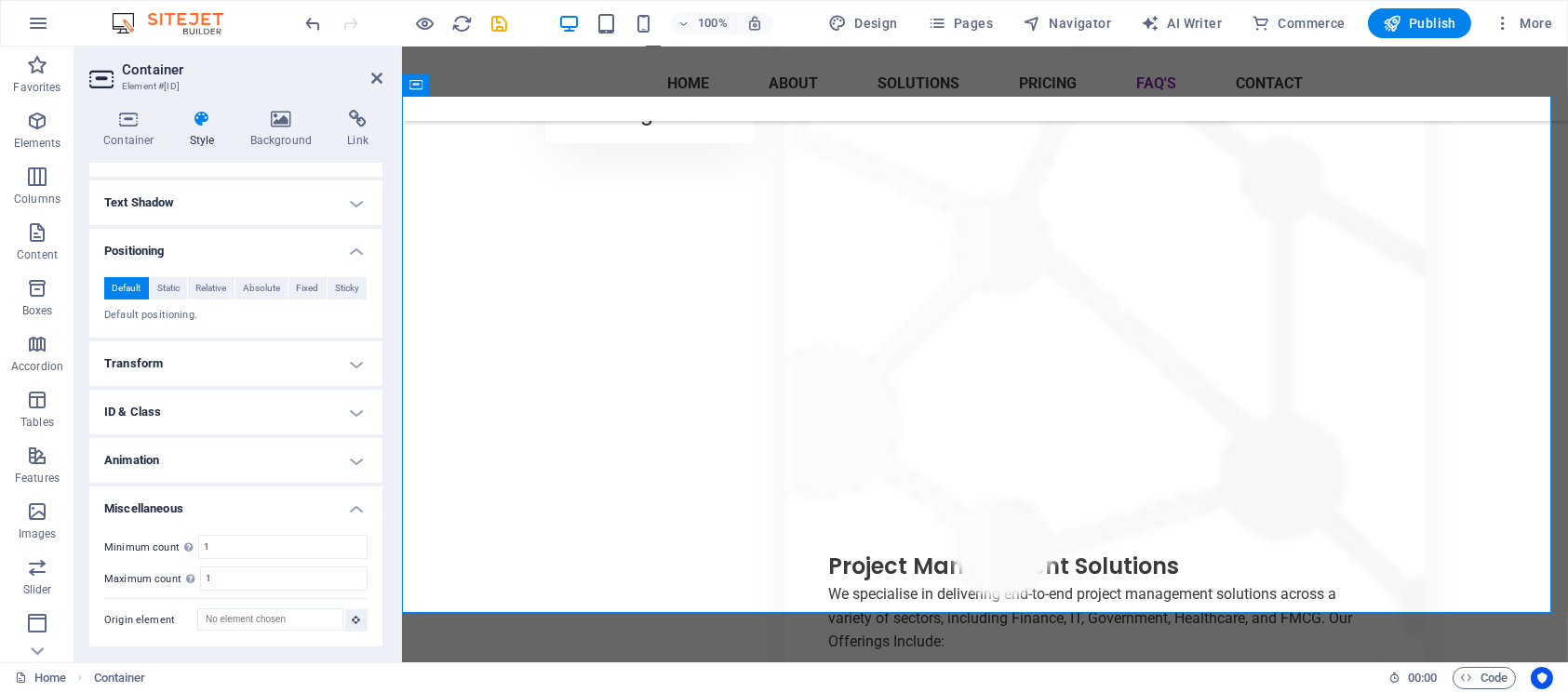 scroll, scrollTop: 356, scrollLeft: 0, axis: vertical 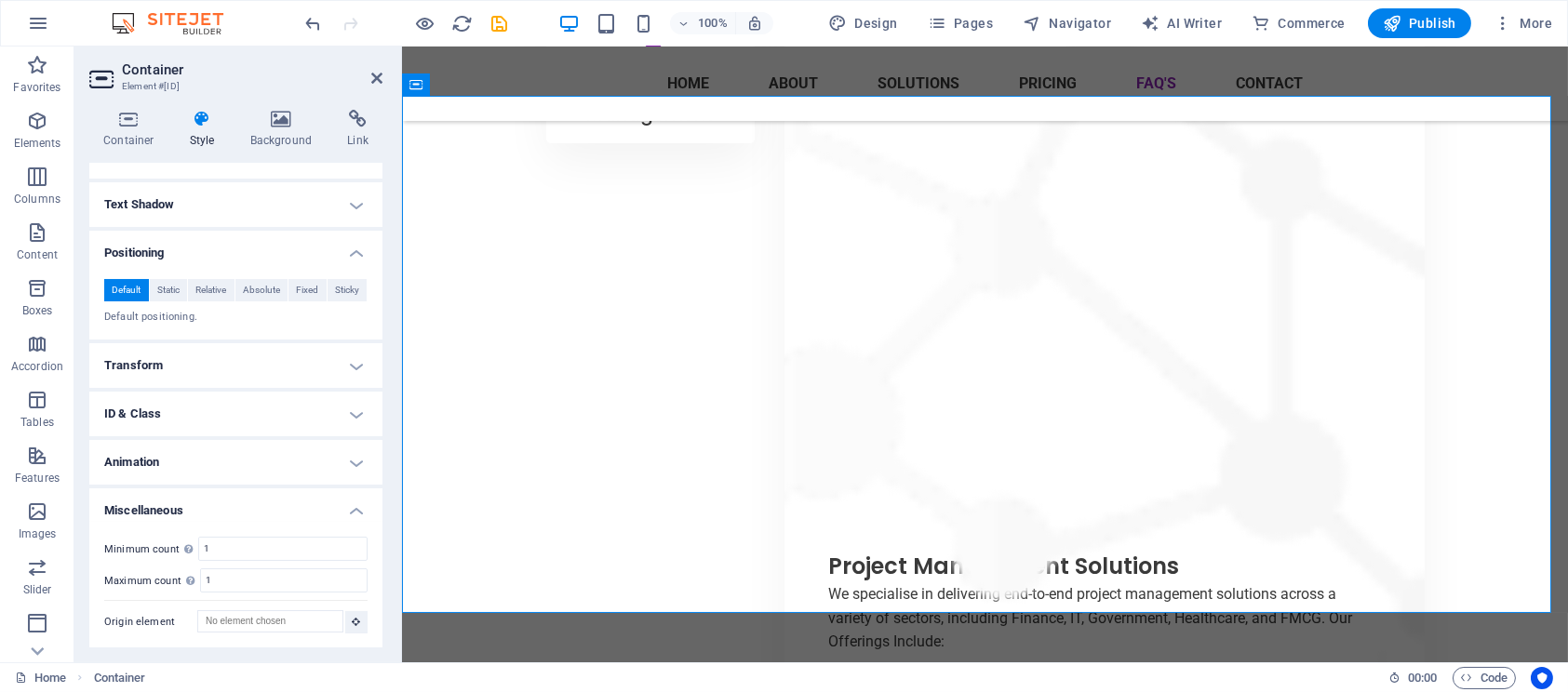 click on "Animation" at bounding box center (235, 462) 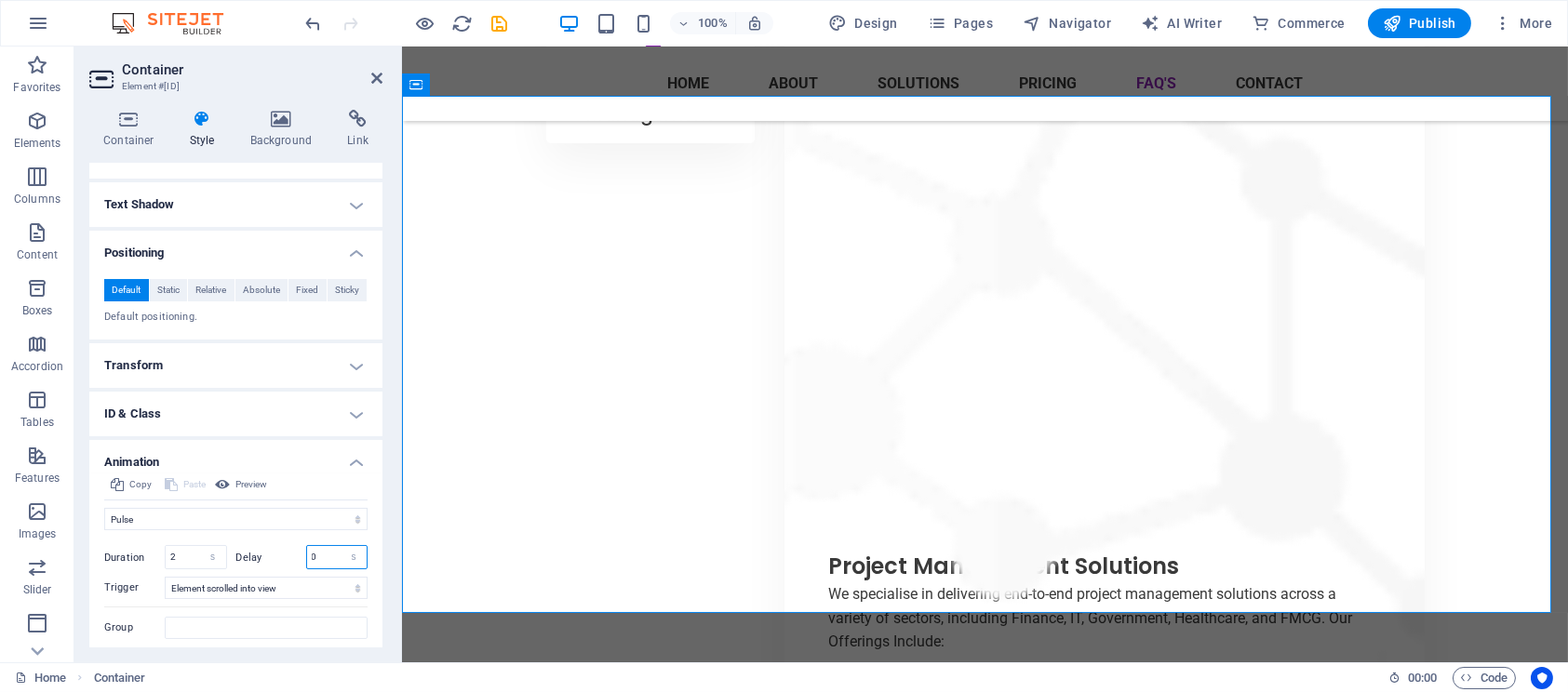 click on "0" at bounding box center (337, 557) 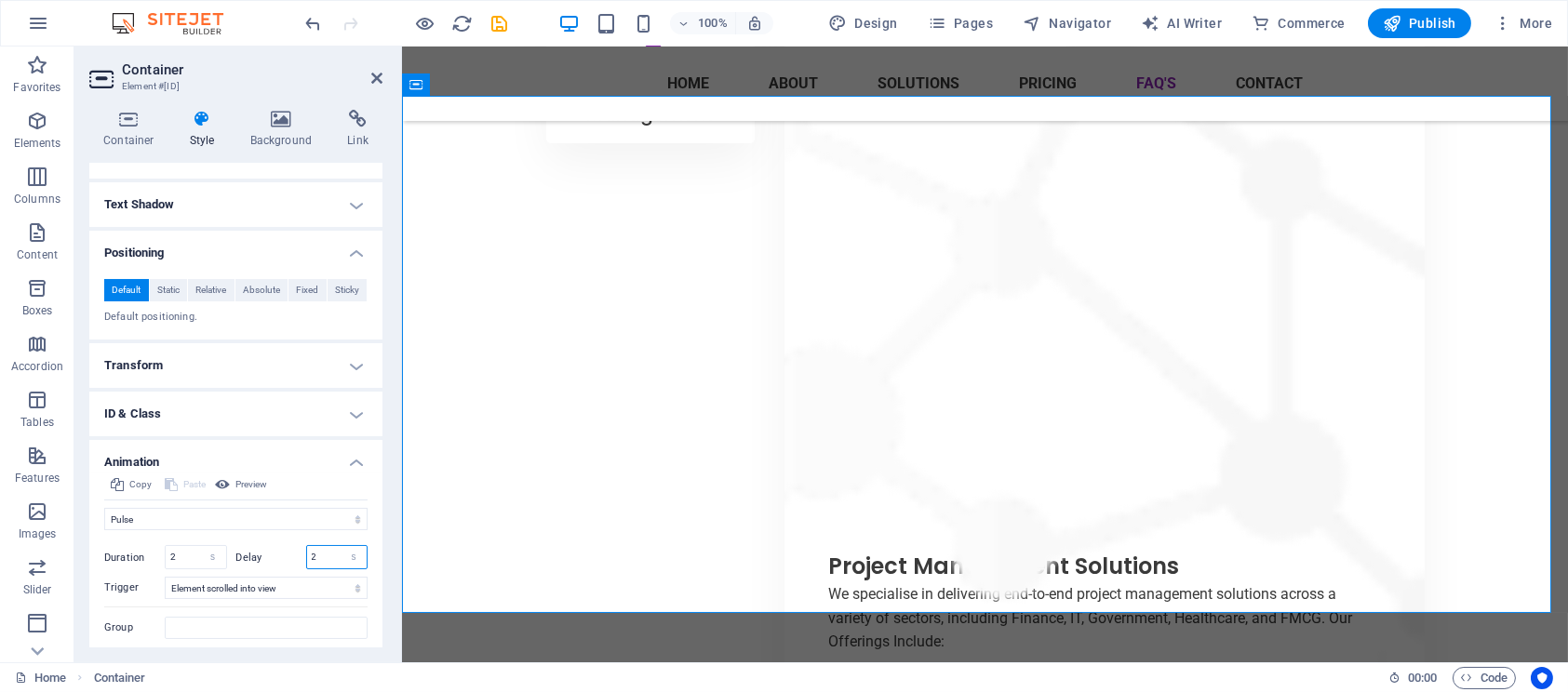 type on "2" 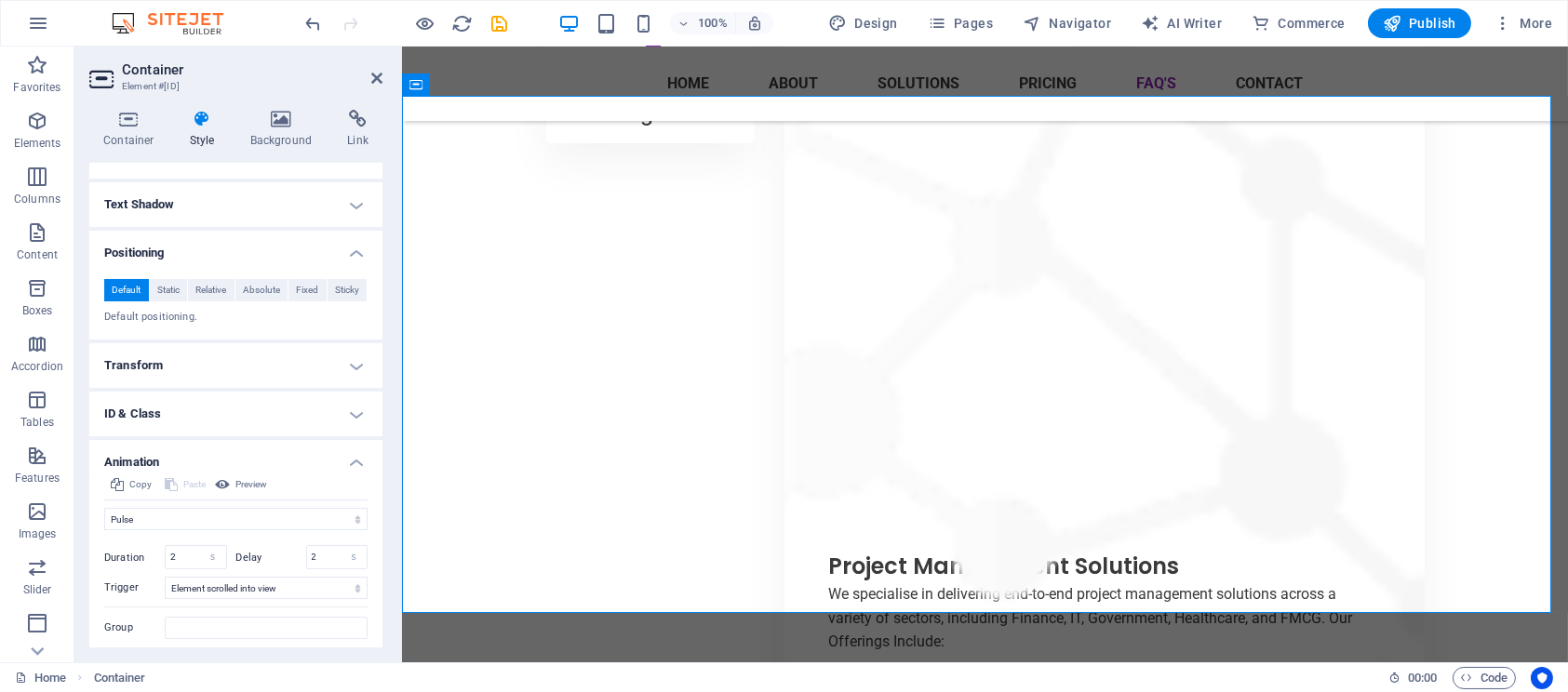 click on "Layout How this element expands within the layout (Flexbox). Size Default auto px % 1/1 1/2 1/3 1/4 1/5 1/6 1/7 1/8 1/9 1/10 Grow Shrink Order Container layout Visible Visible Opacity 100 % Overflow Spacing Margin Default auto px % rem vw vh Custom Custom auto px % rem vw vh auto px % rem vw vh auto px % rem vw vh auto px % rem vw vh Padding Default px rem % vh vw Custom Custom px rem % vh vw px rem % vh vw px rem % vh vw px rem % vh vw Border Style              - Width 1 auto px rem % vh vw Custom Custom 1 auto px rem % vh vw 1 auto px rem % vh vw 1 auto px rem % vh vw 1 auto px rem % vh vw  - Color Round corners For background overlay and background images, the overflow must be hidden so that the round corners are visible Default px rem % vh vw Custom Custom px rem % vh vw px rem % vh vw px rem % vh vw px rem % vh vw Shadow Default None Outside Inside Color X offset 0 px rem vh vw Y offset 0 px rem vh vw Blur 0 px rem % vh vw Spread 0 px rem vh vw Text Shadow Default None Outside Color X offset 0" at bounding box center (235, 313) 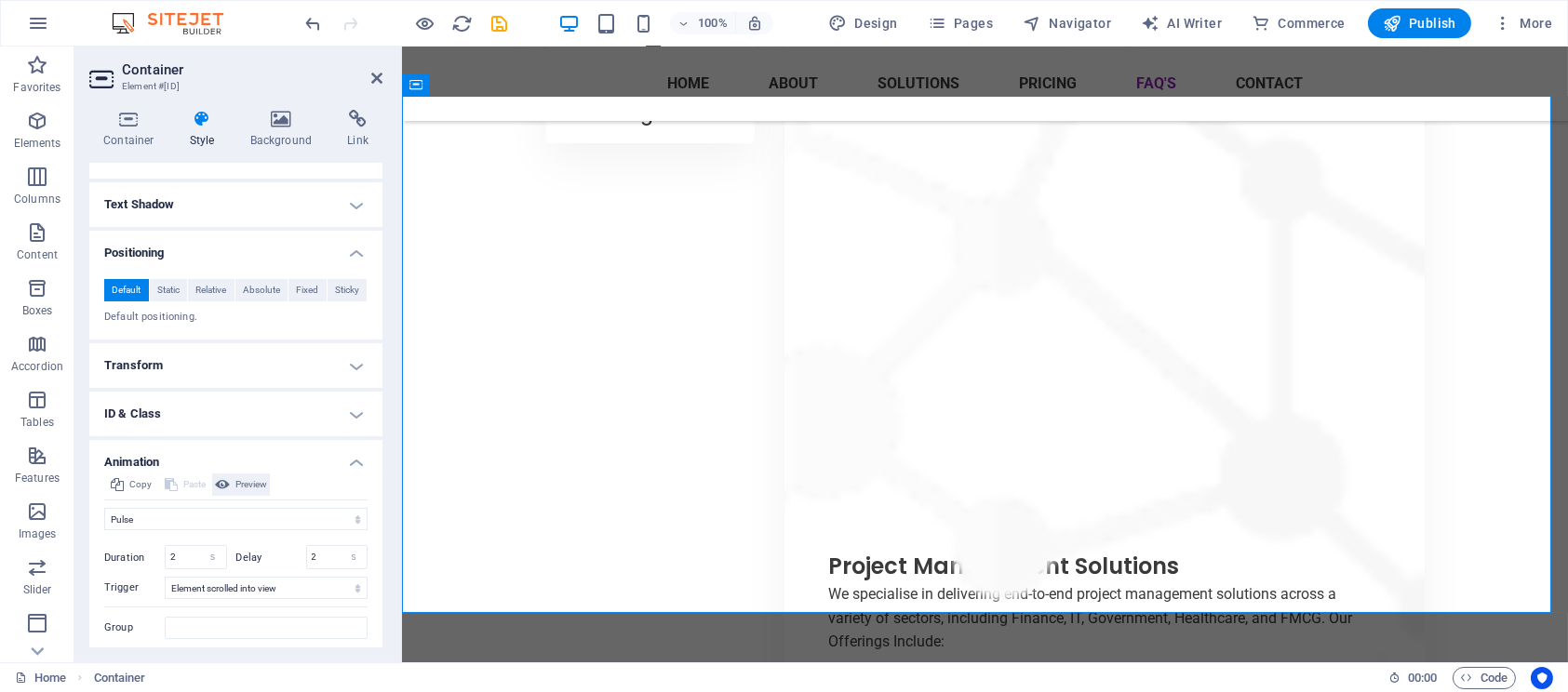 click on "Preview" at bounding box center [251, 485] 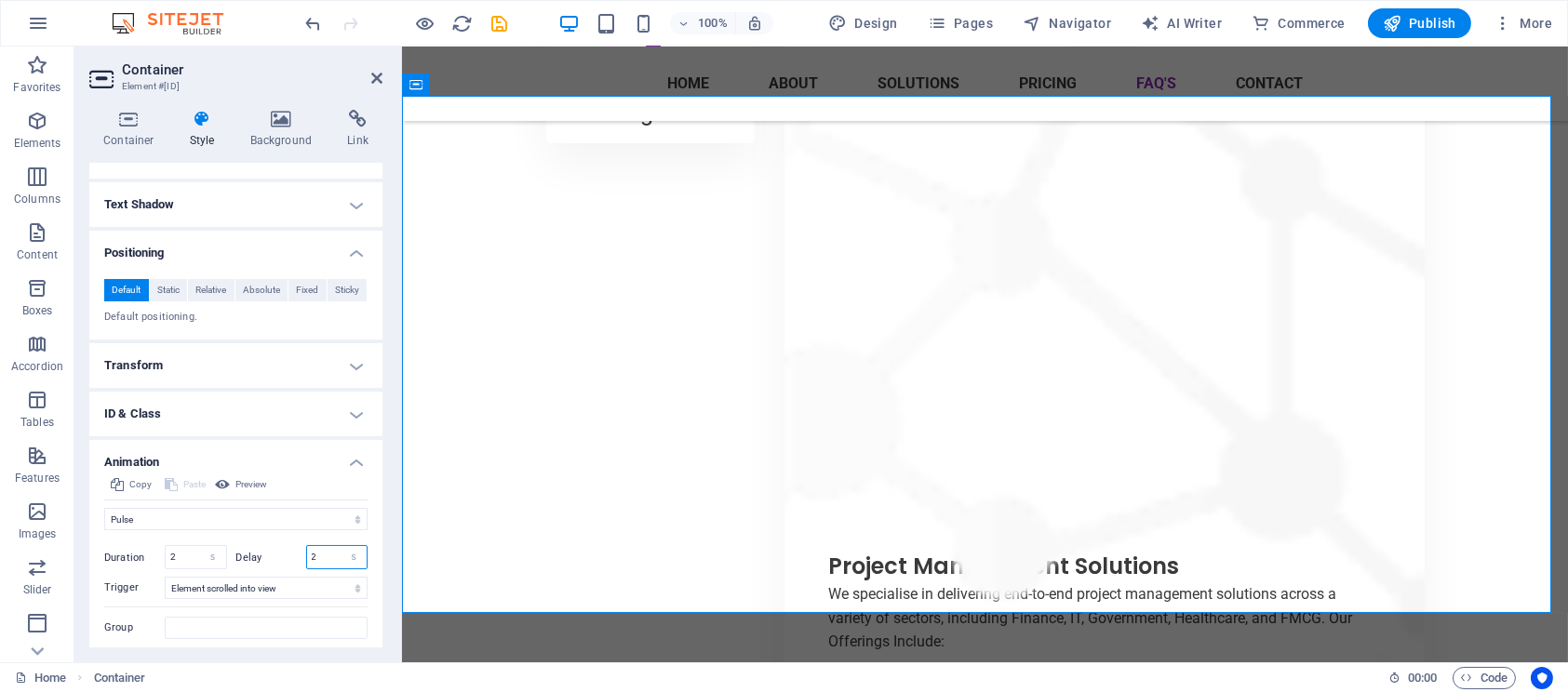click on "2" at bounding box center [337, 557] 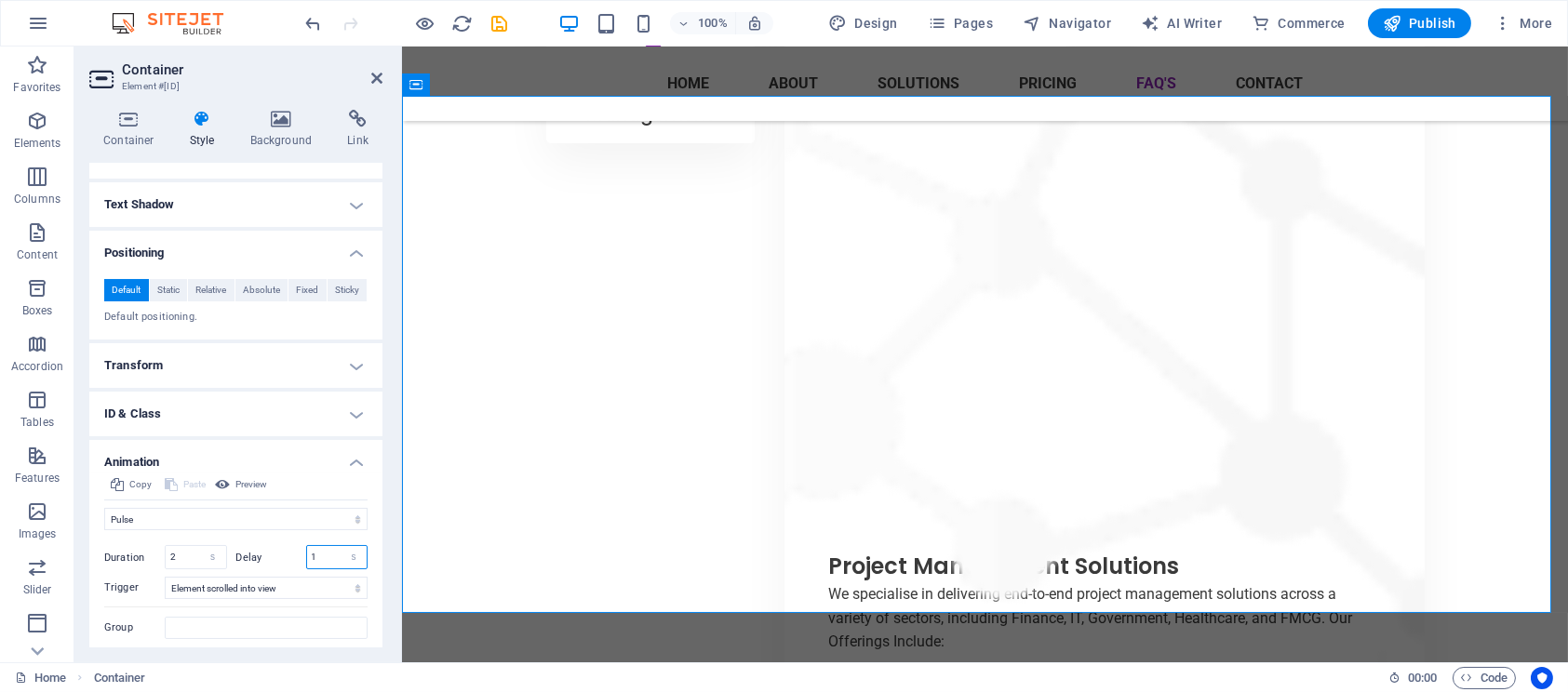 type on "1" 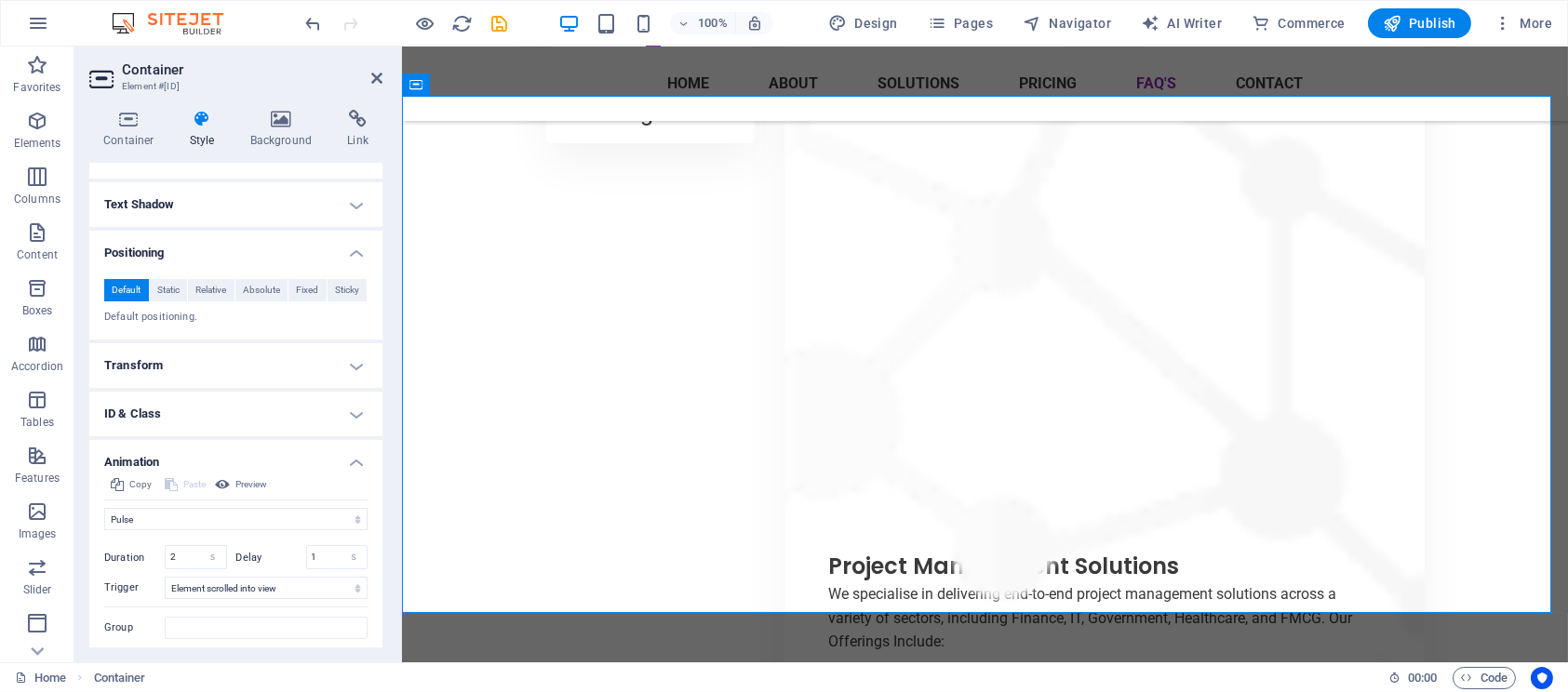 click on "Animation" at bounding box center [235, 457] 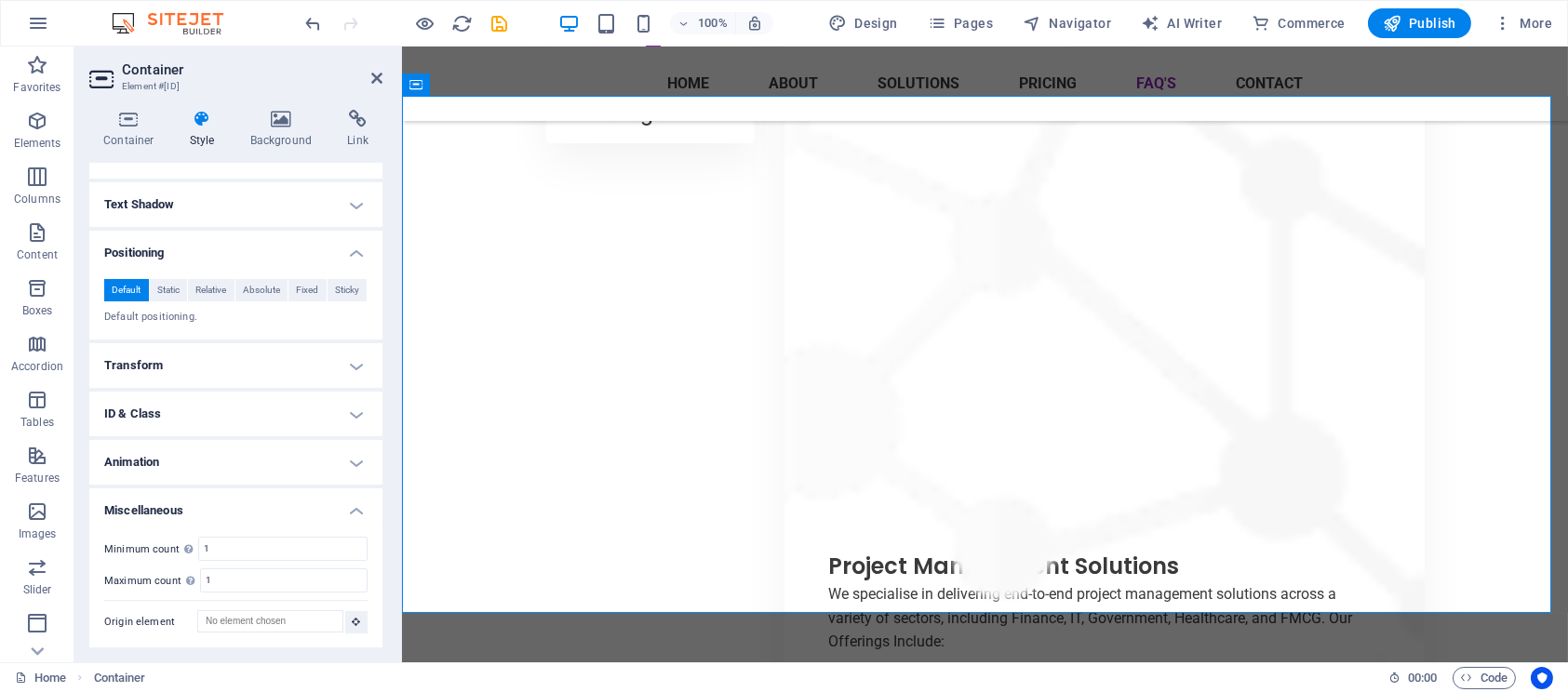click on "Animation" at bounding box center [235, 462] 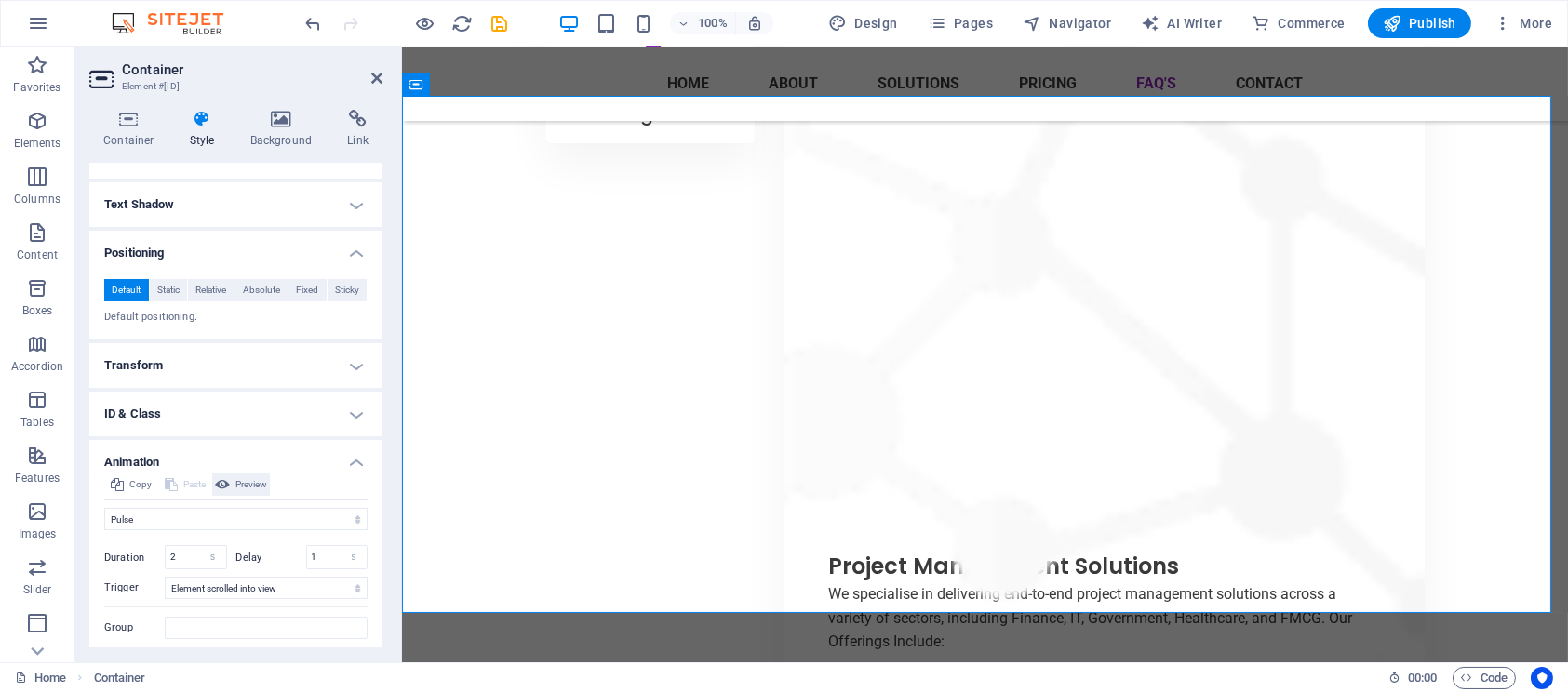 click on "Preview" at bounding box center (251, 485) 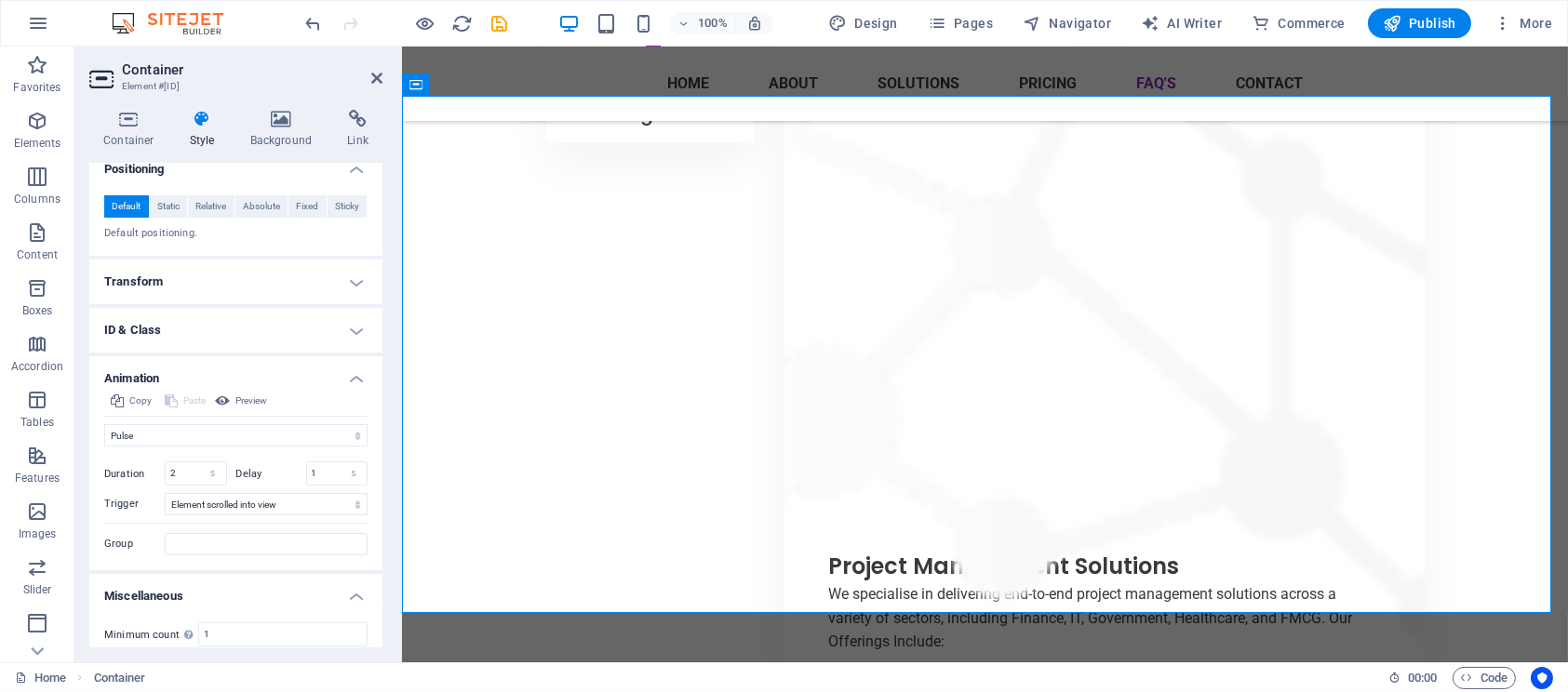 scroll, scrollTop: 525, scrollLeft: 0, axis: vertical 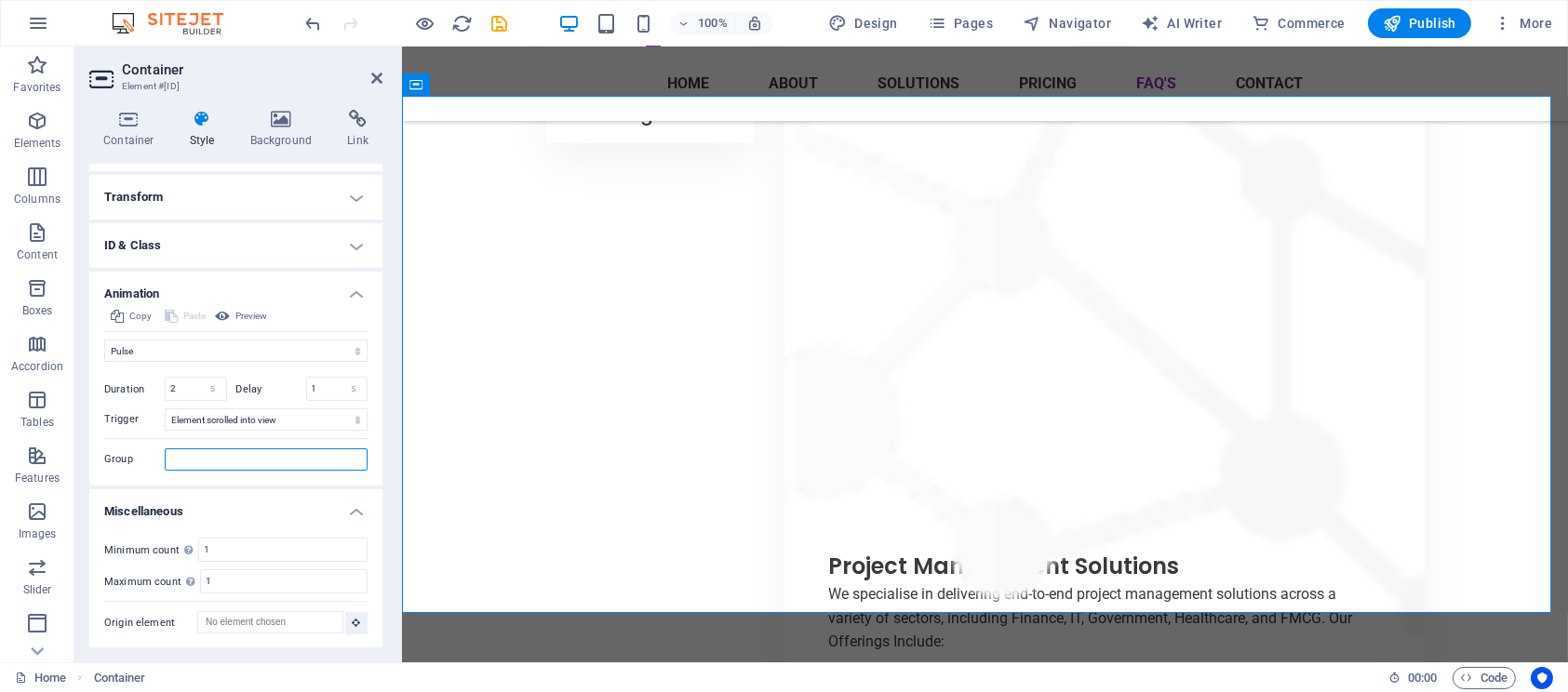 click on "Group" at bounding box center (266, 459) 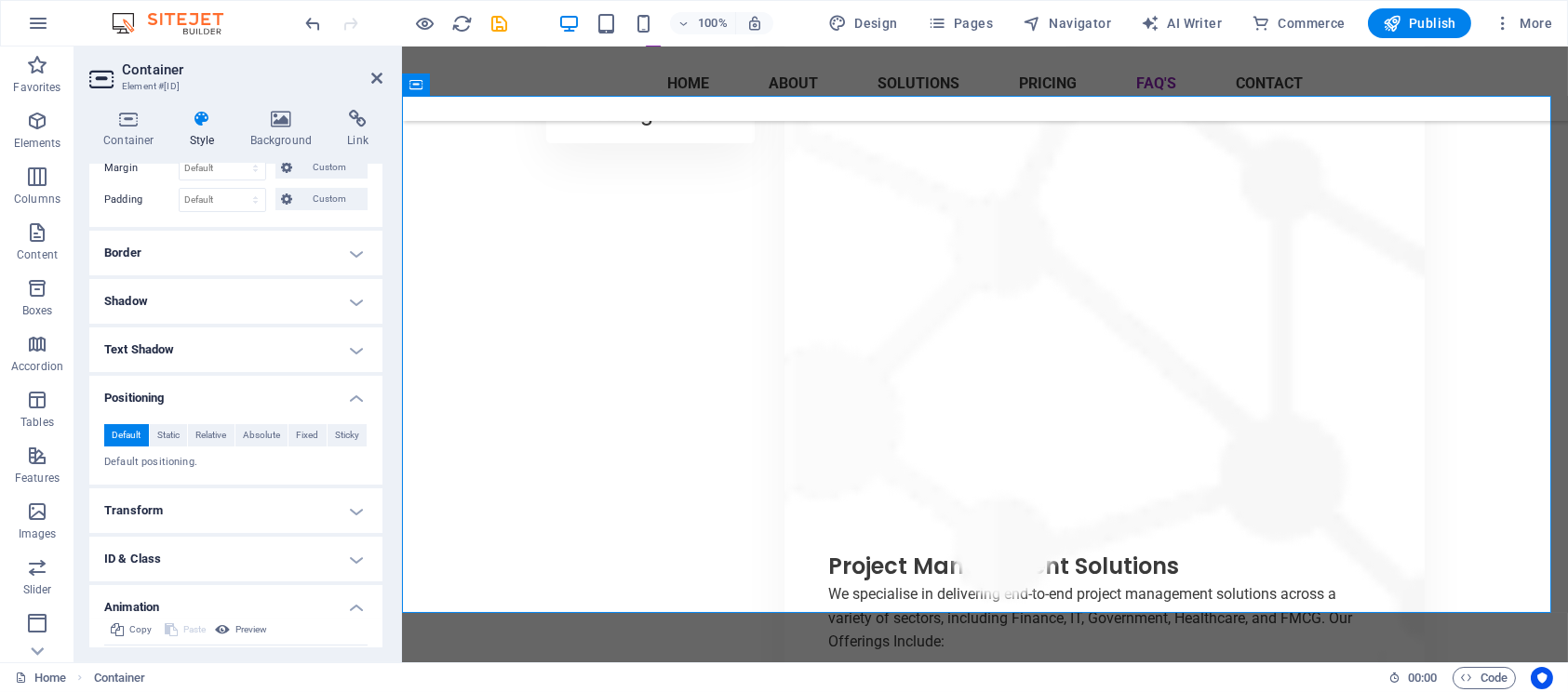 scroll, scrollTop: 233, scrollLeft: 0, axis: vertical 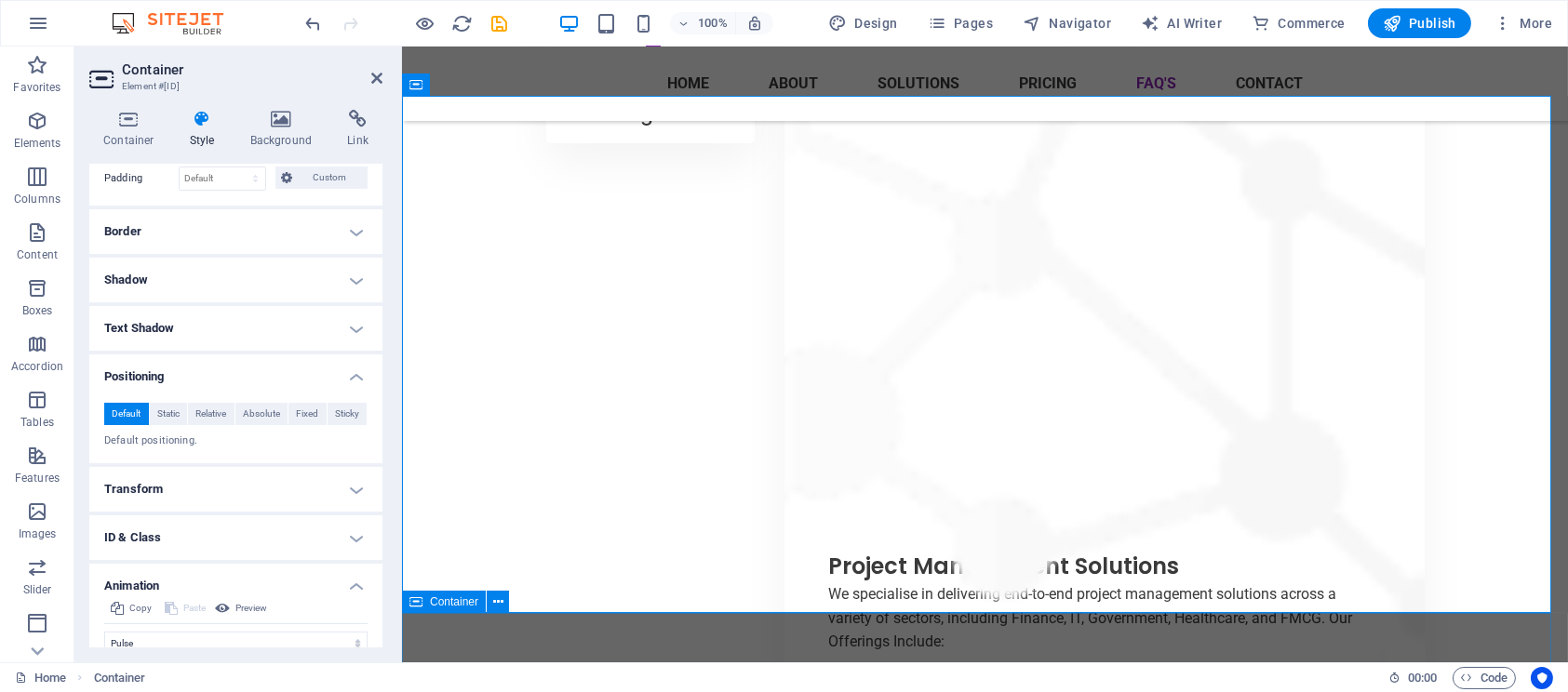 drag, startPoint x: 673, startPoint y: 632, endPoint x: 1449, endPoint y: 223, distance: 877.187 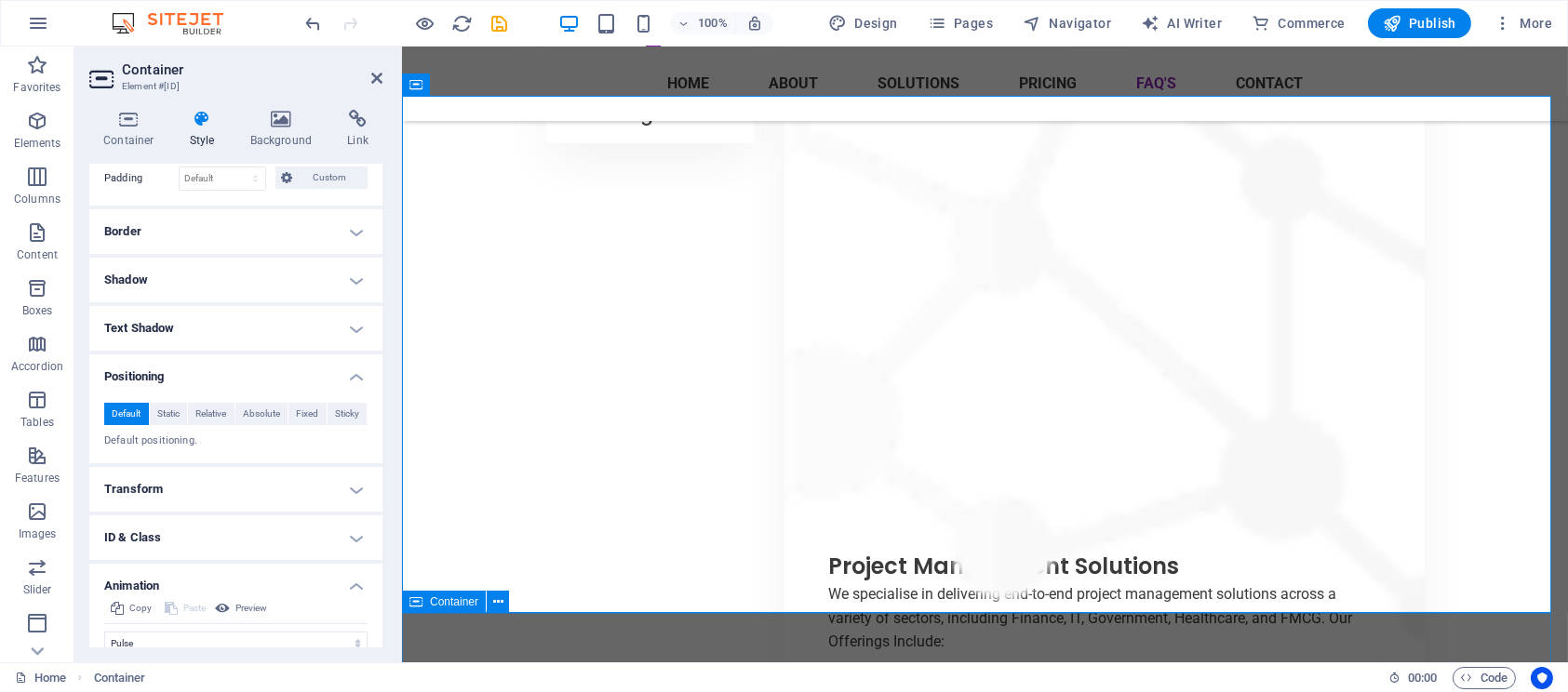 click on "Trusted by the best companies" at bounding box center [984, 7509] 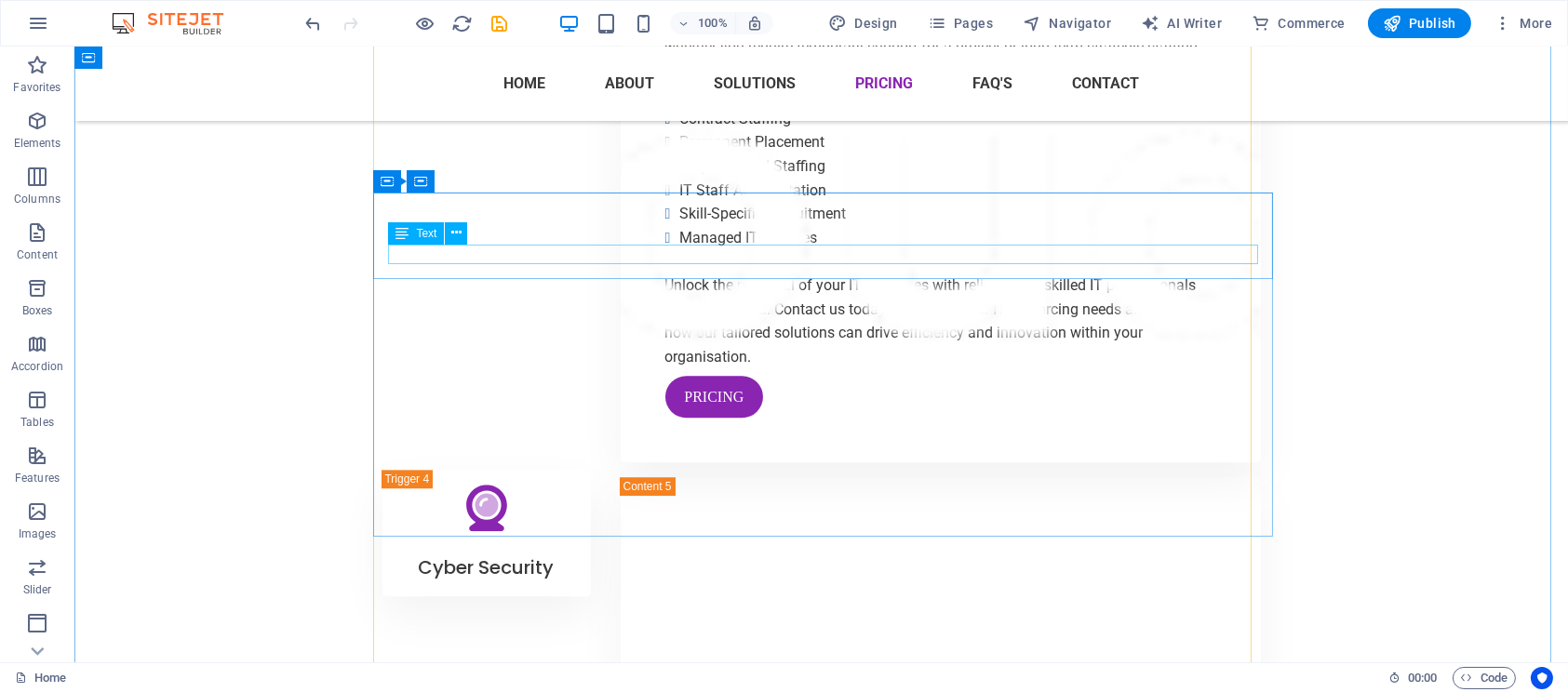 scroll, scrollTop: 13168, scrollLeft: 0, axis: vertical 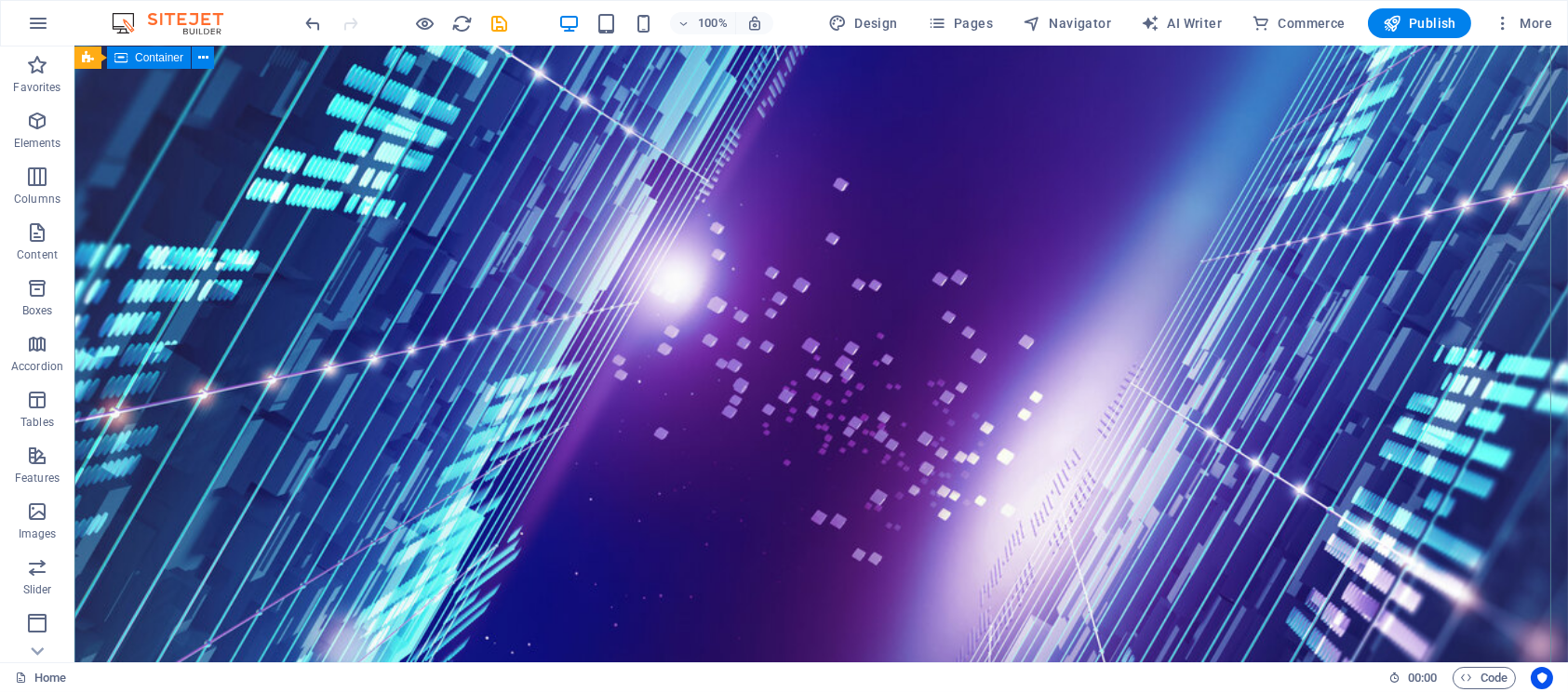 click on "BlueCloud Empowering tomorrow's technology today OUR Services At BlueCloud, we specialise in providing expert IT consulting services tailored to meet the unique needs of your business. With a dedicated team of seasoned professionals, we offer a wide range of strategic solutions designed to optimise your IT infrastructure and propel your business forward in today's digital landscape. Get started" at bounding box center [821, 1802] 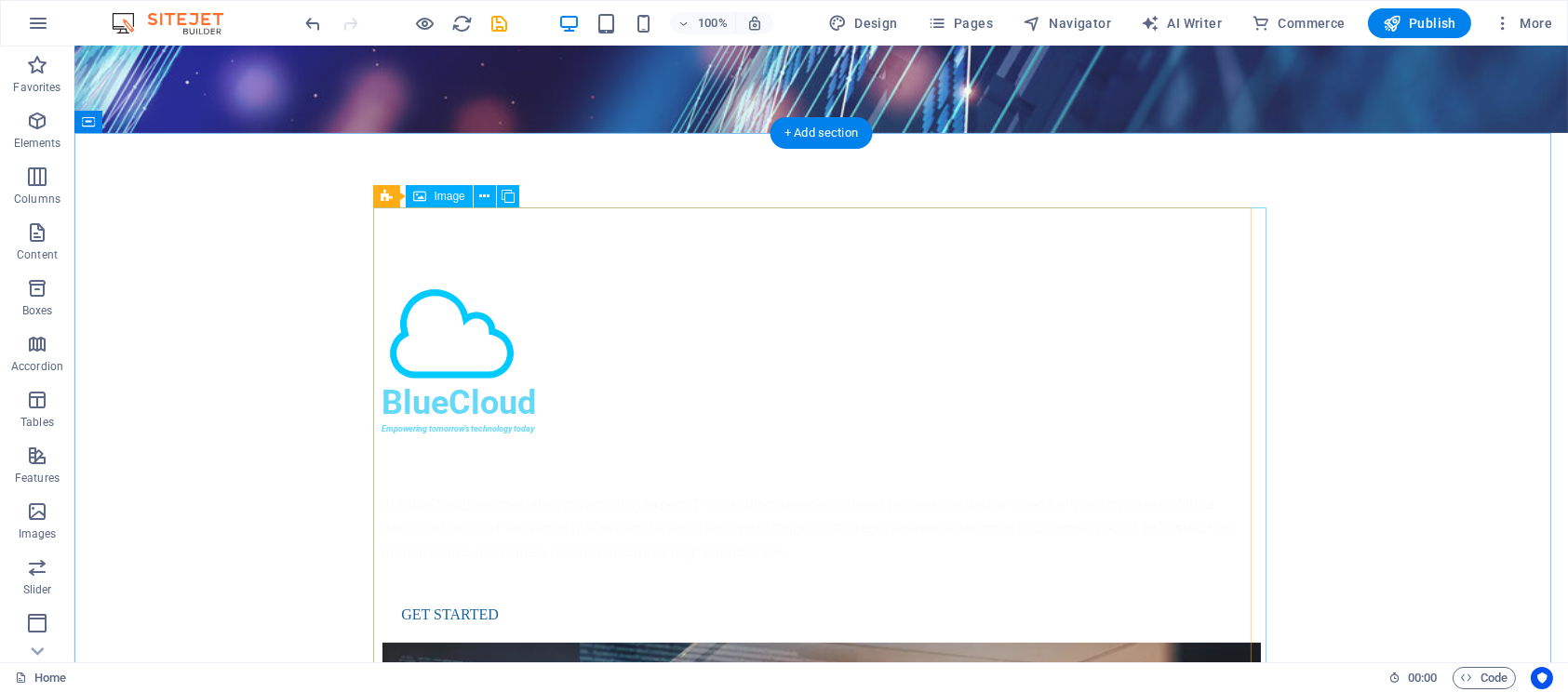 scroll, scrollTop: 1511, scrollLeft: 0, axis: vertical 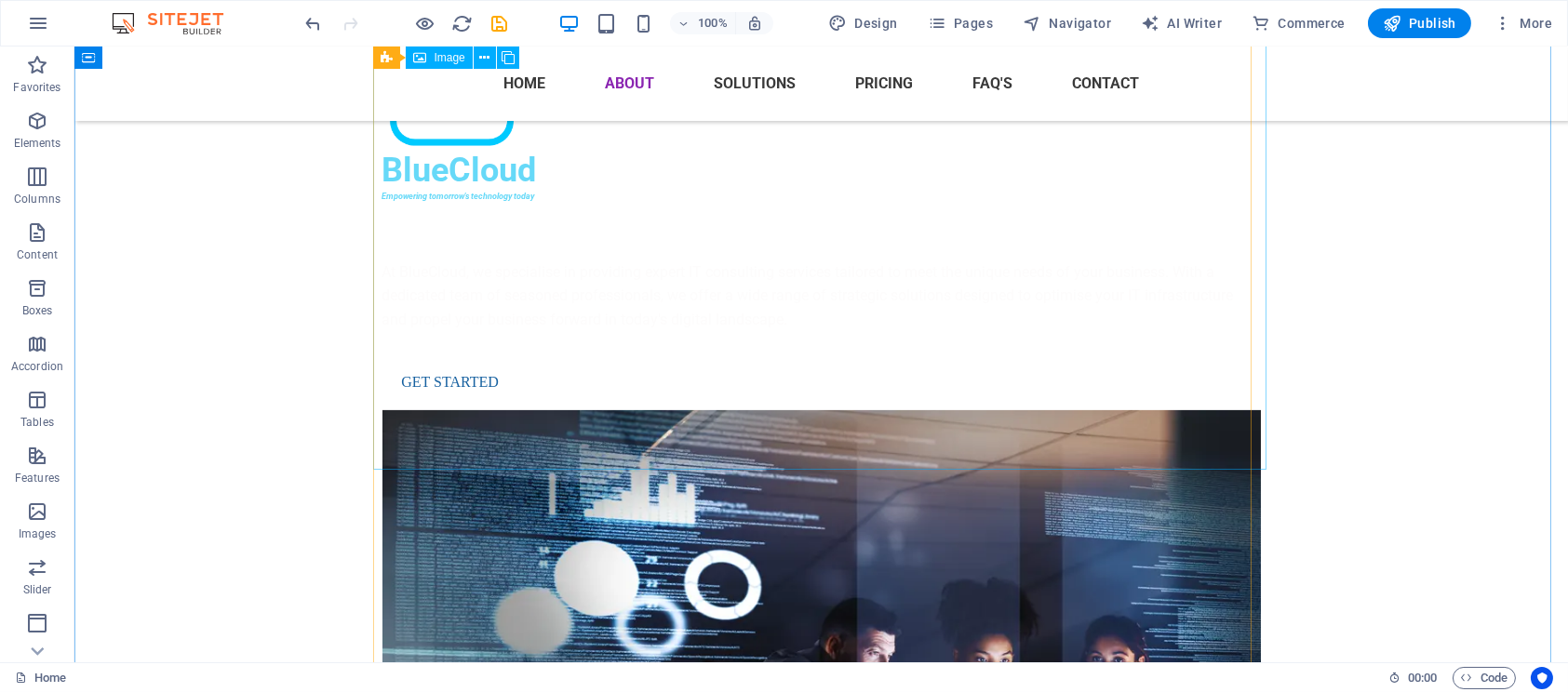 click at bounding box center [516, 1397] 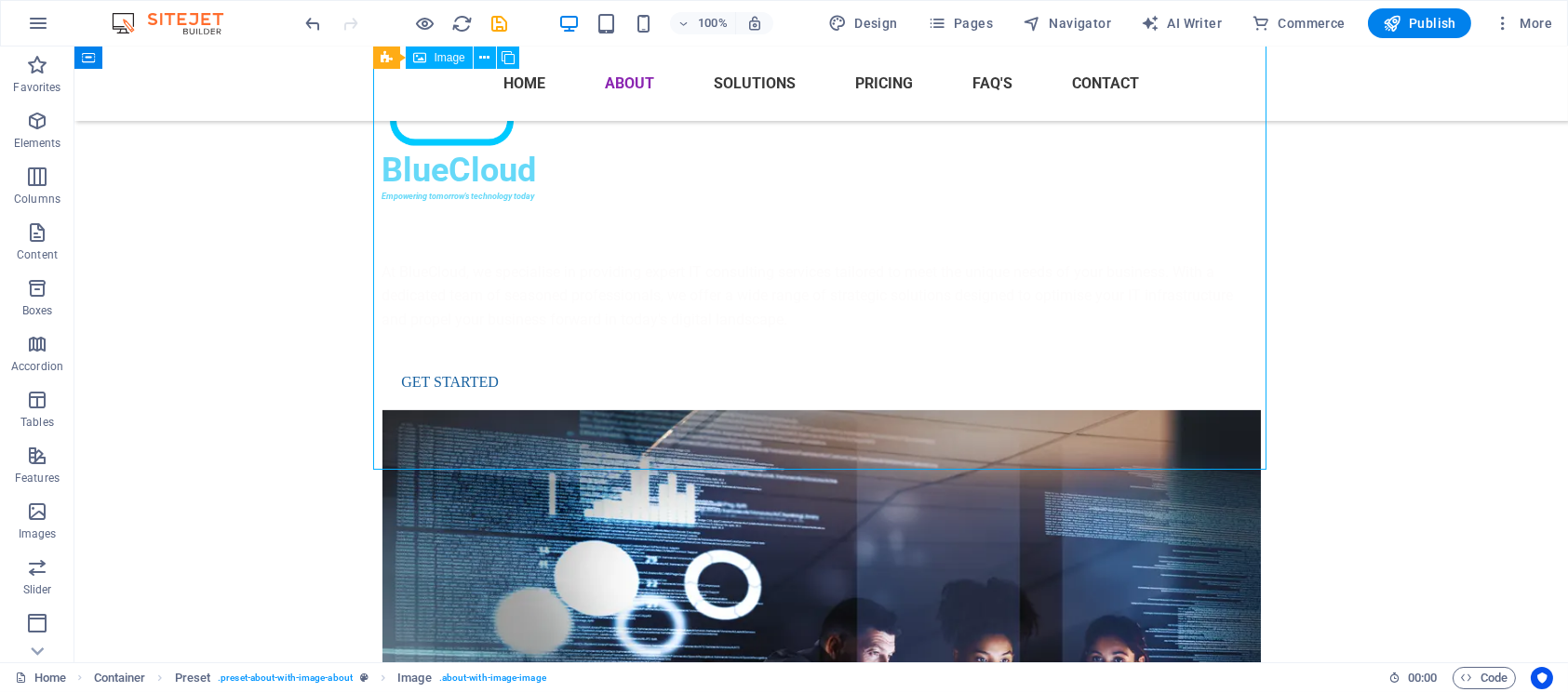 click at bounding box center [516, 1397] 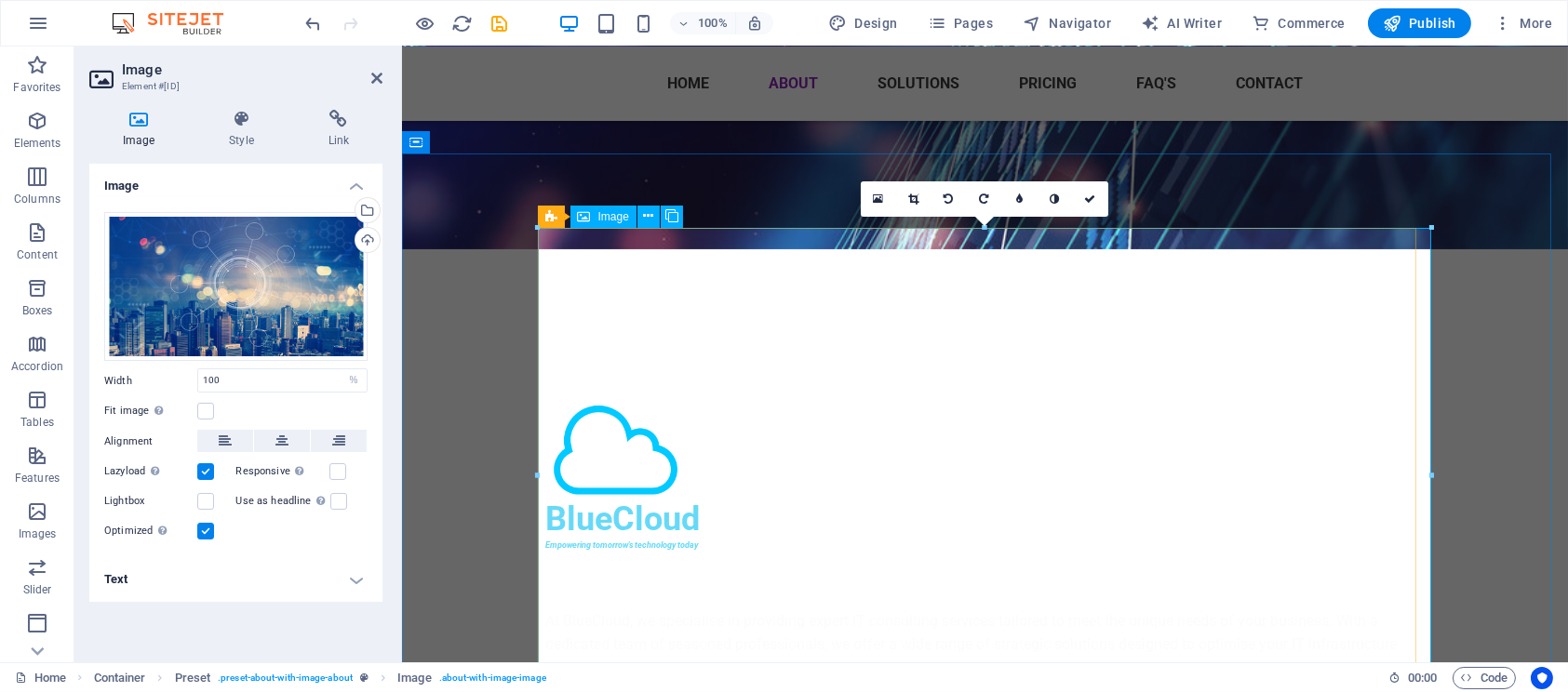 scroll, scrollTop: 1395, scrollLeft: 0, axis: vertical 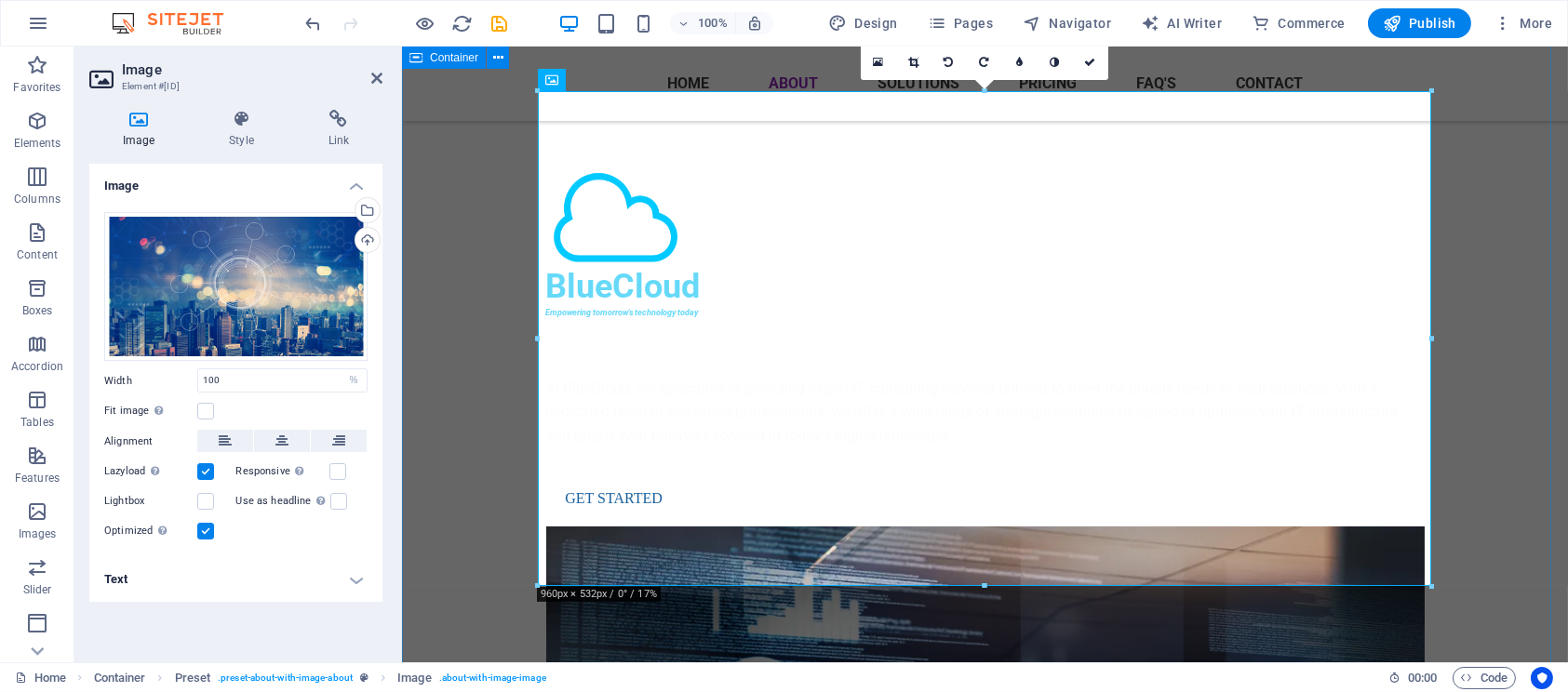 click on "Who are we? In terms of consulting and next-generation digital services, BlueCloud is an industry leader. We help our valued clients realise their digital transformation. We give clients access to an AI-first core, agile digital at scale to empower the business, and always-on learning to promote continuous improvement through the transfer of digital skills, knowledge, and ideas from our innovation ecosystem.  Get in touch Application Development & Maintenance Evaluation, customisation, and integration of Enterprise systems to streamline business processes. Data Analytics Utilisation of data-driven insights to inform strategic decision-making and enhance operational efficiencies. IT Resourcing Rapid deployment of skilled Development professionals for short-term projects or specific assignments. Cloud solutions & Data Centres Cloud architecture design, development, deployment, and management tailored to your requirements. .fa-secondary{opacity:.4} Cyber Security Printing Solutions Project Management Solutions" at bounding box center [984, 2296] 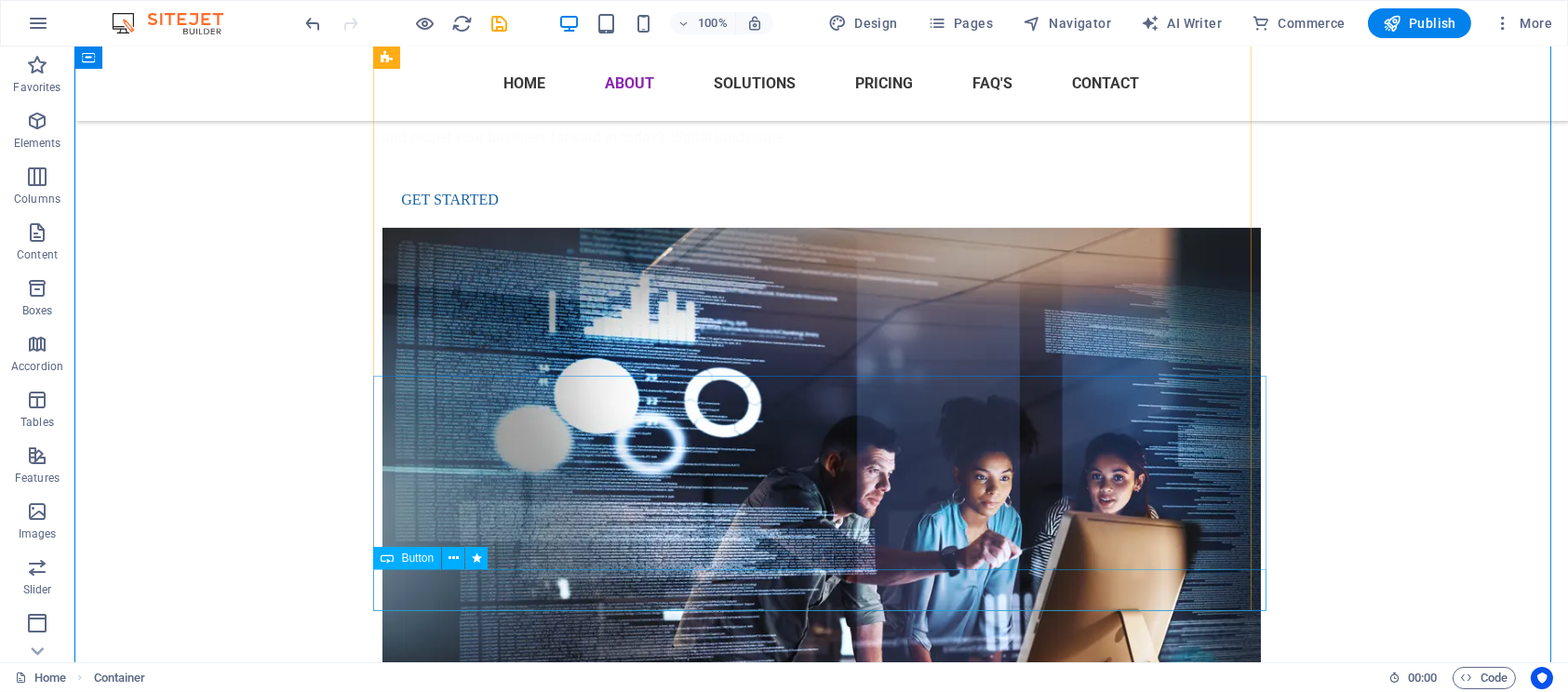 scroll, scrollTop: 1744, scrollLeft: 0, axis: vertical 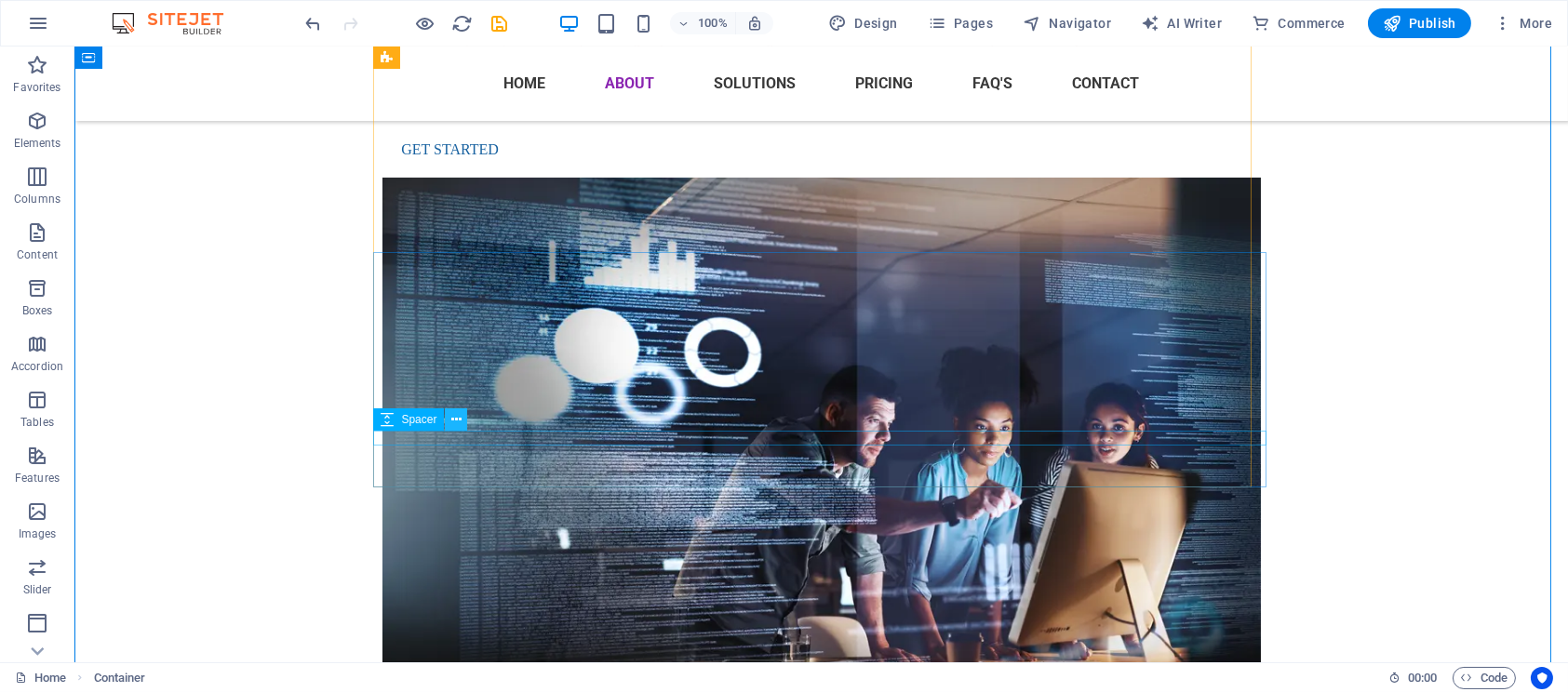 click at bounding box center [456, 419] 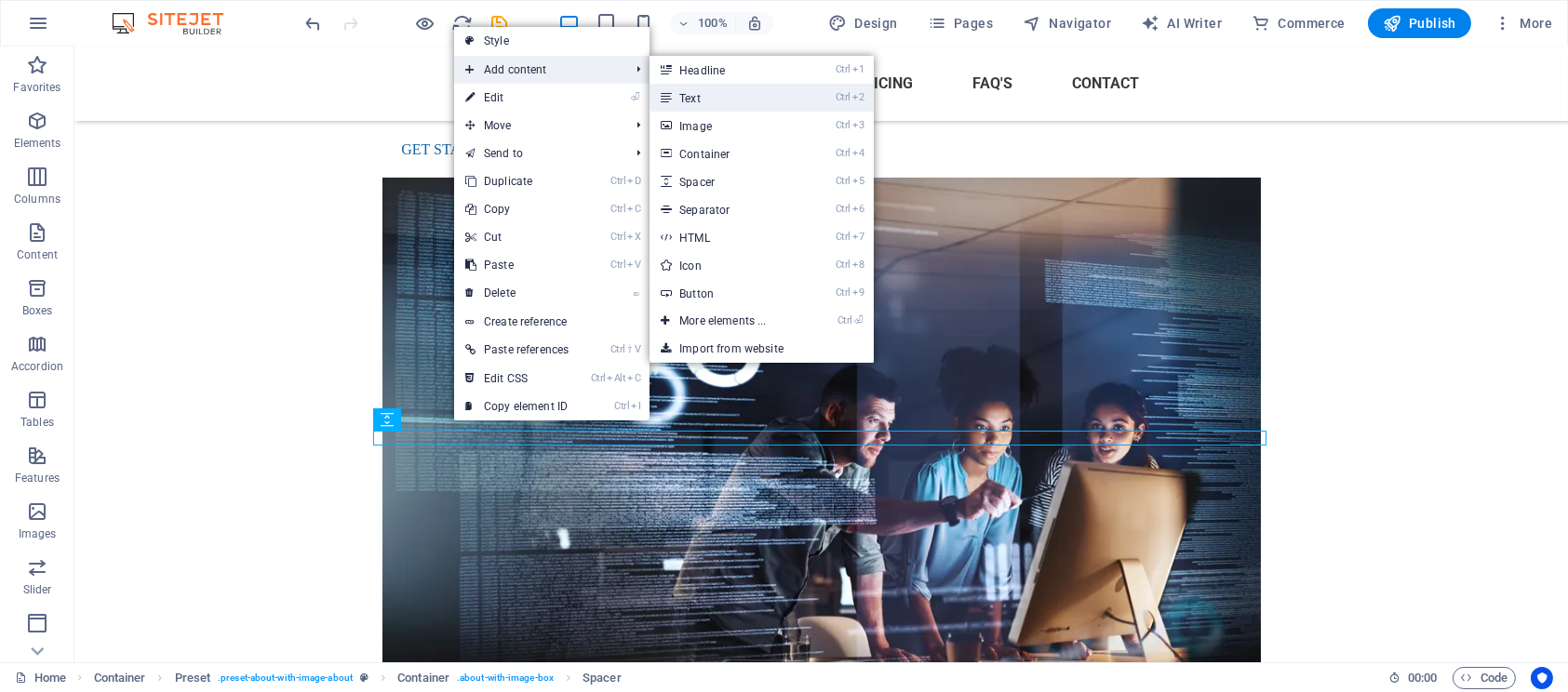 click on "Ctrl 2  Text" at bounding box center [726, 98] 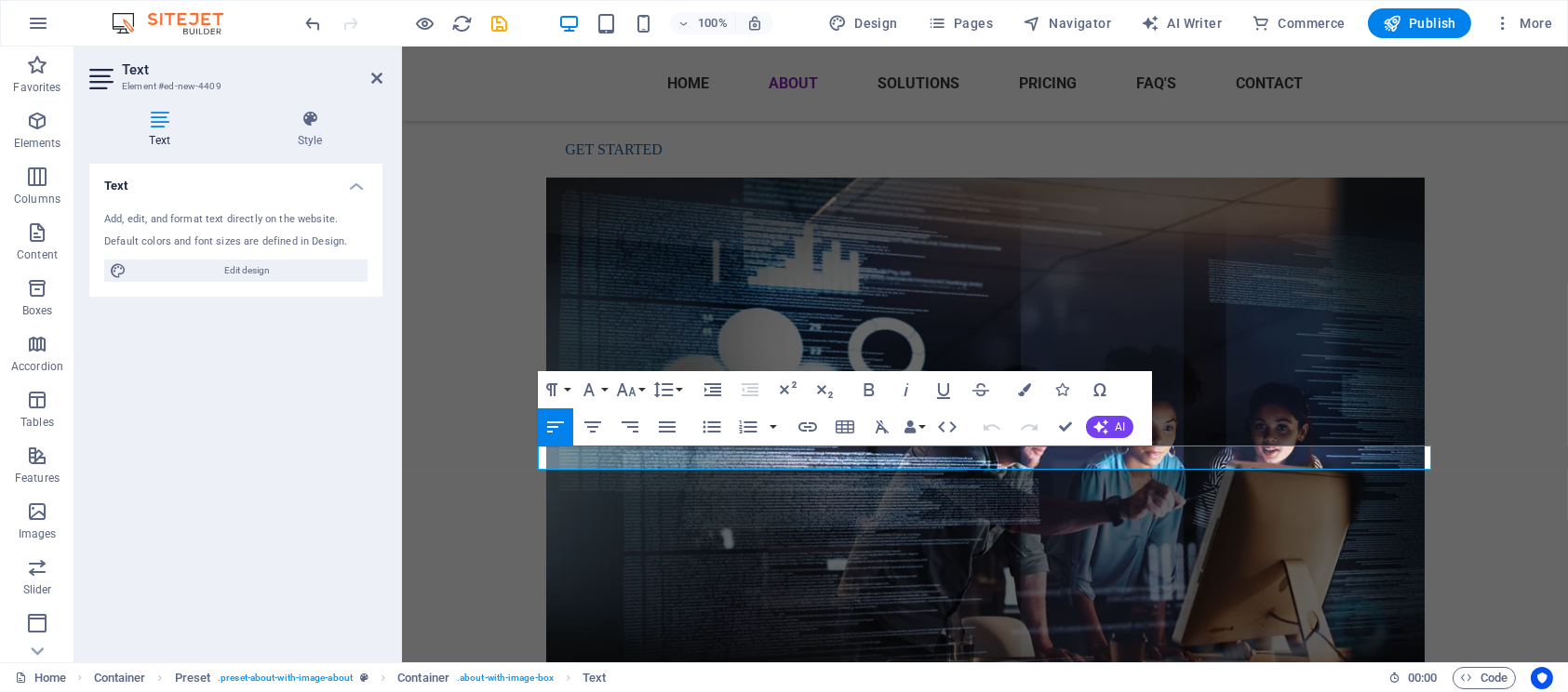 type 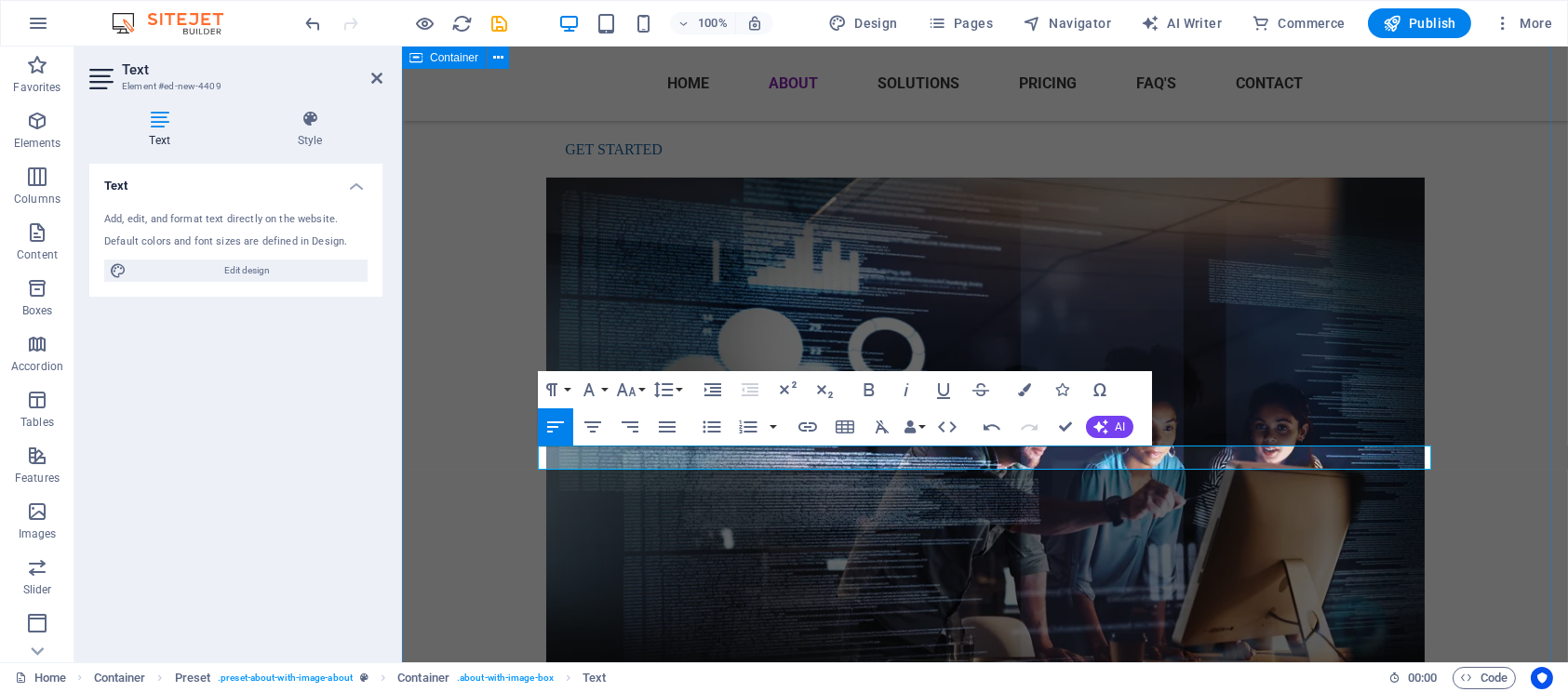 drag, startPoint x: 766, startPoint y: 453, endPoint x: 503, endPoint y: 461, distance: 263.12164 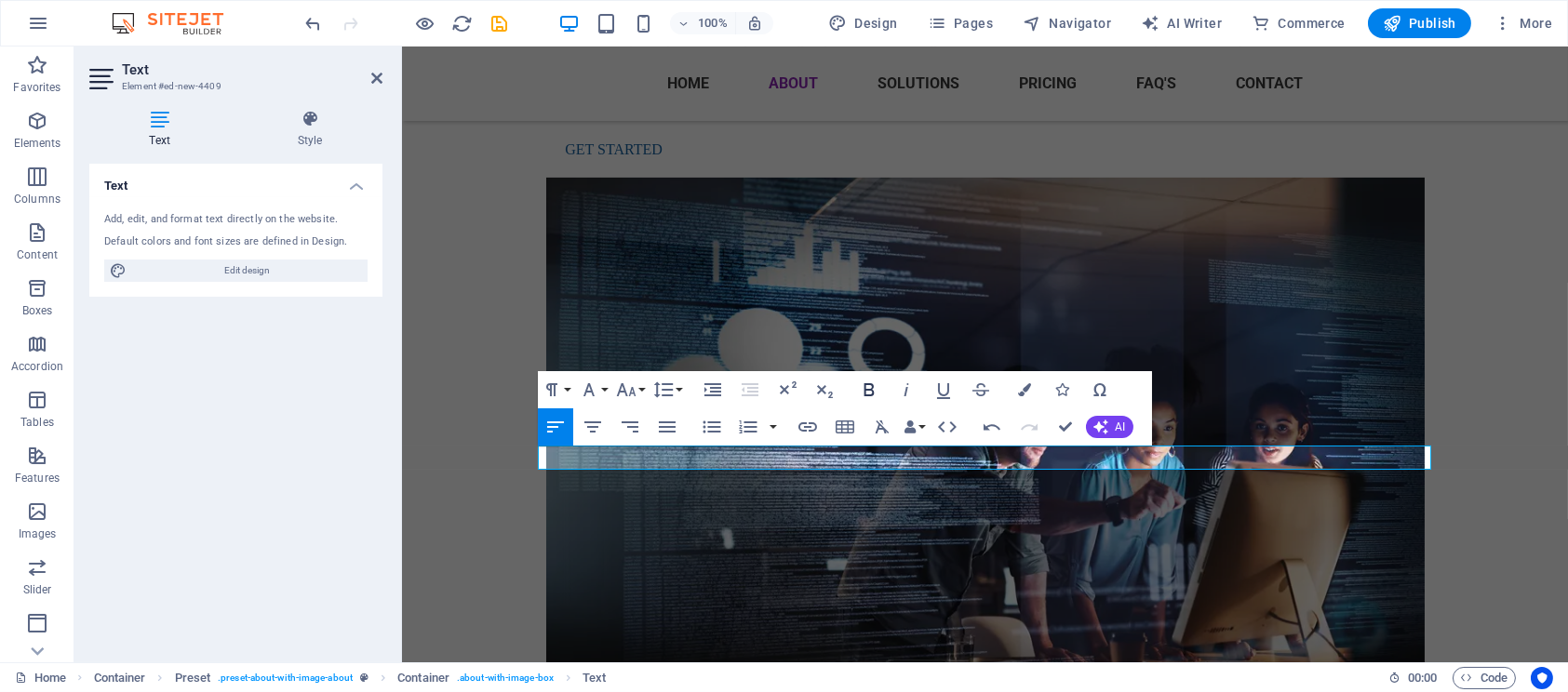 click 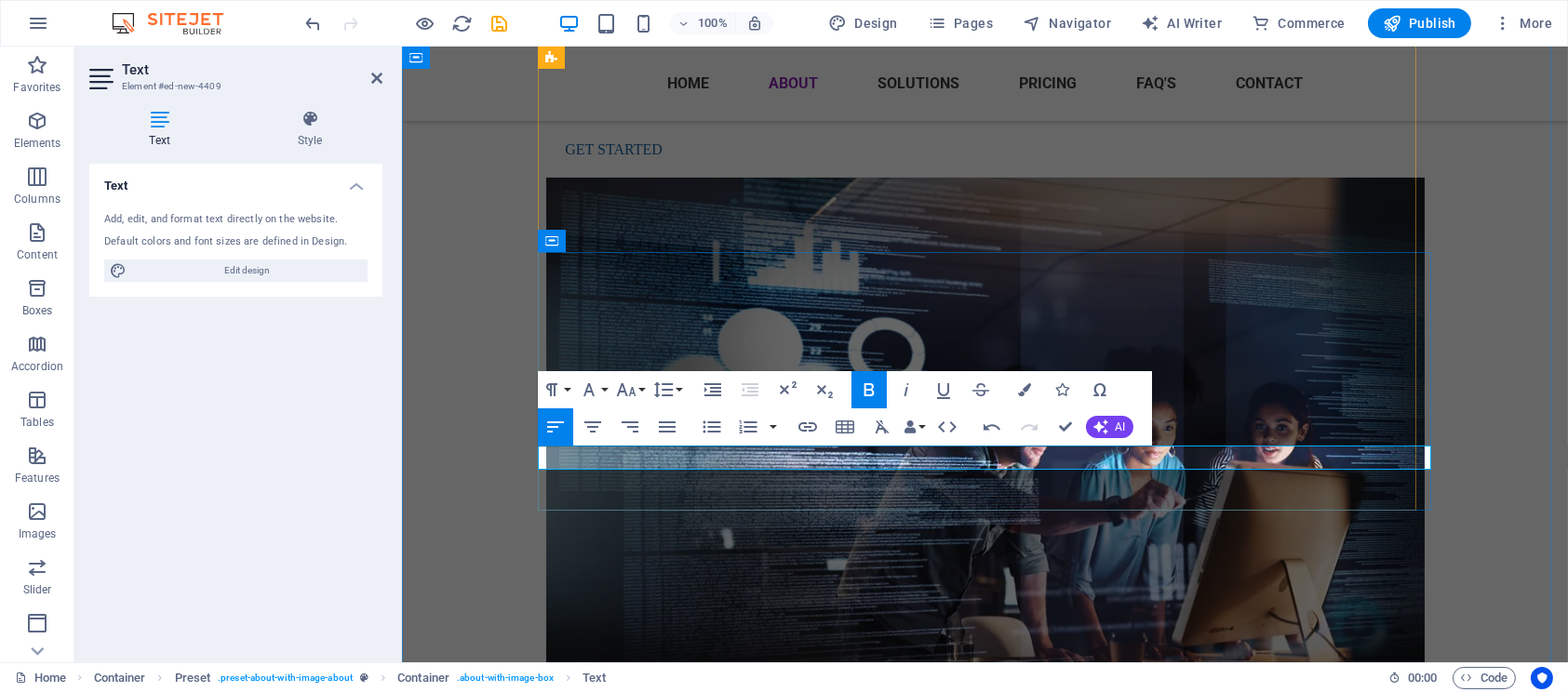 click on "Level 1 B-BBEE BWO Contributor" at bounding box center [654, 1452] 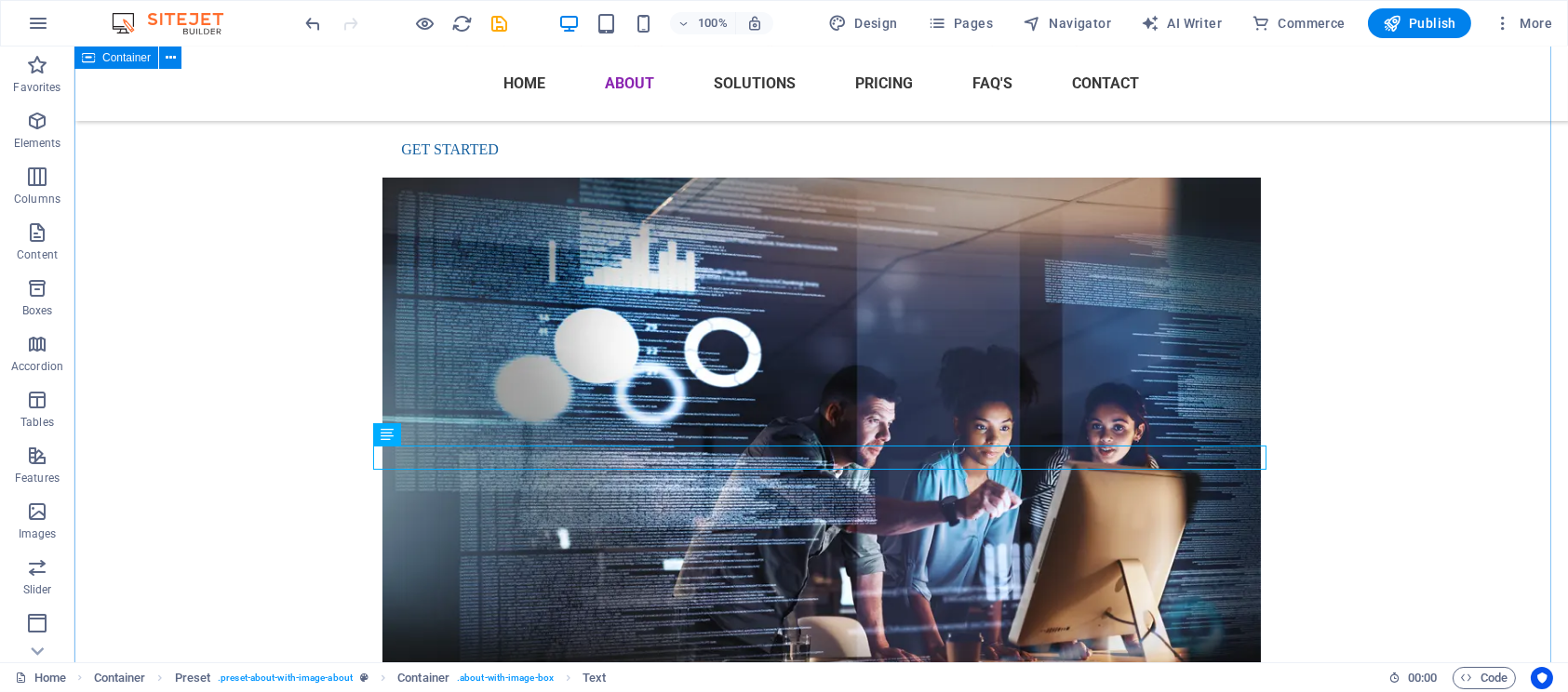 click on "Who are we? In terms of consulting and next-generation digital services, BlueCloud is an industry leader. We help our valued clients realise their digital transformation. We give clients access to an AI-first core, agile digital at scale to empower the business, and always-on learning to promote continuous improvement through the transfer of digital skills, knowledge, and ideas from our innovation ecosystem. Level 1 B-BBEE Contributor  (135% Procurement Recognition) Get in touch Application Development & Maintenance Evaluation, customisation, and integration of Enterprise systems to streamline business processes. Data Analytics Utilisation of data-driven insights to inform strategic decision-making and enhance operational efficiencies. IT Resourcing Rapid deployment of skilled Development professionals for short-term projects or specific assignments. Cloud solutions & Data Centres Cloud architecture design, development, deployment, and management tailored to your requirements. .fa-secondary{opacity:.4}" at bounding box center [821, 1959] 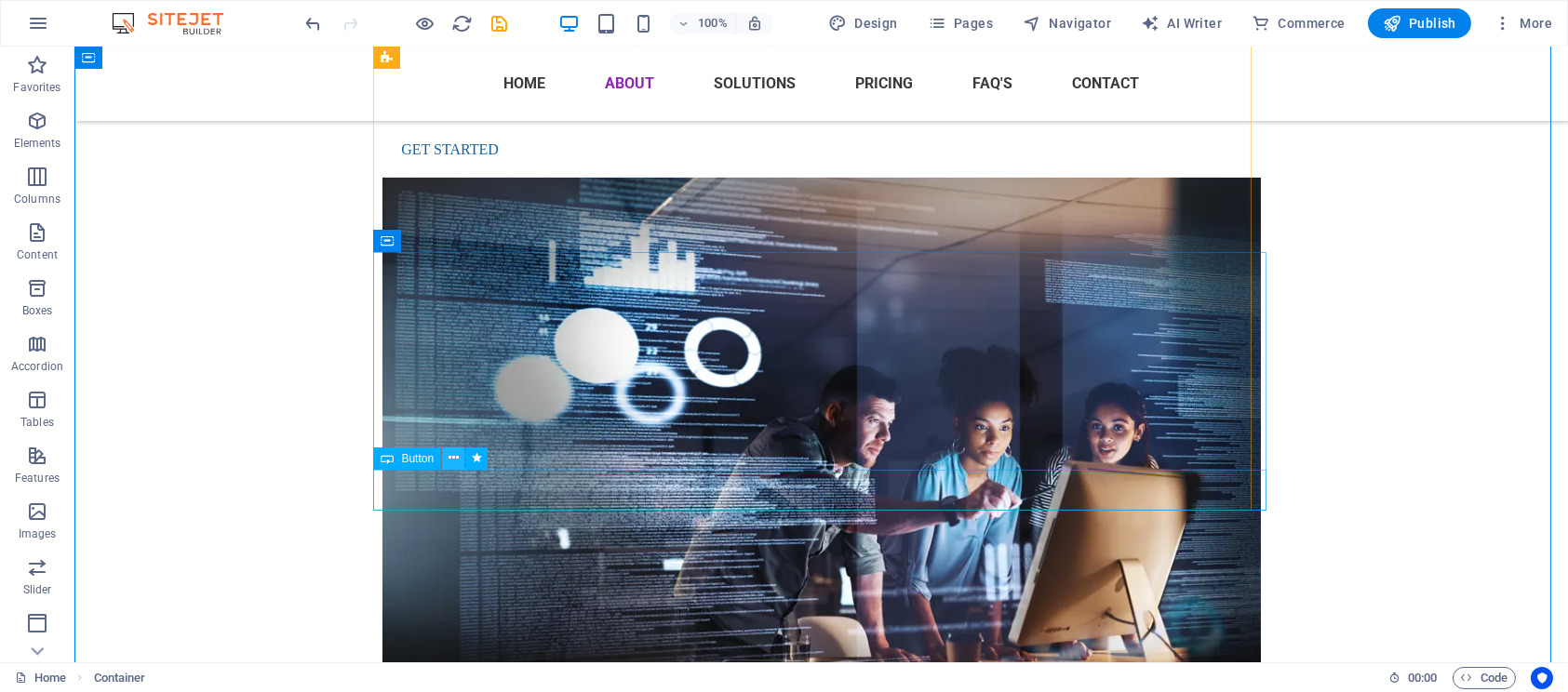 click at bounding box center (453, 458) 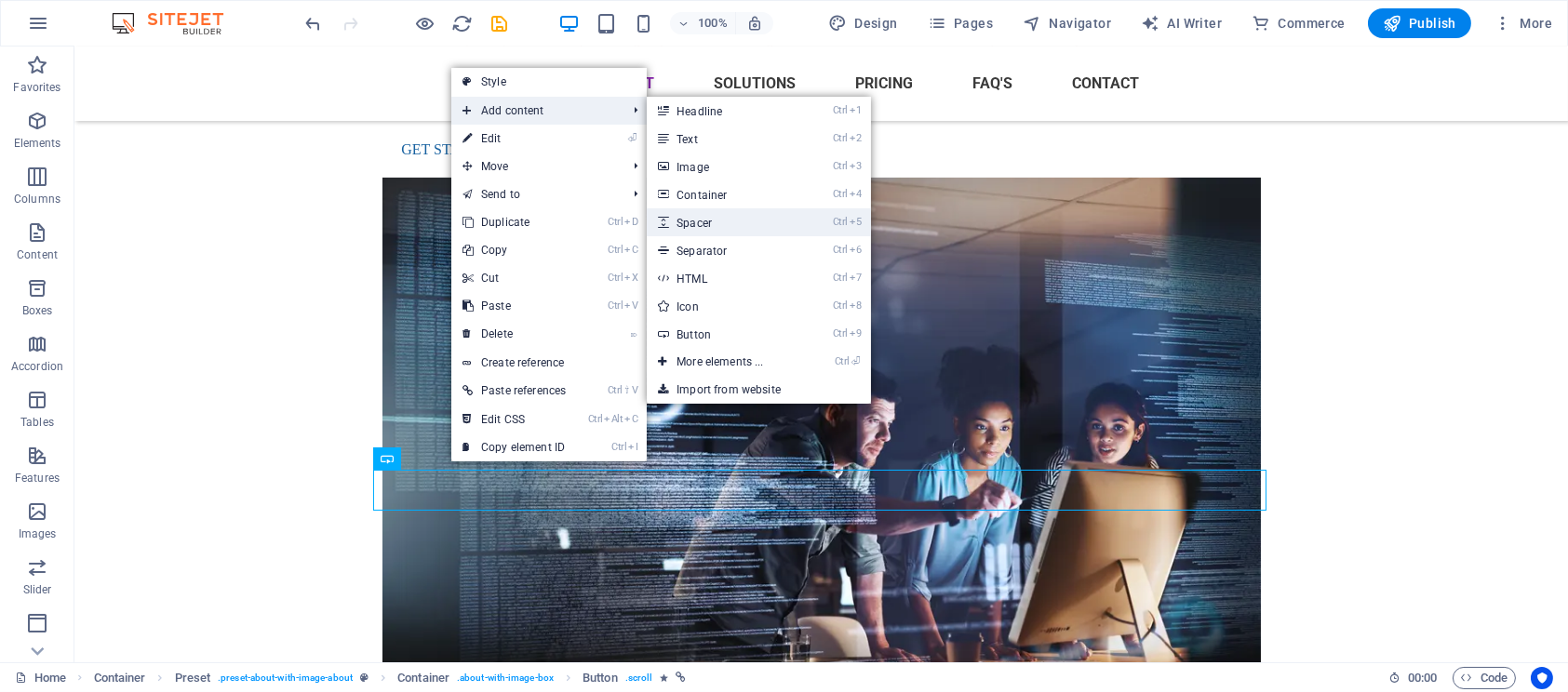 click on "Ctrl 5  Spacer" at bounding box center [723, 222] 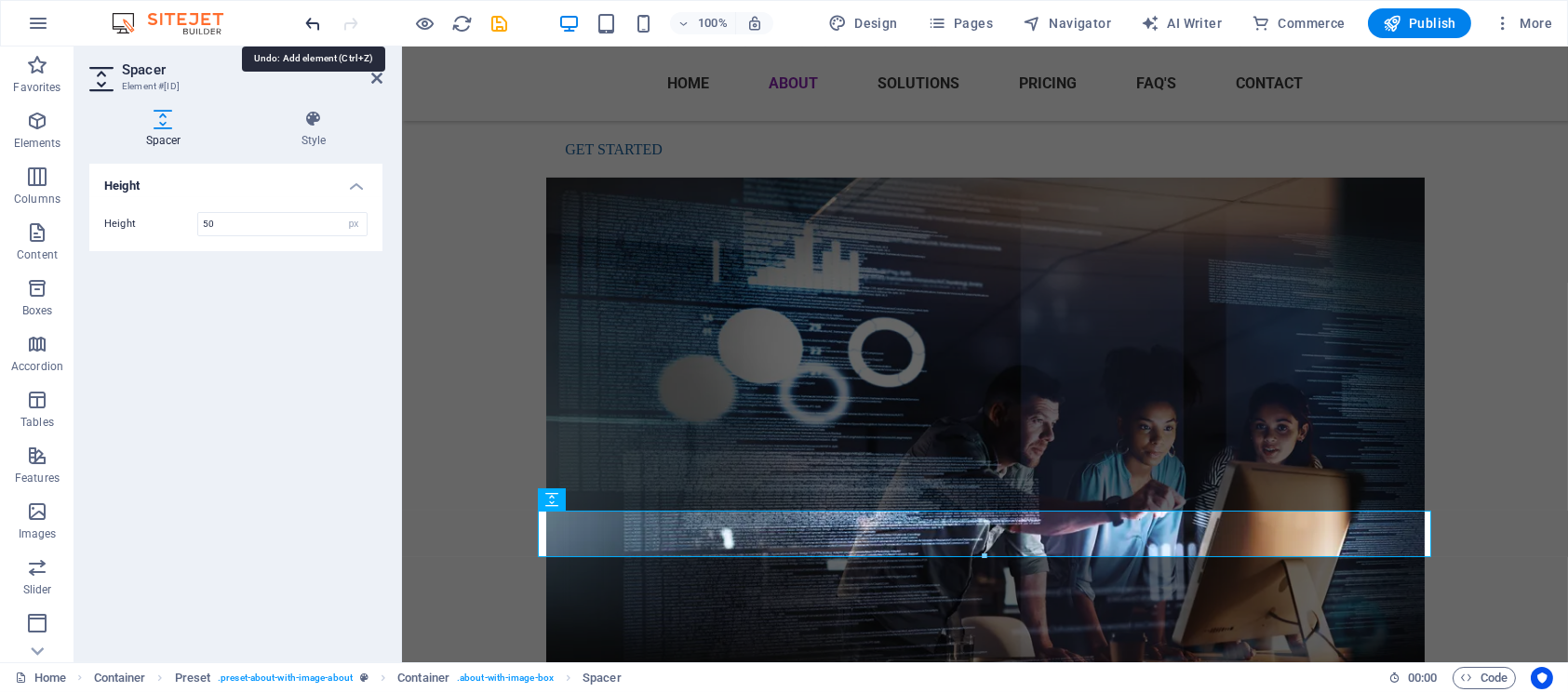 click at bounding box center (314, 23) 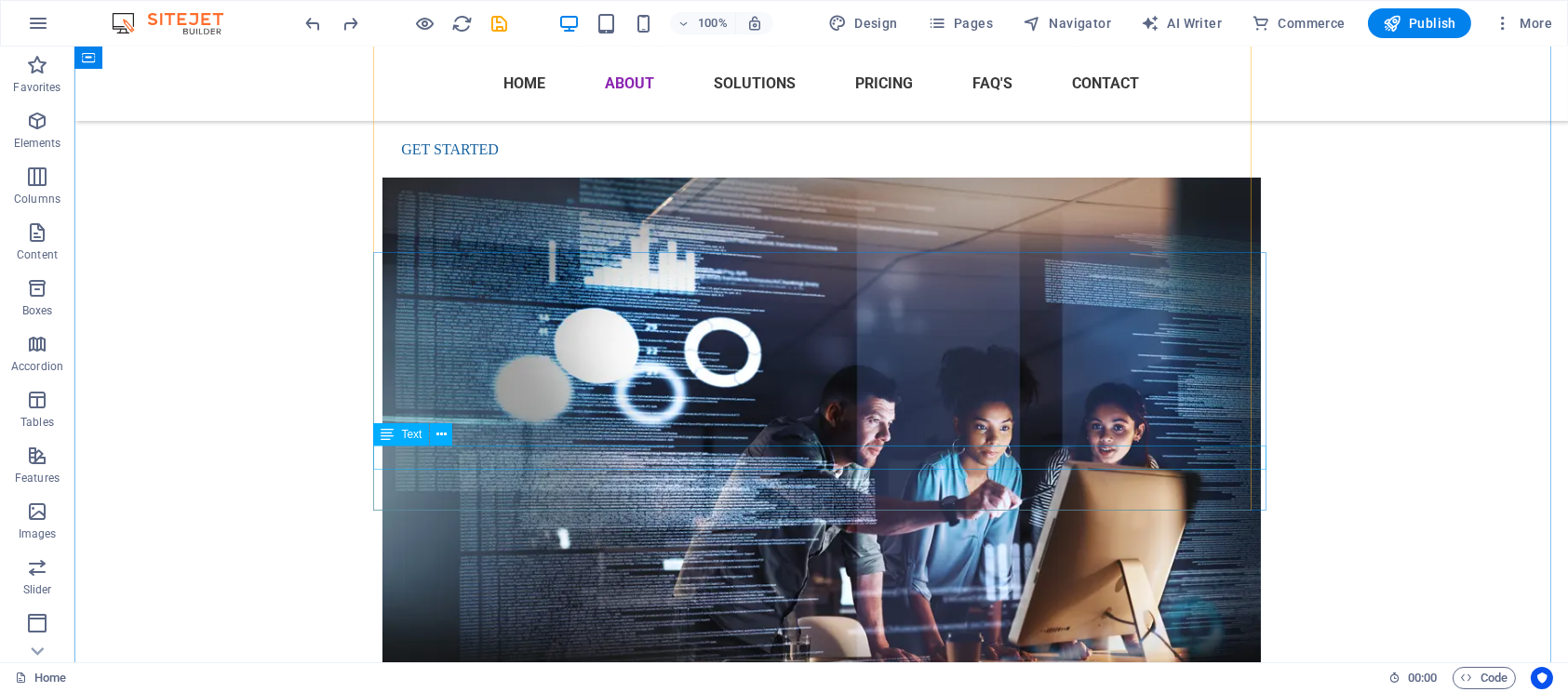 click on "Level 1 B-BBEE Contributor  (135% Procurement Recognition)" at bounding box center (822, 1453) 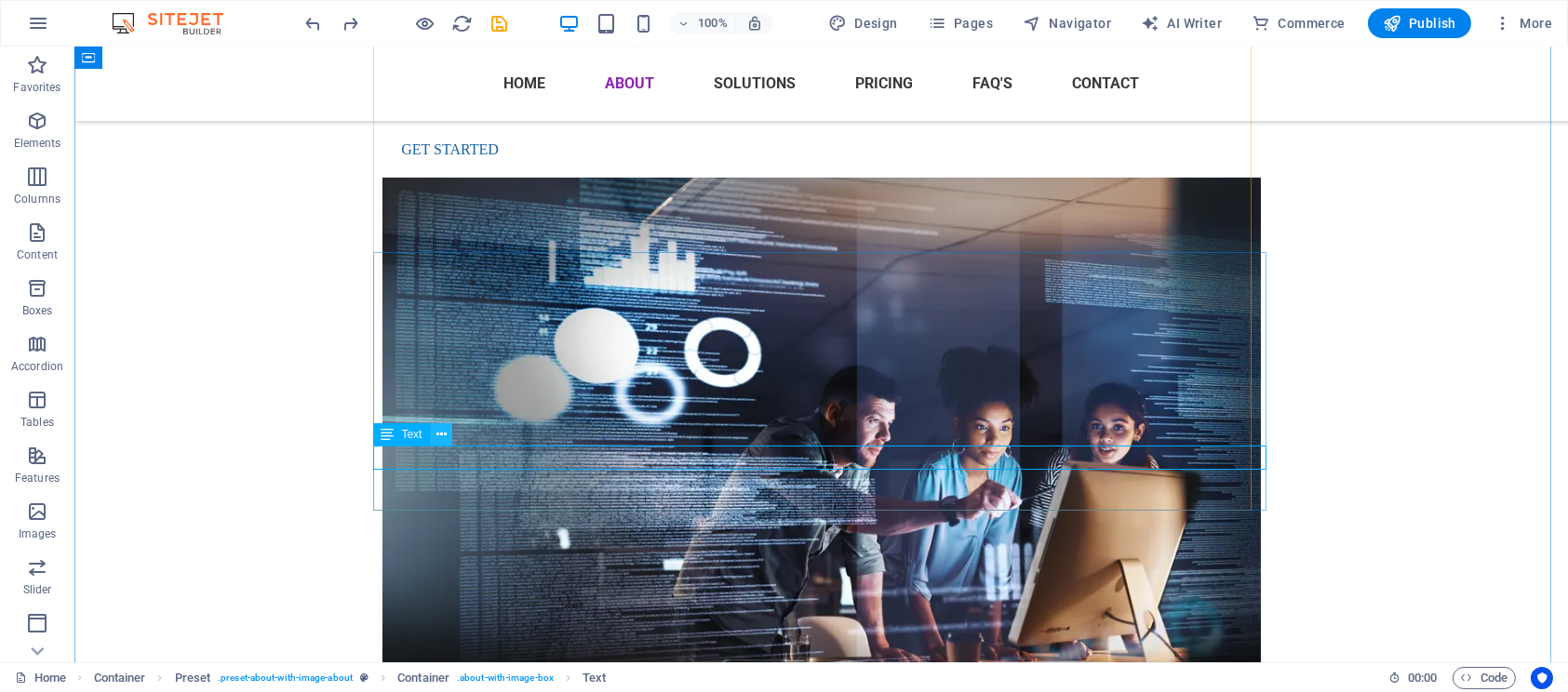 click at bounding box center [441, 434] 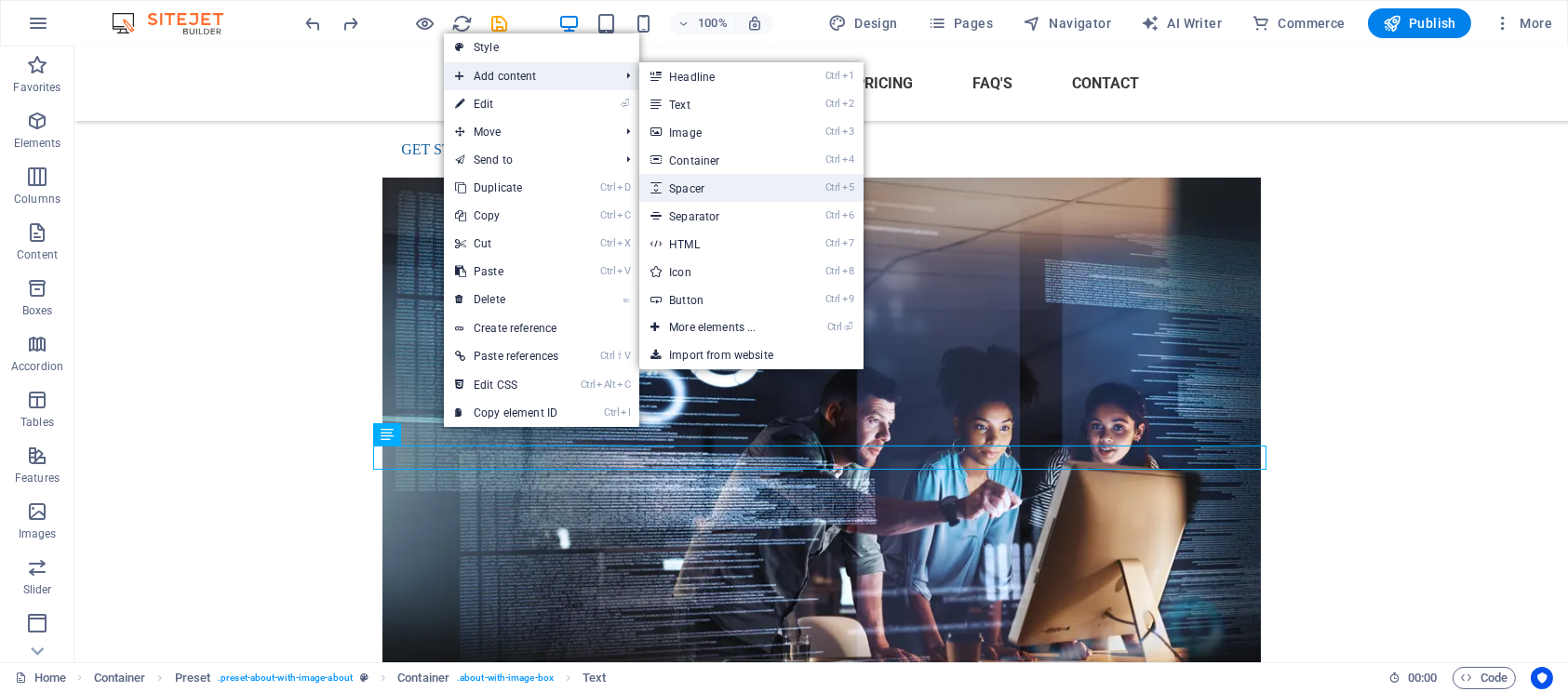 click on "Ctrl 5  Spacer" at bounding box center (716, 188) 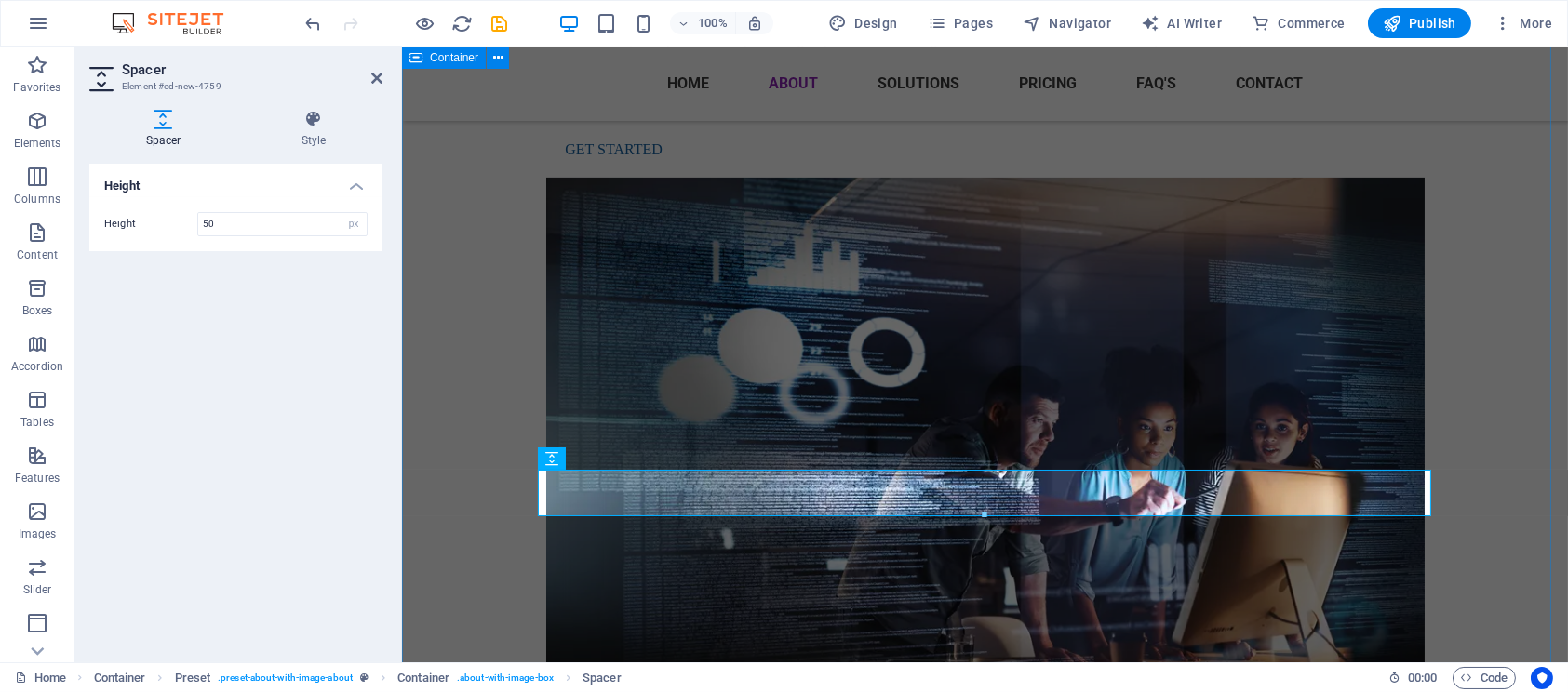 click on "Who are we? In terms of consulting and next-generation digital services, BlueCloud is an industry leader. We help our valued clients realise their digital transformation. We give clients access to an AI-first core, agile digital at scale to empower the business, and always-on learning to promote continuous improvement through the transfer of digital skills, knowledge, and ideas from our innovation ecosystem. Level 1 B-BBEE Contributor  (135% Procurement Recognition) Get in touch Application Development & Maintenance Evaluation, customisation, and integration of Enterprise systems to streamline business processes. Data Analytics Utilisation of data-driven insights to inform strategic decision-making and enhance operational efficiencies. IT Resourcing Rapid deployment of skilled Development professionals for short-term projects or specific assignments. Cloud solutions & Data Centres Cloud architecture design, development, deployment, and management tailored to your requirements. .fa-secondary{opacity:.4}" at bounding box center (984, 1982) 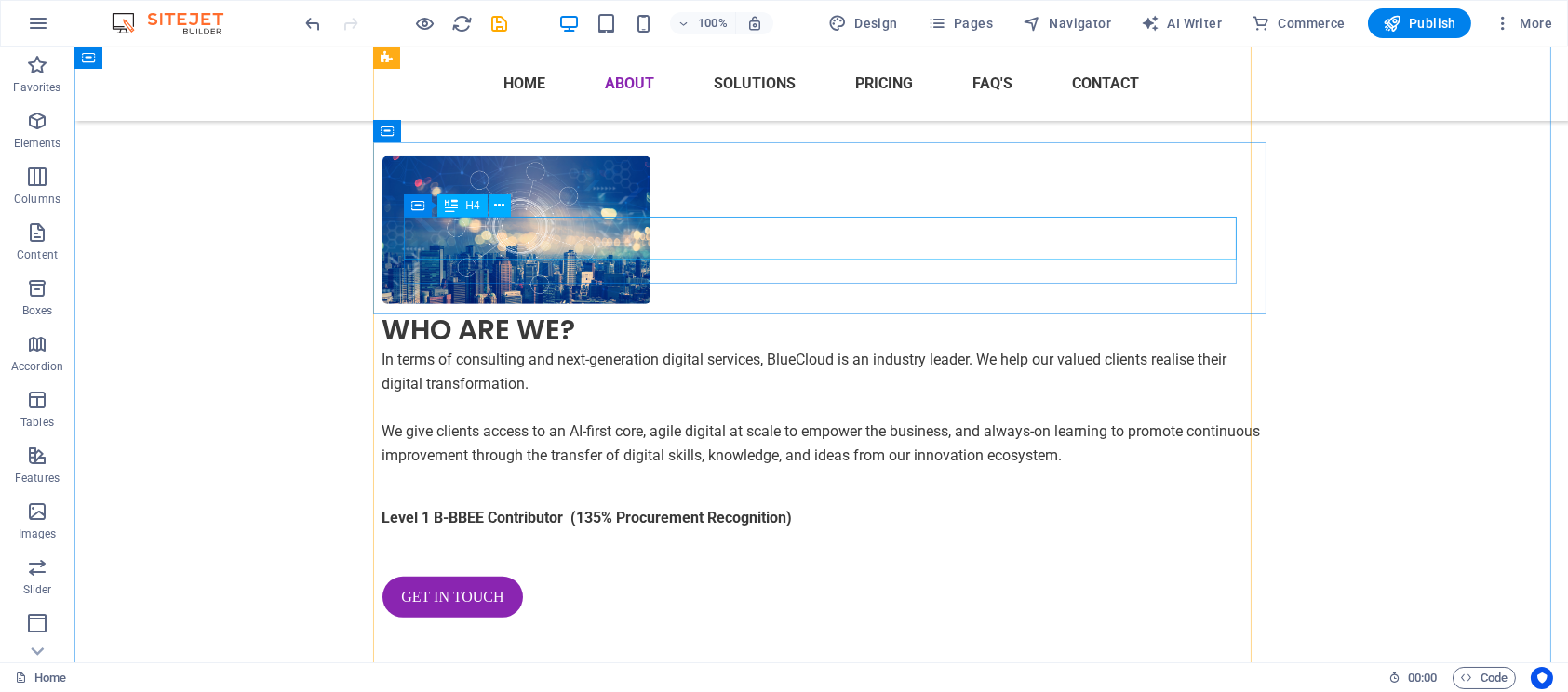 scroll, scrollTop: 2674, scrollLeft: 0, axis: vertical 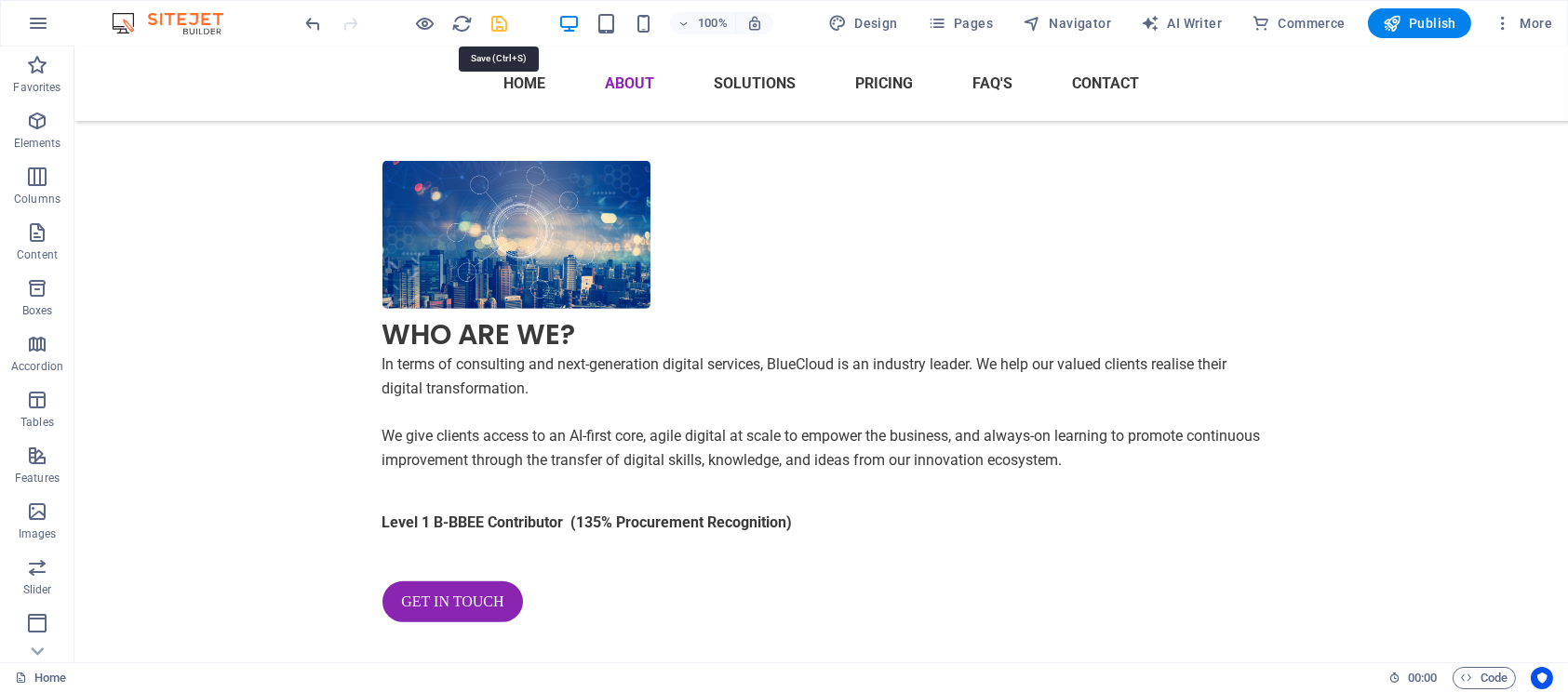 click at bounding box center (500, 23) 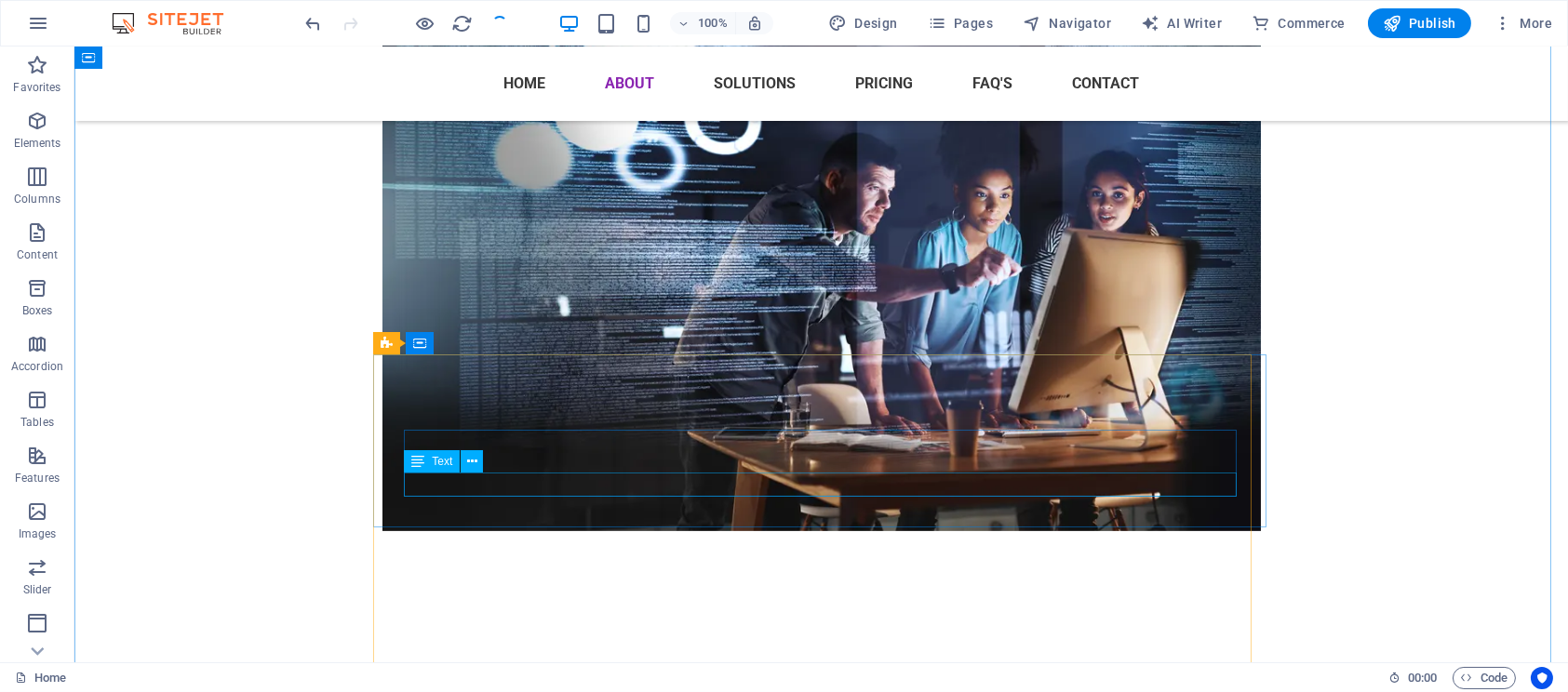 scroll, scrollTop: 1860, scrollLeft: 0, axis: vertical 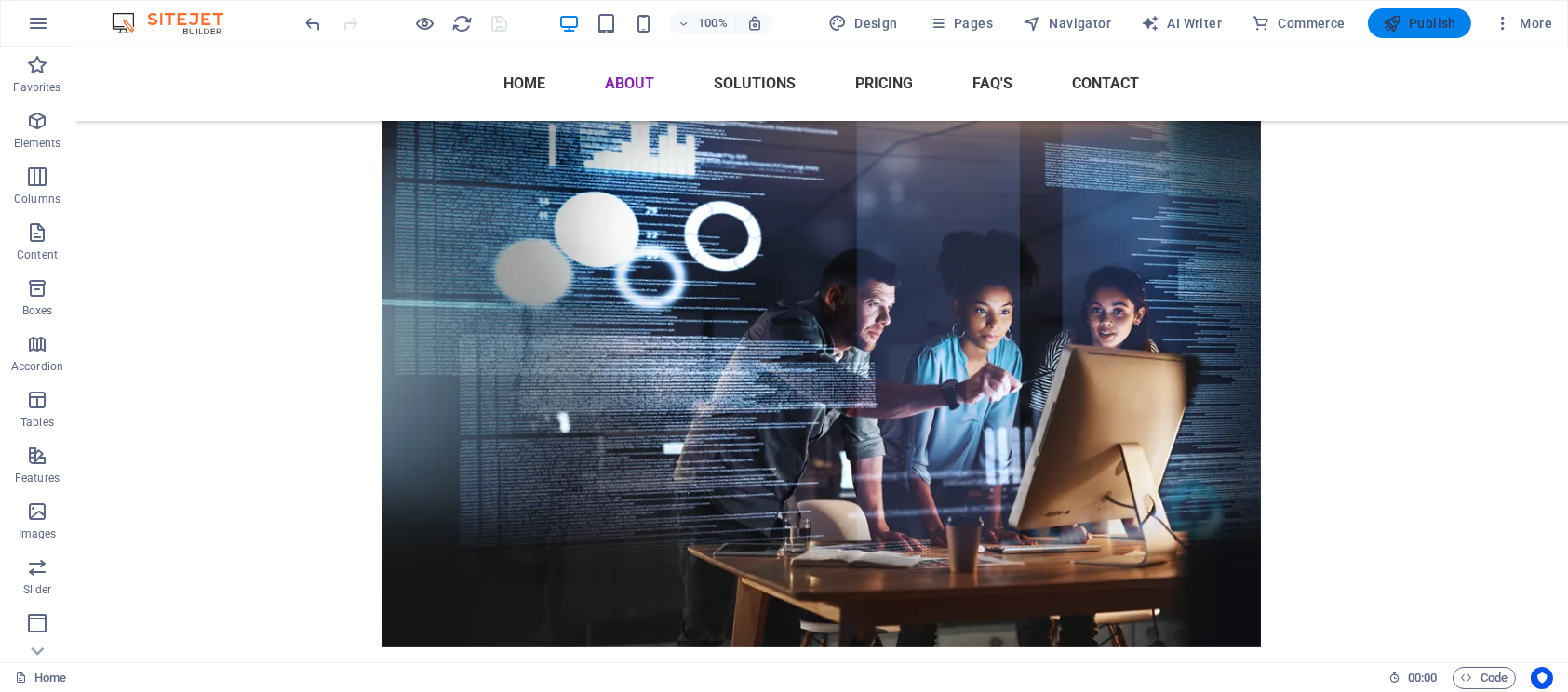 click on "Publish" at bounding box center (1419, 23) 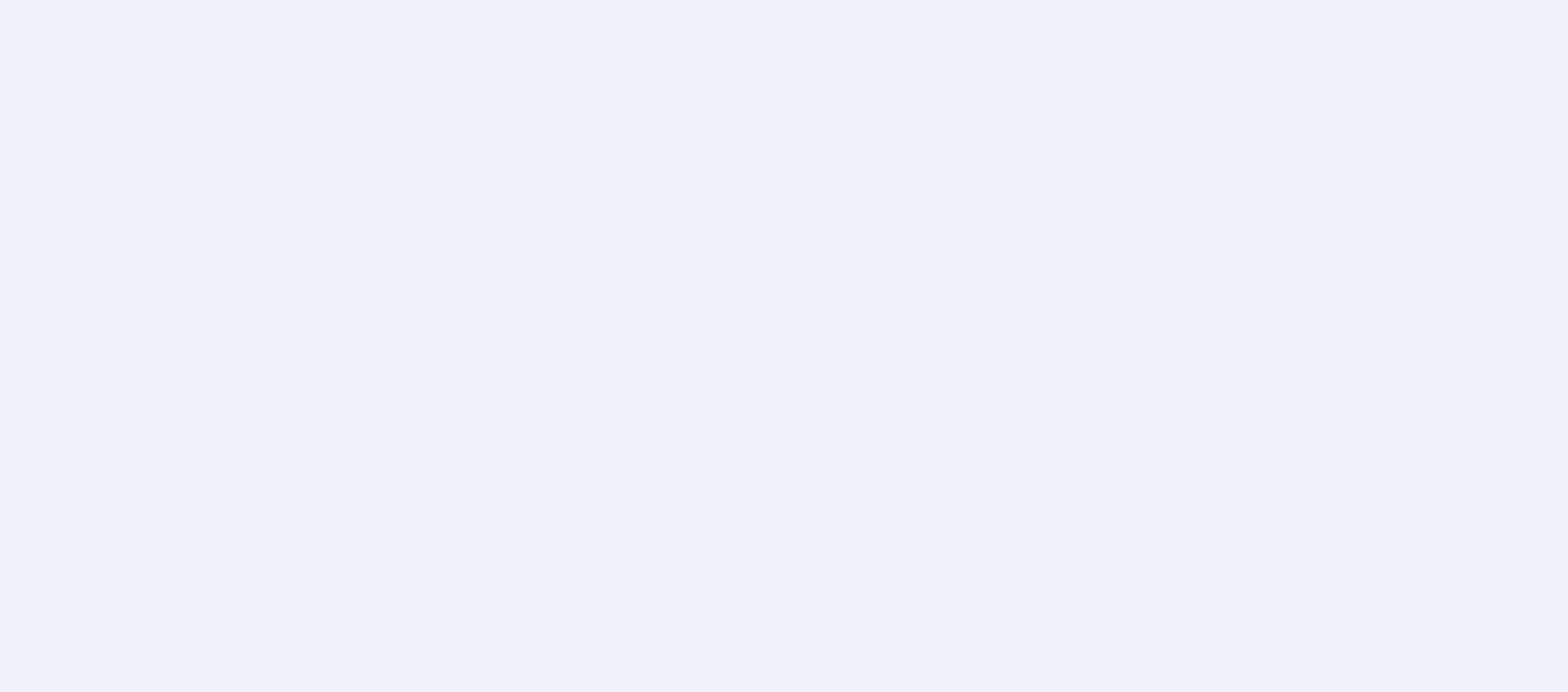 scroll, scrollTop: 0, scrollLeft: 0, axis: both 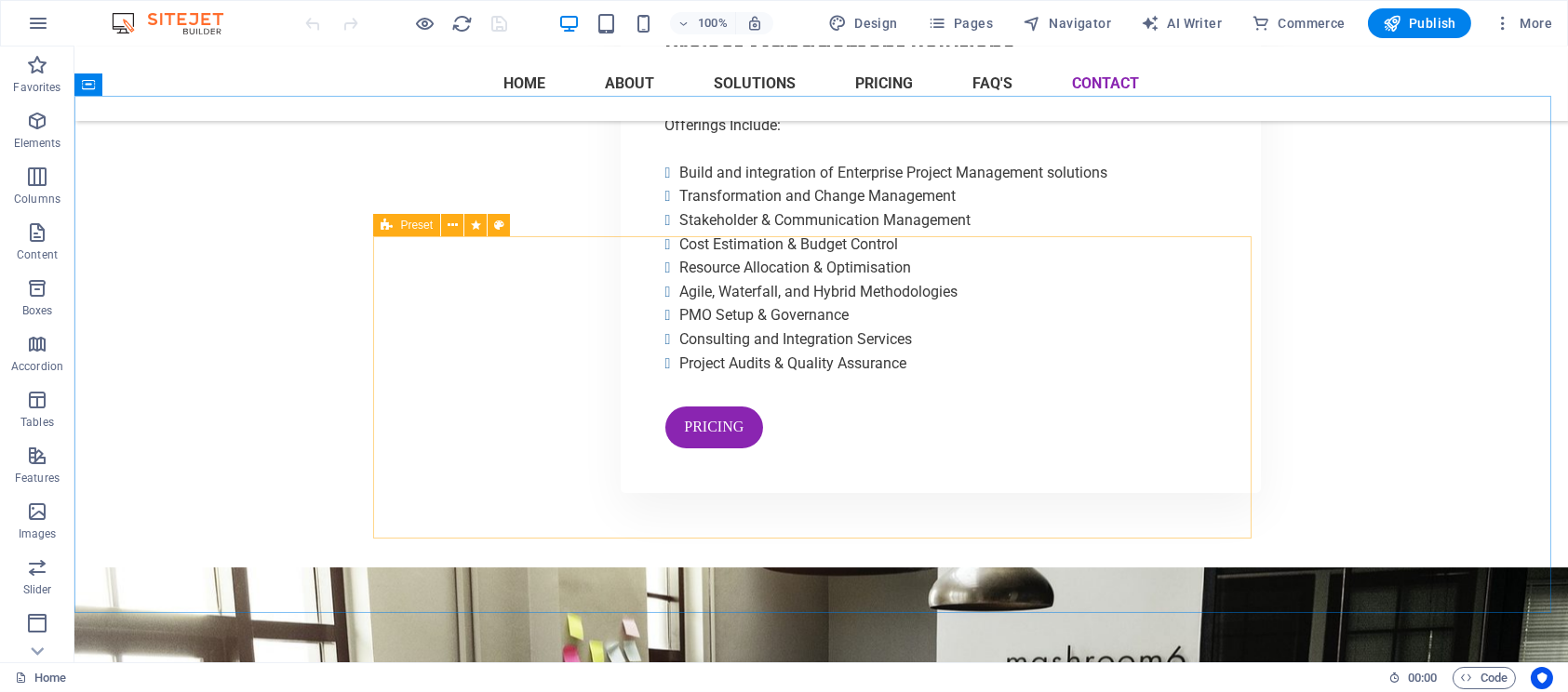 click at bounding box center [386, 225] 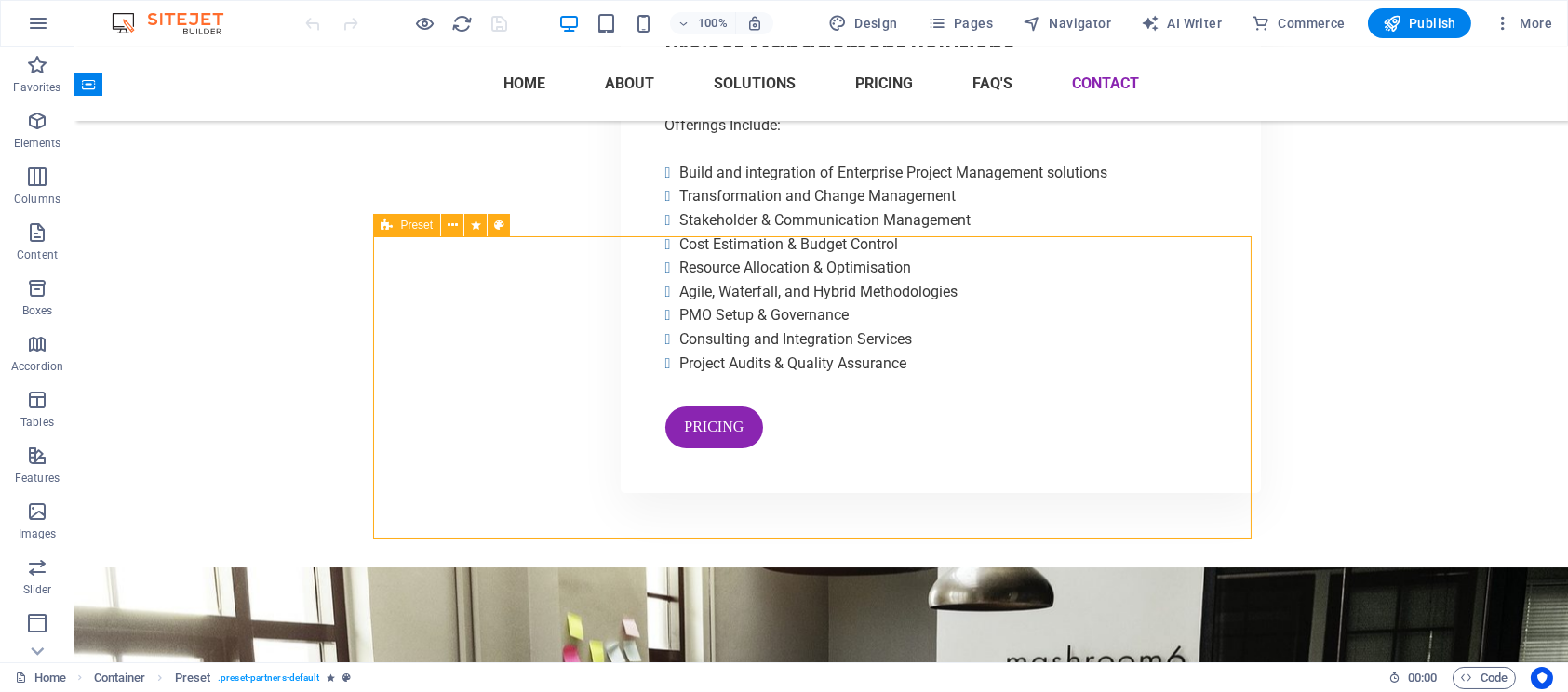 click at bounding box center [386, 225] 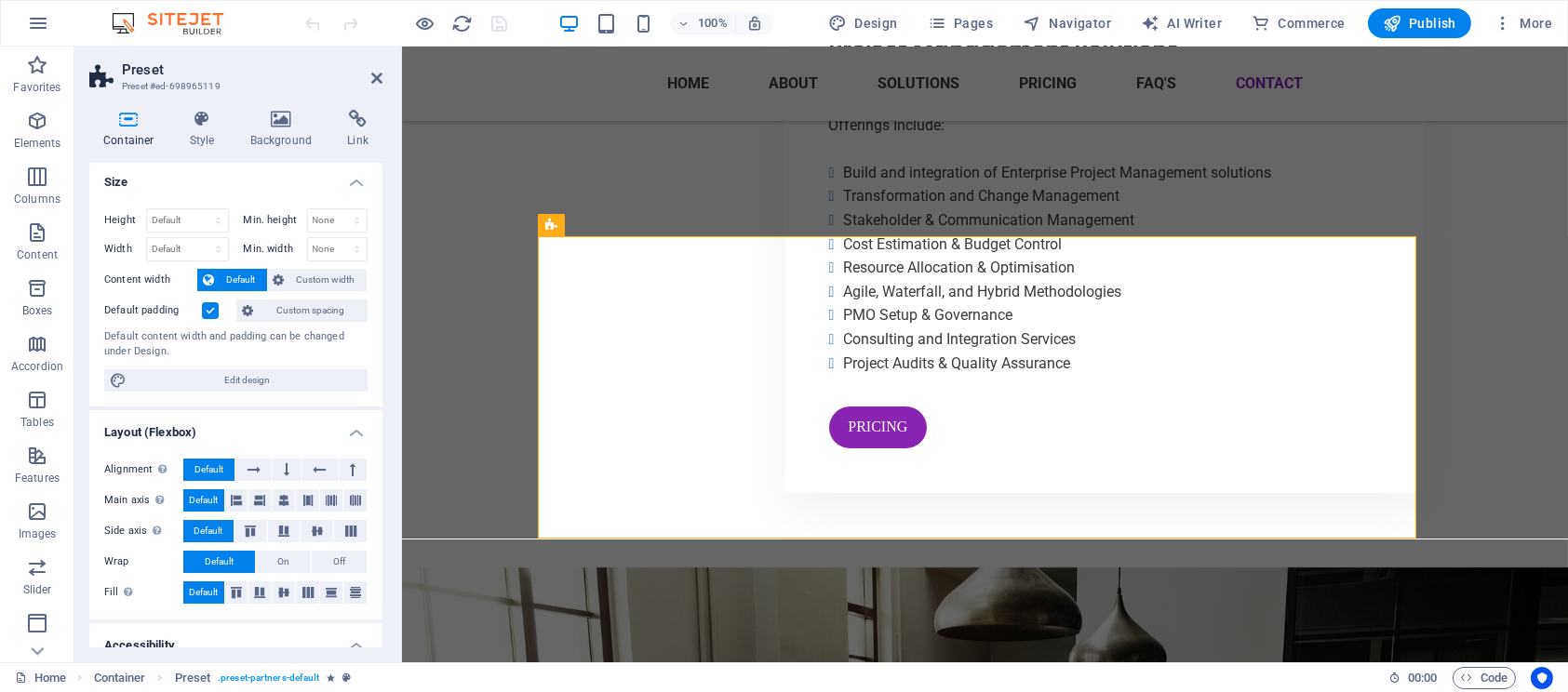 scroll, scrollTop: 0, scrollLeft: 0, axis: both 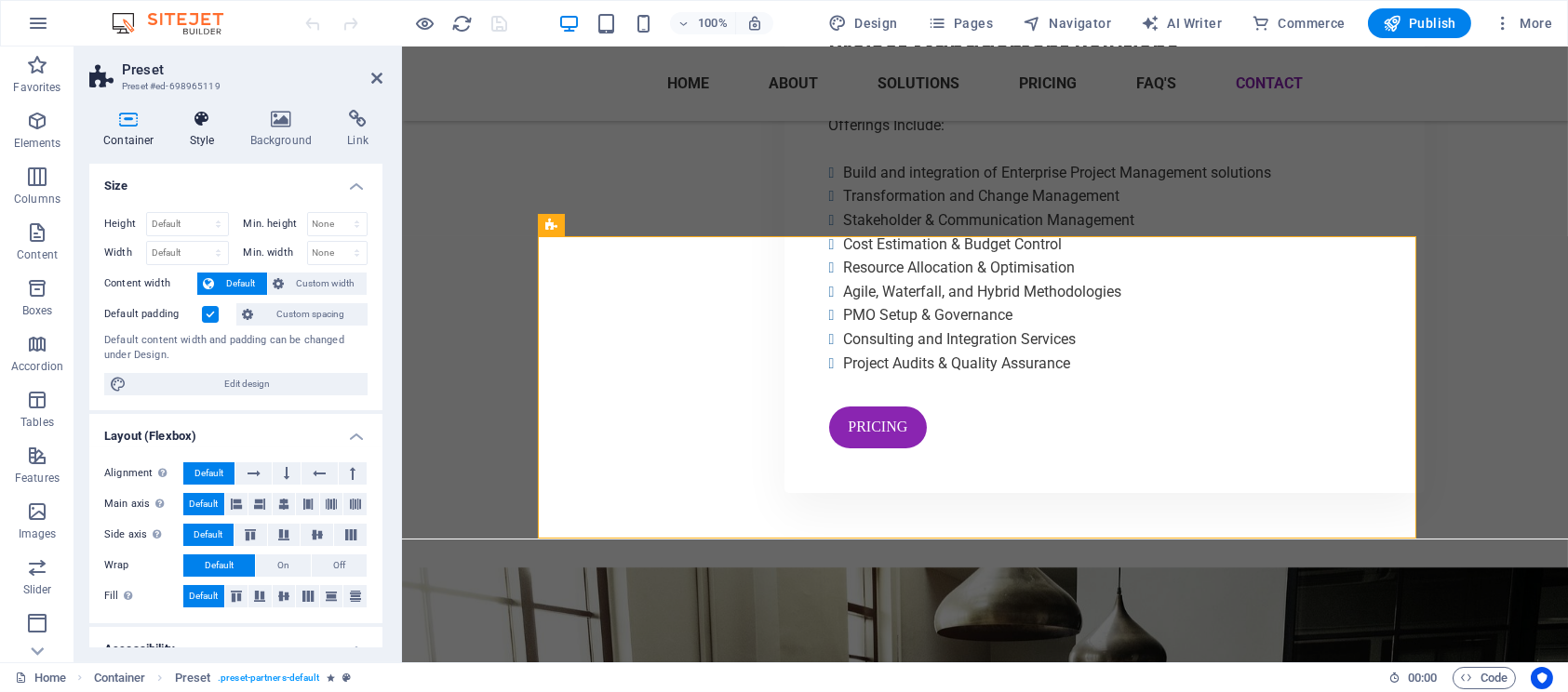 click at bounding box center (202, 119) 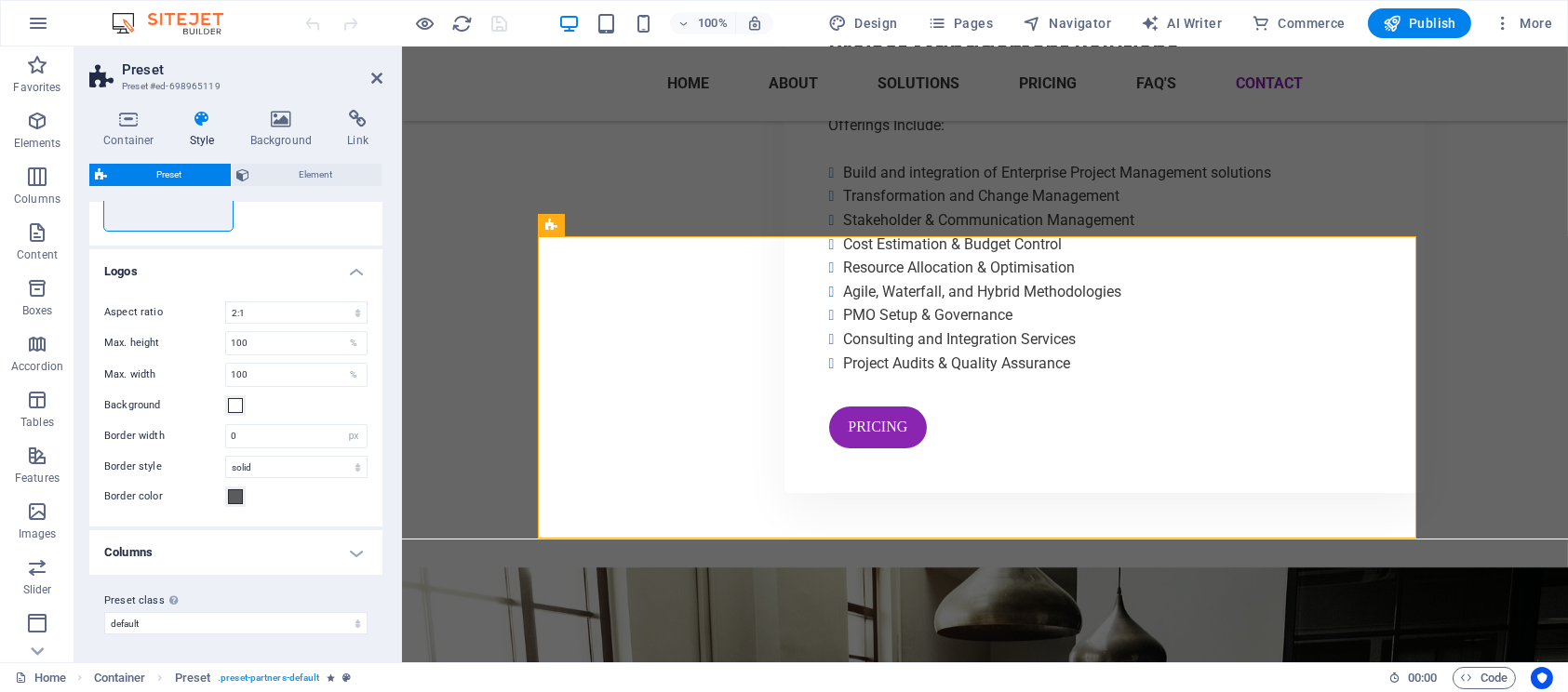 scroll, scrollTop: 0, scrollLeft: 0, axis: both 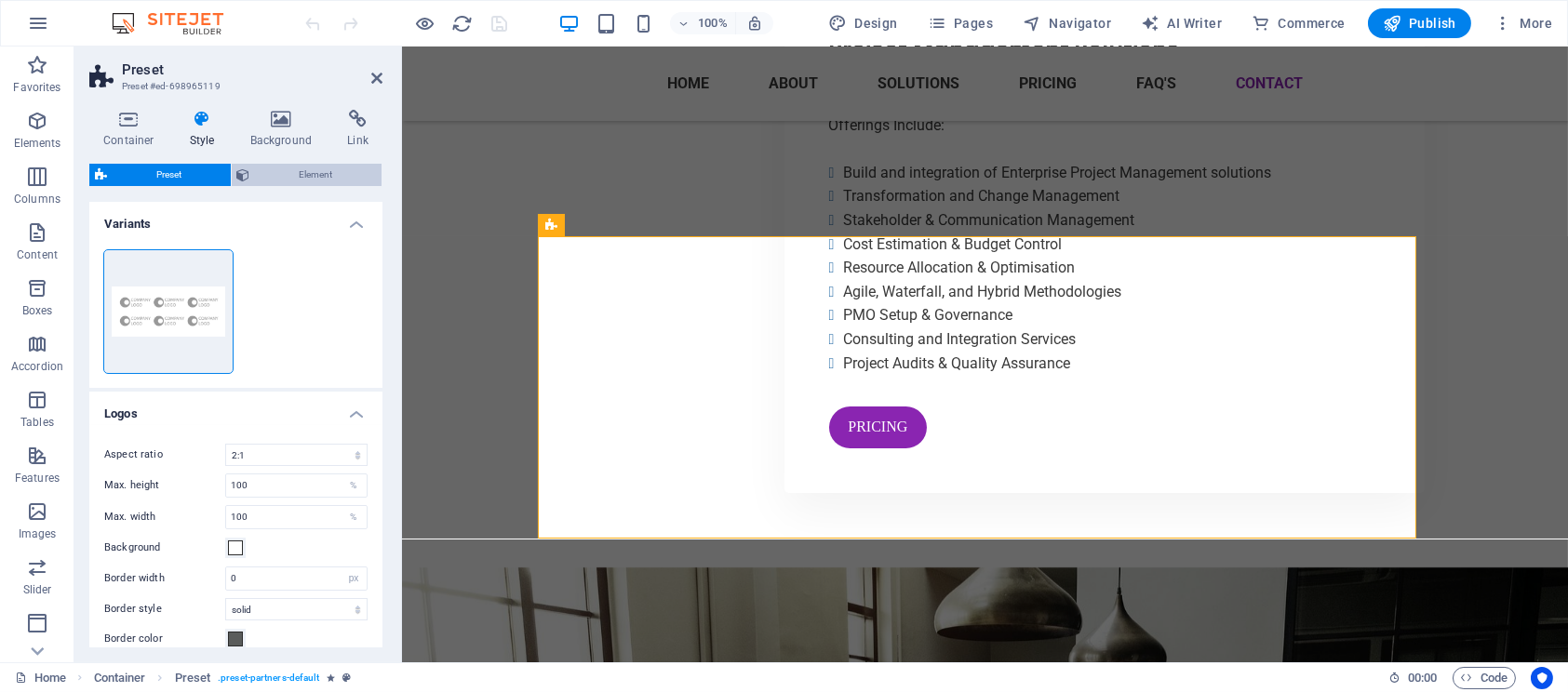 click on "Element" at bounding box center (316, 175) 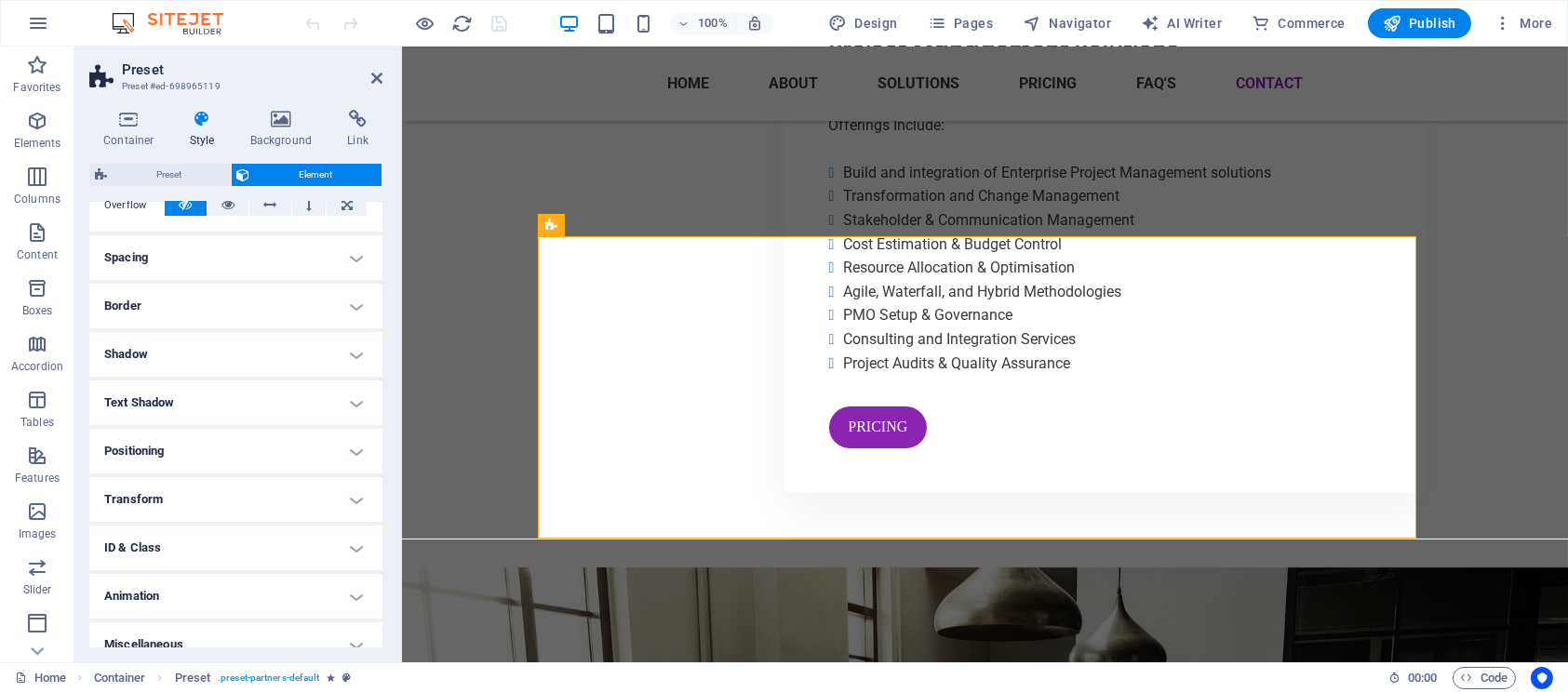scroll, scrollTop: 339, scrollLeft: 0, axis: vertical 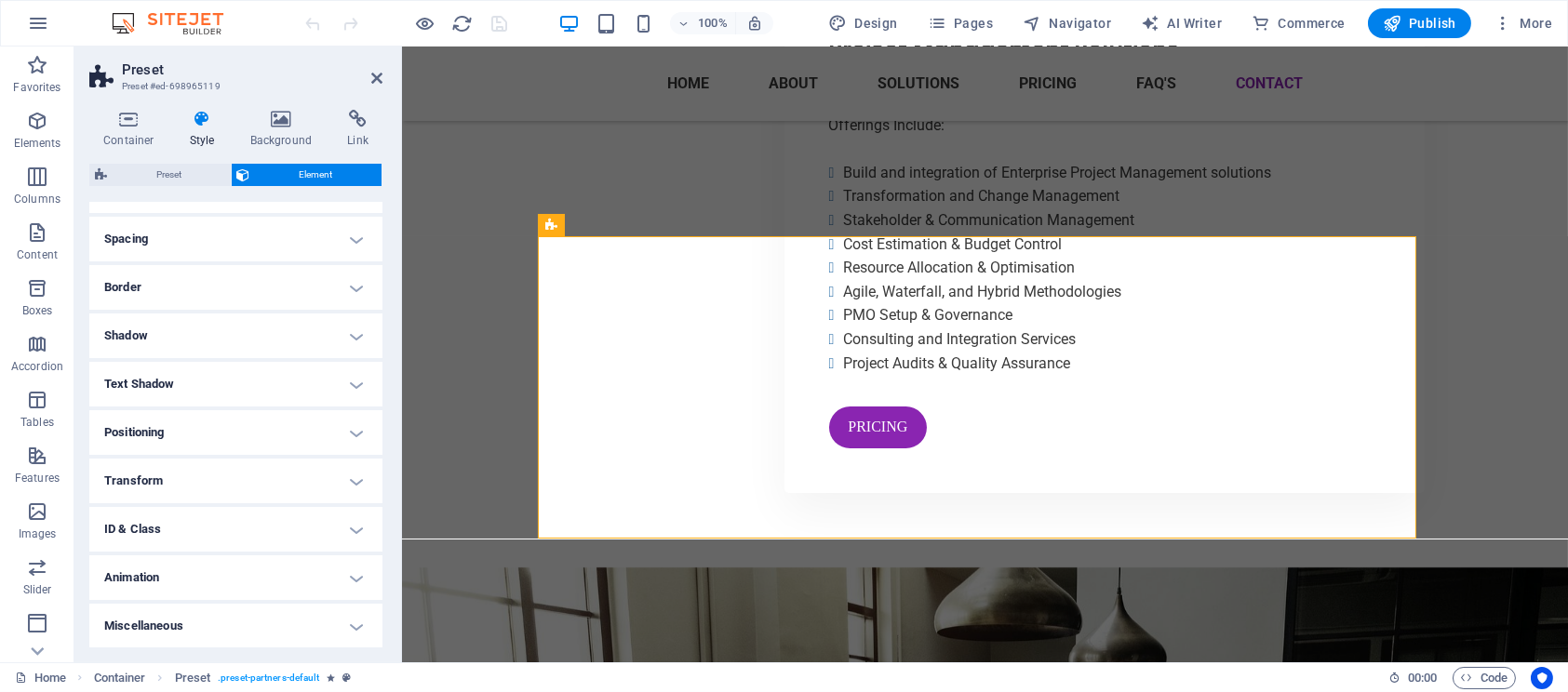 click on "Animation" at bounding box center (235, 578) 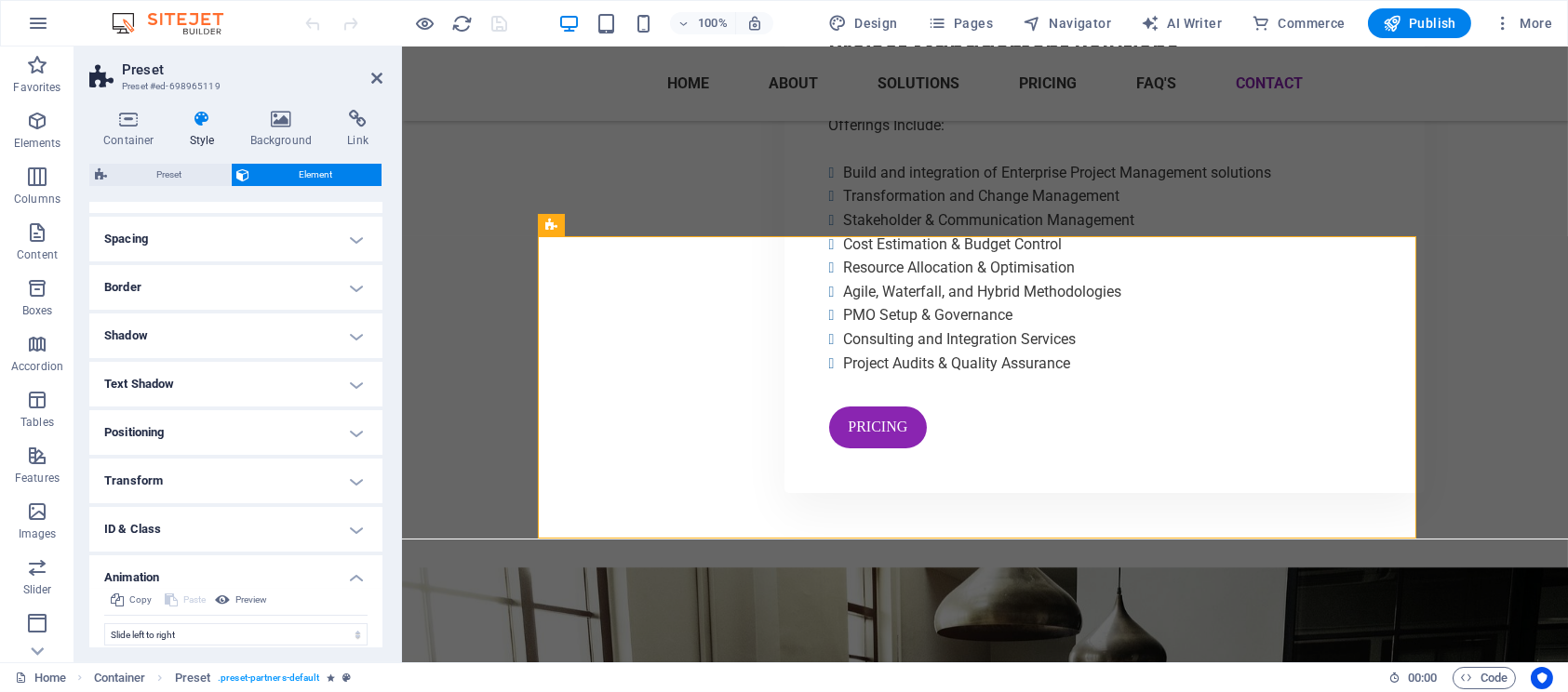 scroll, scrollTop: 531, scrollLeft: 0, axis: vertical 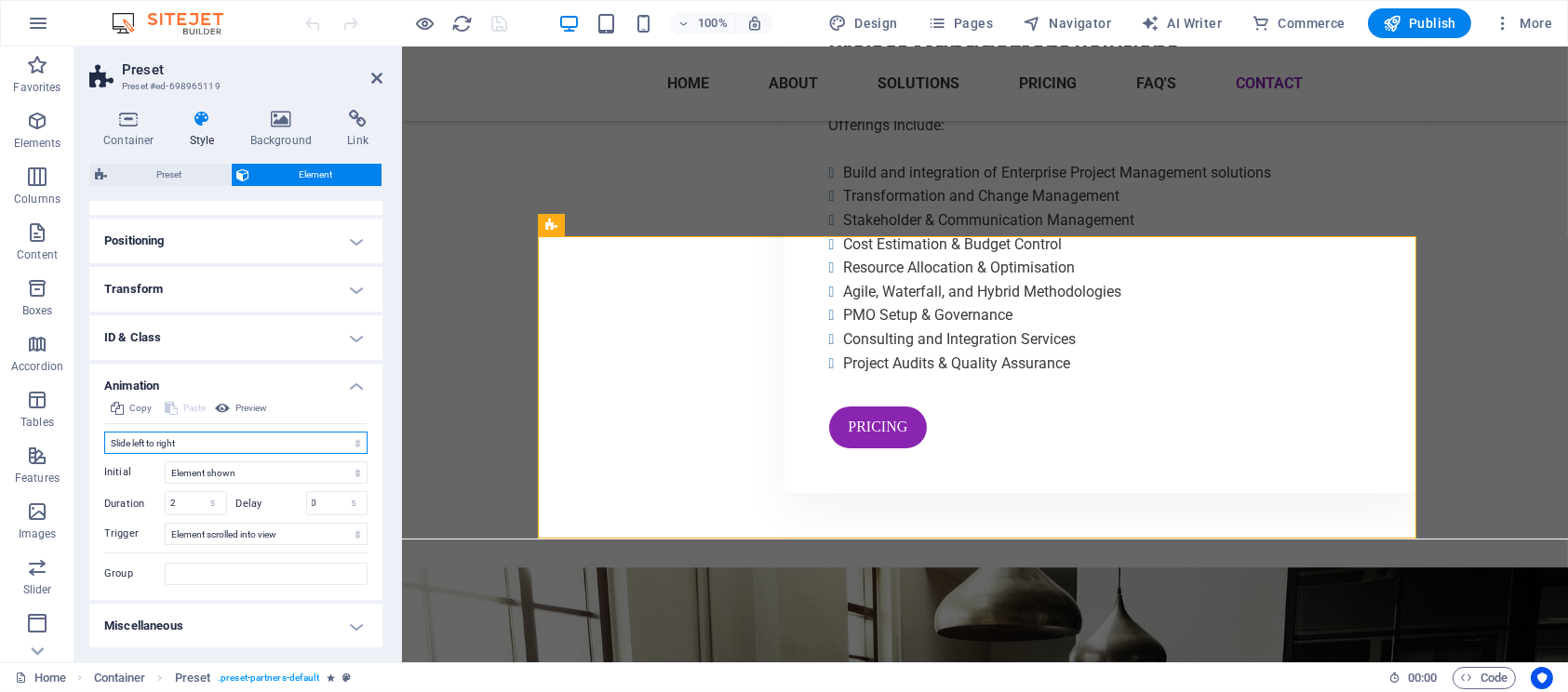 click on "Don't animate Show / Hide Slide up/down Zoom in/out Slide left to right Slide right to left Slide top to bottom Slide bottom to top Pulse Blink Open as overlay" at bounding box center (235, 443) 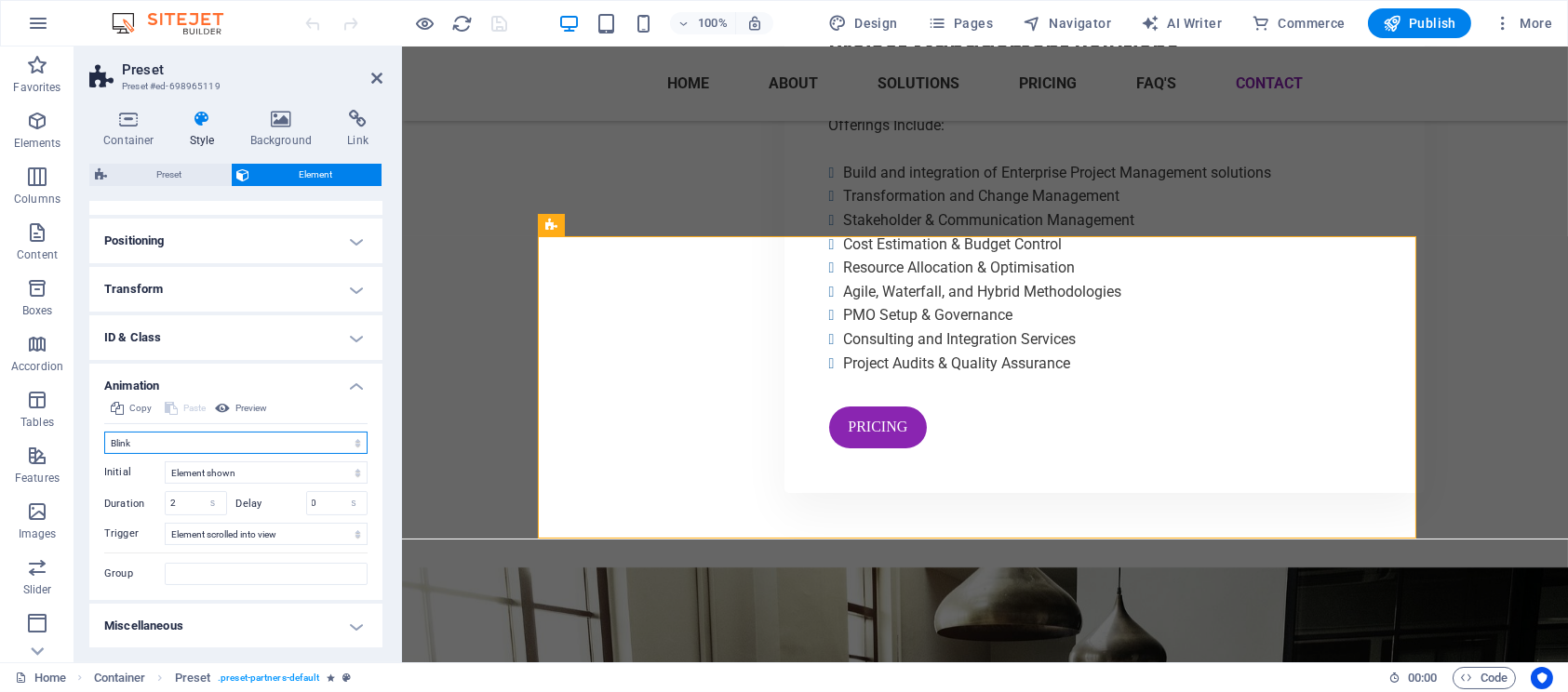 click on "Don't animate Show / Hide Slide up/down Zoom in/out Slide left to right Slide right to left Slide top to bottom Slide bottom to top Pulse Blink Open as overlay" at bounding box center (235, 443) 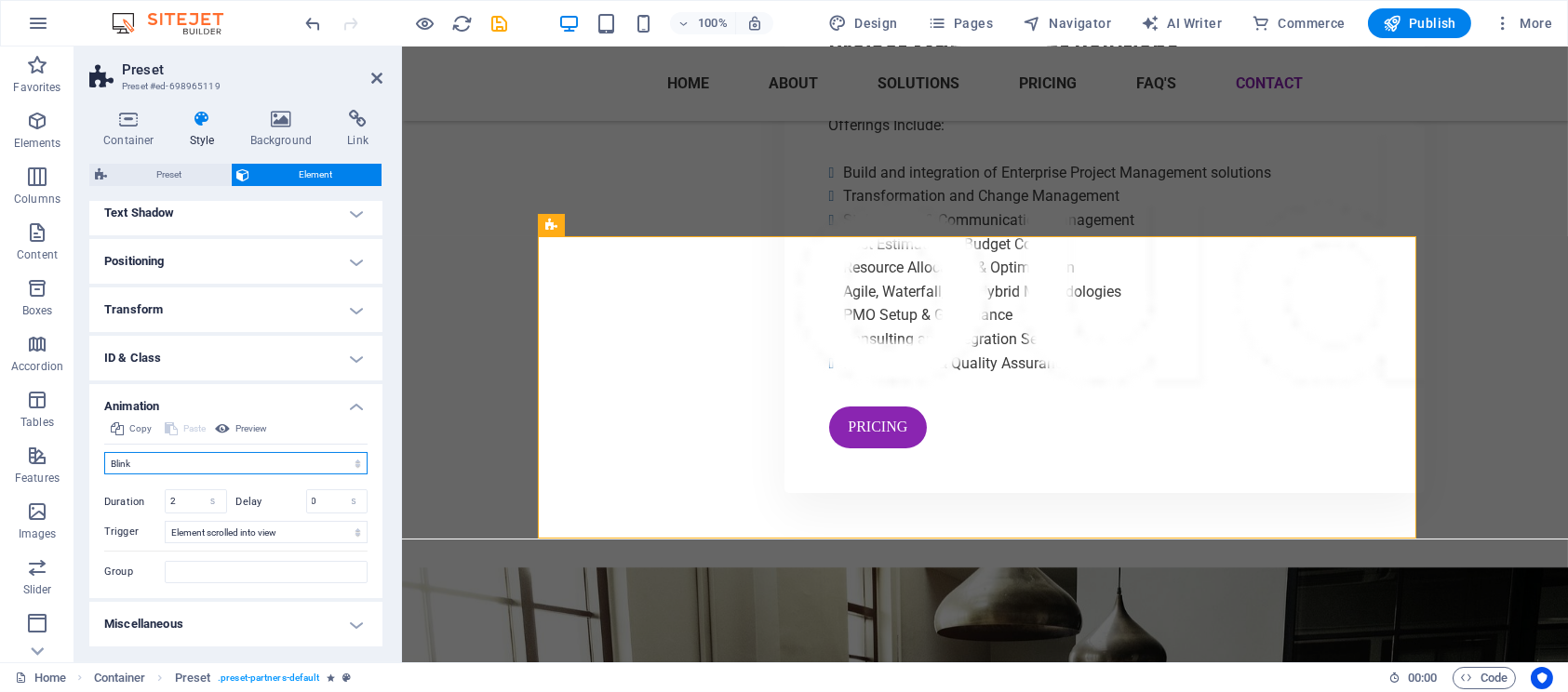scroll, scrollTop: 509, scrollLeft: 0, axis: vertical 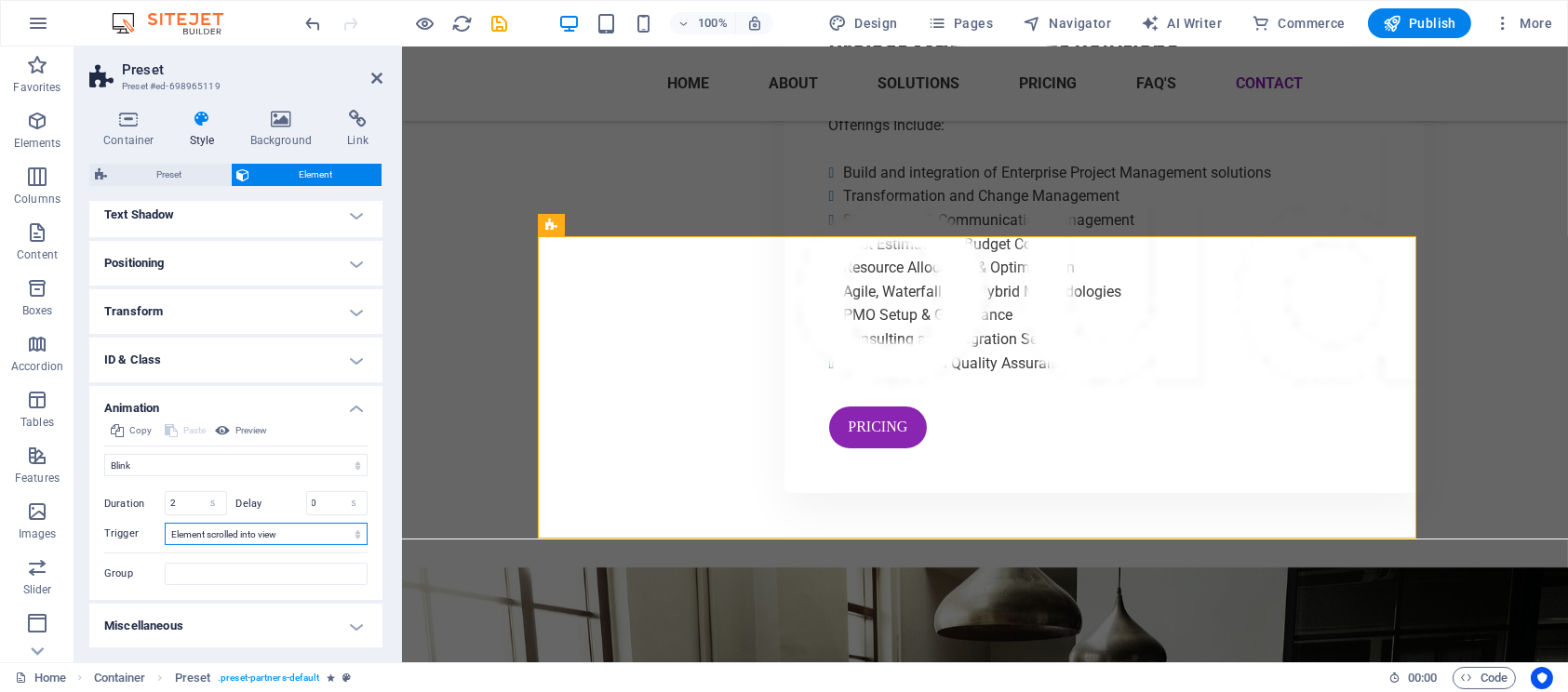 click on "No automatic trigger On page load Element scrolled into view" at bounding box center [266, 534] 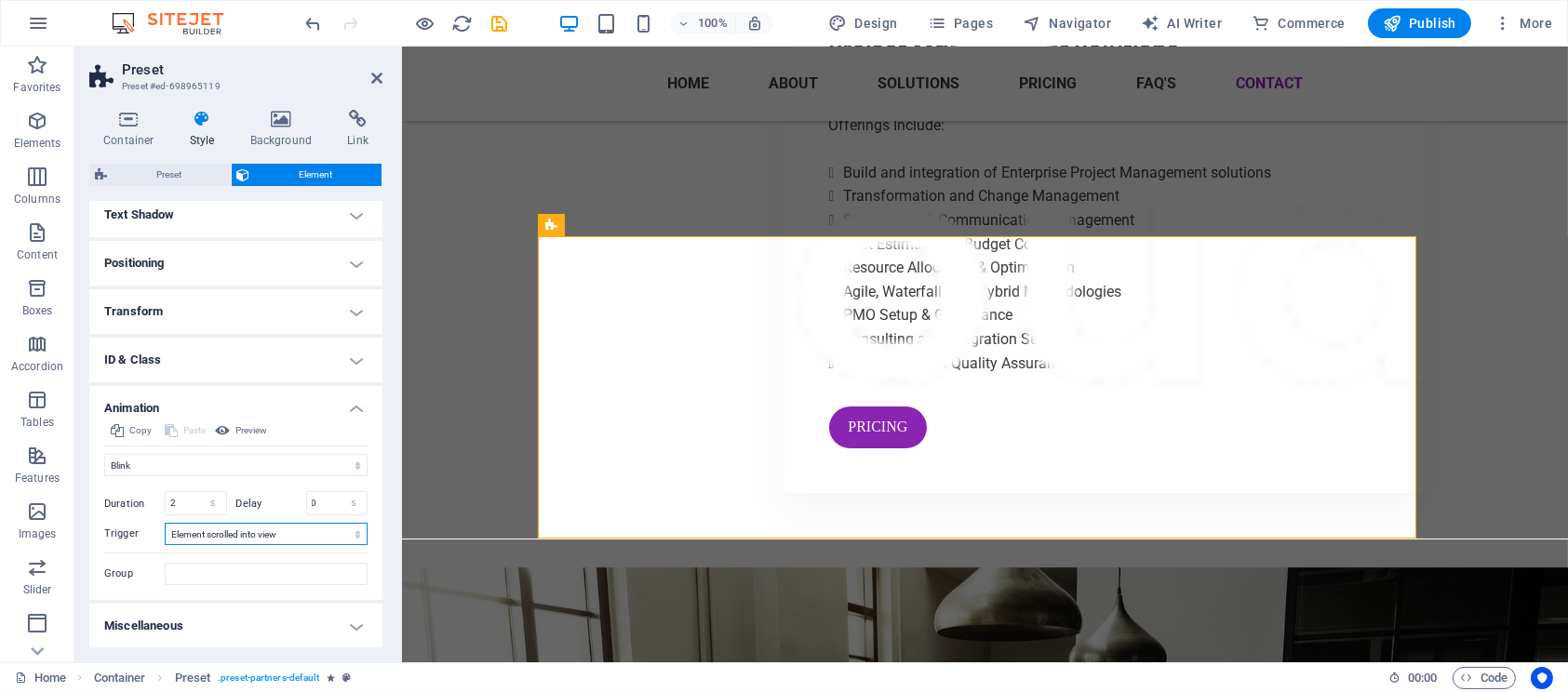 select 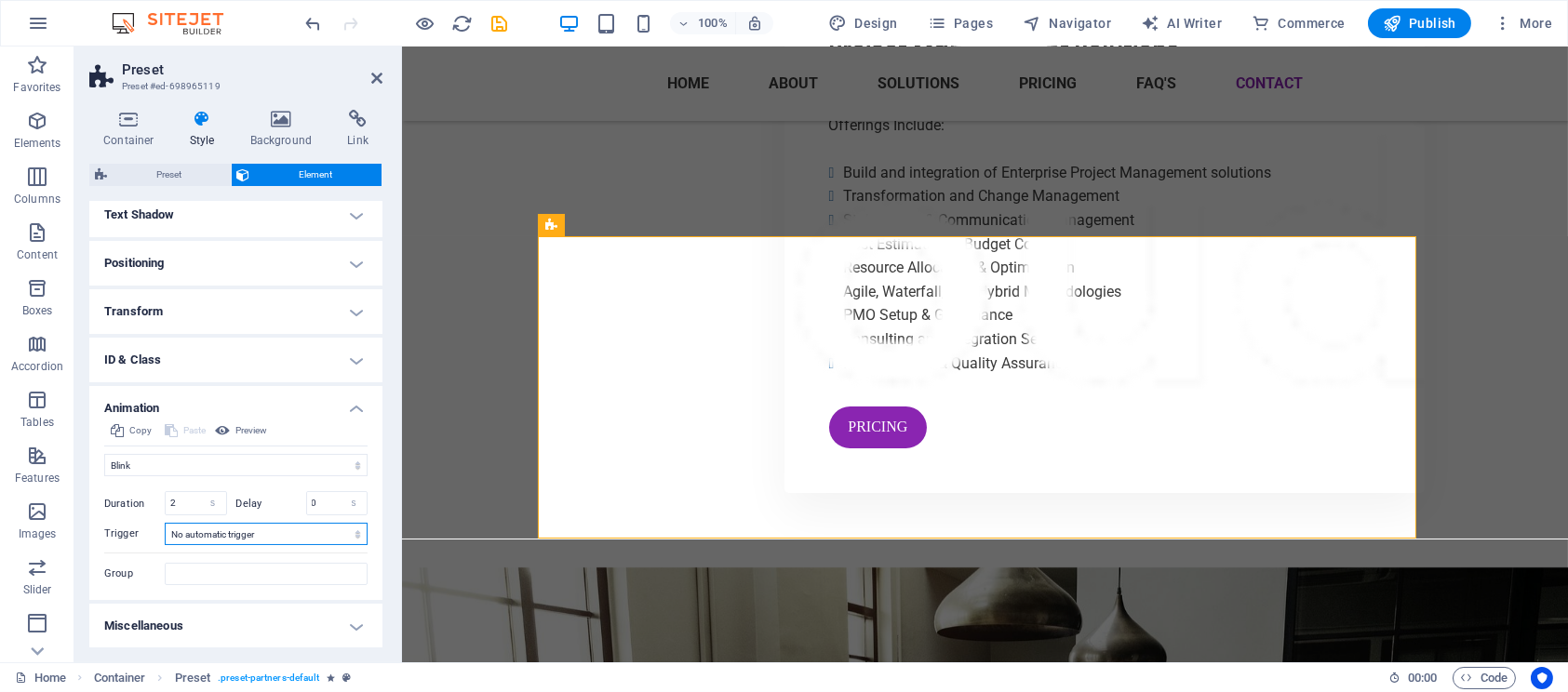 click on "No automatic trigger On page load Element scrolled into view" at bounding box center [266, 534] 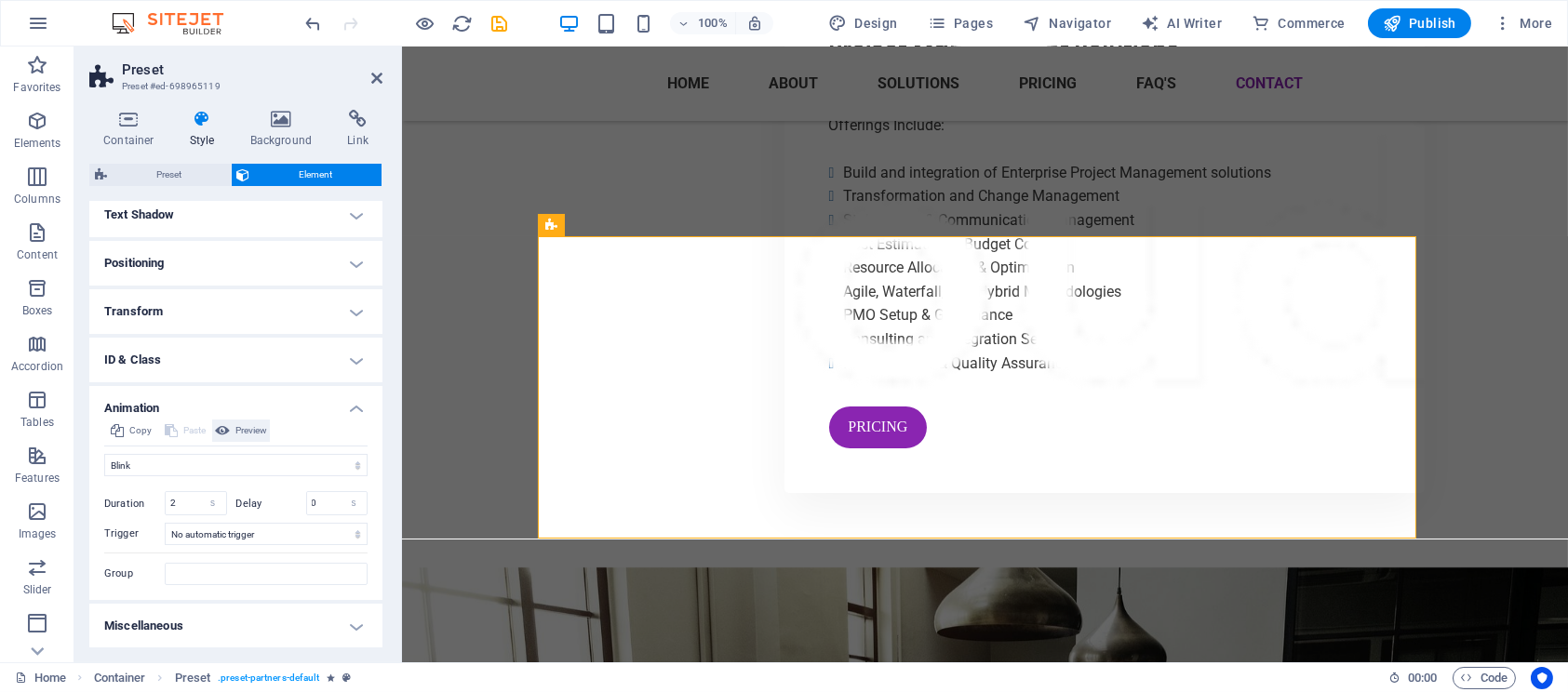 click on "Preview" at bounding box center (251, 431) 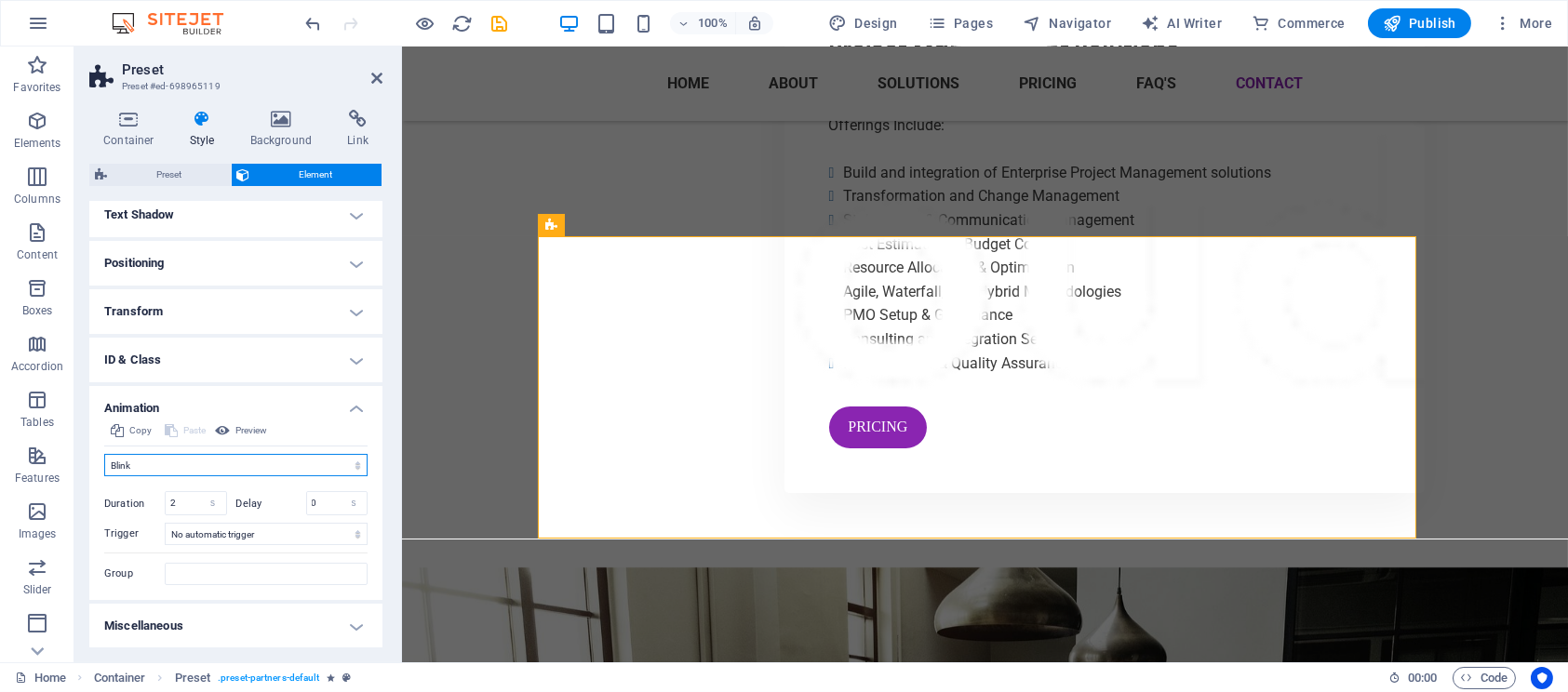 click on "Don't animate Show / Hide Slide up/down Zoom in/out Slide left to right Slide right to left Slide top to bottom Slide bottom to top Pulse Blink Open as overlay" at bounding box center (235, 465) 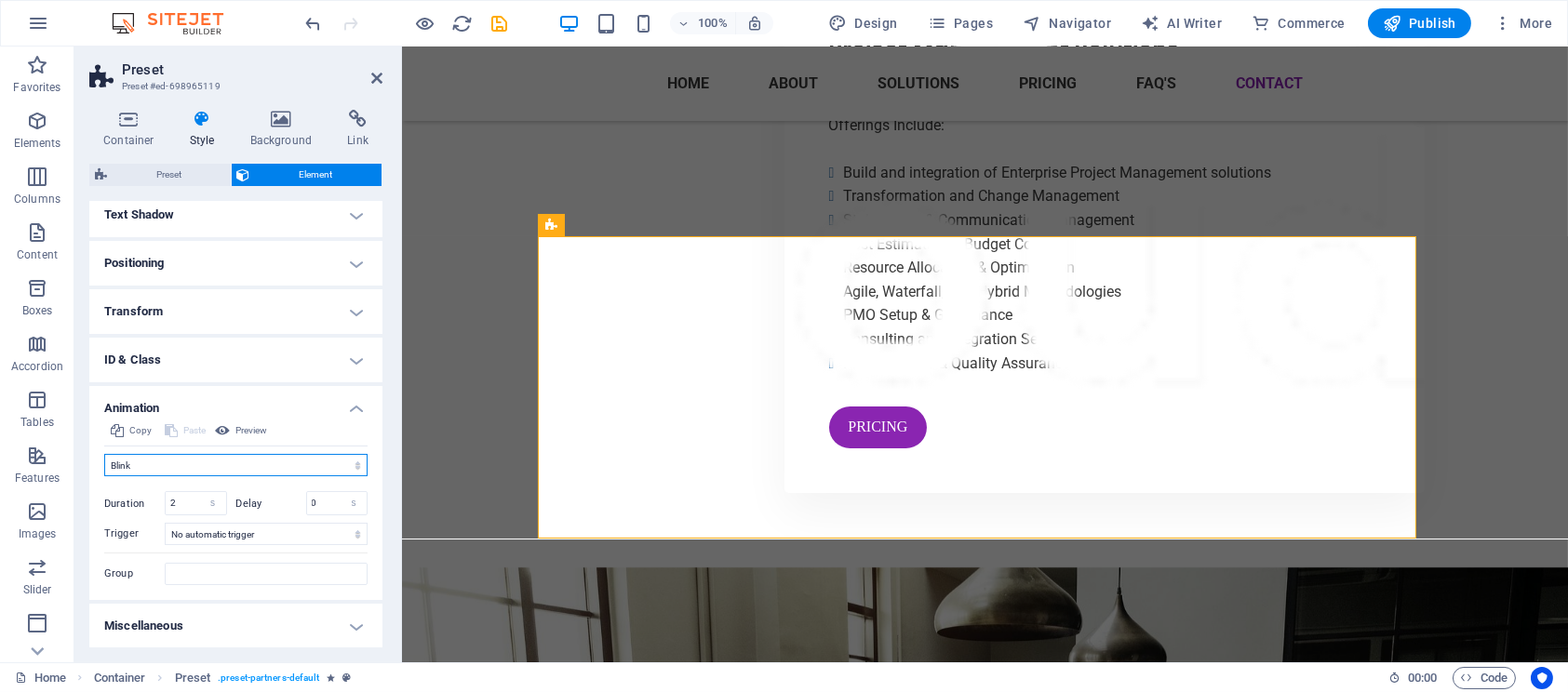 select on "pulse" 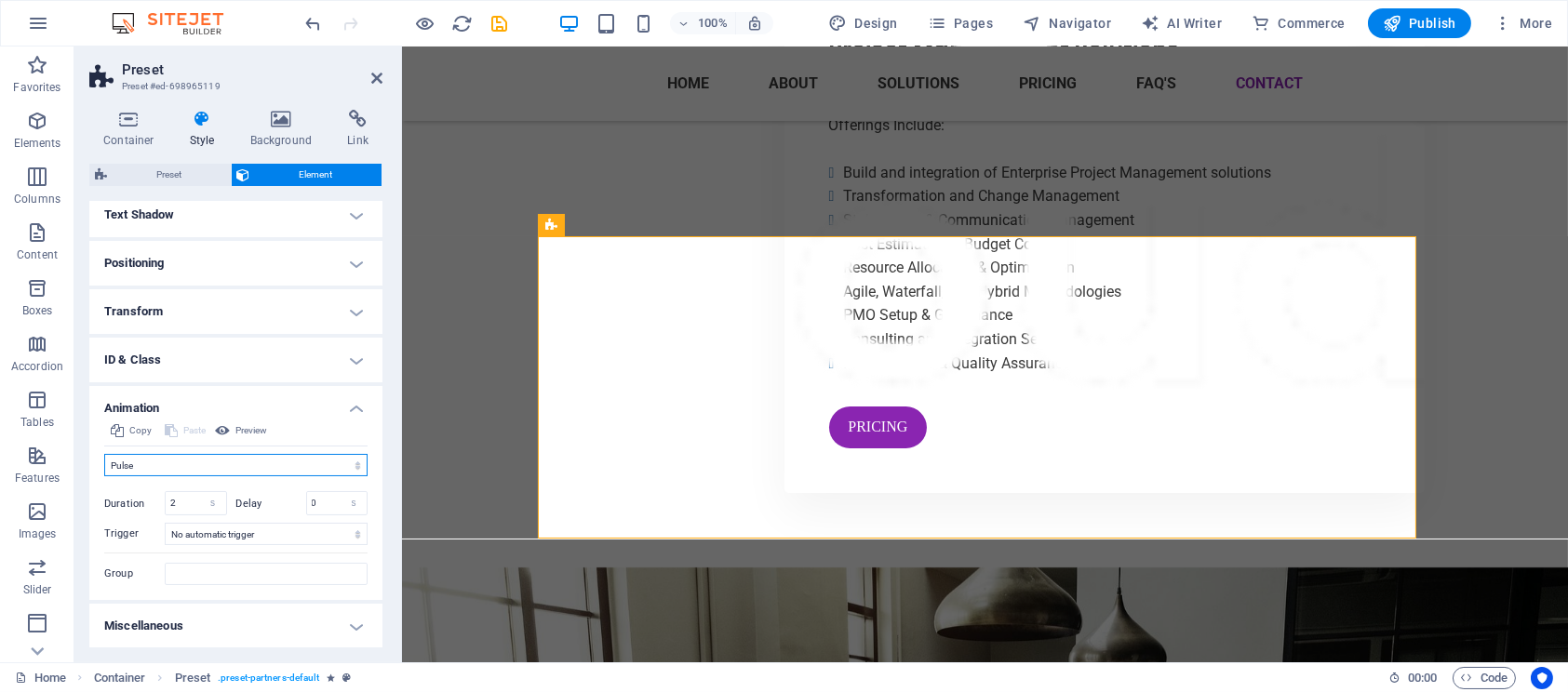 click on "Don't animate Show / Hide Slide up/down Zoom in/out Slide left to right Slide right to left Slide top to bottom Slide bottom to top Pulse Blink Open as overlay" at bounding box center (235, 465) 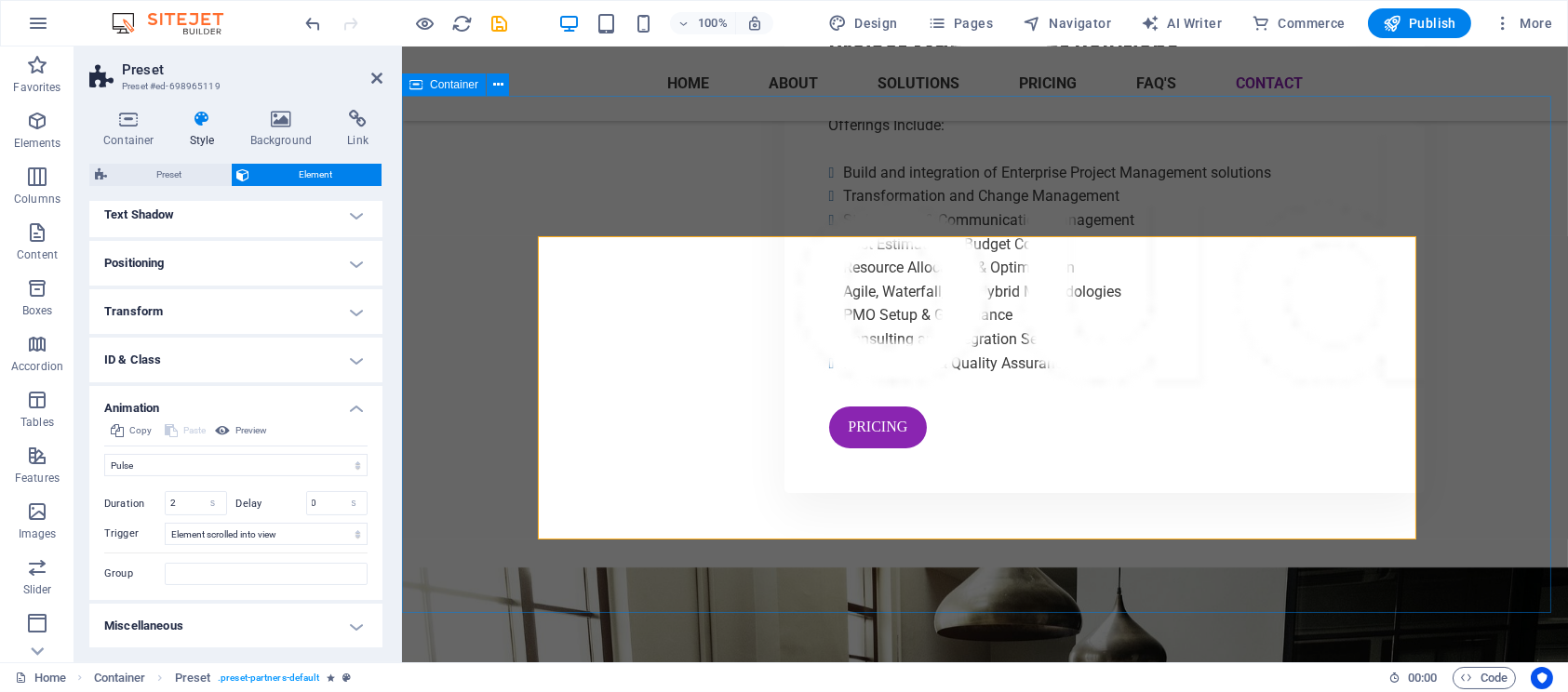 click on "Trusted by the best companies" at bounding box center (984, 7040) 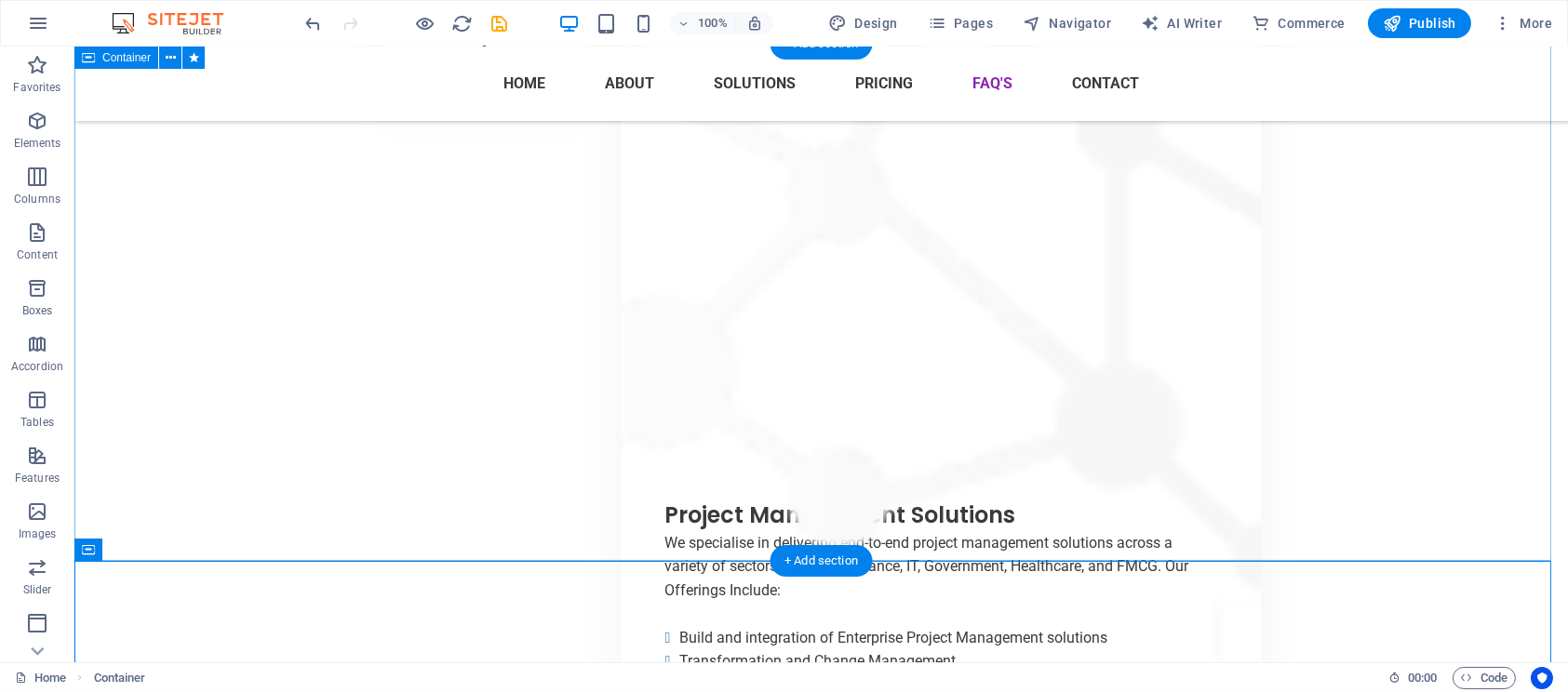 scroll, scrollTop: 16200, scrollLeft: 0, axis: vertical 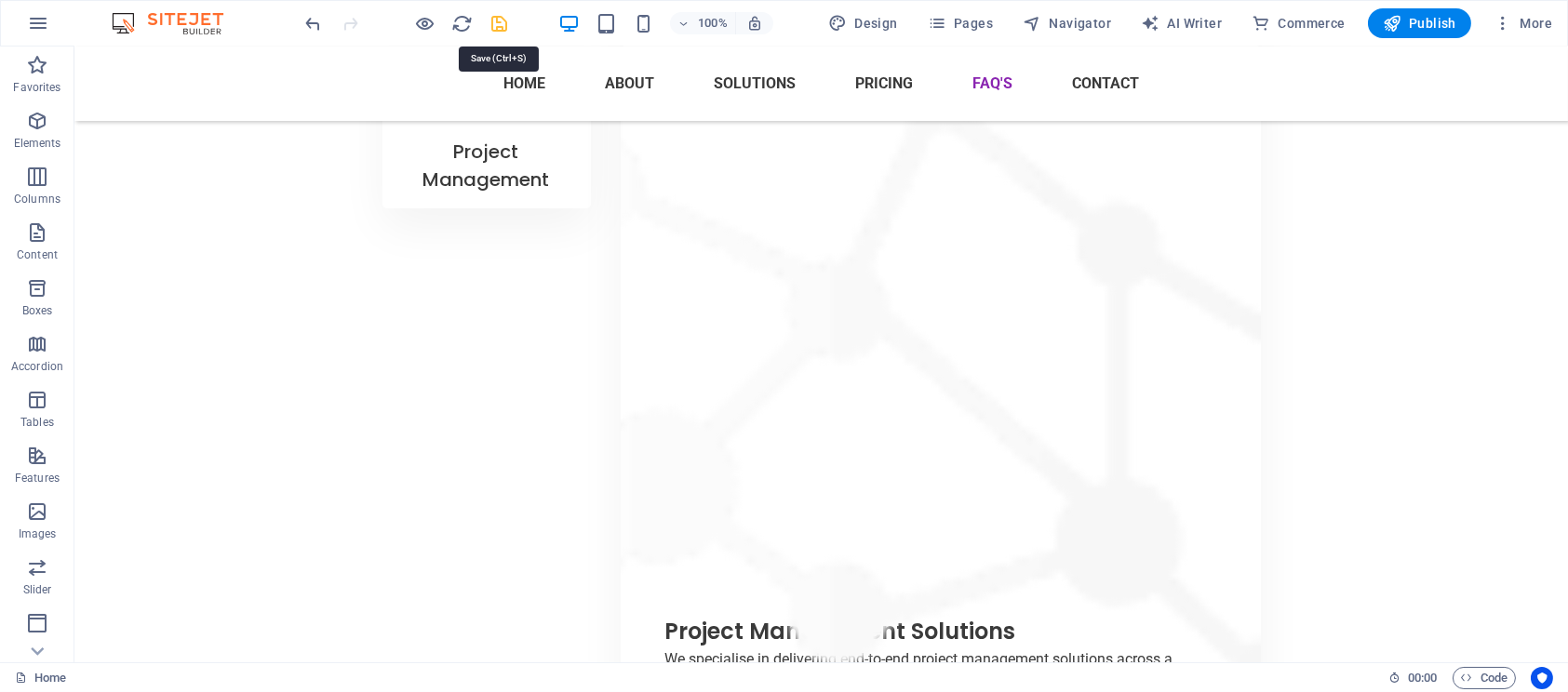 click at bounding box center [500, 23] 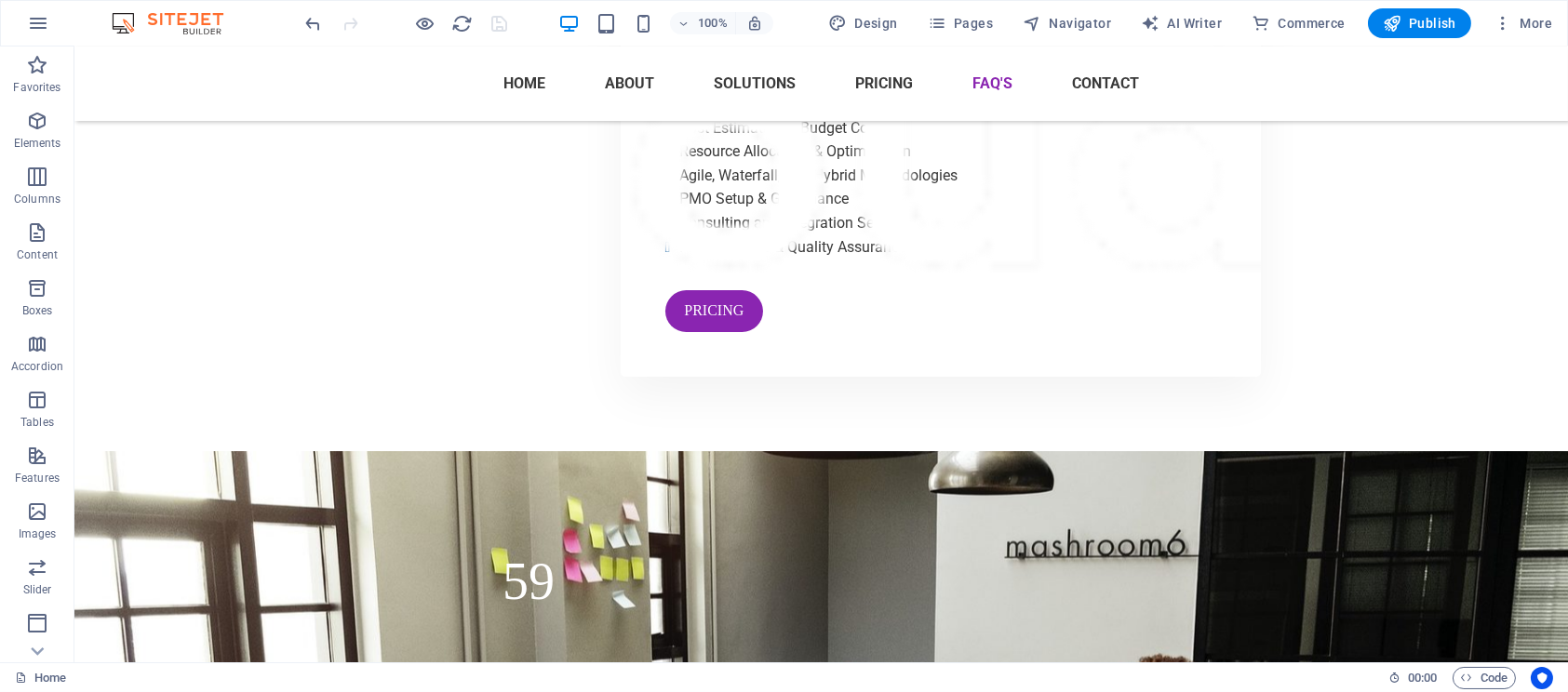 scroll, scrollTop: 16781, scrollLeft: 0, axis: vertical 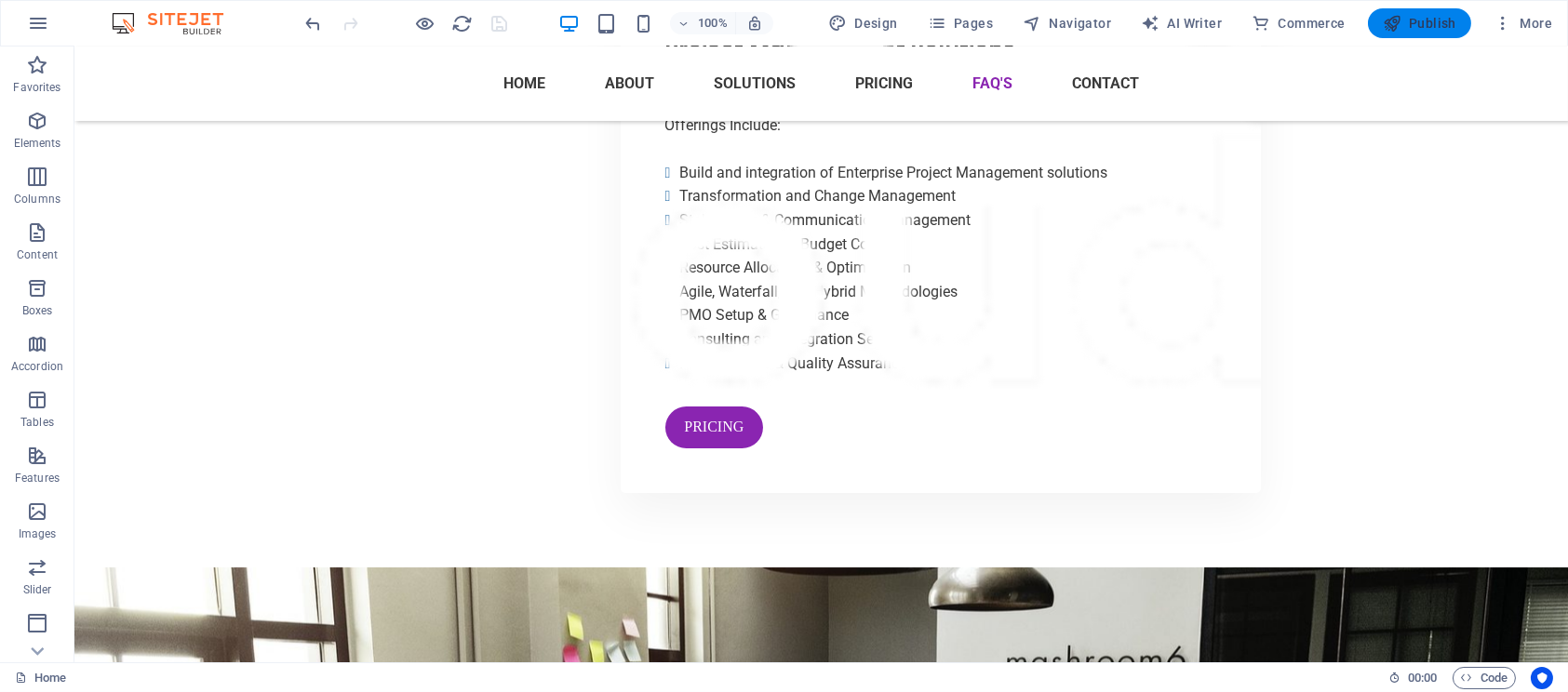 click on "Publish" at bounding box center [1419, 23] 